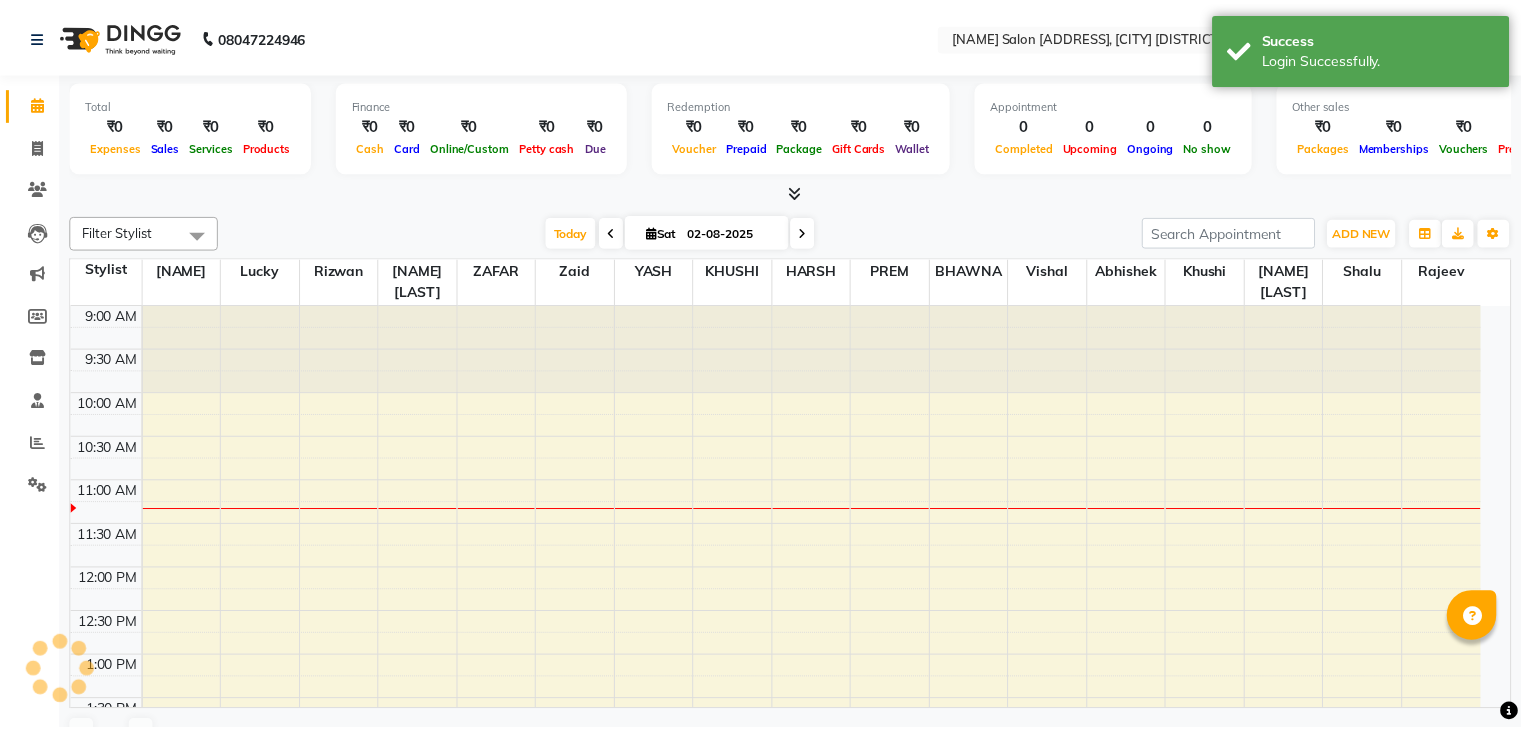 scroll, scrollTop: 0, scrollLeft: 0, axis: both 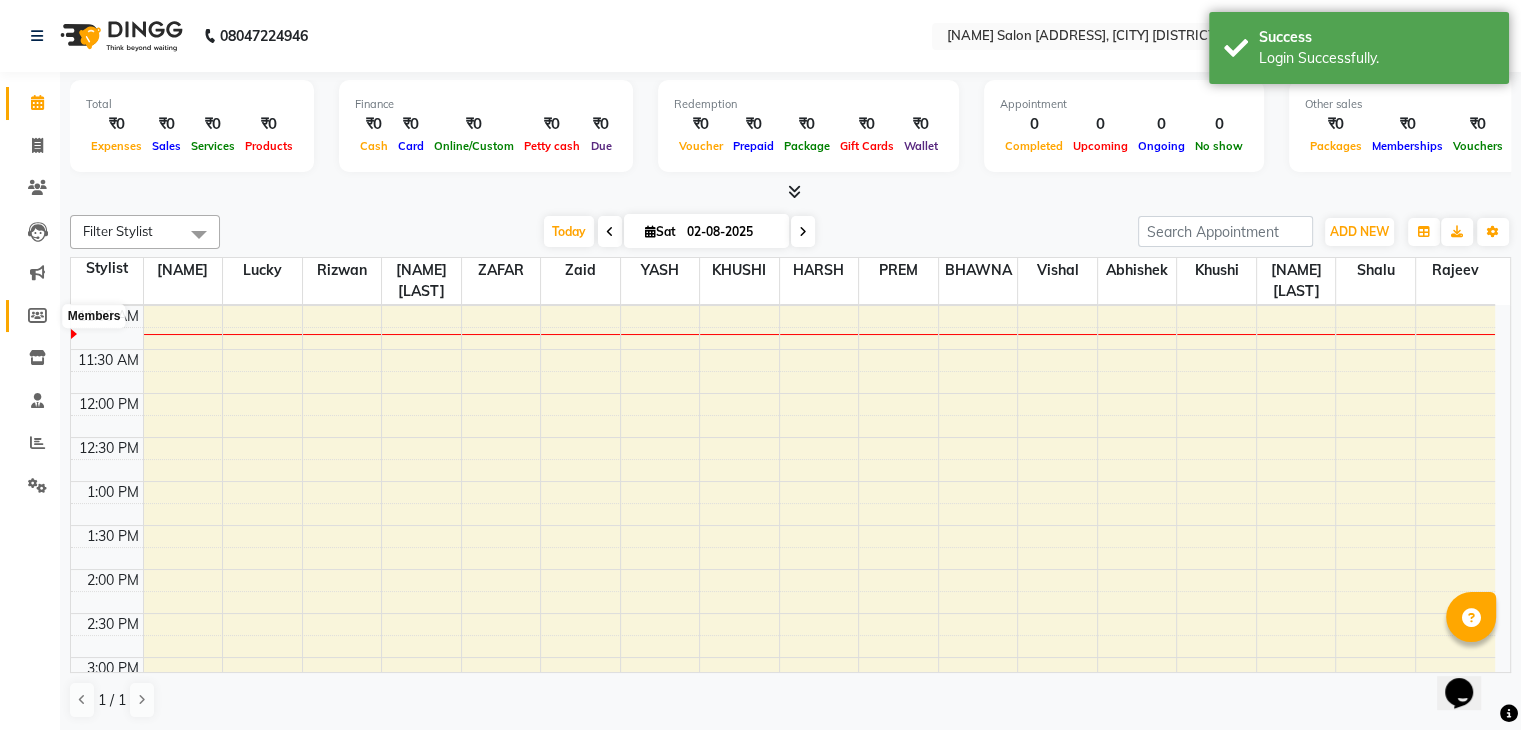 click 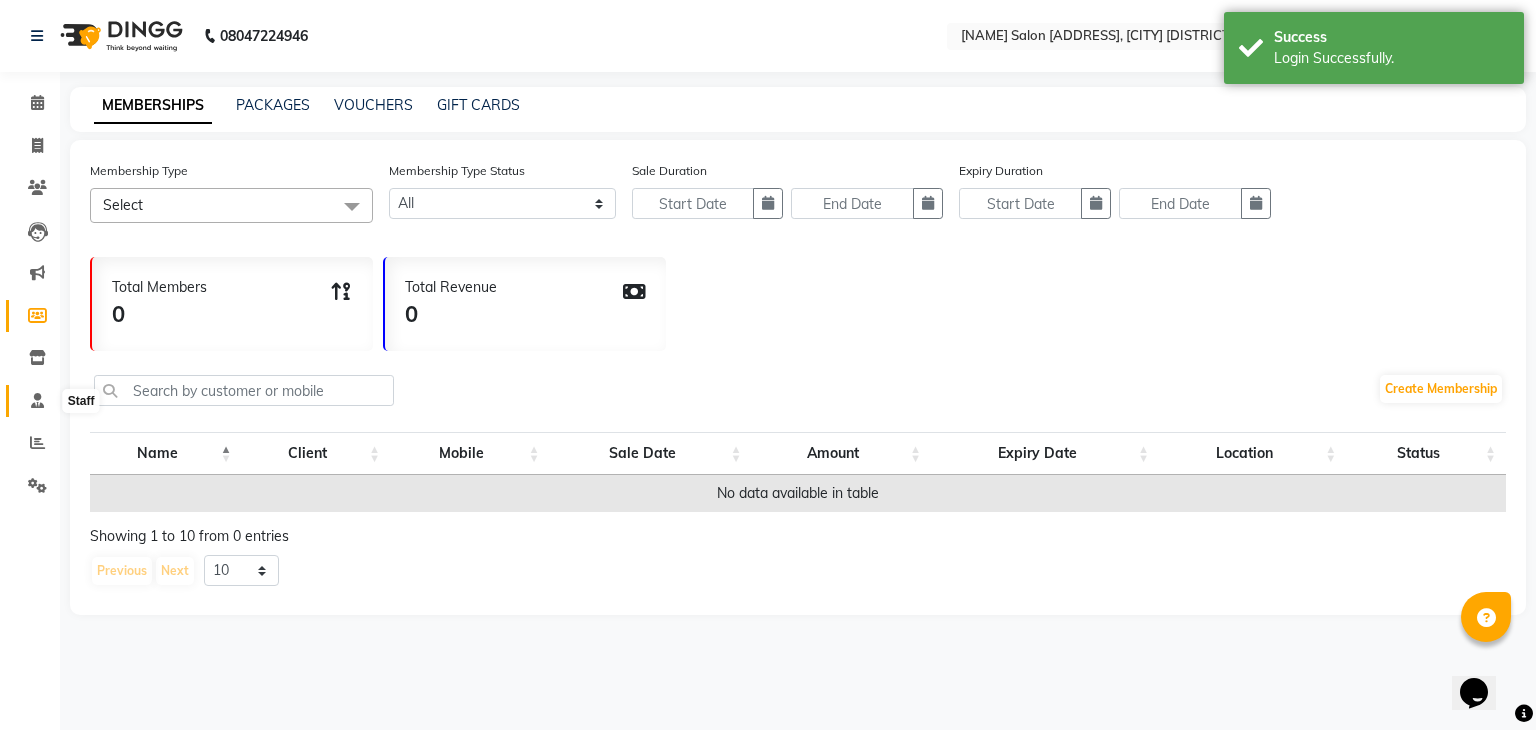 click 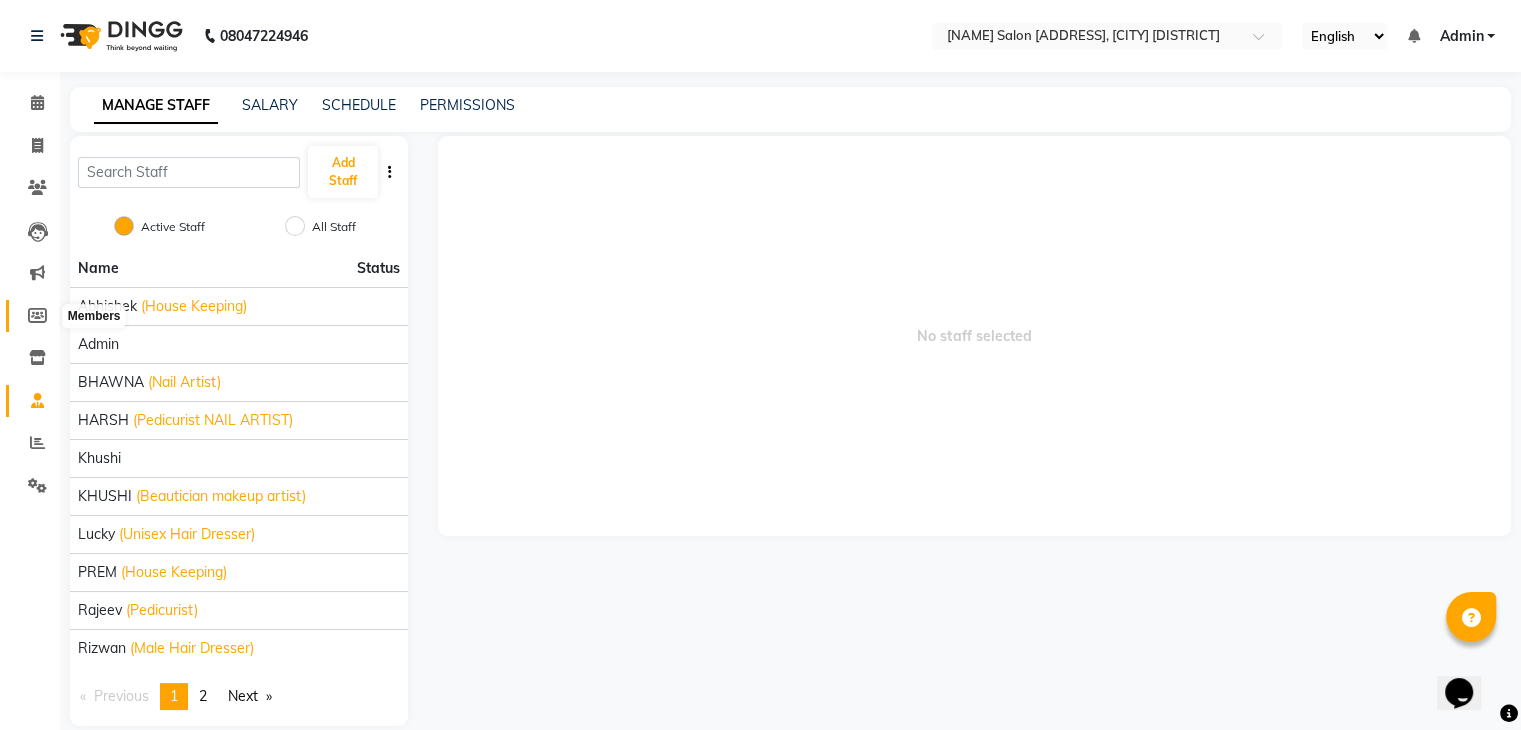 click 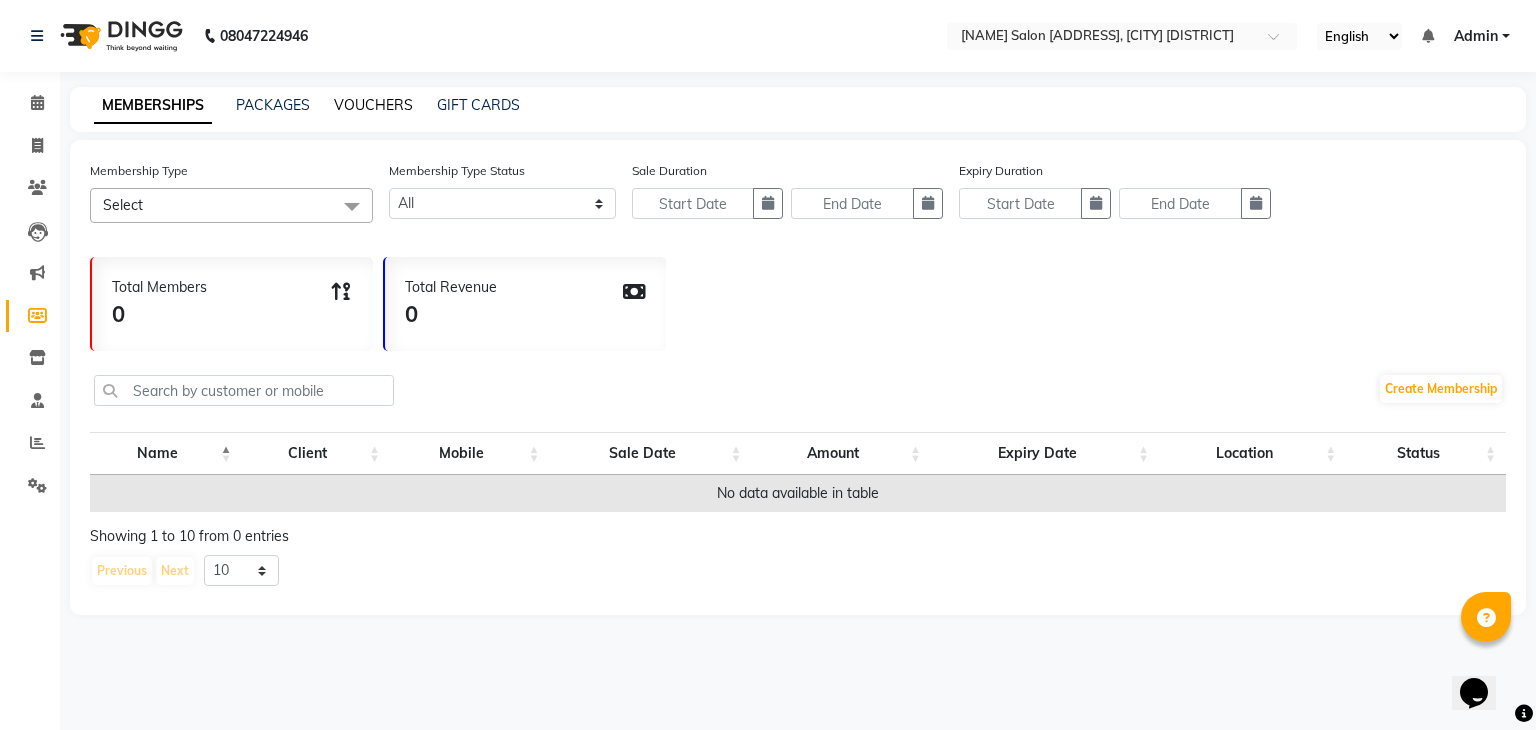 click on "VOUCHERS" 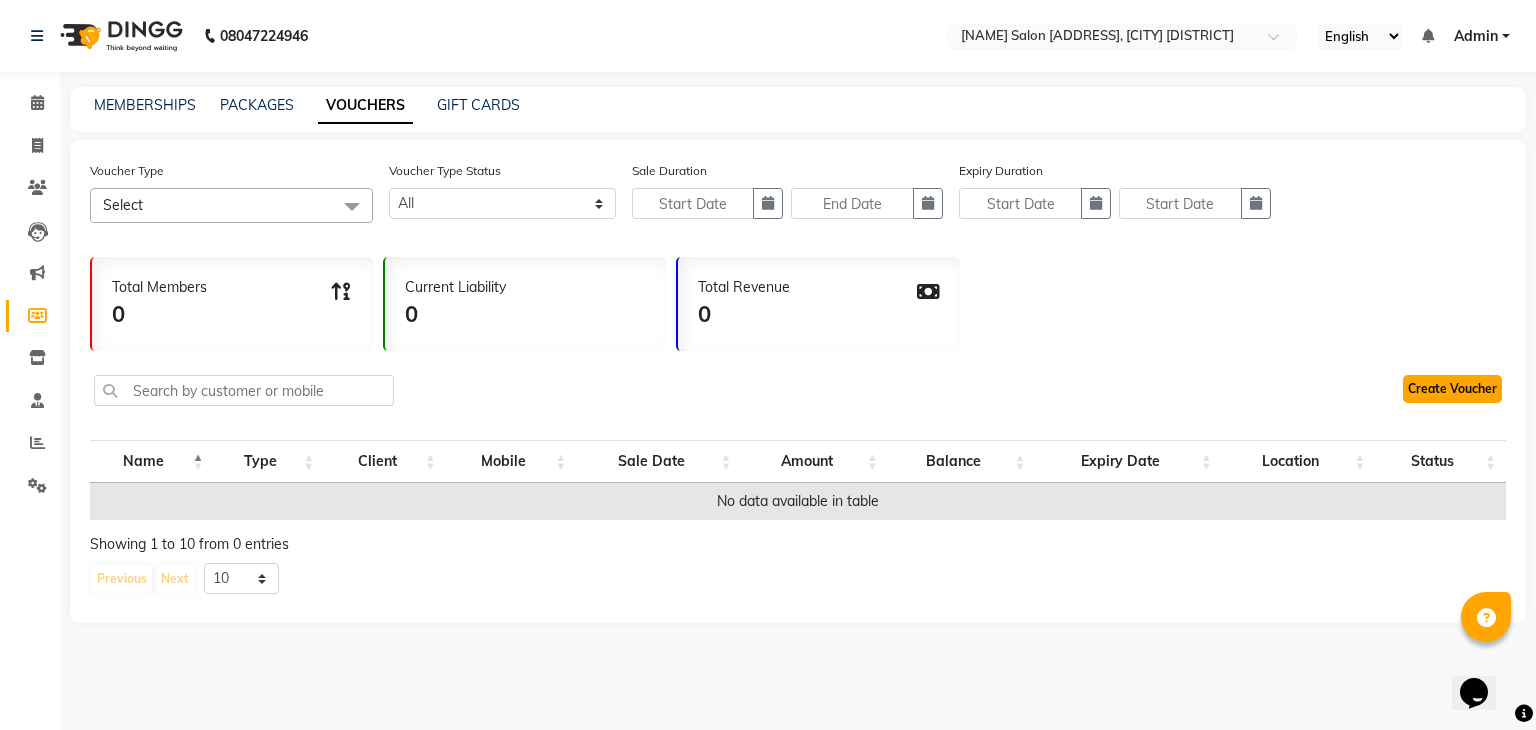 click on "Create Voucher" 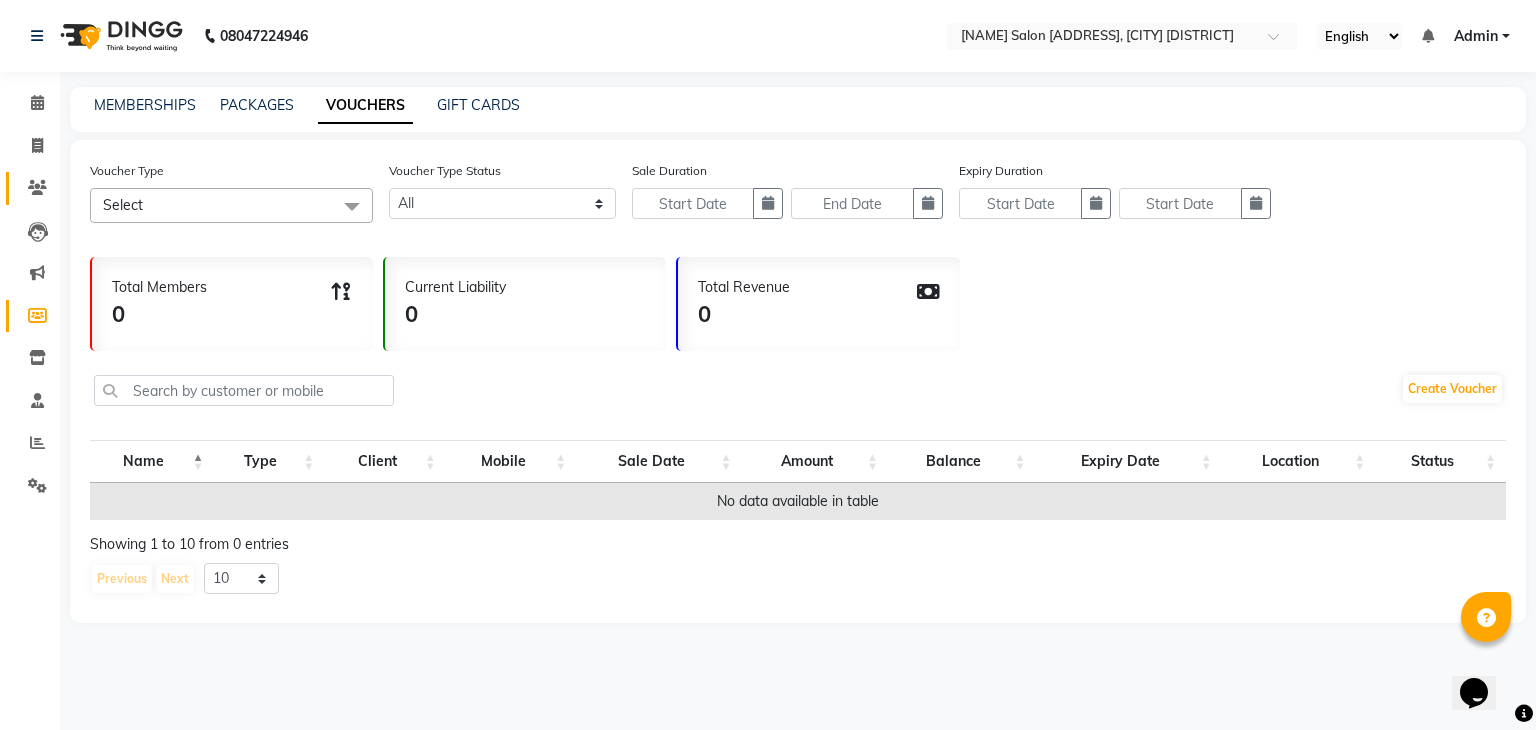 click on "Clients" 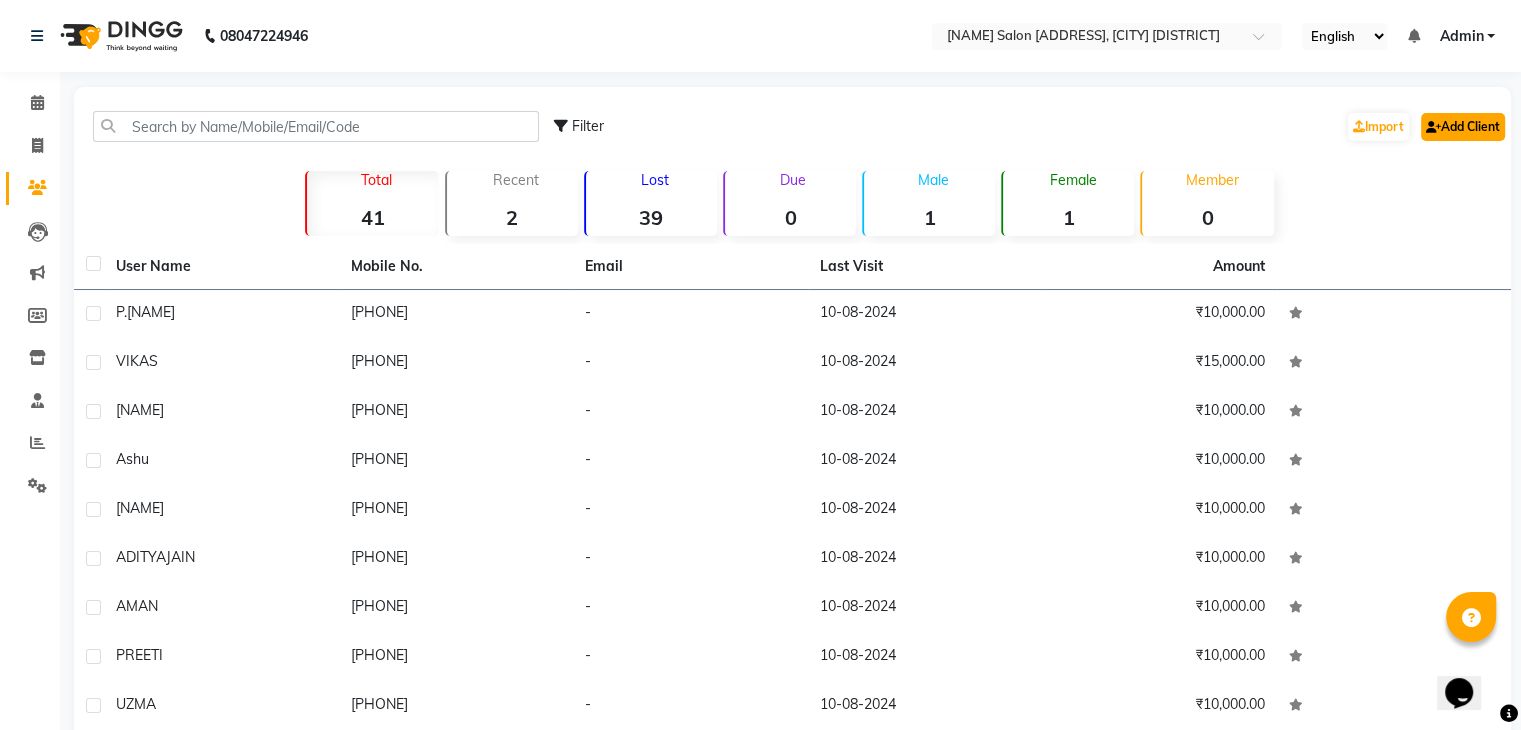 click on "Add Client" 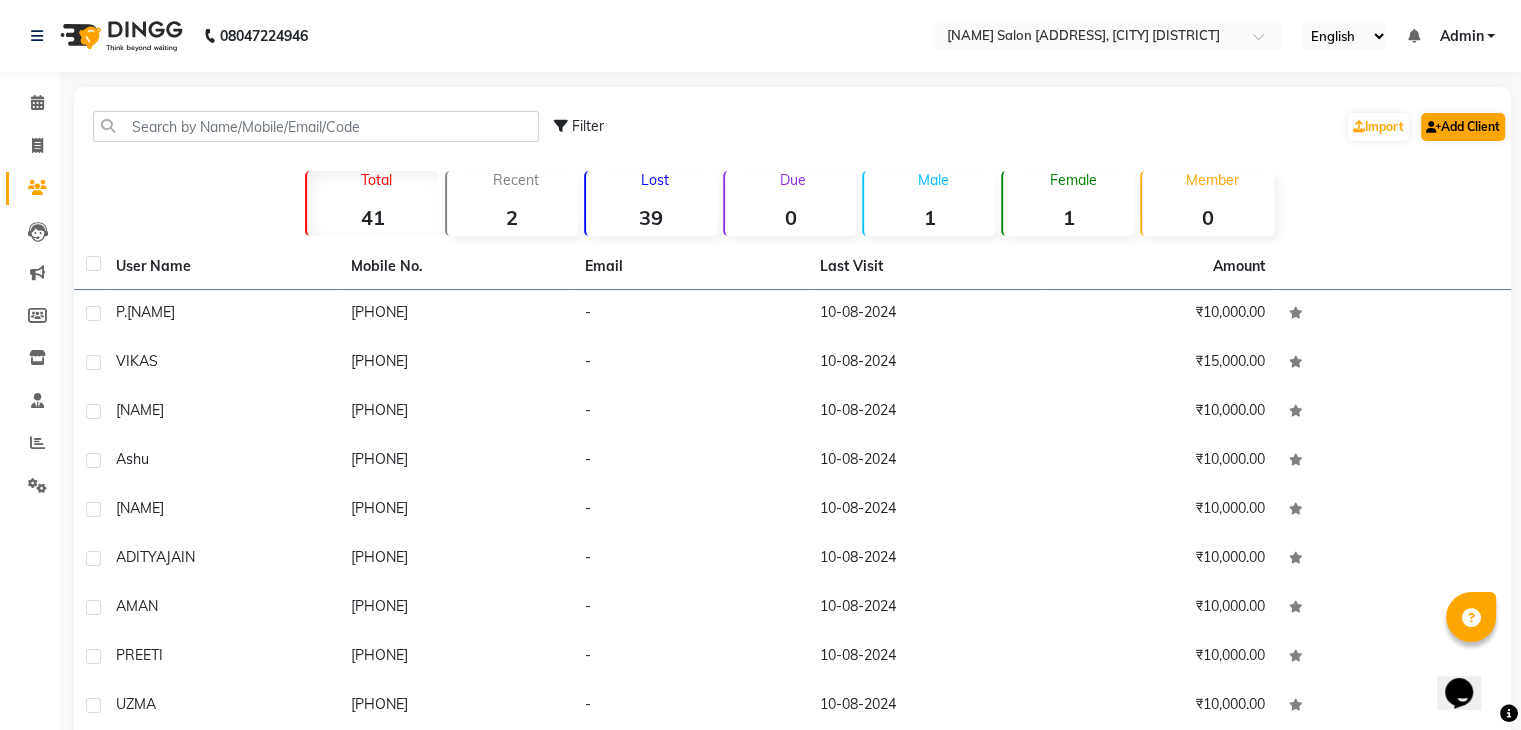 select on "22" 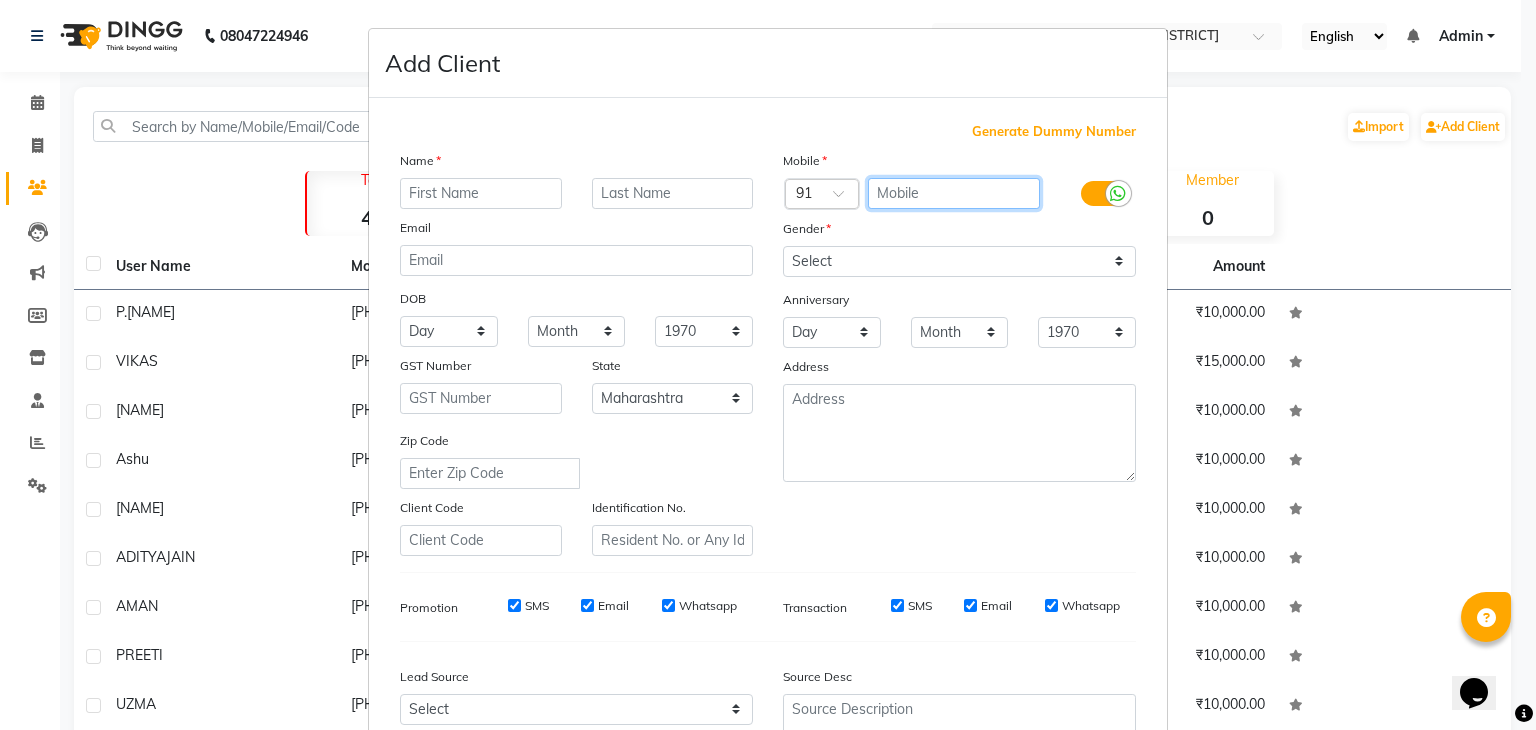 click at bounding box center (954, 193) 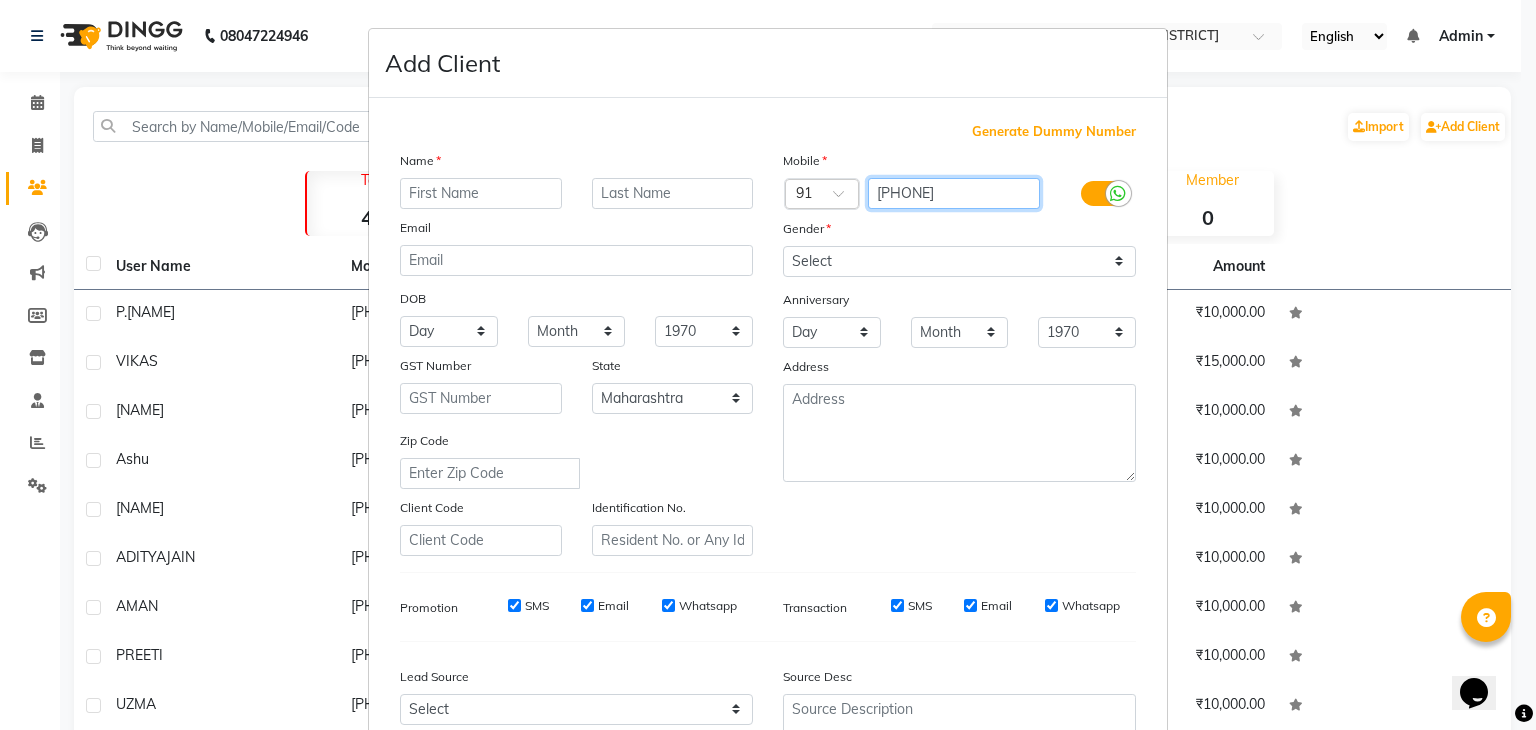 type on "9911442287" 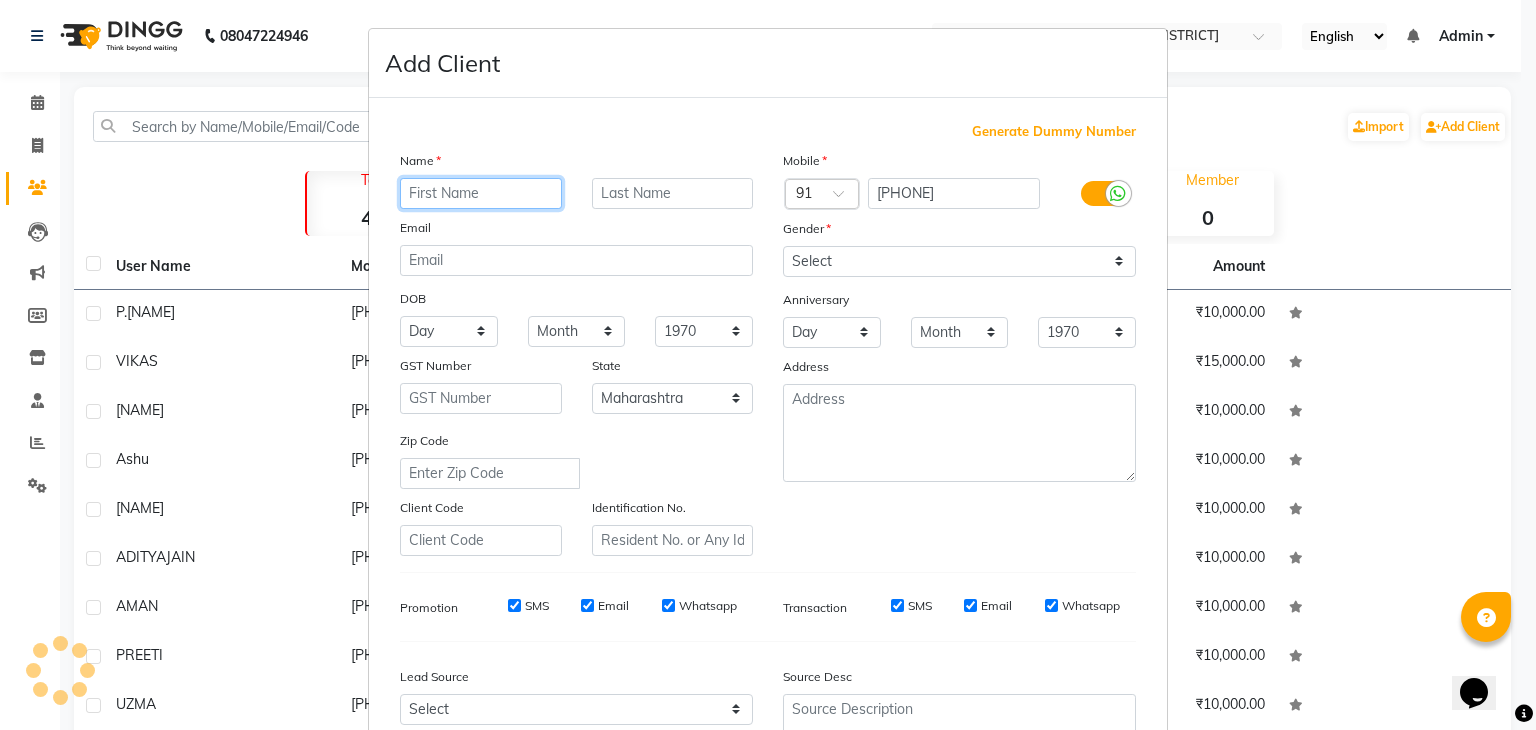 click at bounding box center (481, 193) 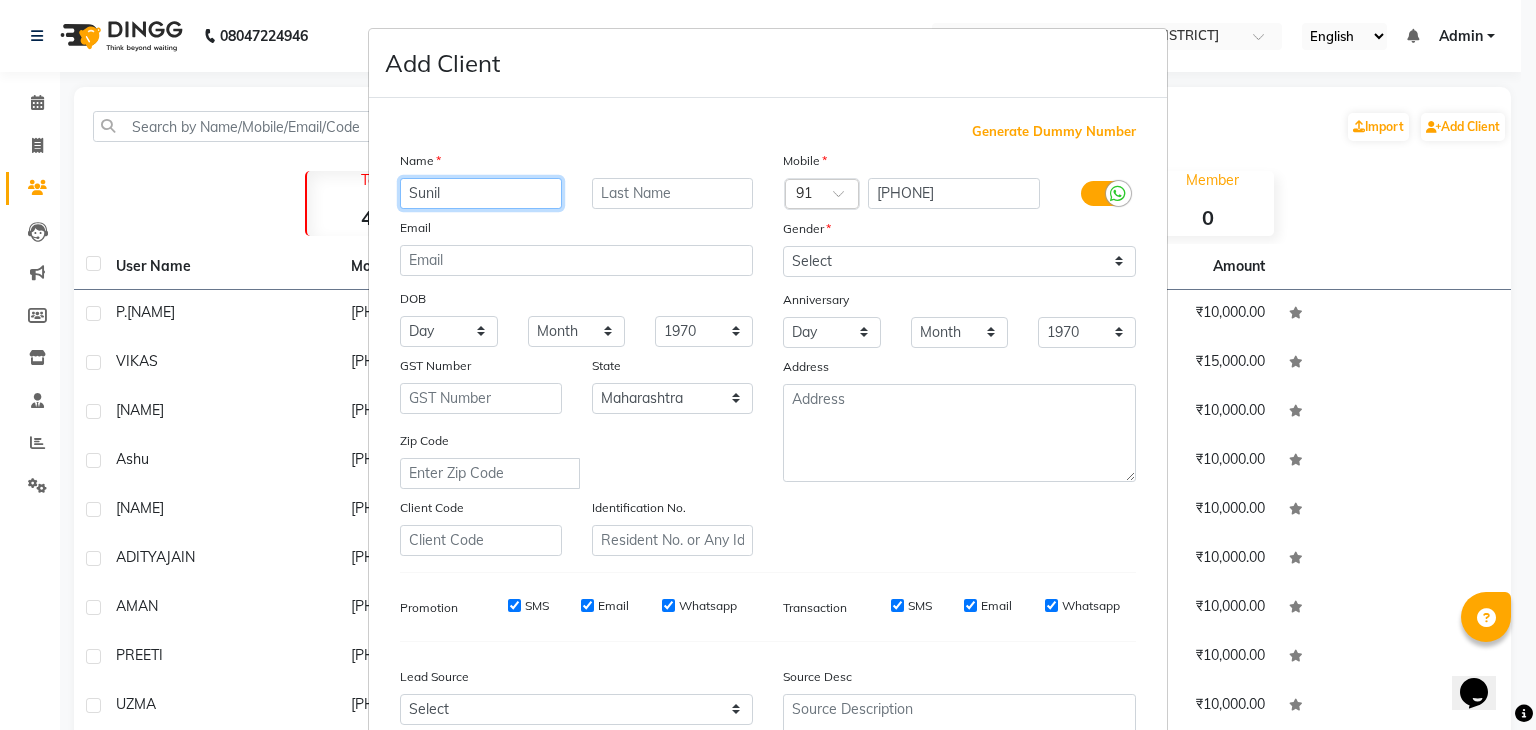 type on "Sunil" 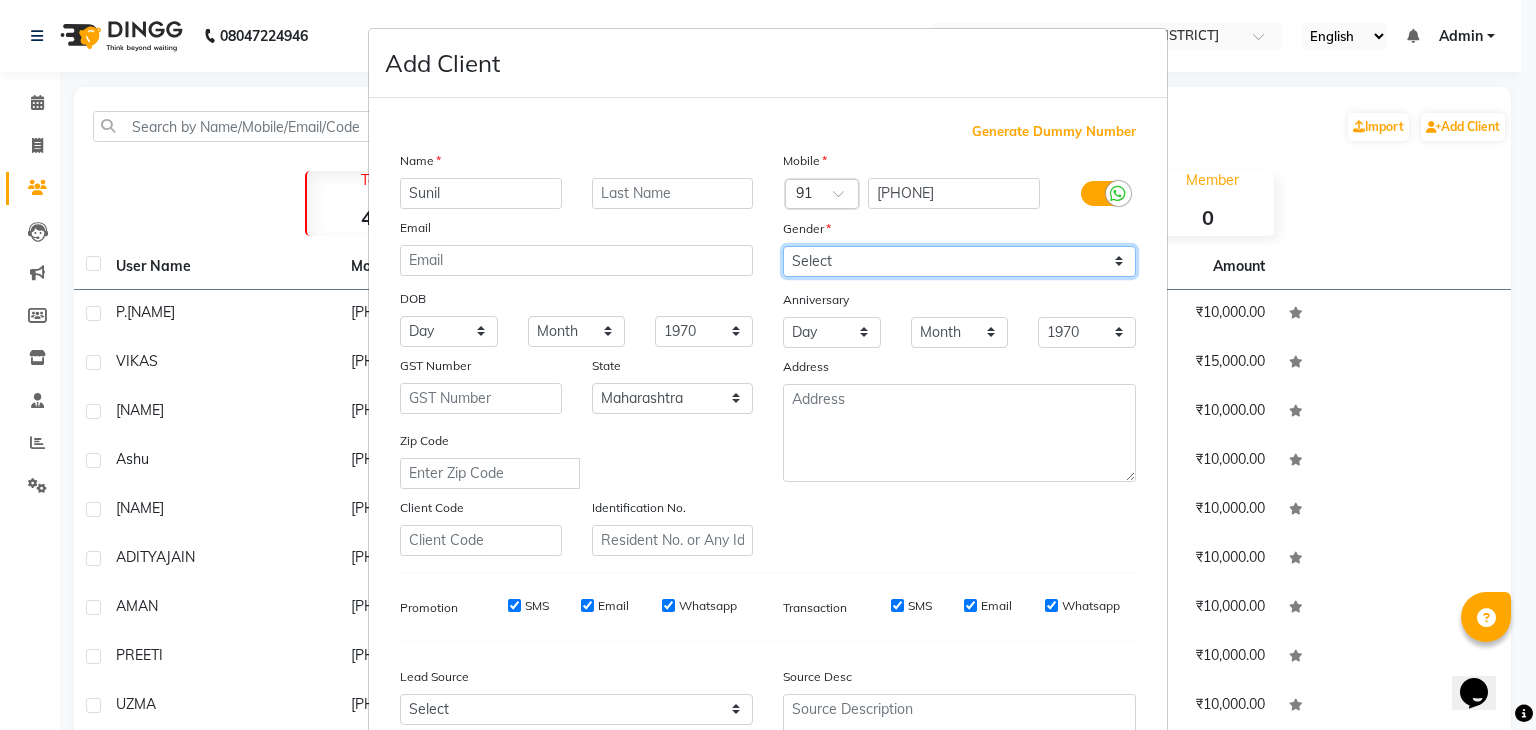 click on "Select Male Female Other Prefer Not To Say" at bounding box center (959, 261) 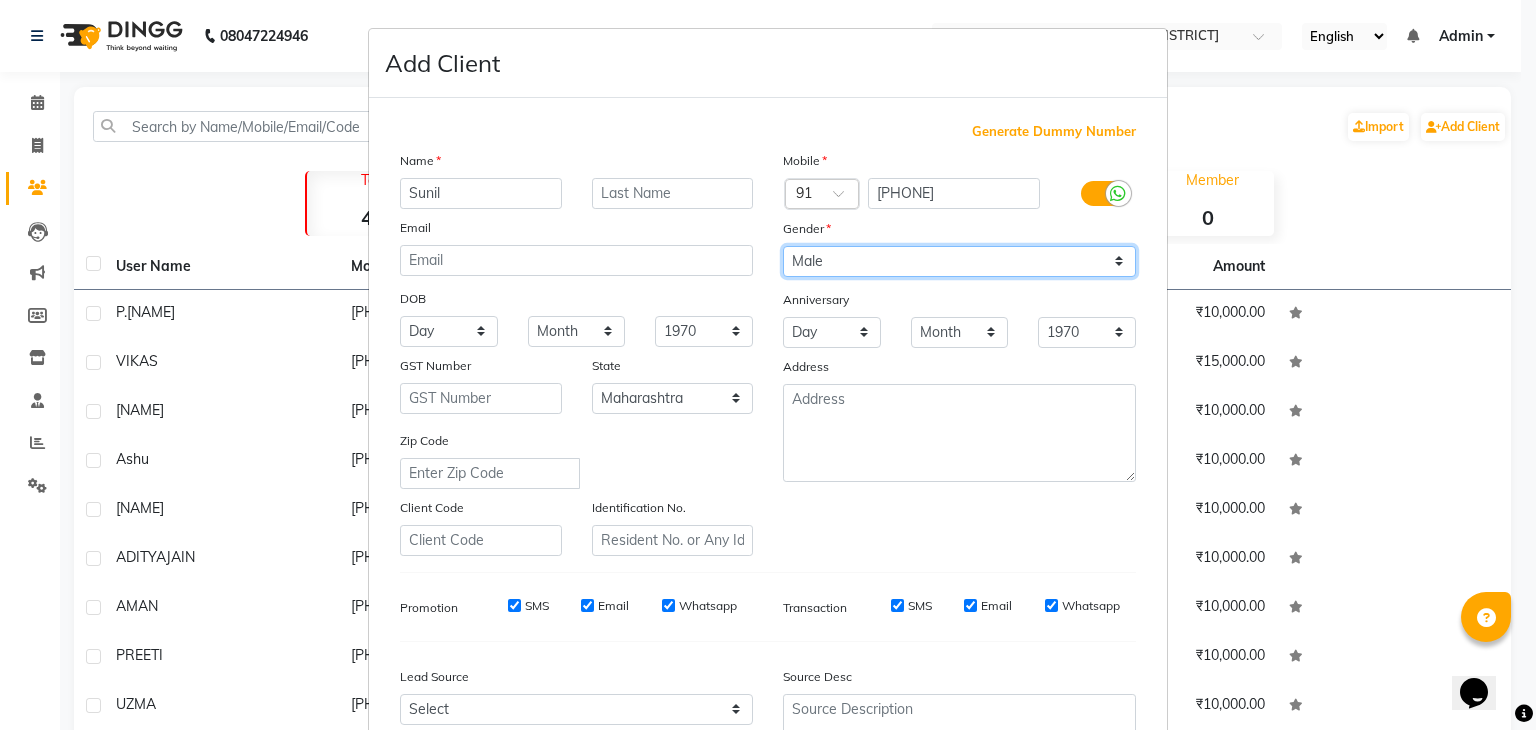 click on "Select Male Female Other Prefer Not To Say" at bounding box center (959, 261) 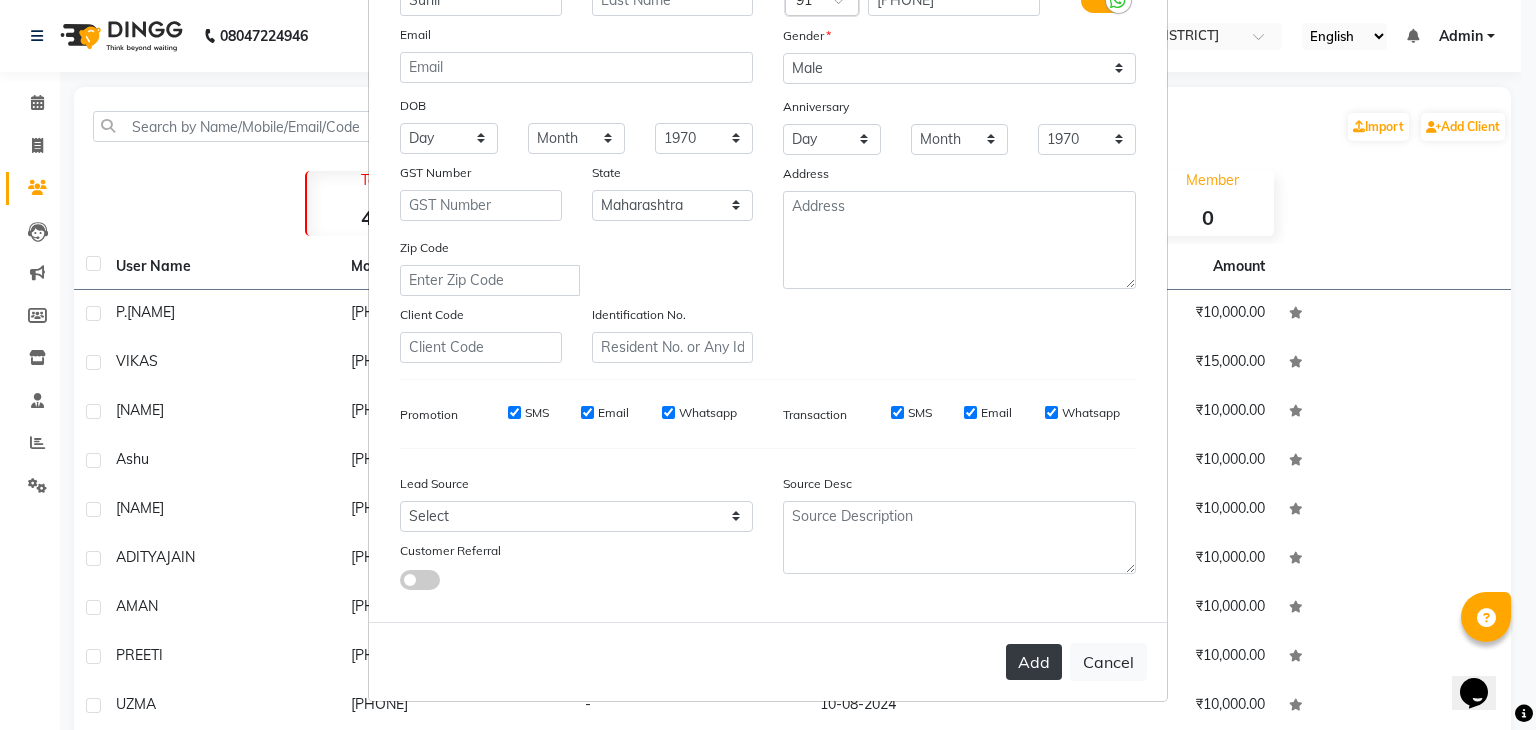 click on "Add" at bounding box center (1034, 662) 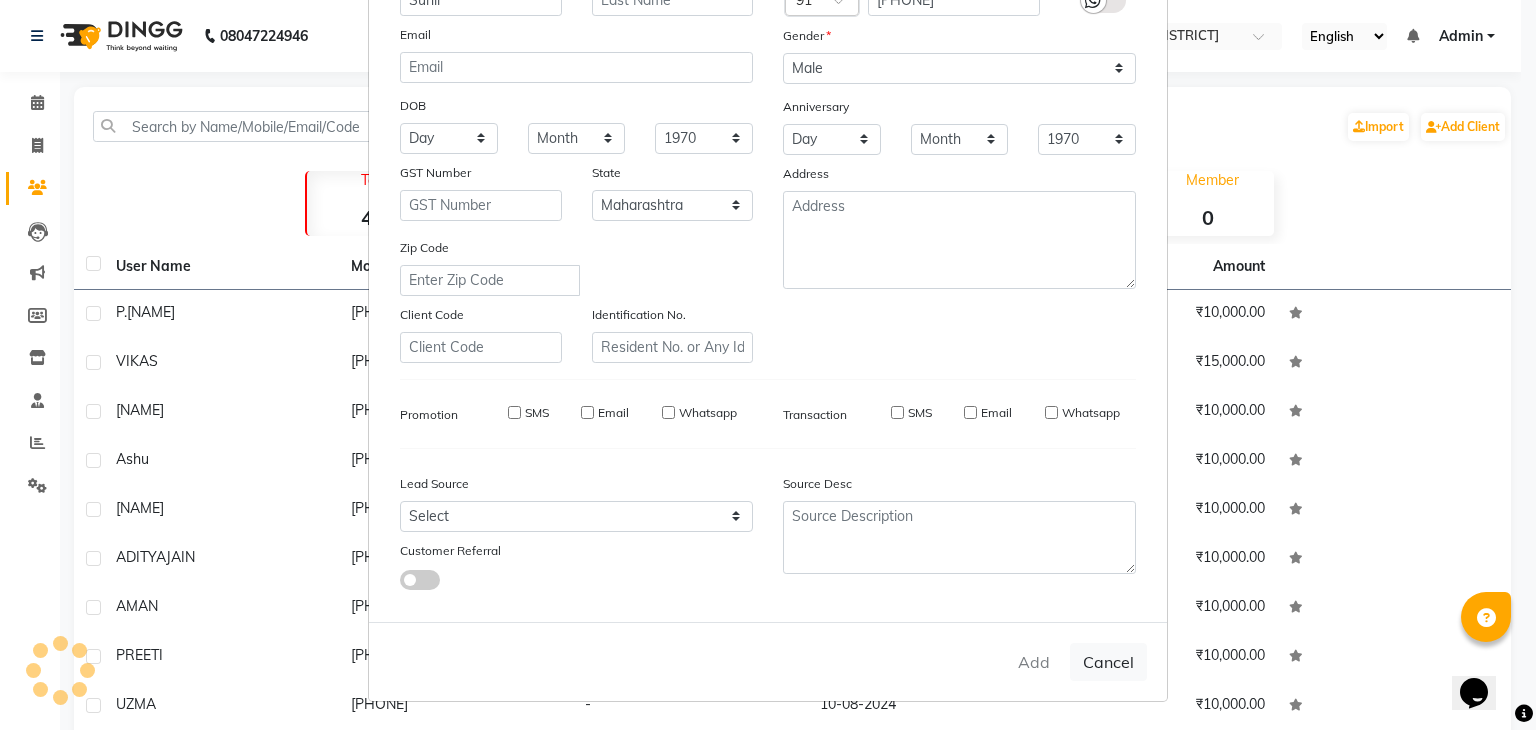 type 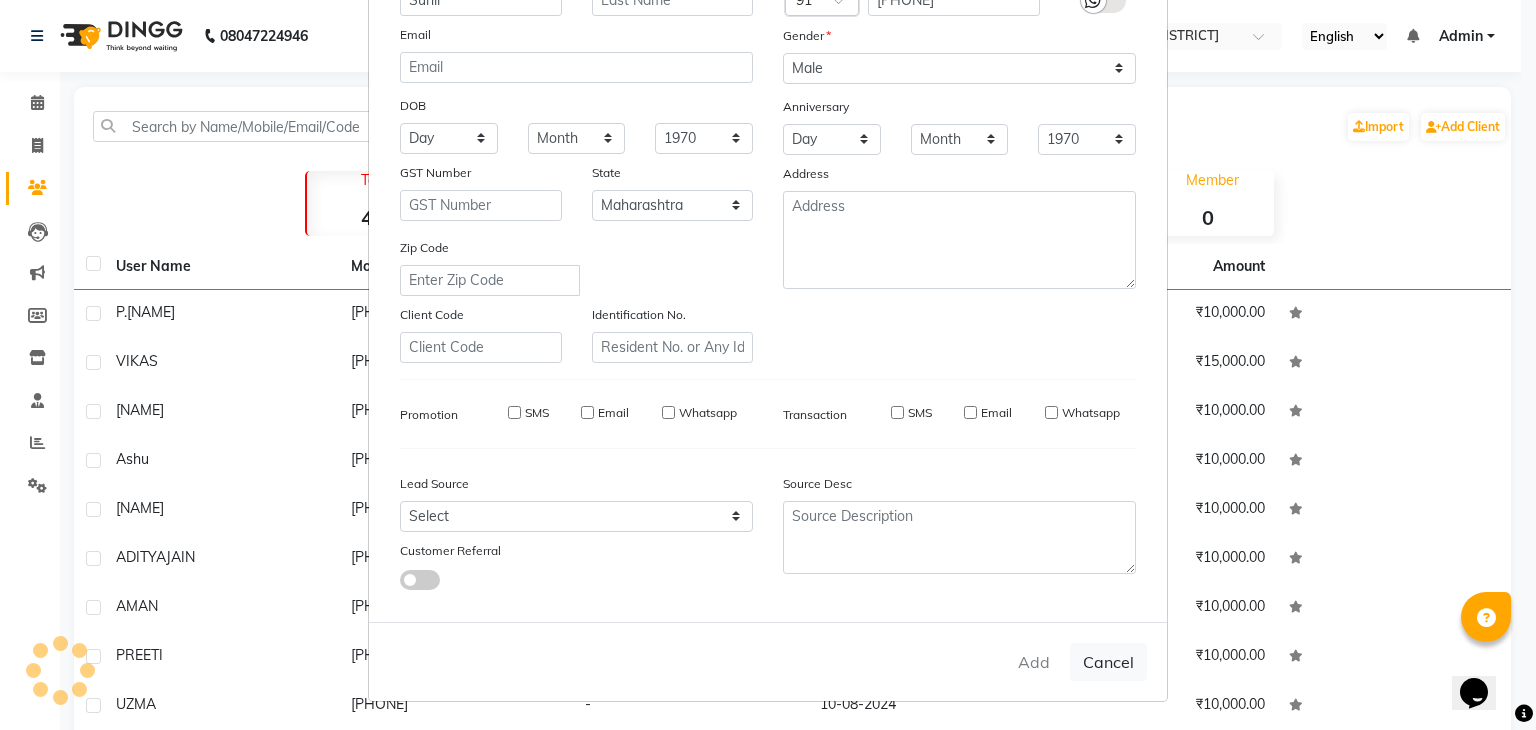select 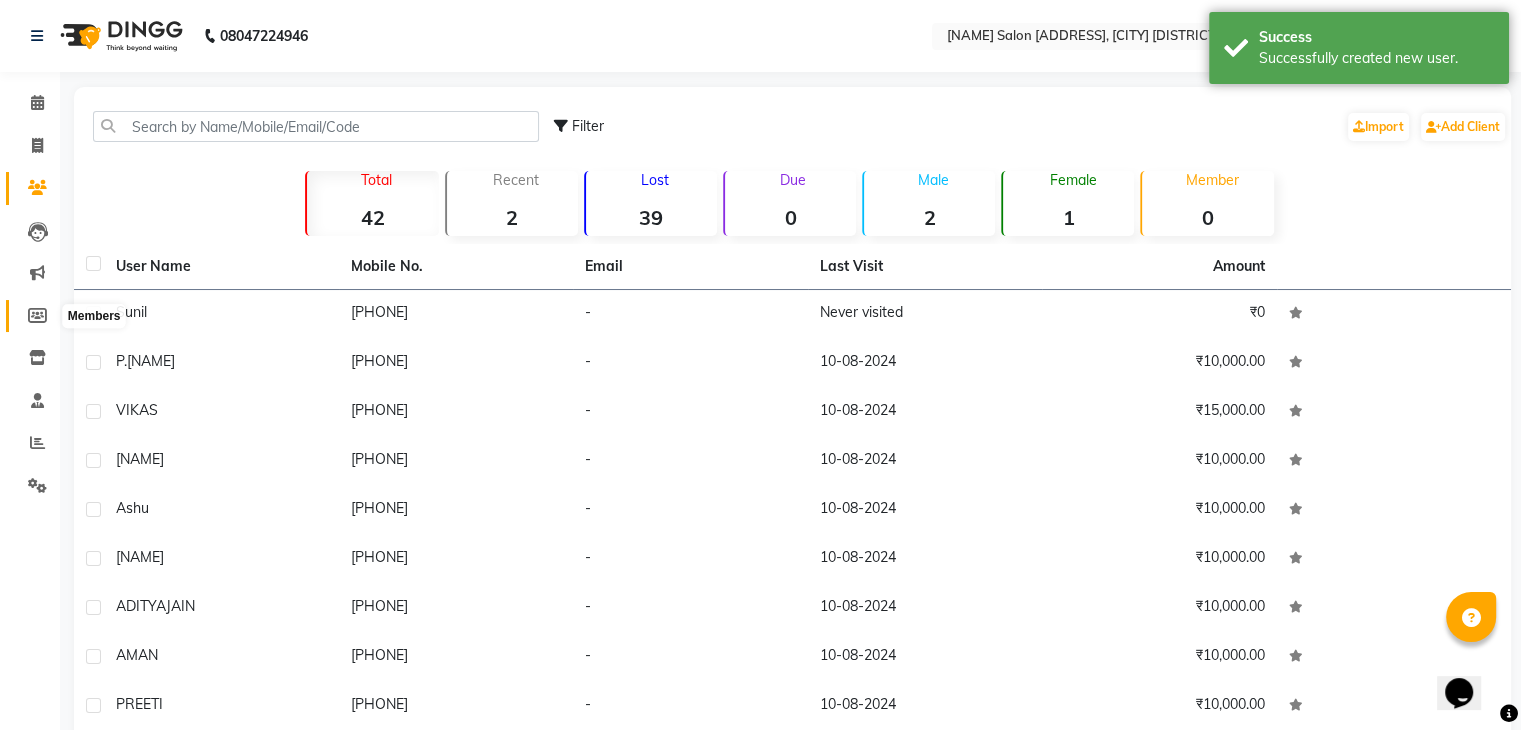 click 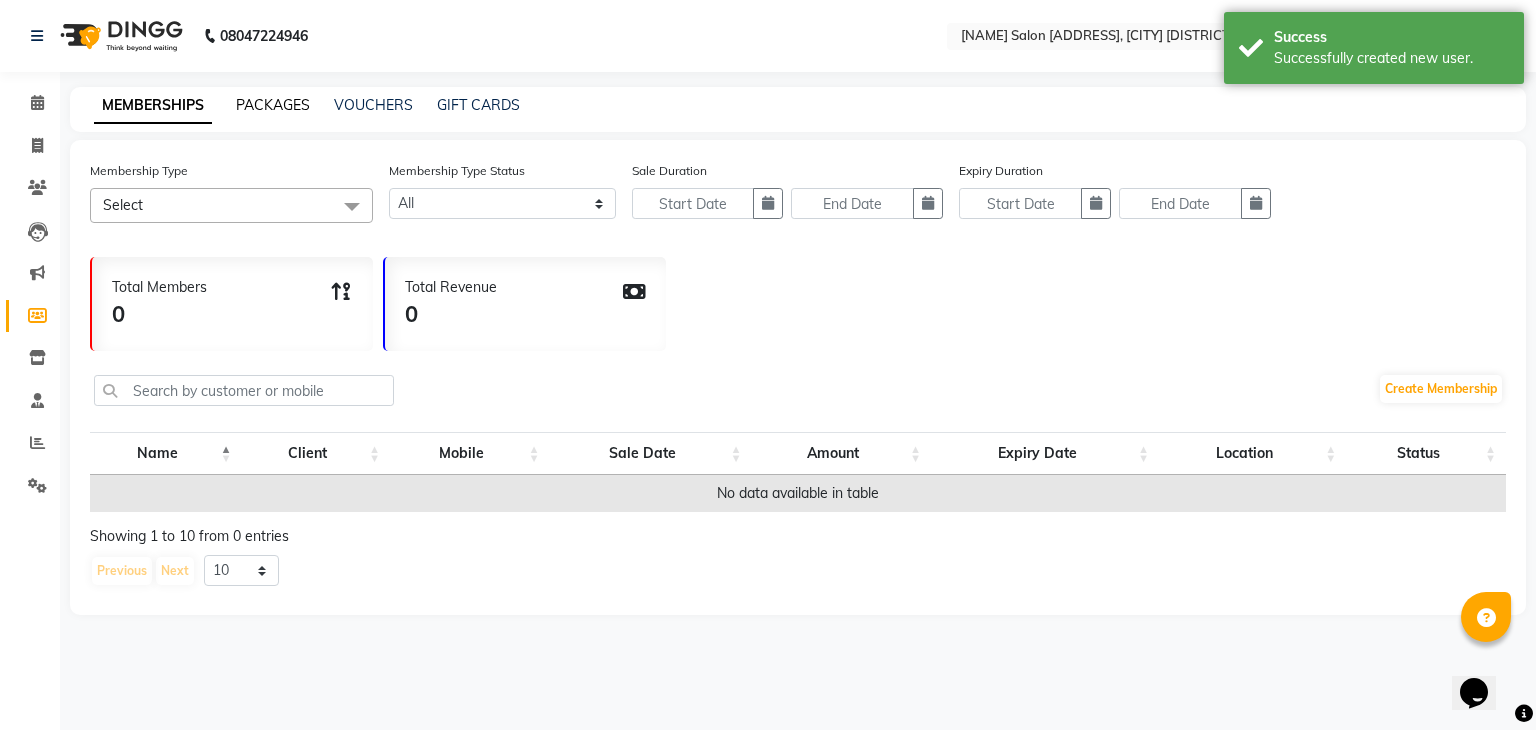 click on "PACKAGES" 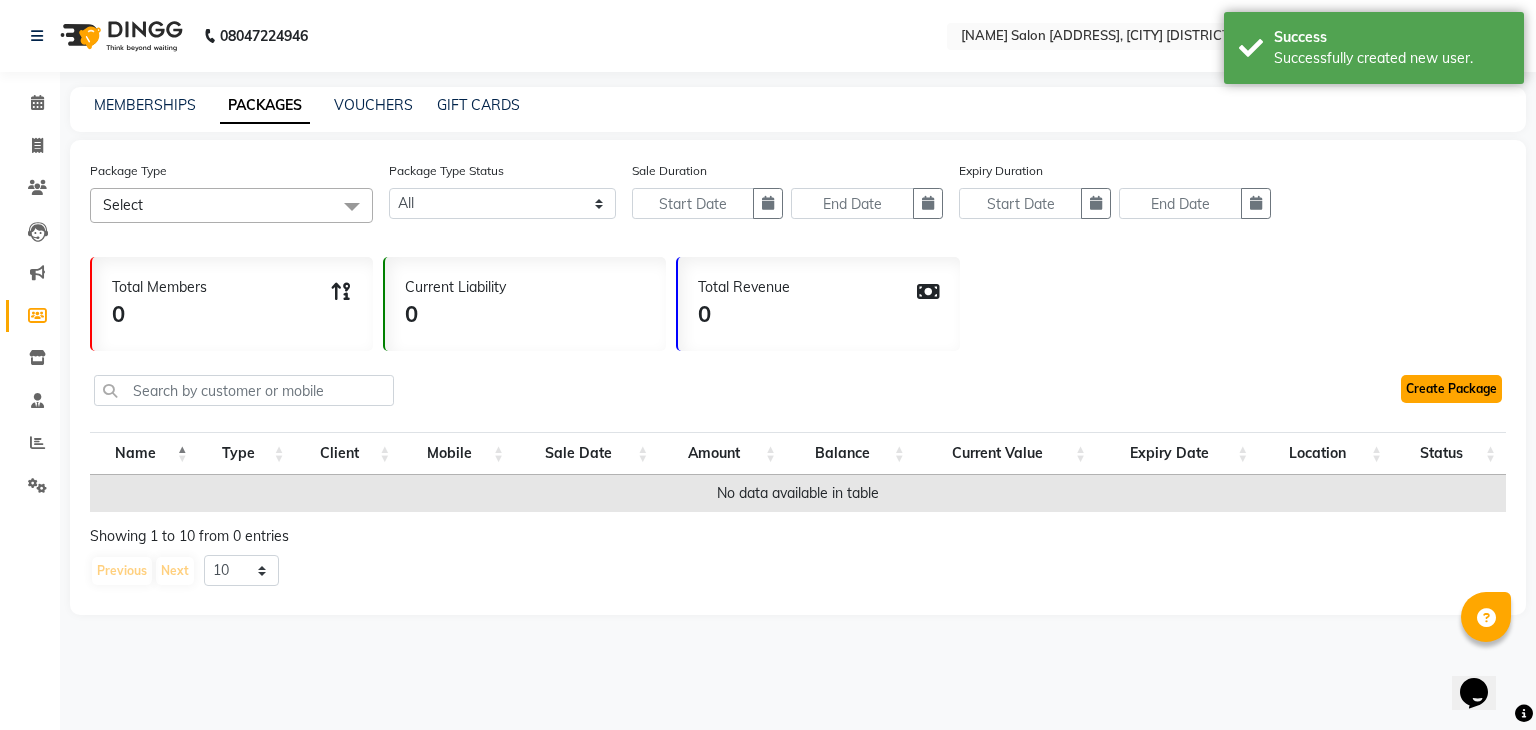 click on "Create Package" 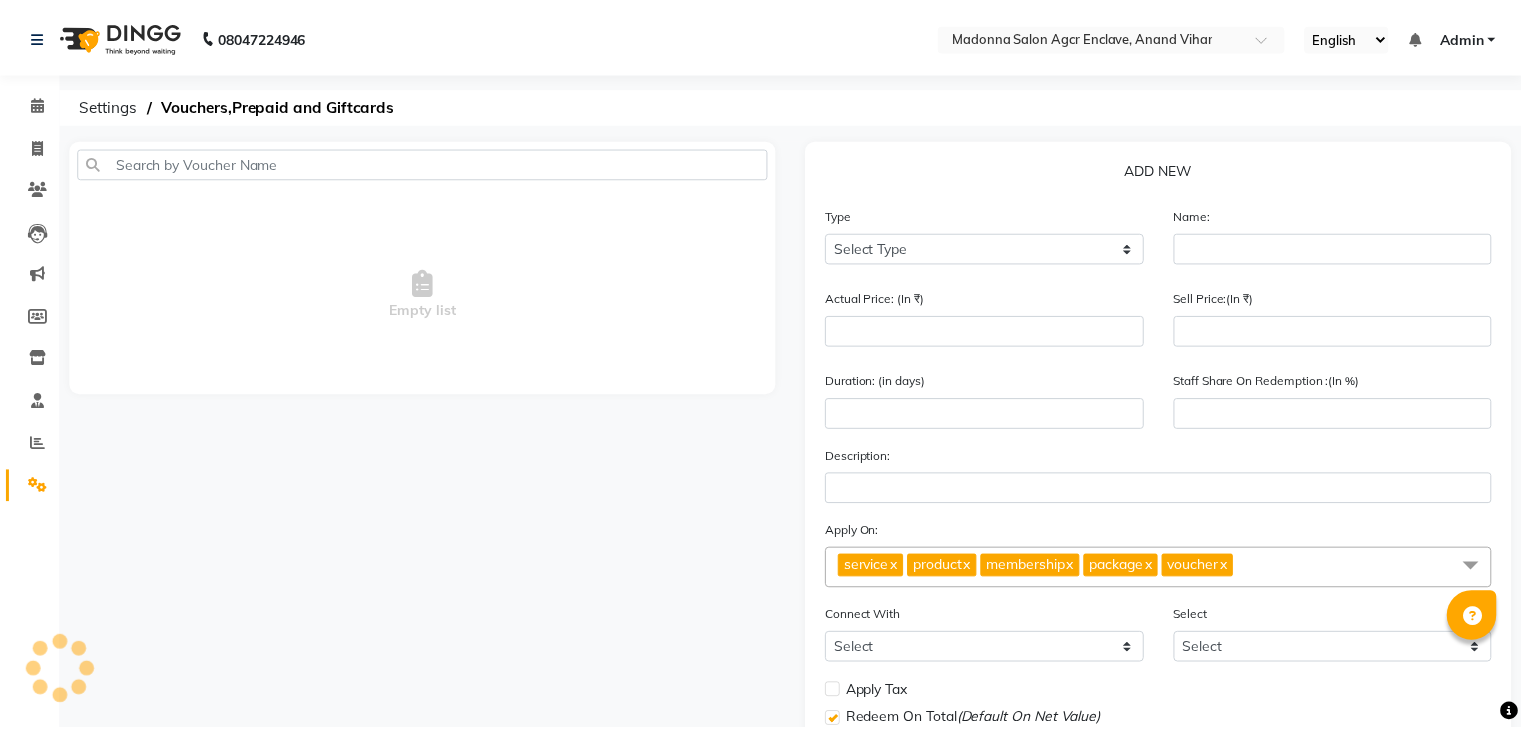 scroll, scrollTop: 0, scrollLeft: 0, axis: both 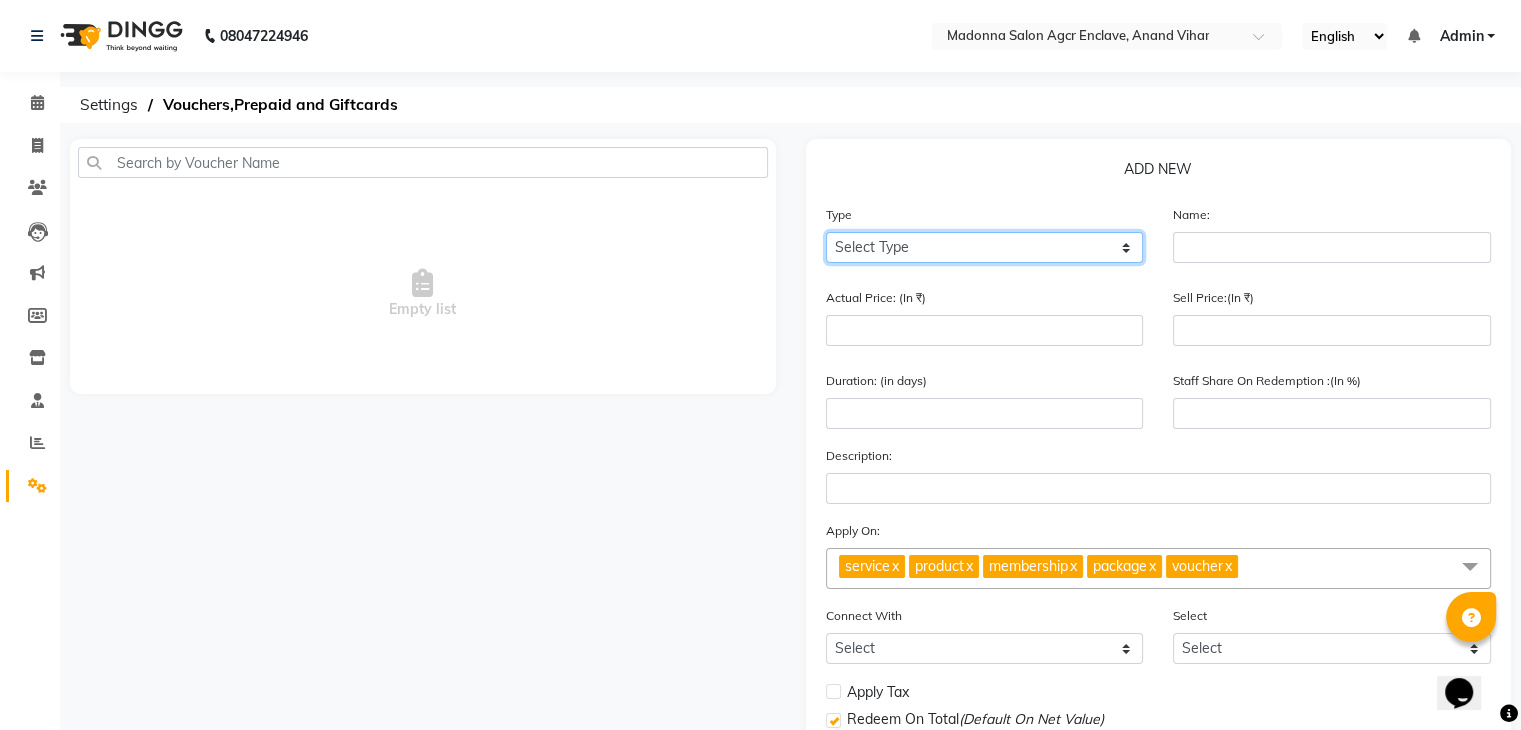 click on "Select Type Voucher Prepaid Gift Card" 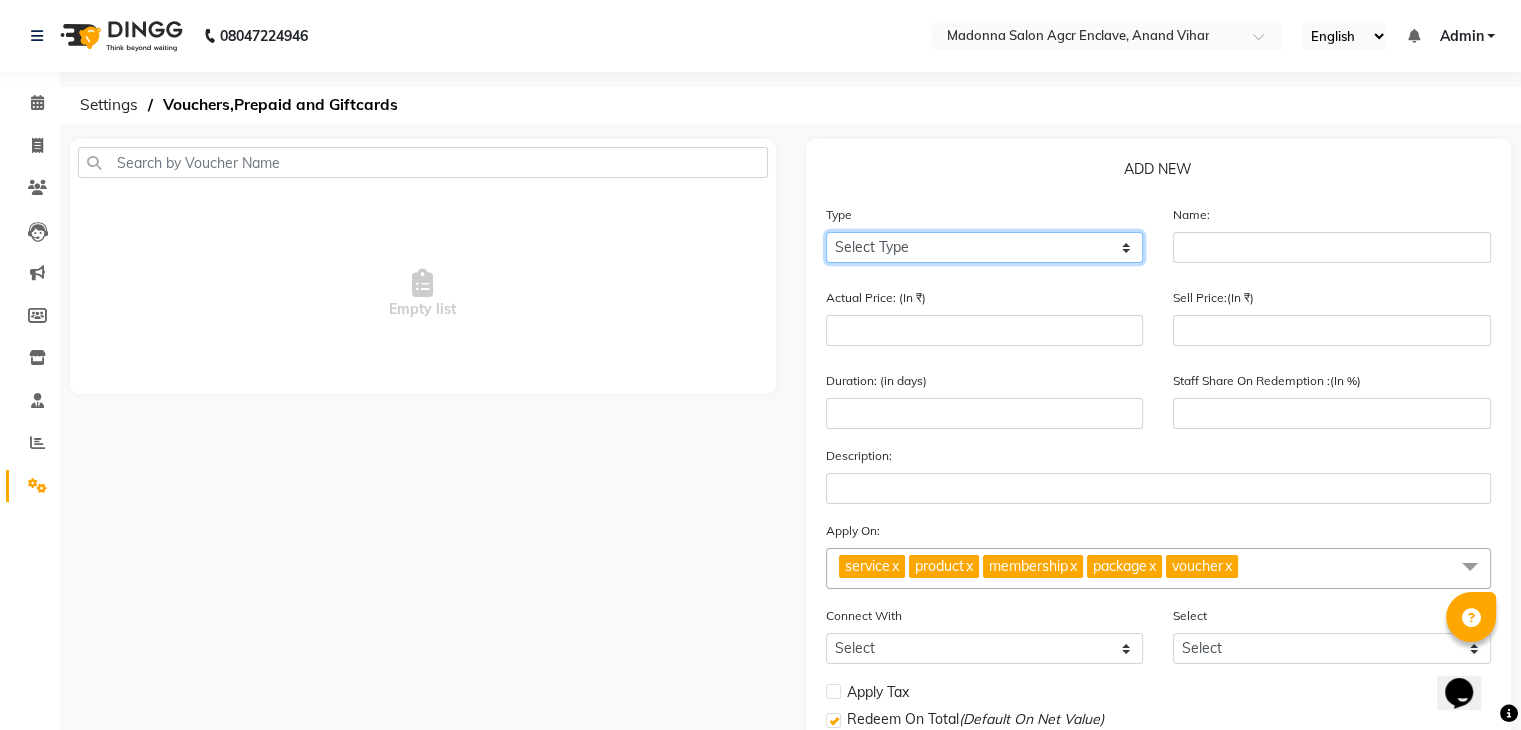 select on "P" 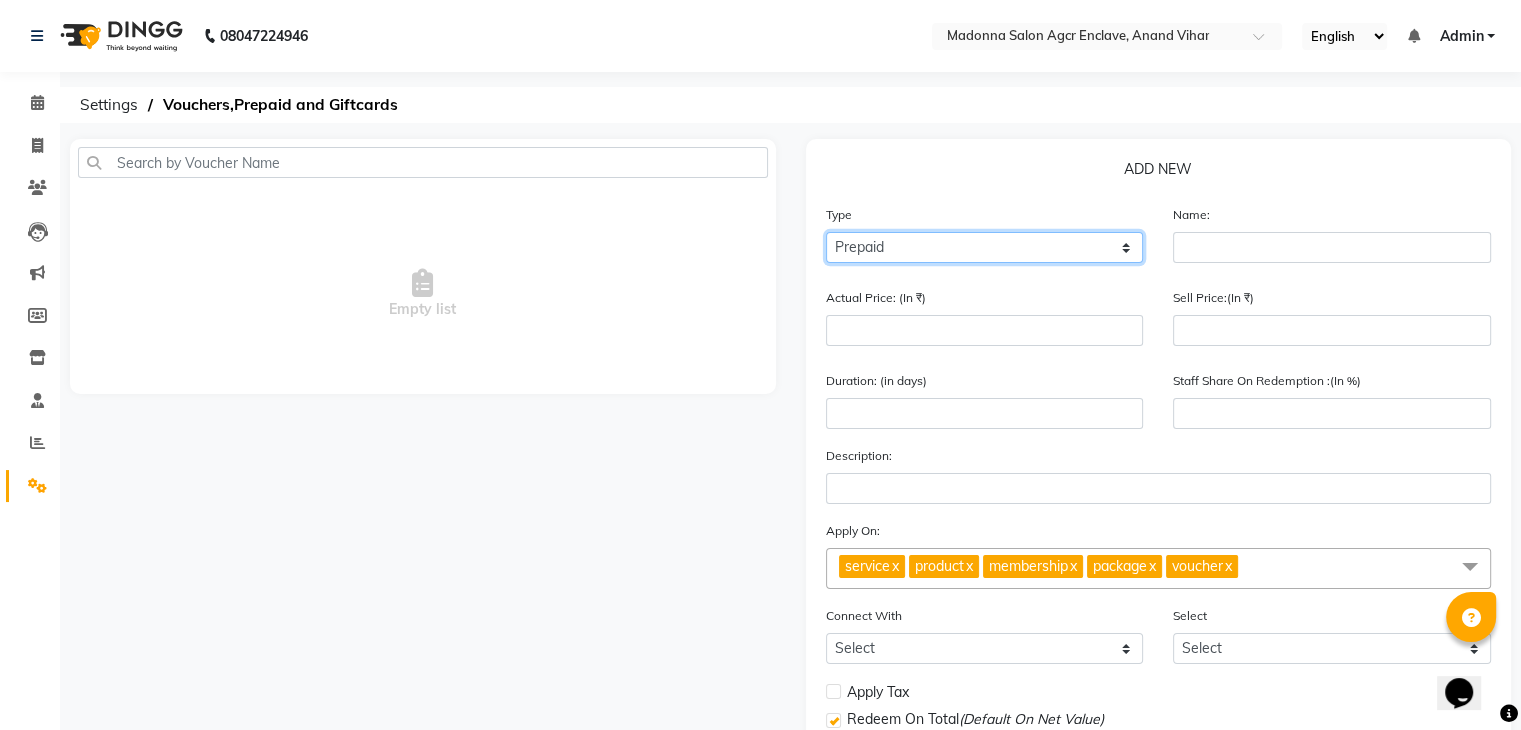 click on "Select Type Voucher Prepaid Gift Card" 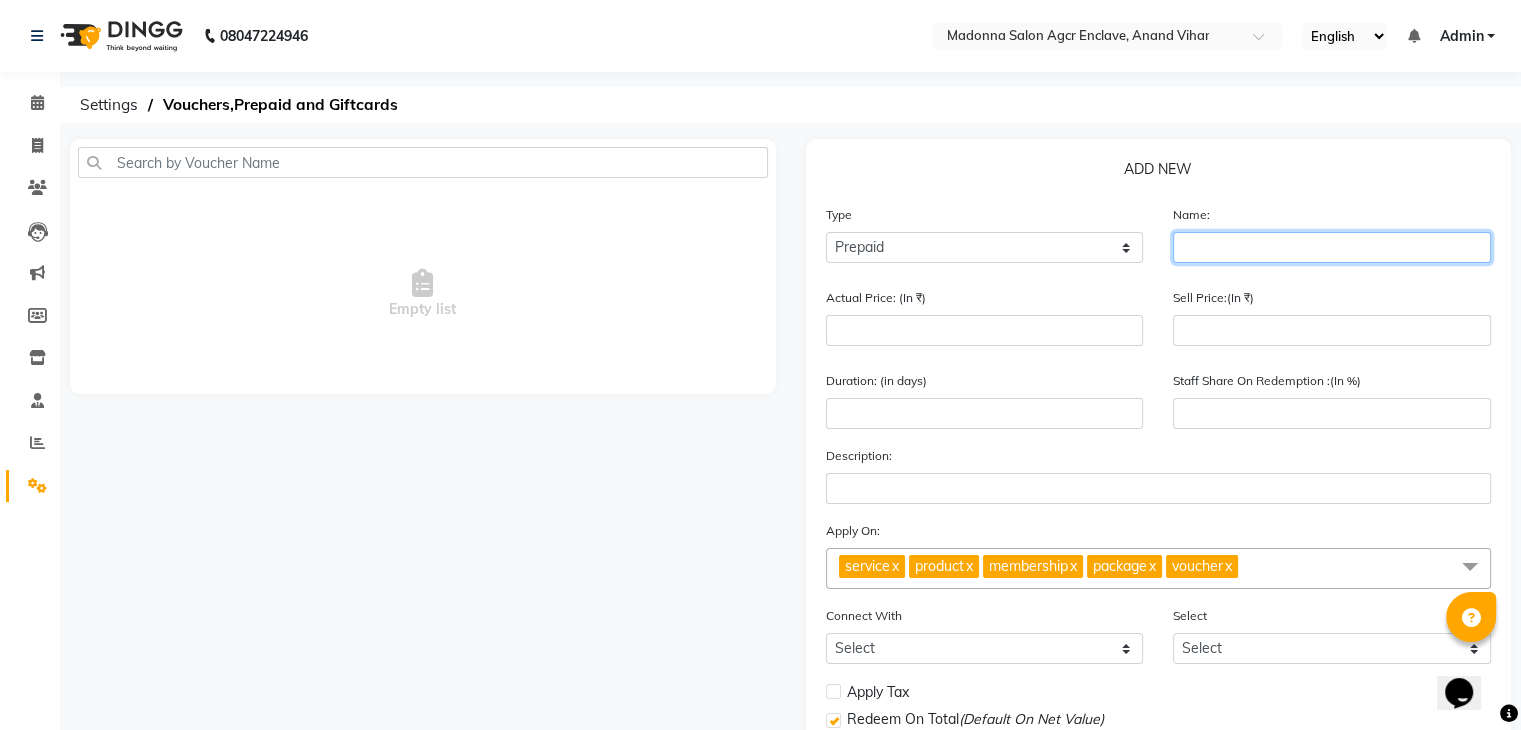 click 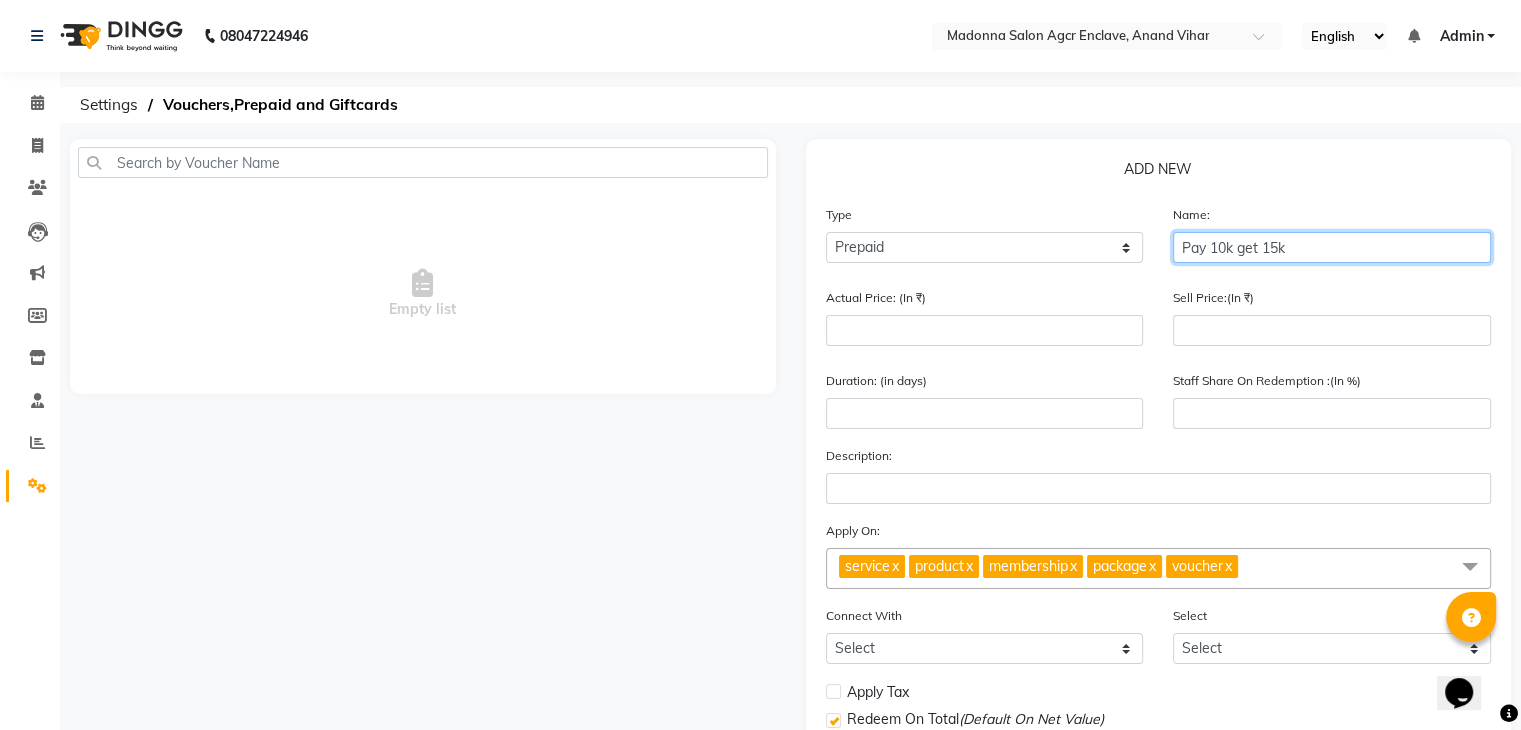 type on "Pay 10k get 15k" 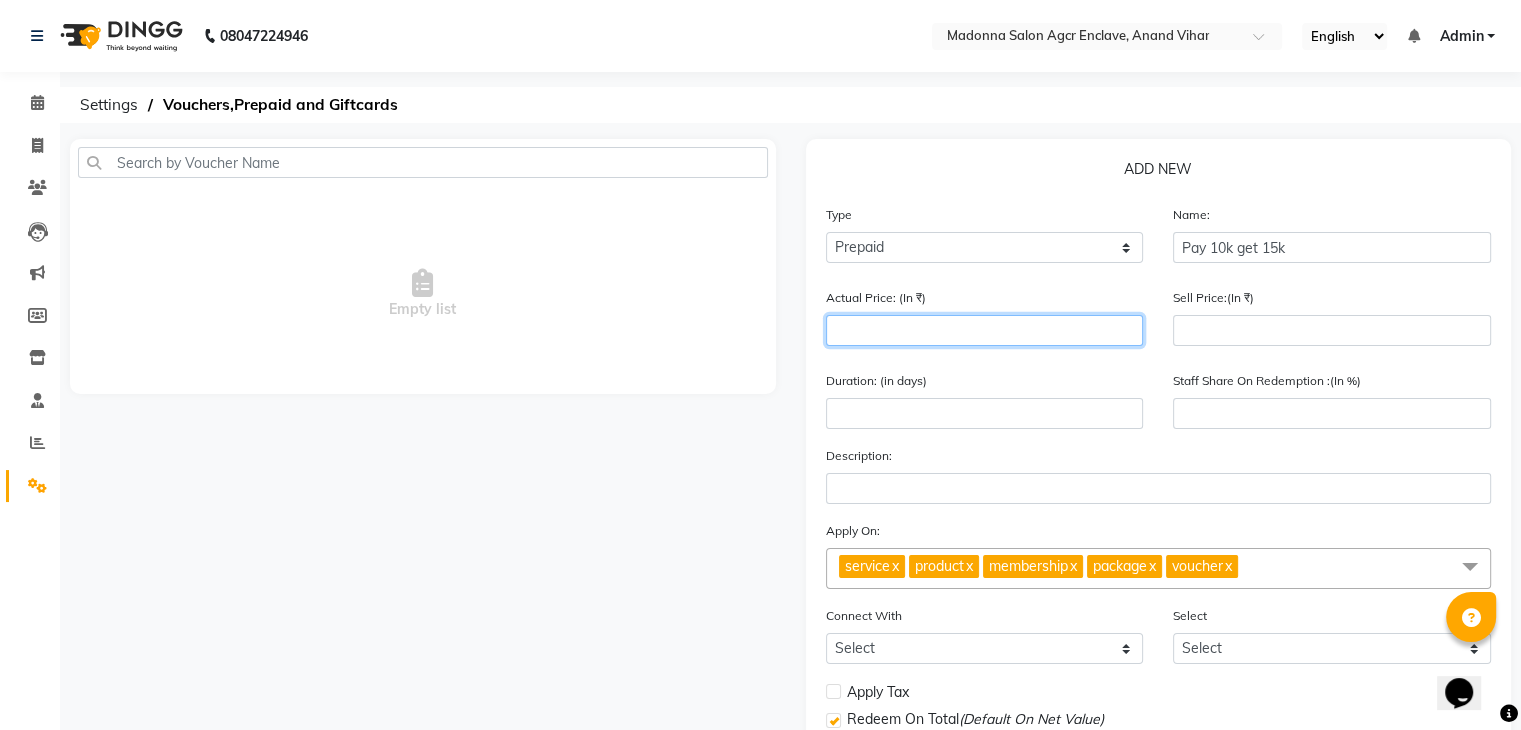 click 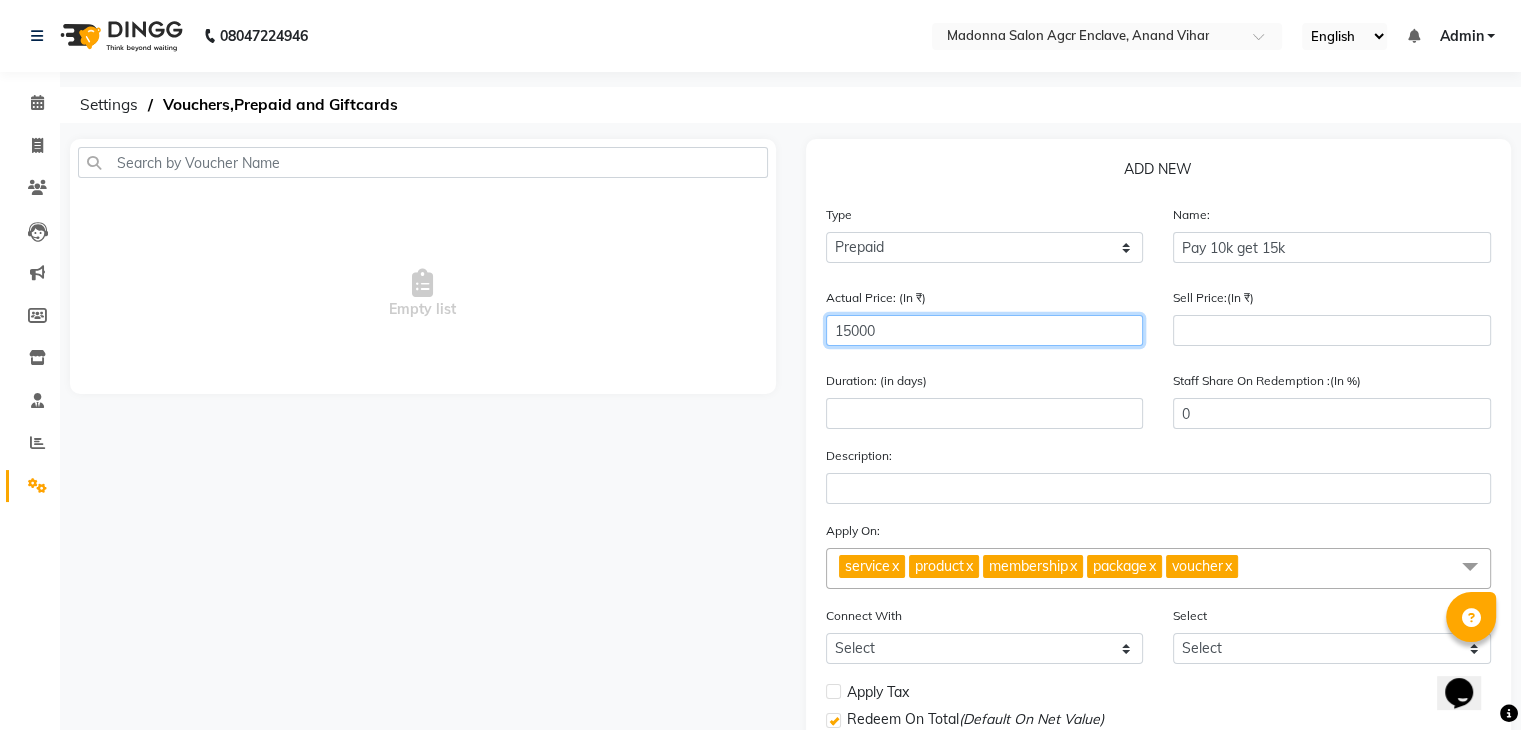 type on "15000" 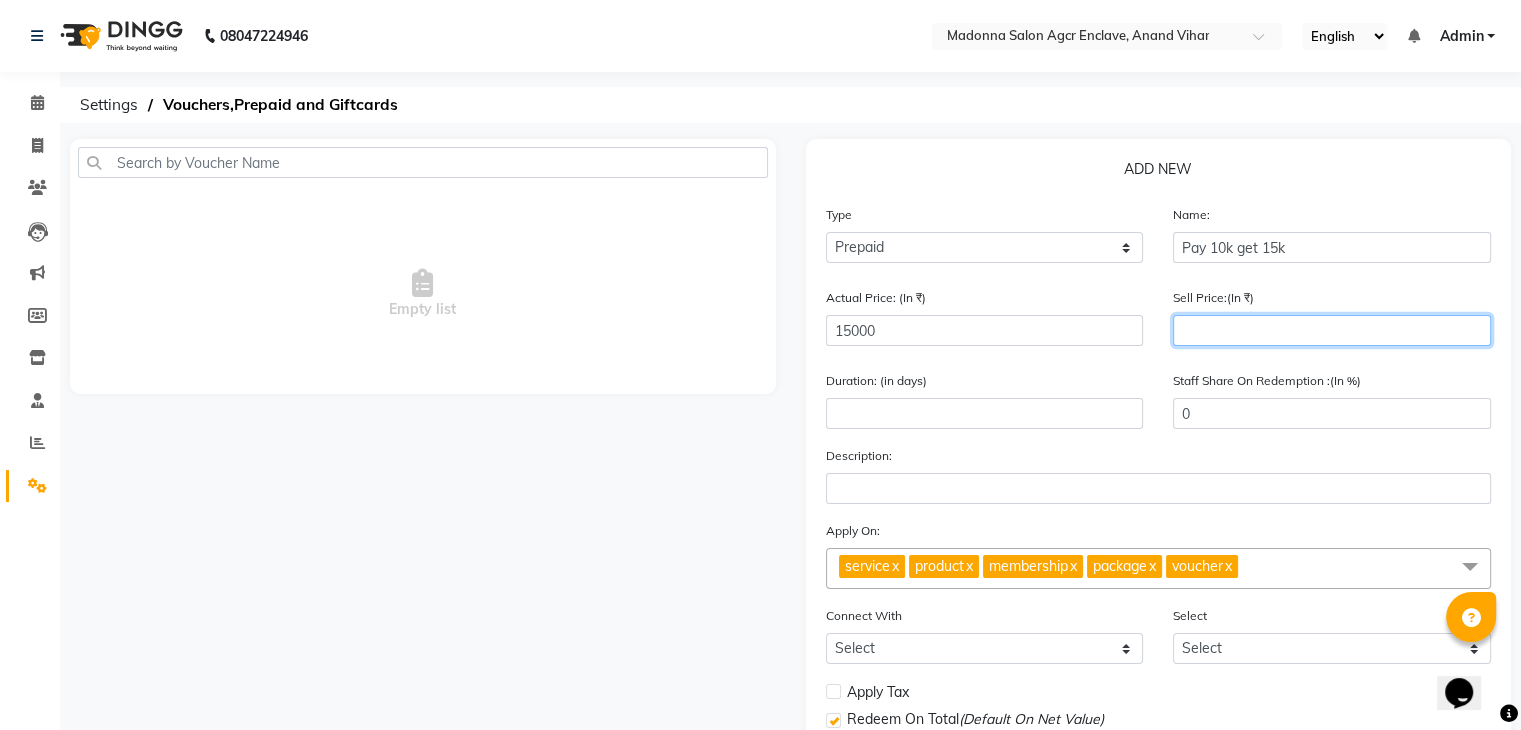 click 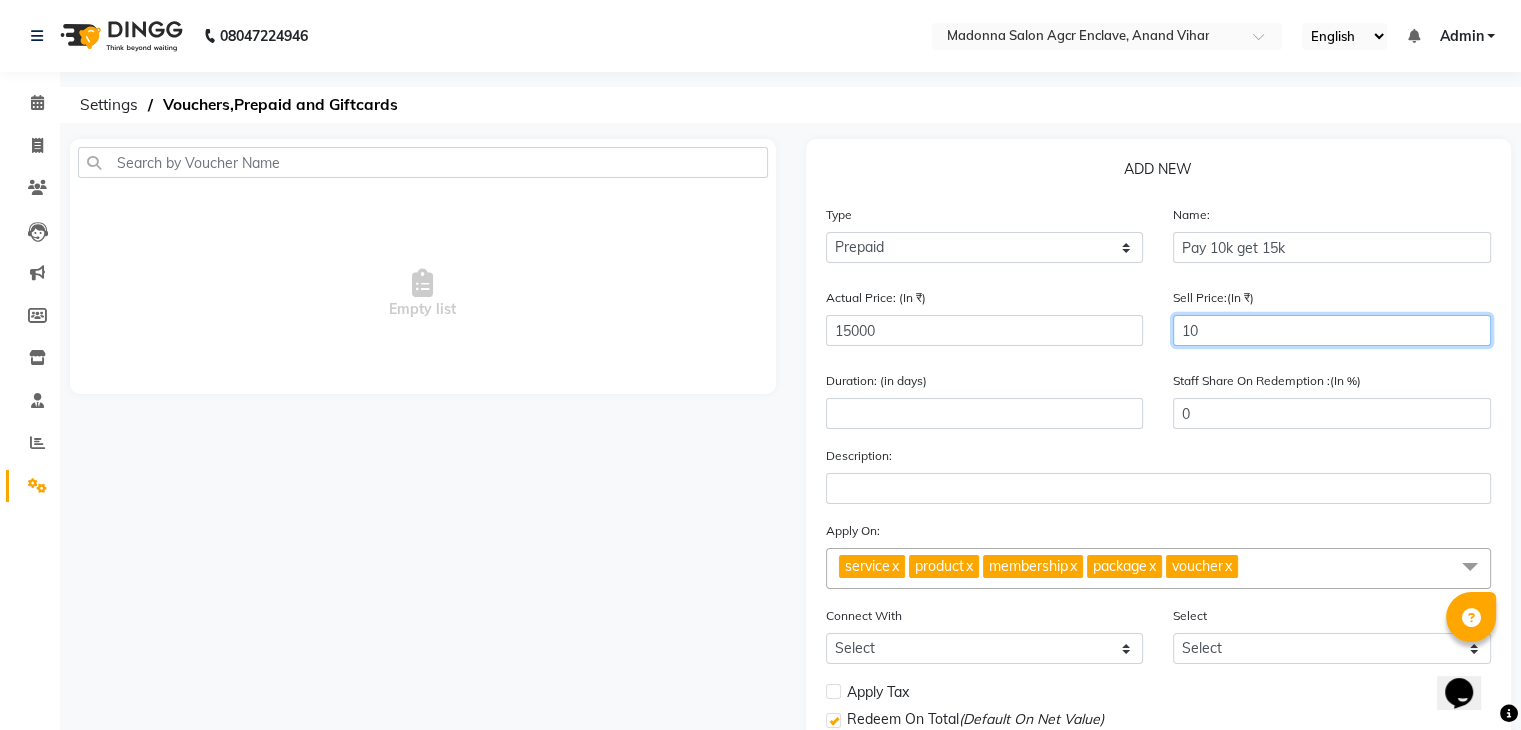 type on "100" 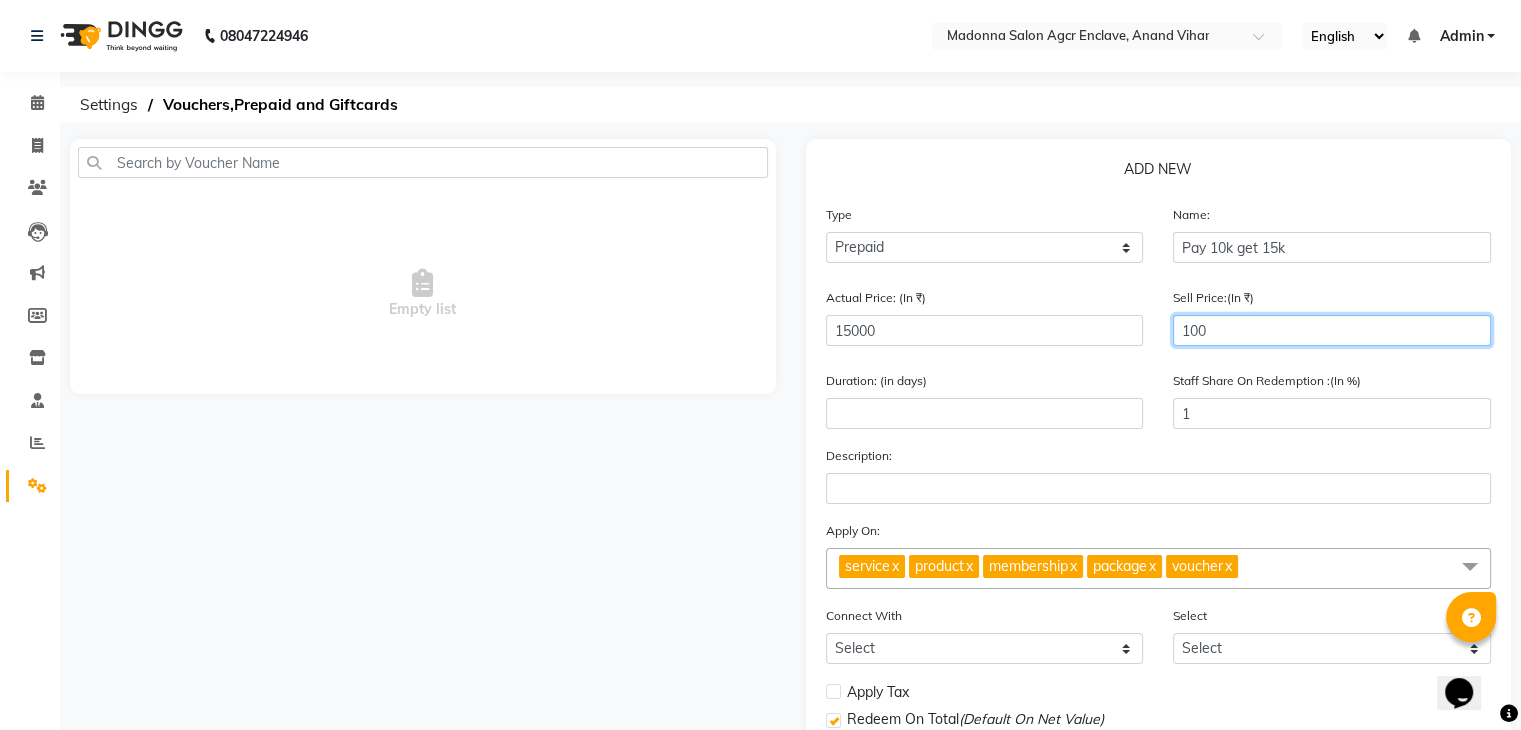 type on "1000" 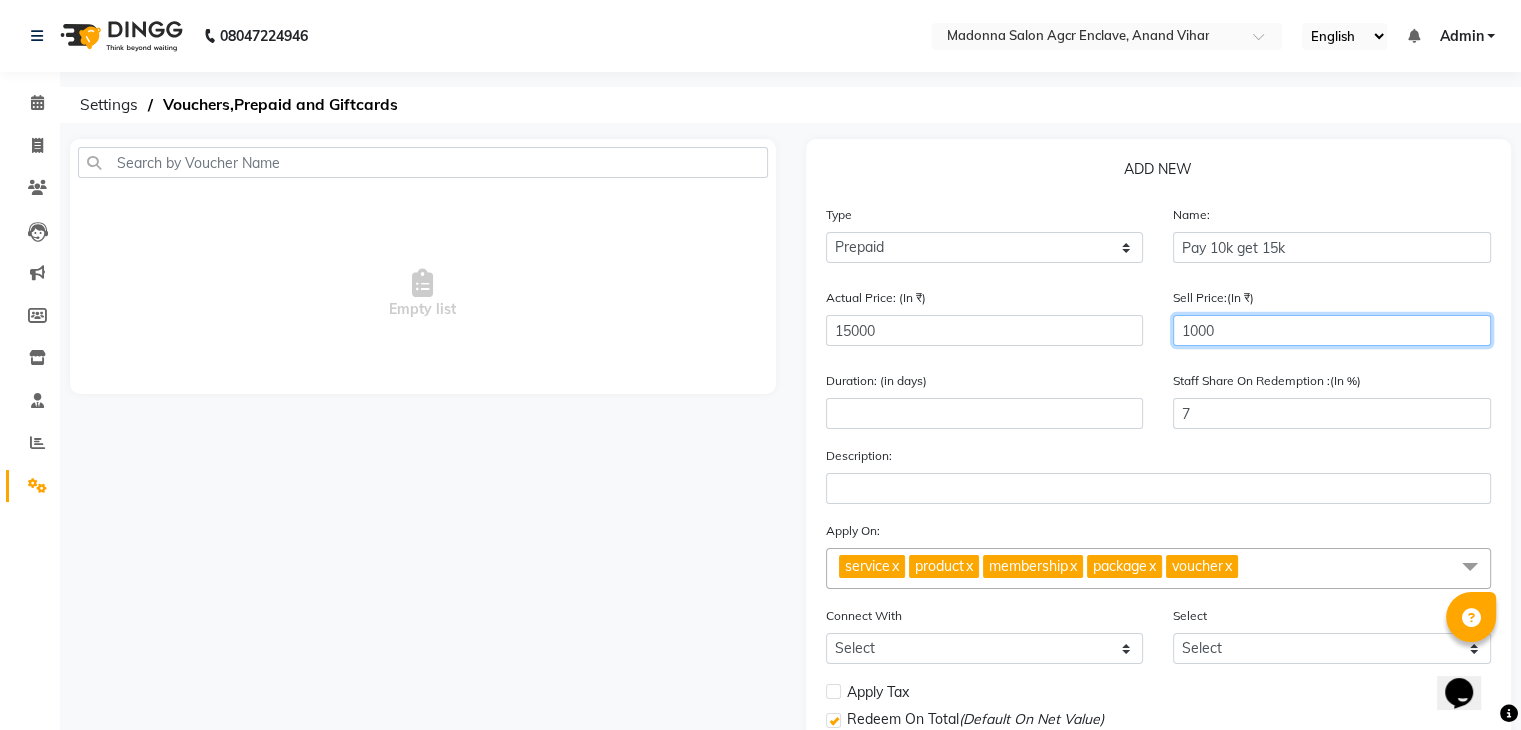 type on "10000" 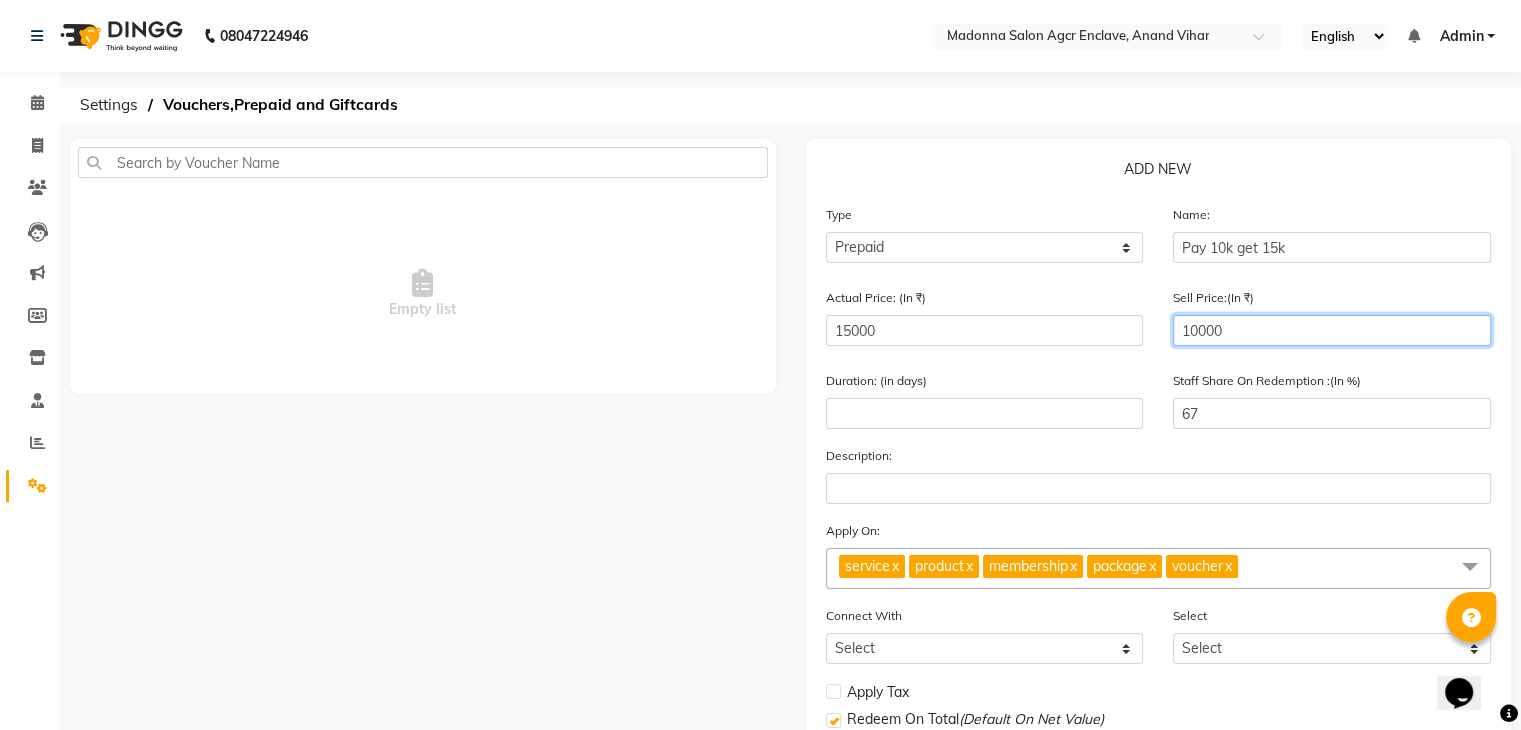 type on "10000" 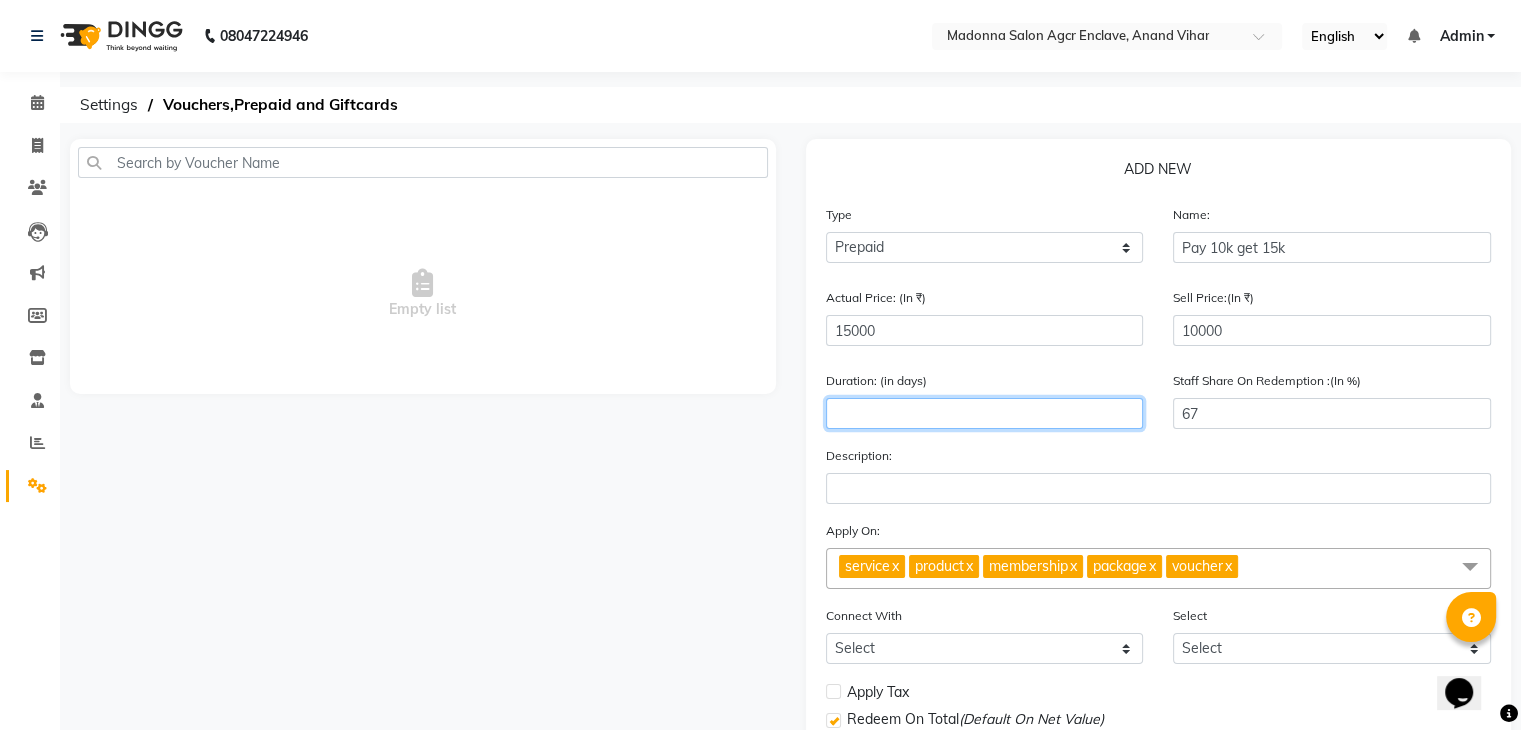 click 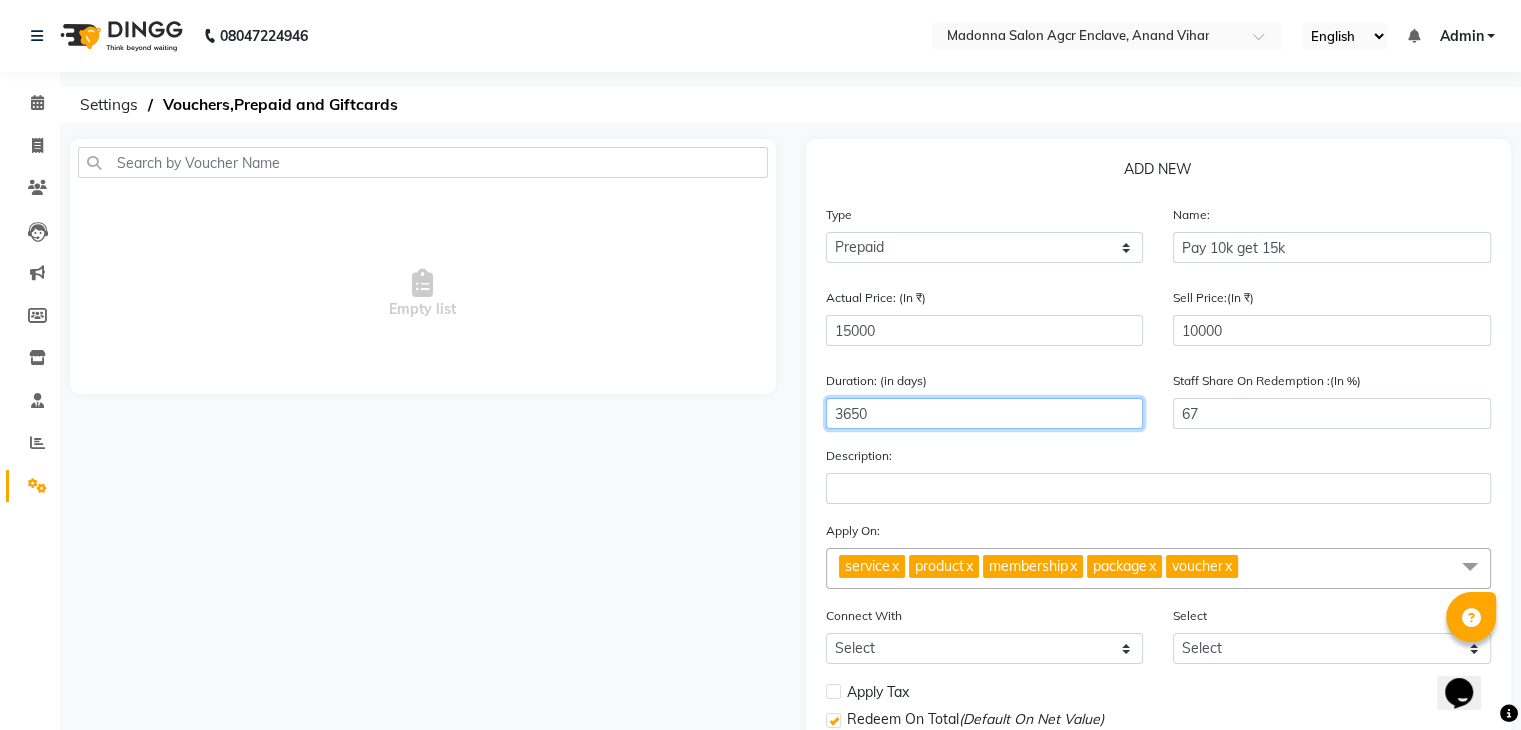 type on "3650" 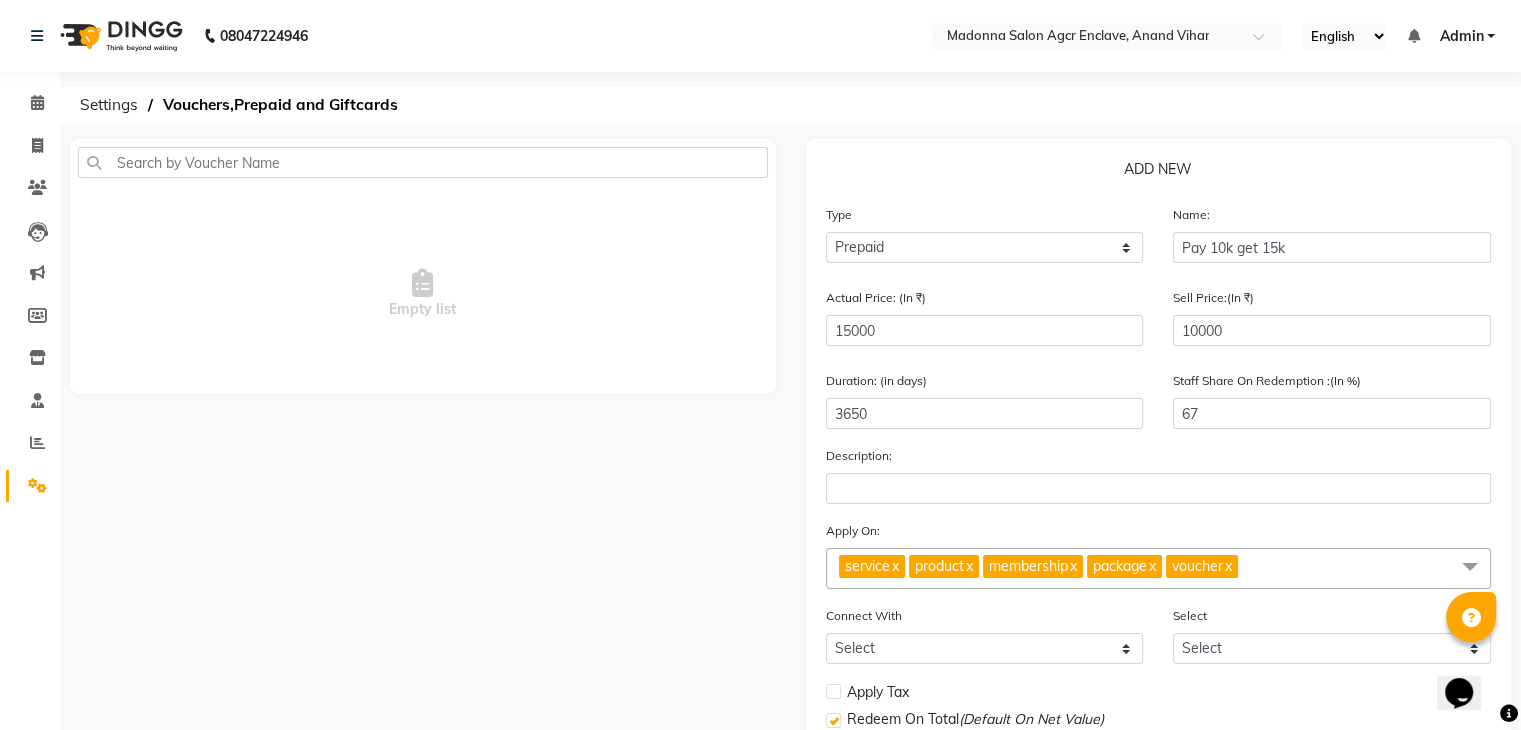 click on "x" 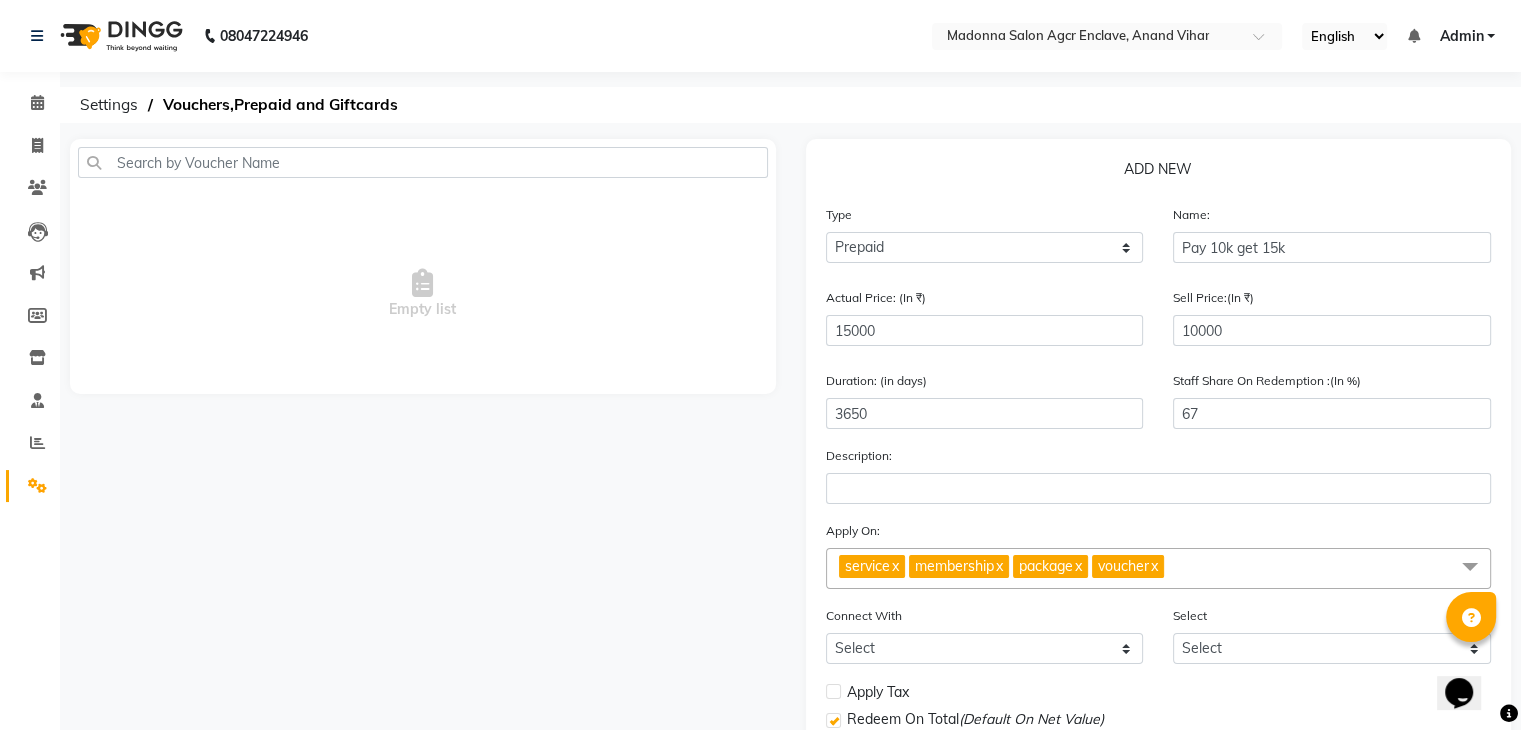 click on "x" 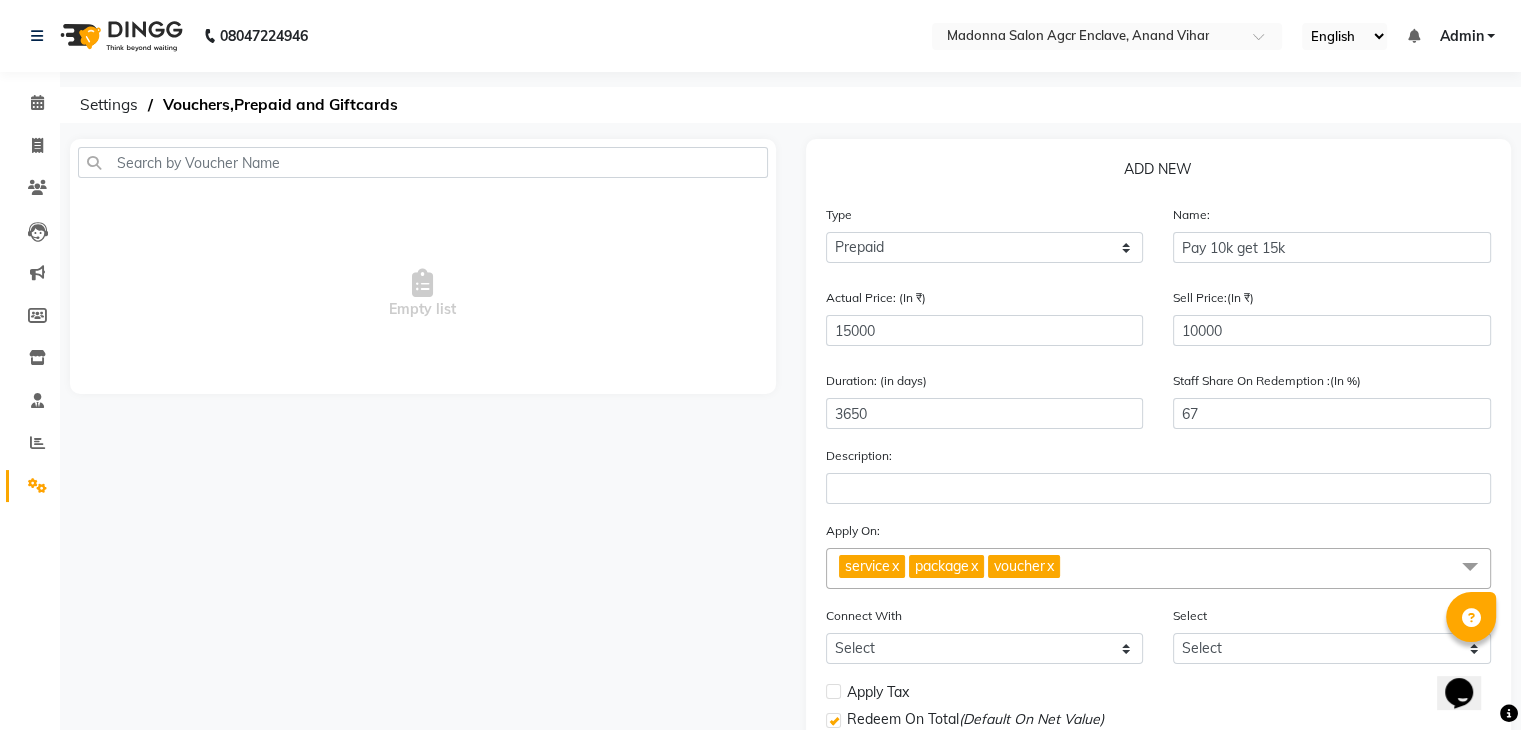 click on "x" 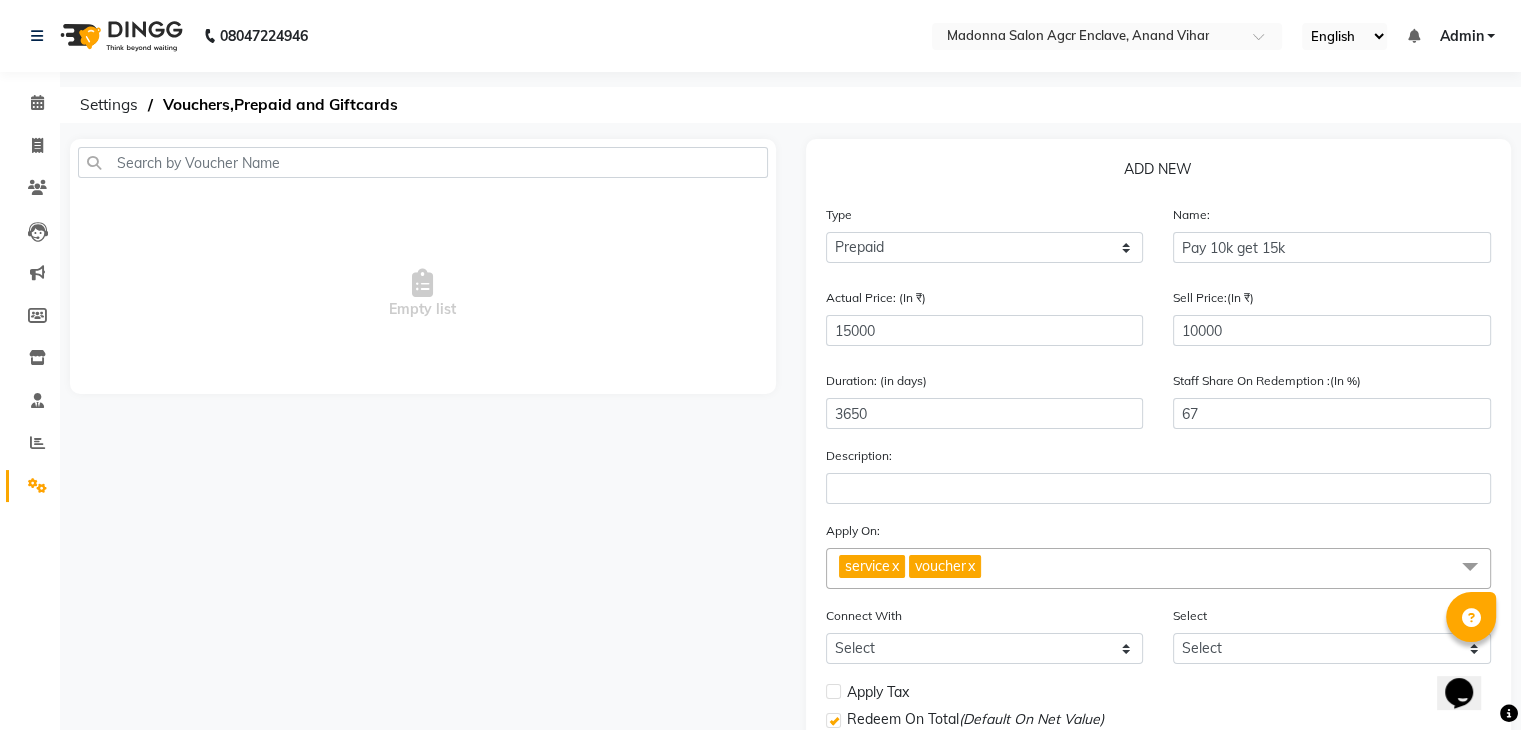 click on "x" 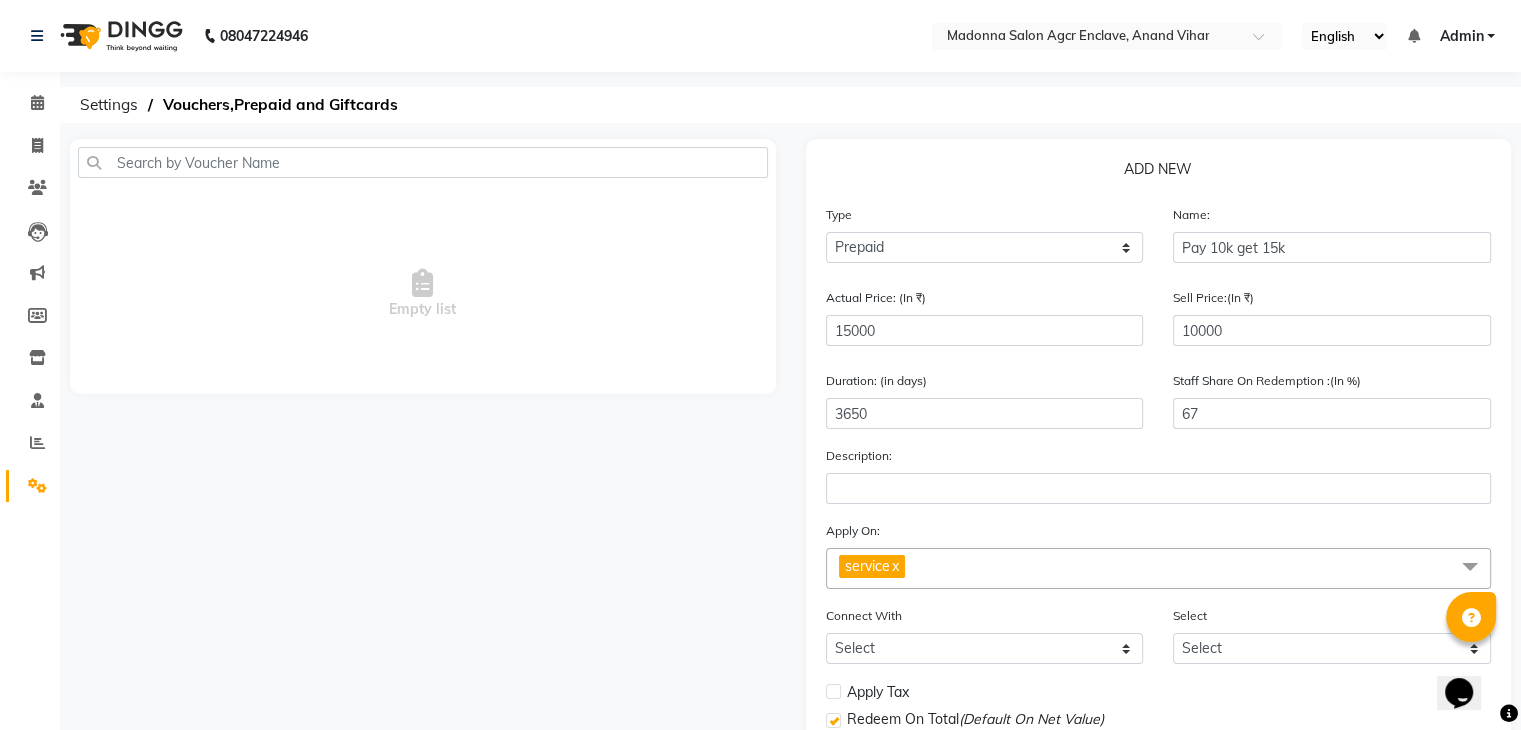 scroll, scrollTop: 201, scrollLeft: 0, axis: vertical 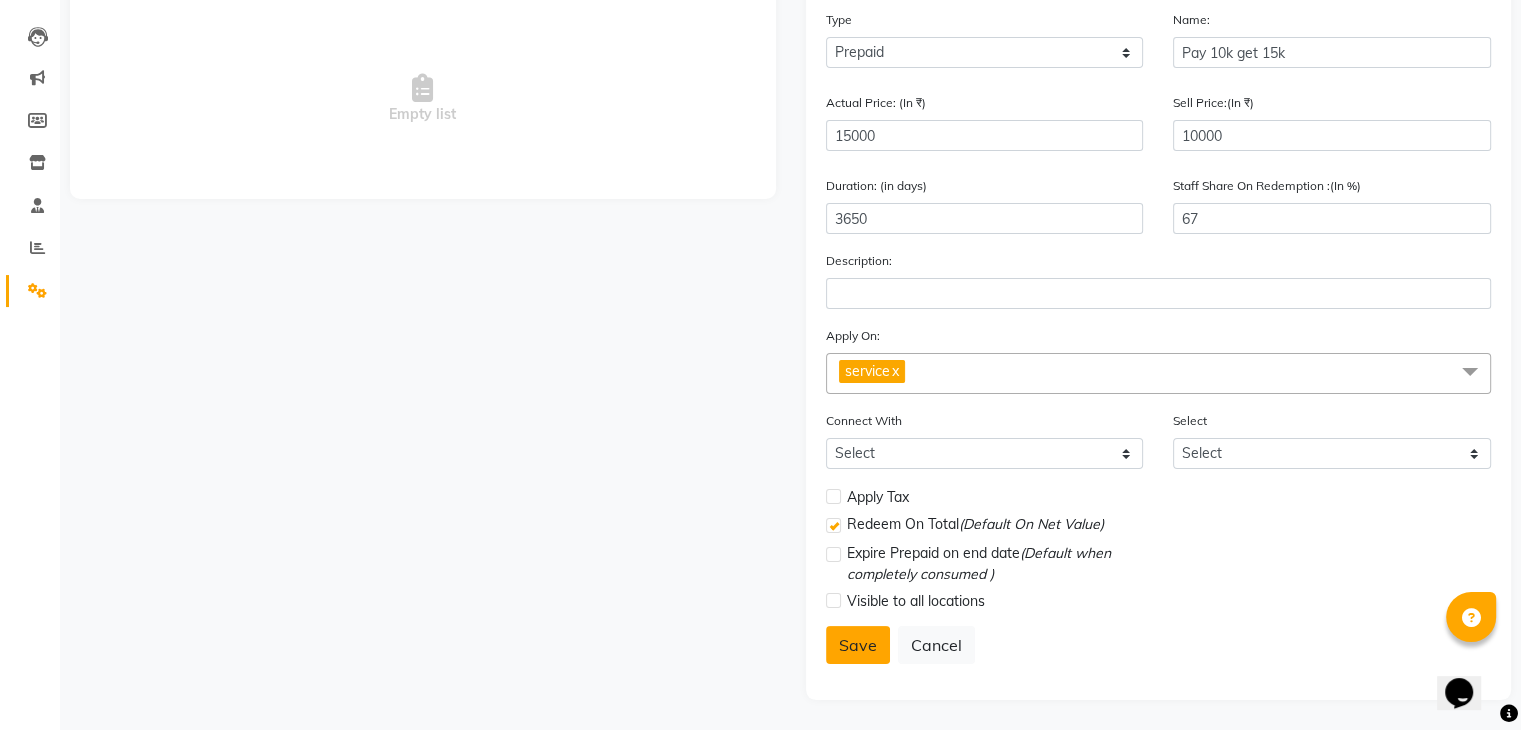 click on "Save" 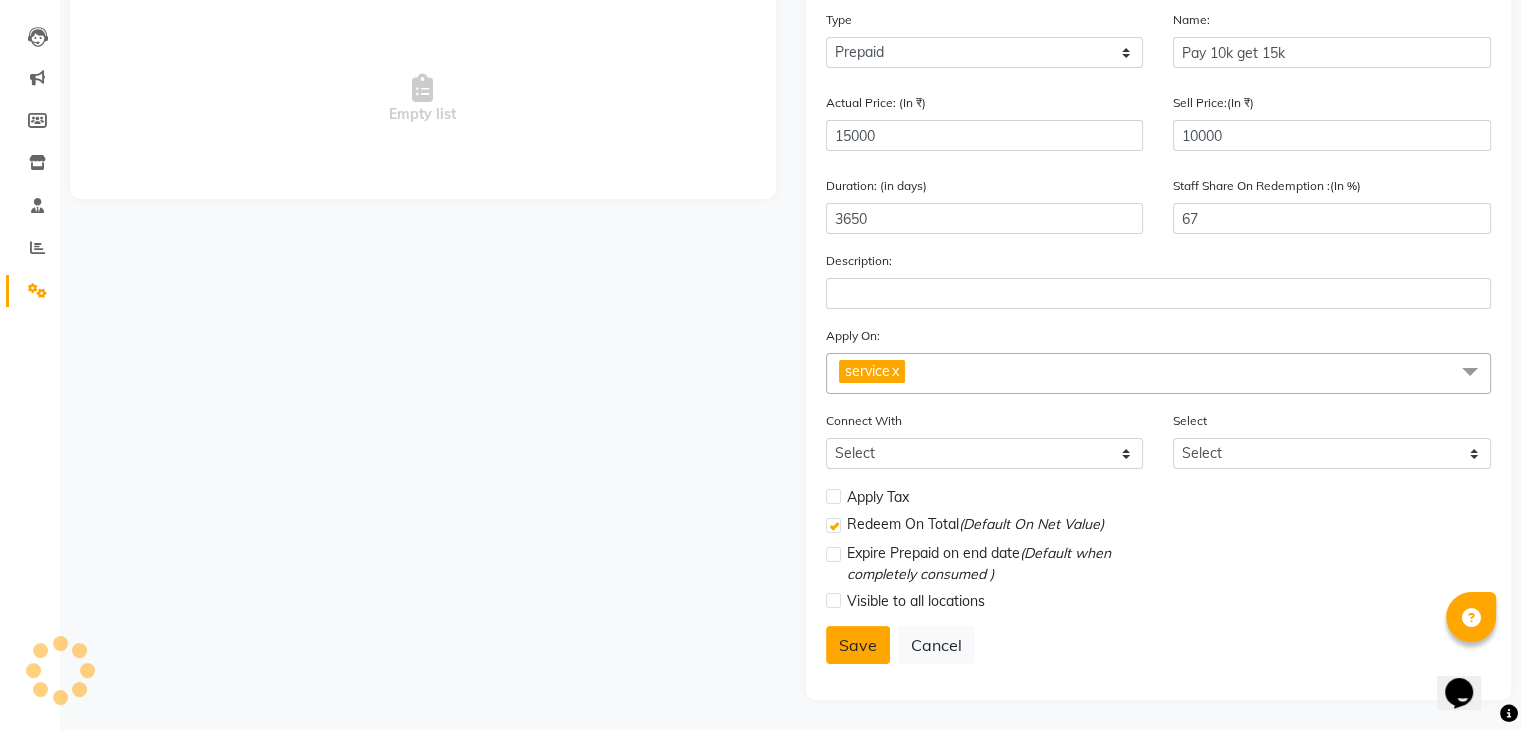 select 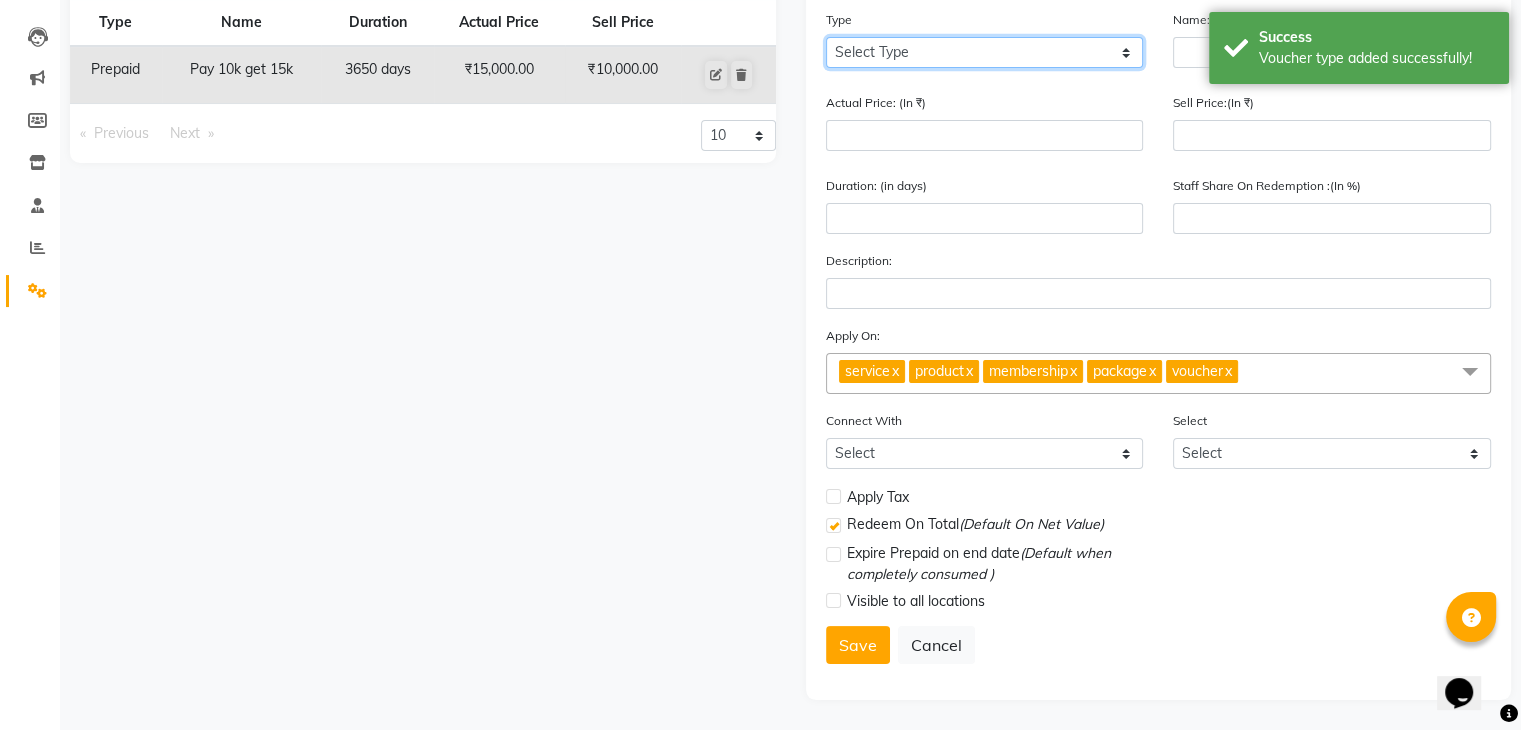 click on "Select Type Voucher Prepaid Gift Card" 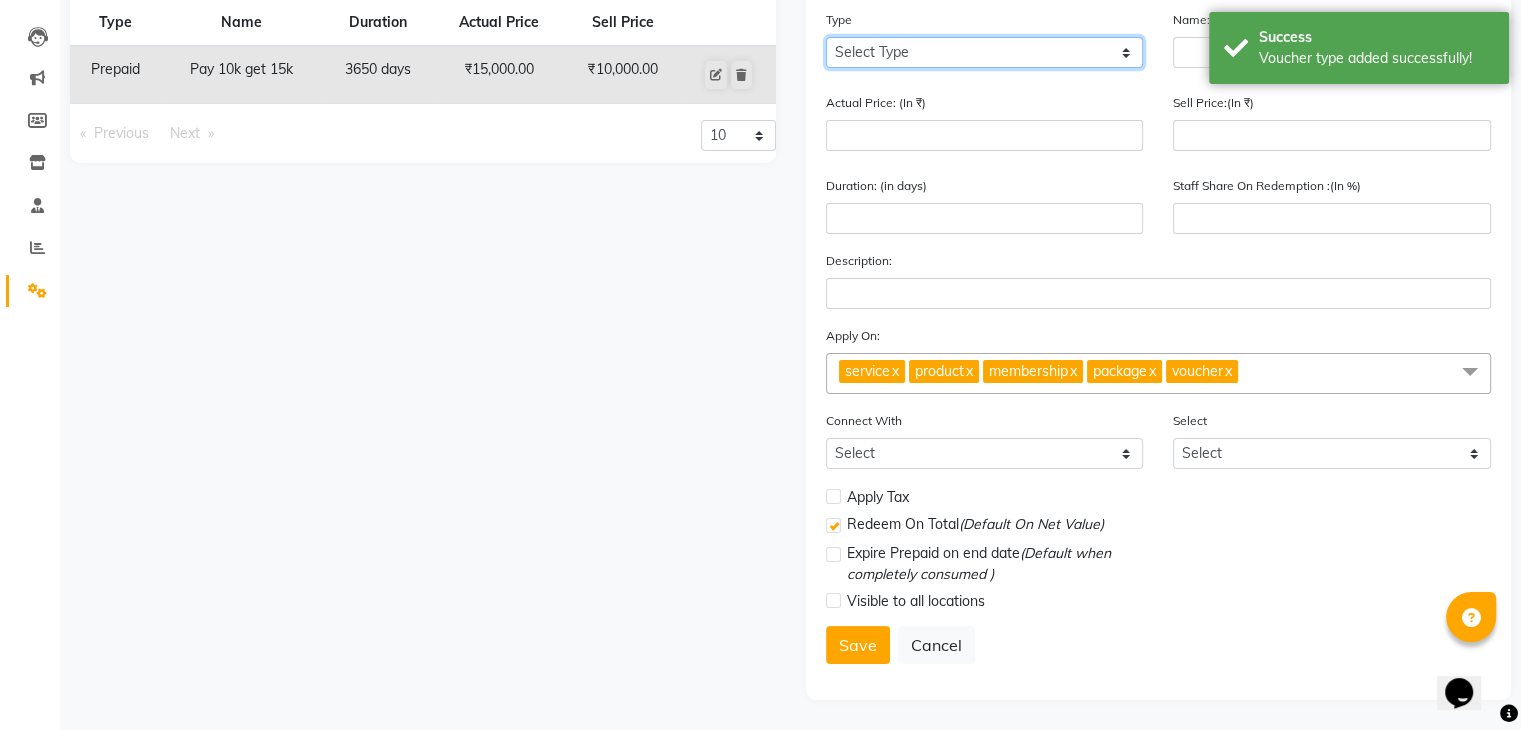 select on "P" 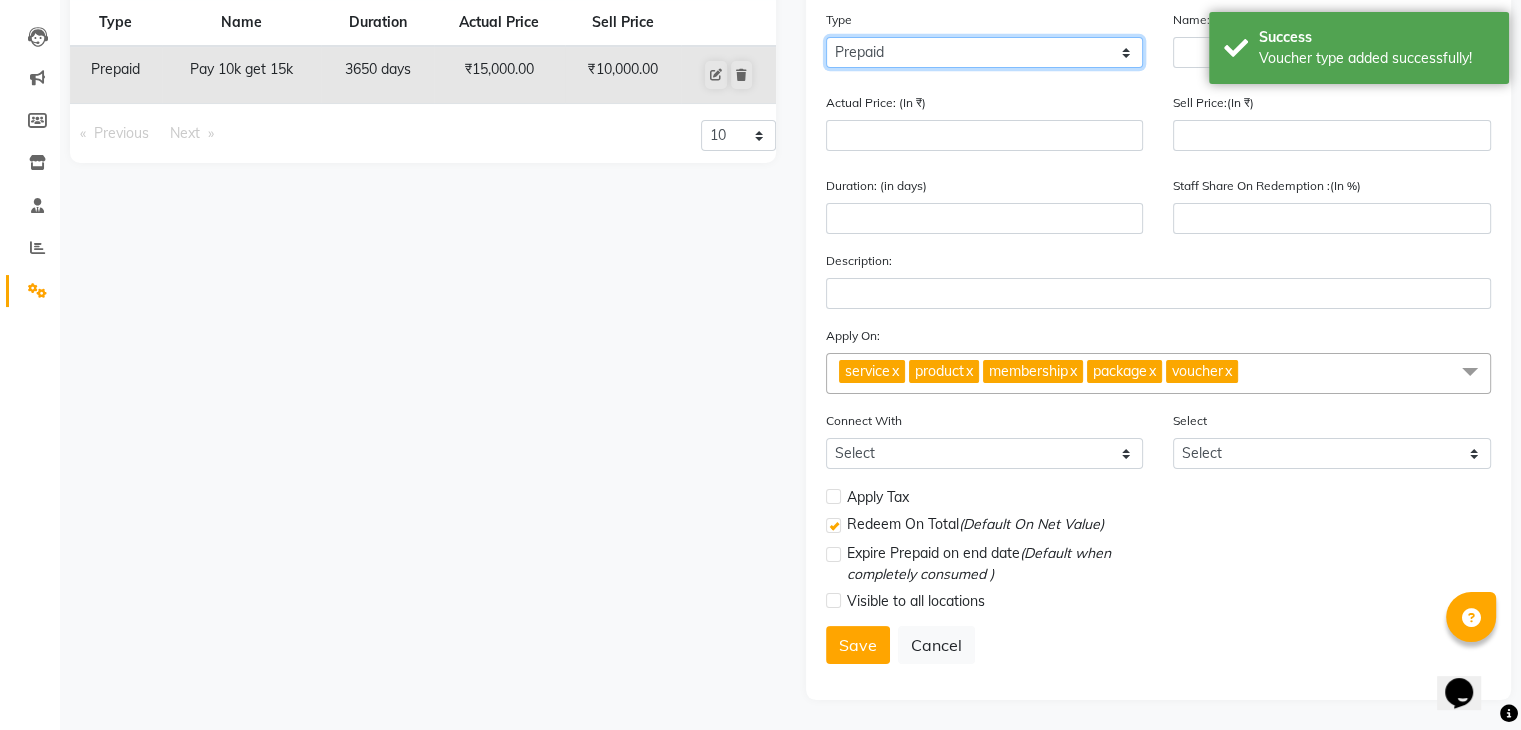 click on "Select Type Voucher Prepaid Gift Card" 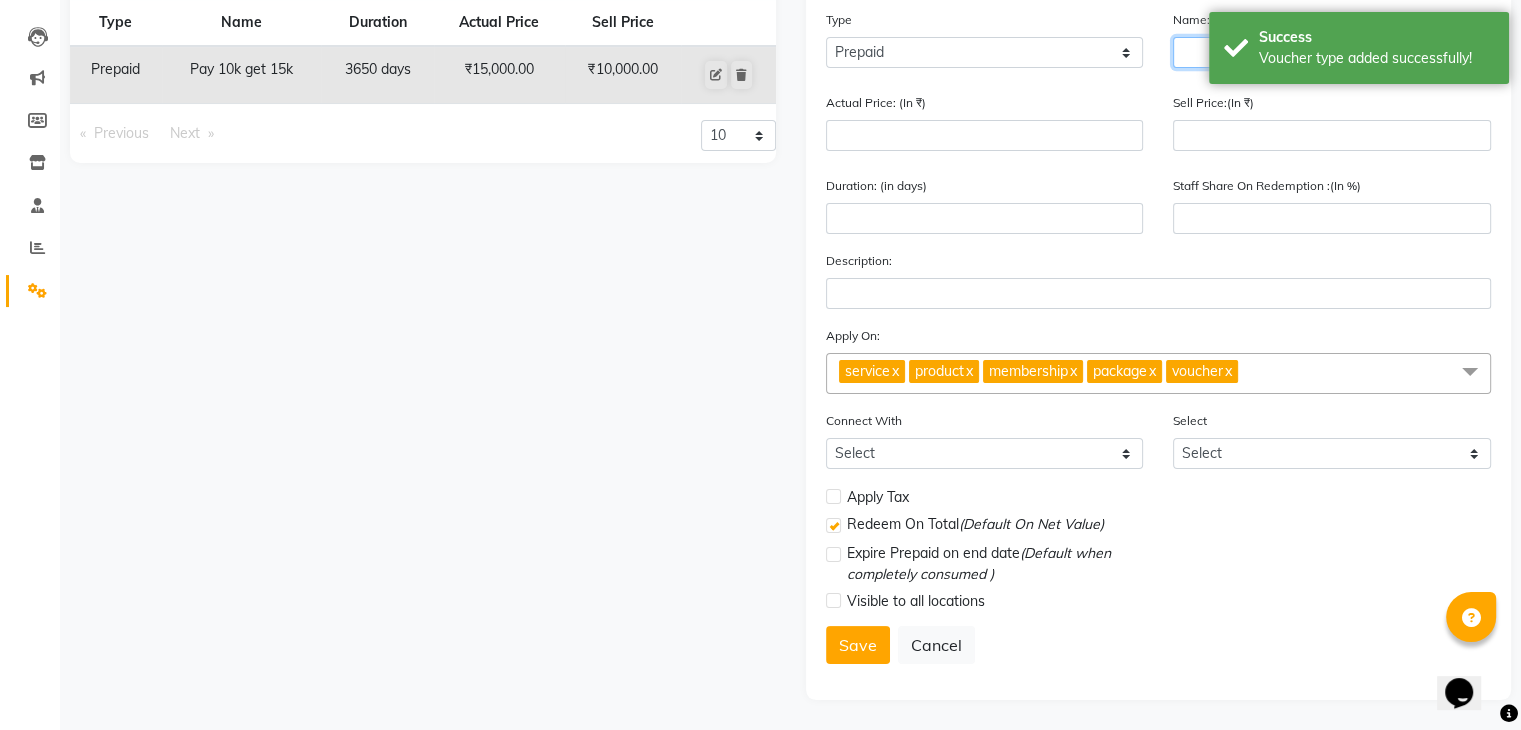 click 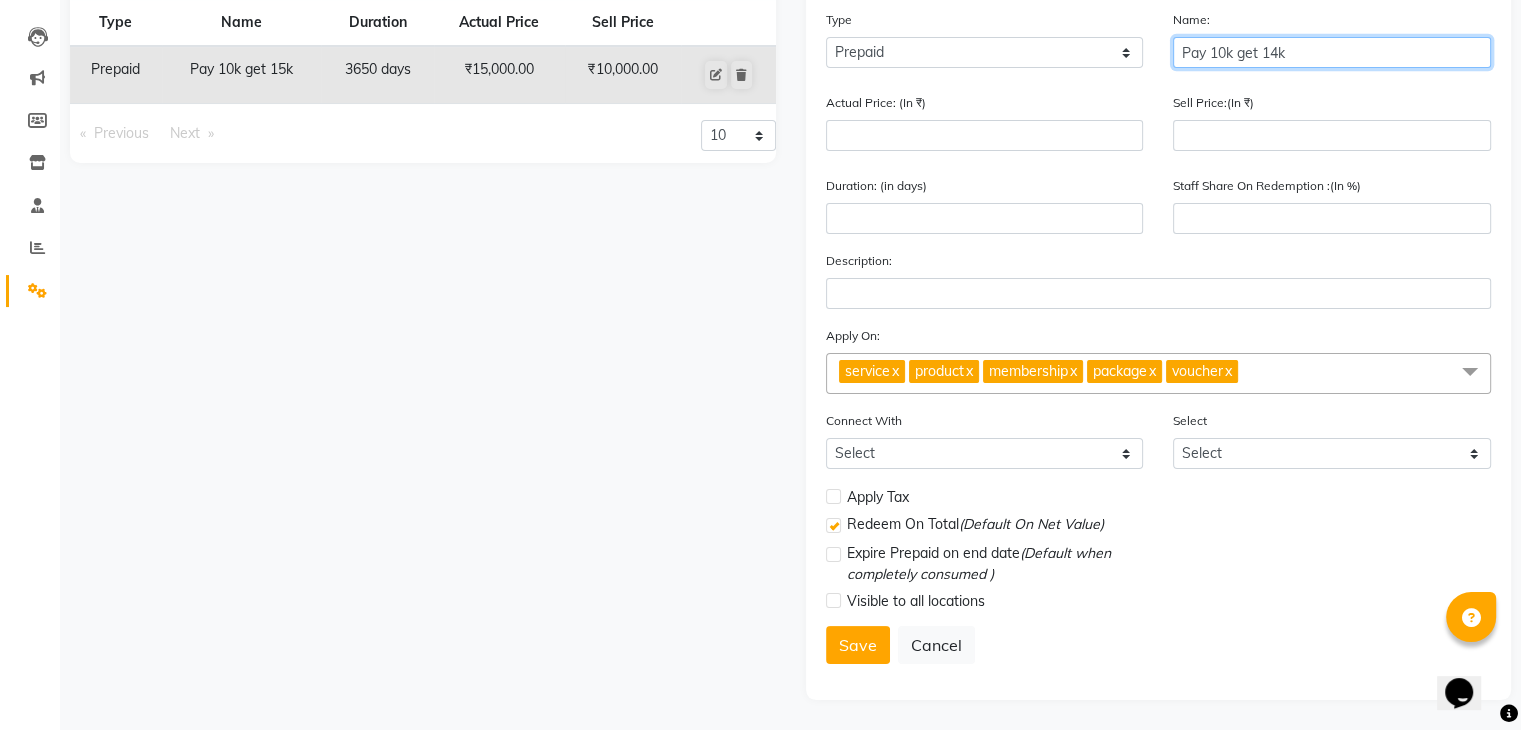 type on "Pay 10k get 14k" 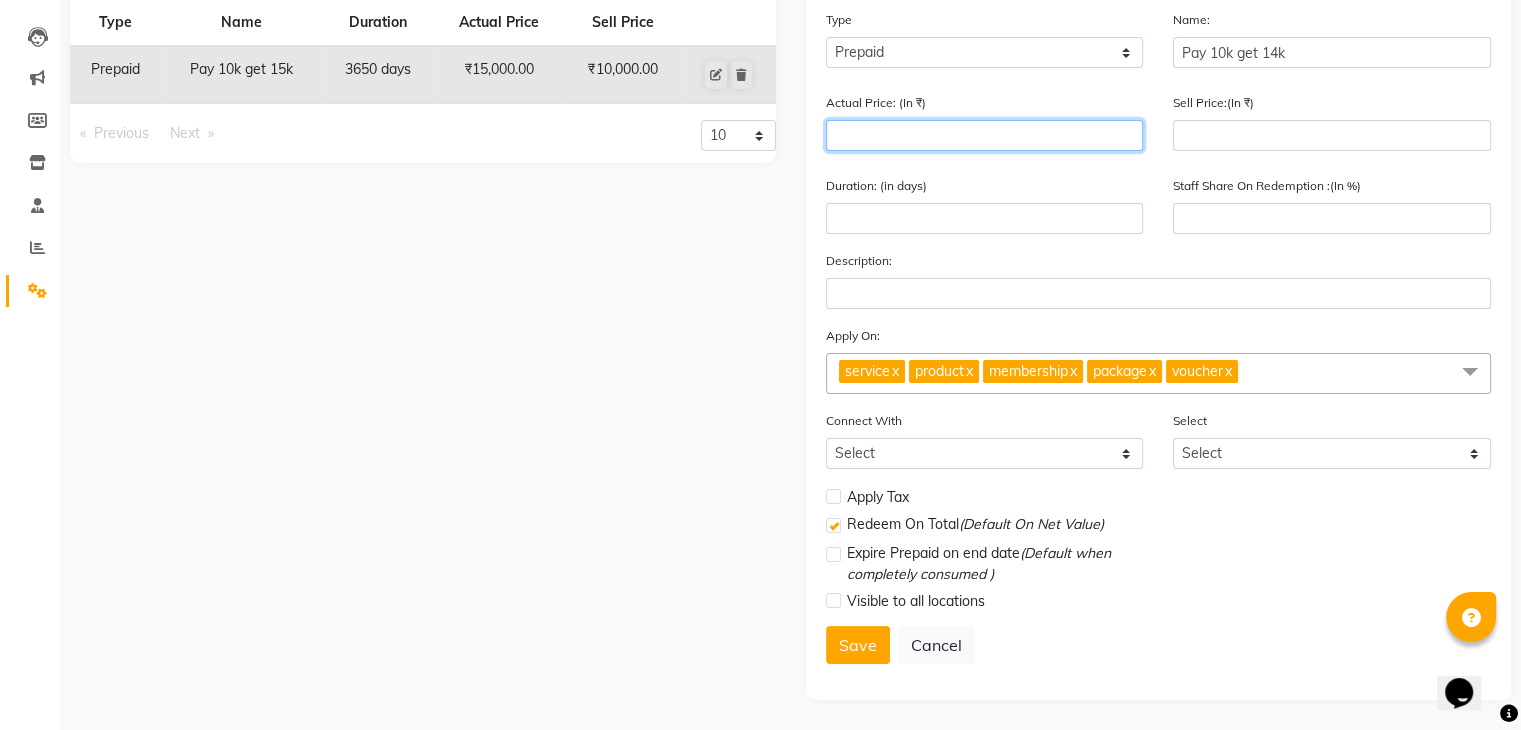 click 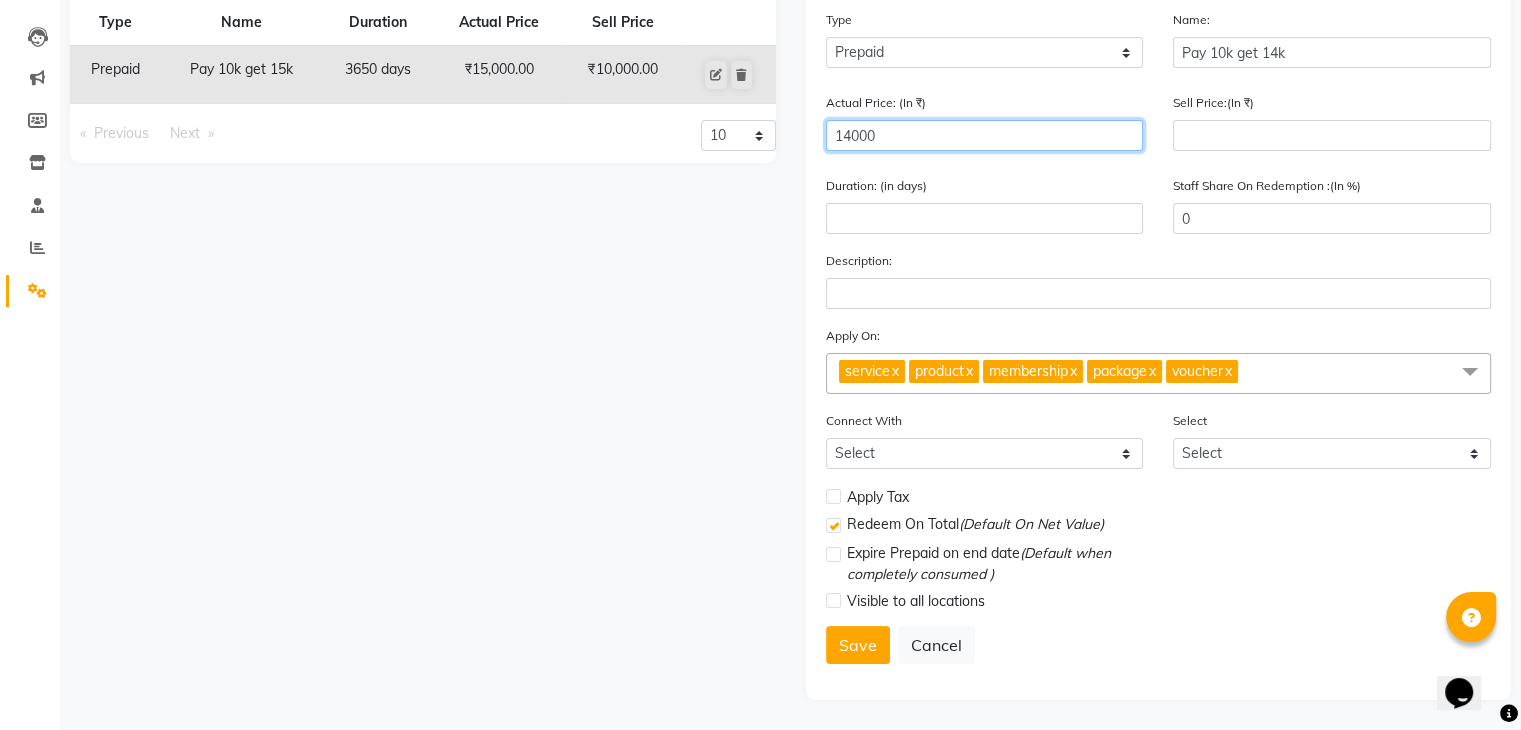type on "14000" 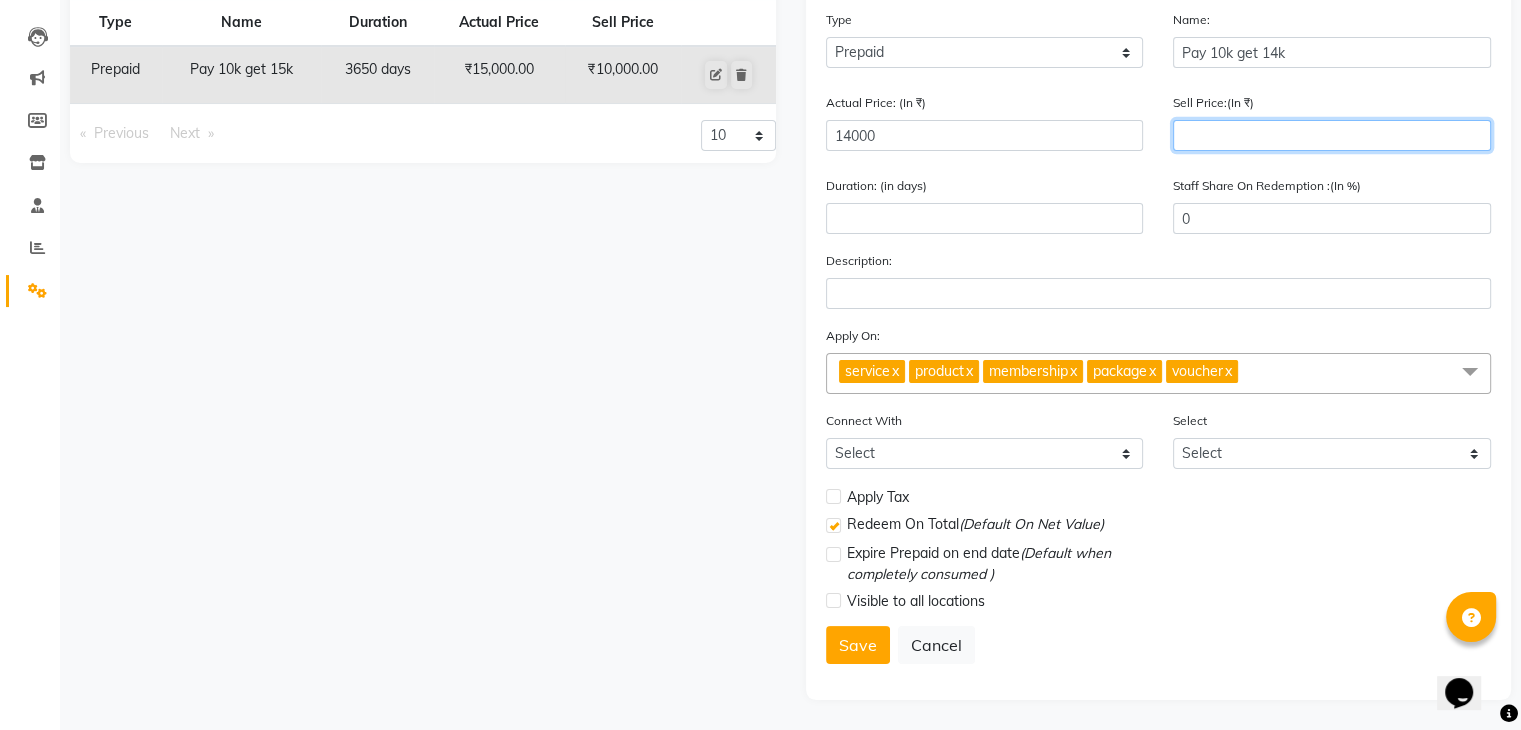 click 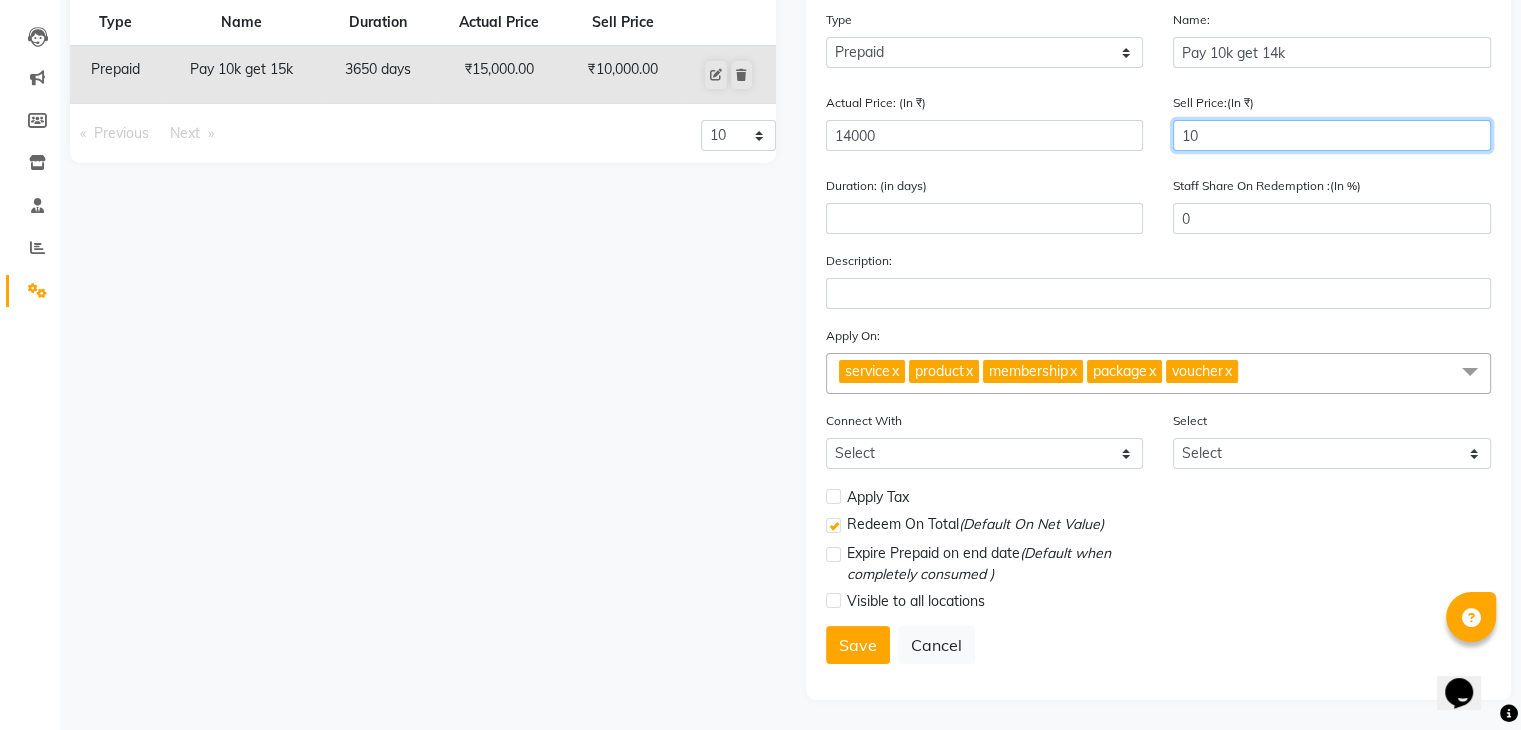 type on "100" 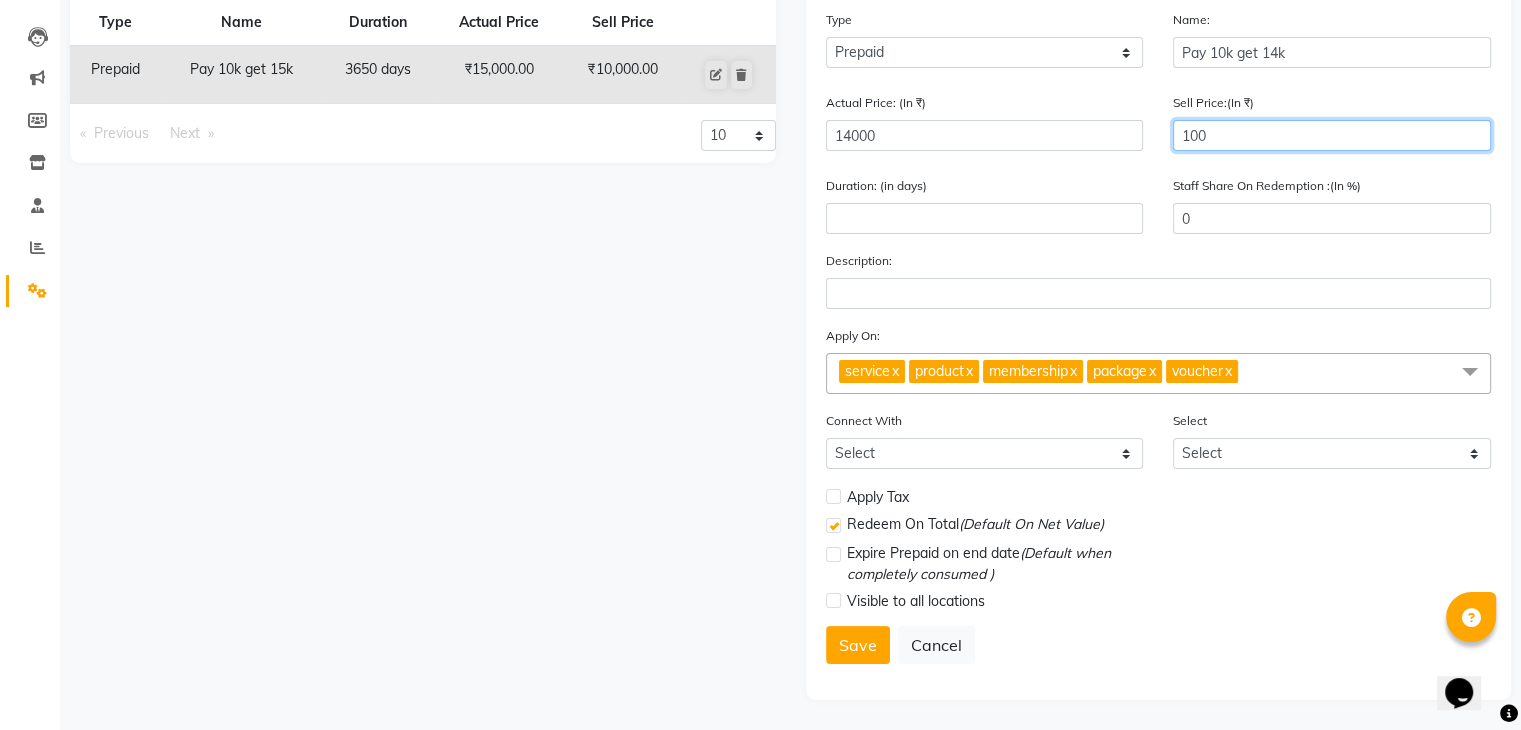 type on "1" 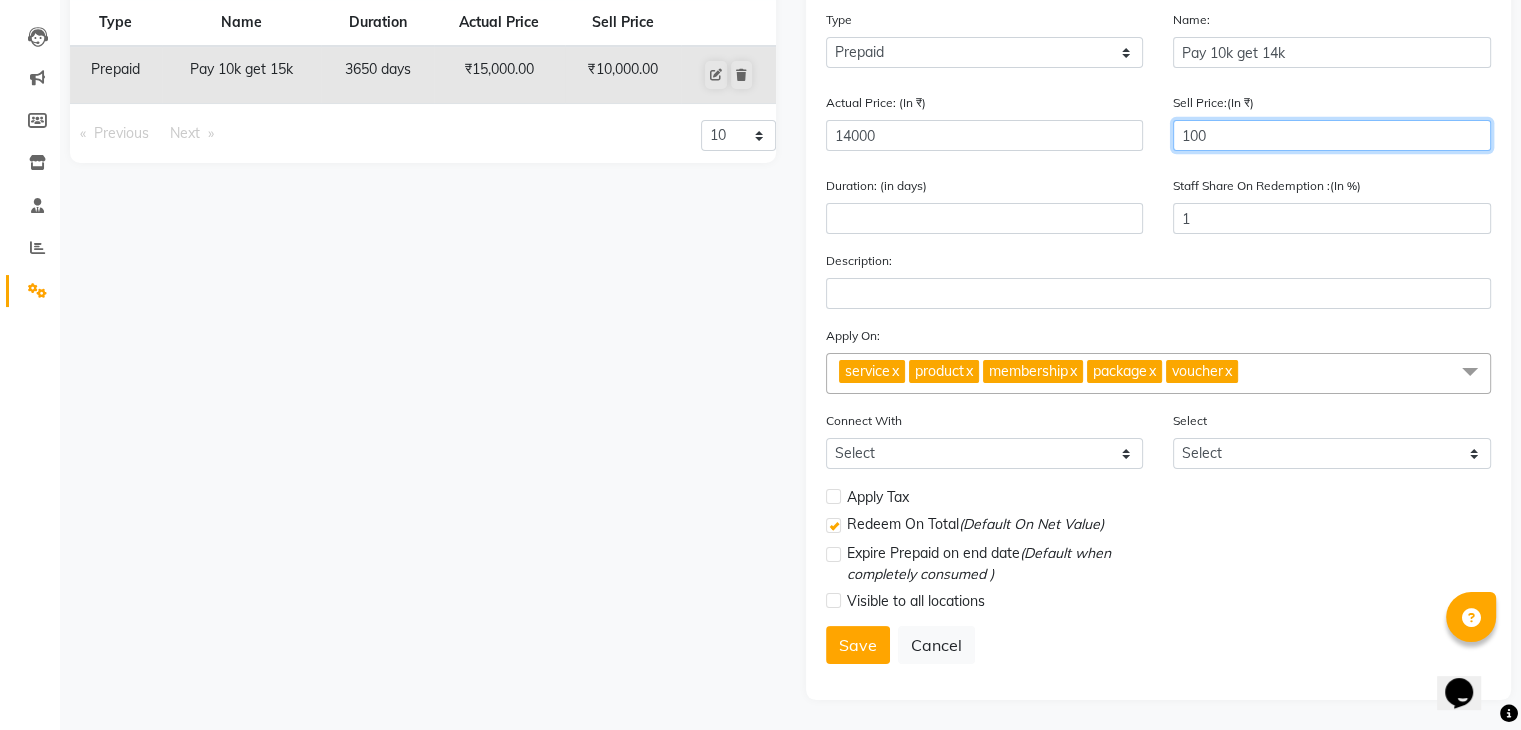 type on "1000" 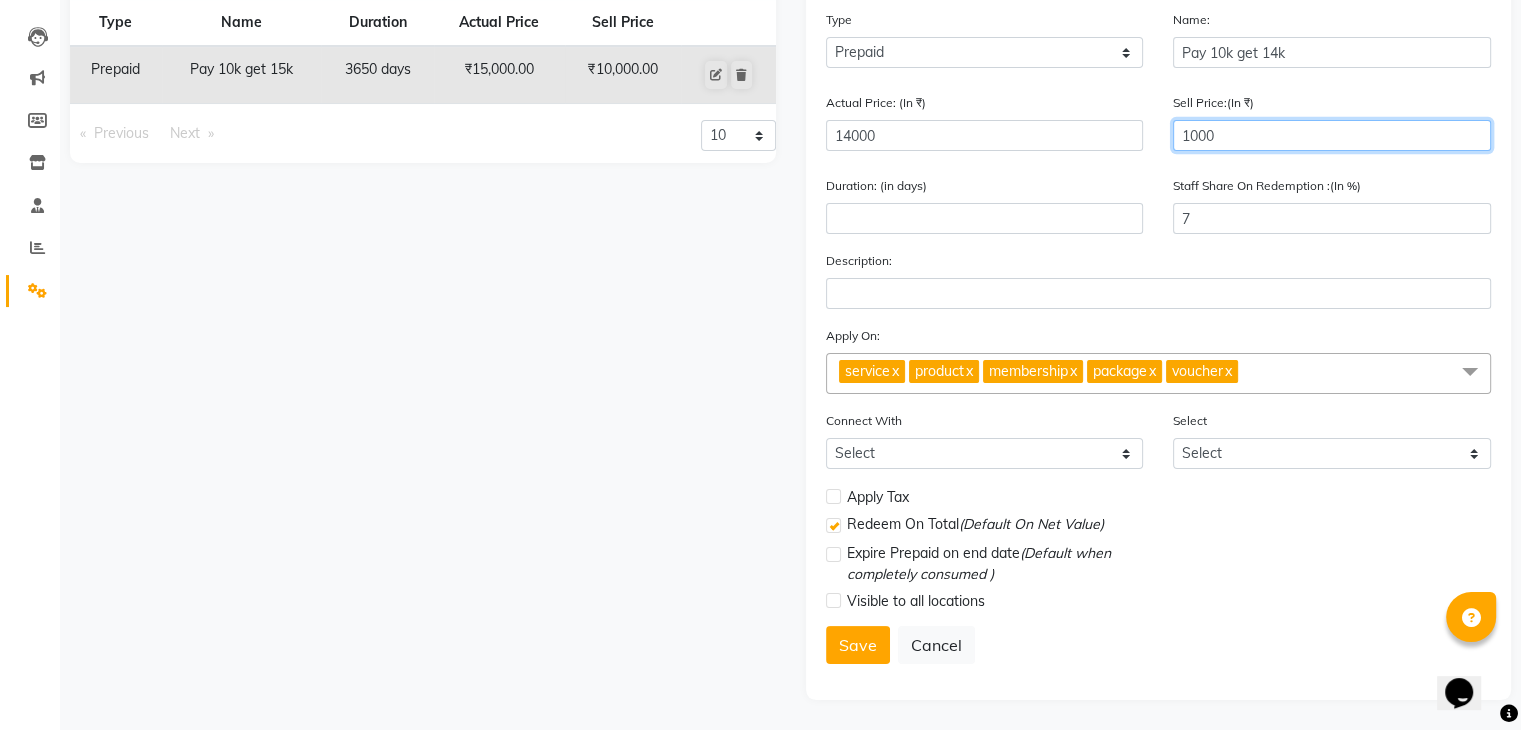 type on "10000" 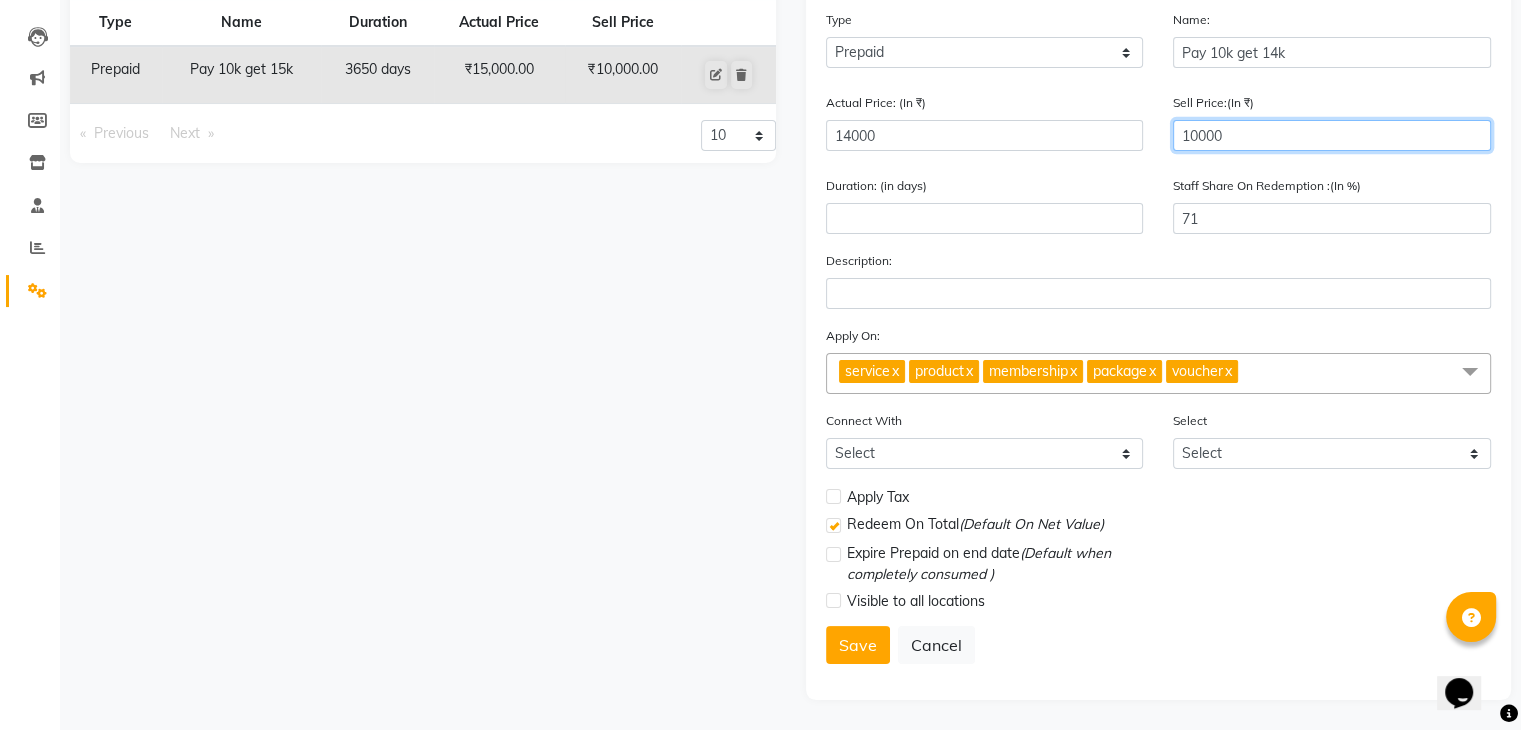 type on "10000" 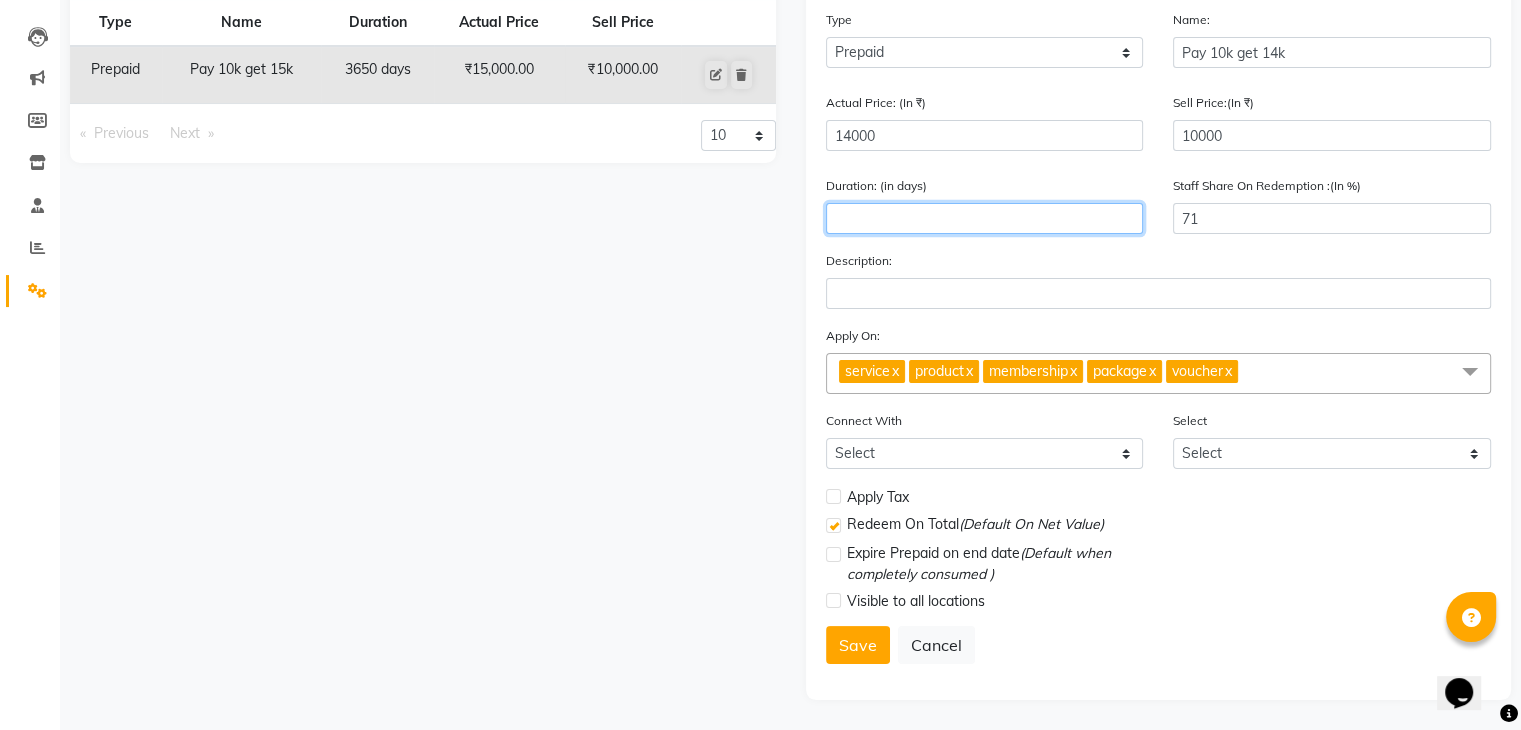 click 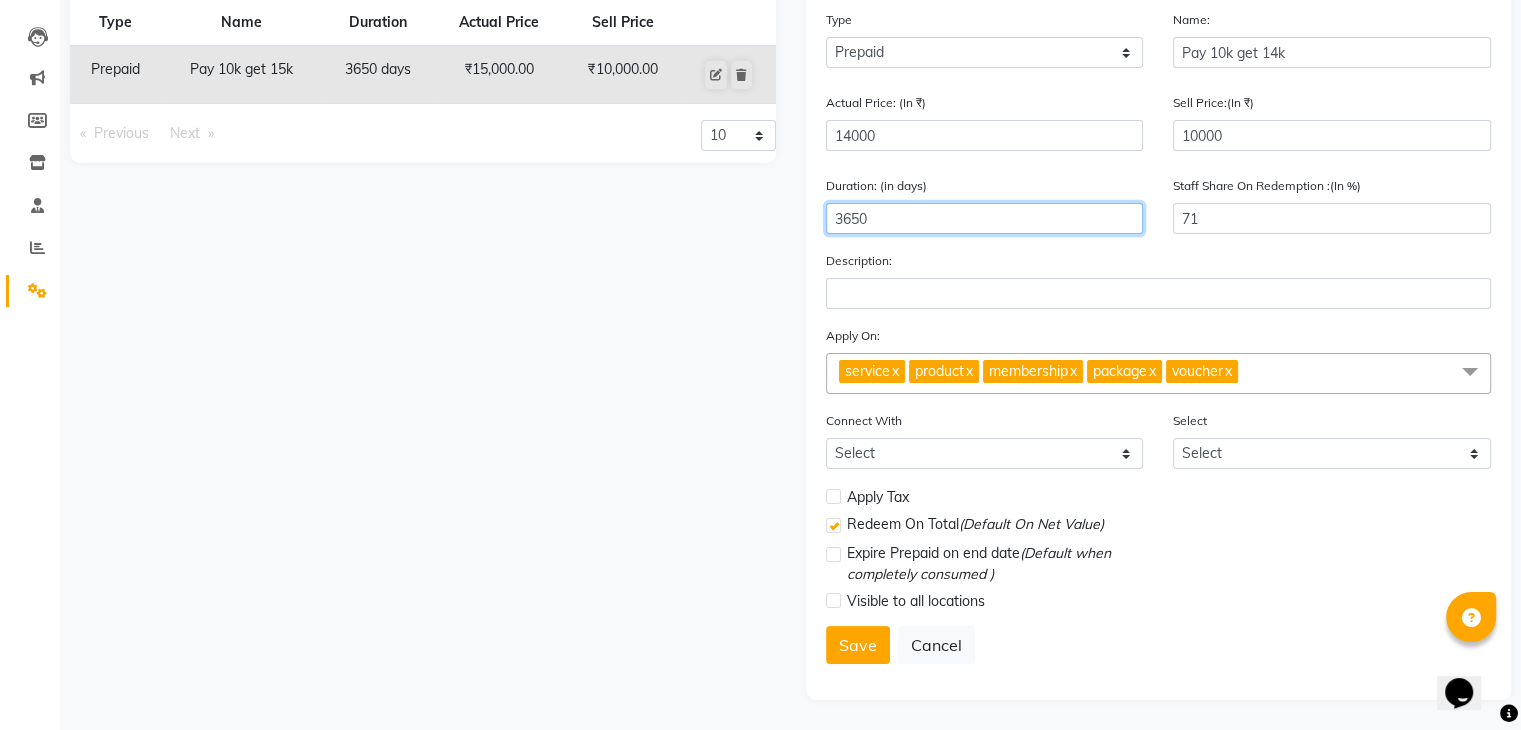 type on "3650" 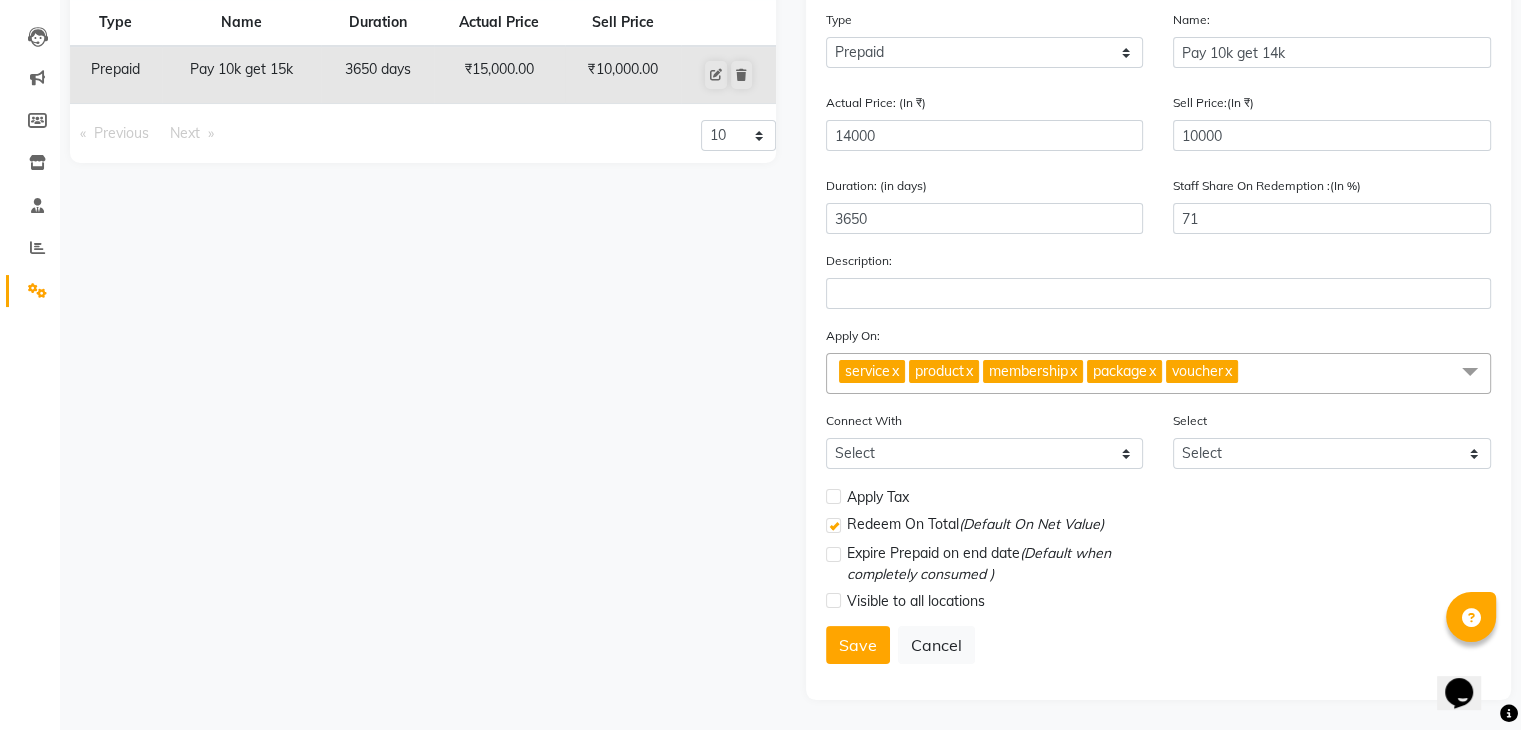 click on "product  x" 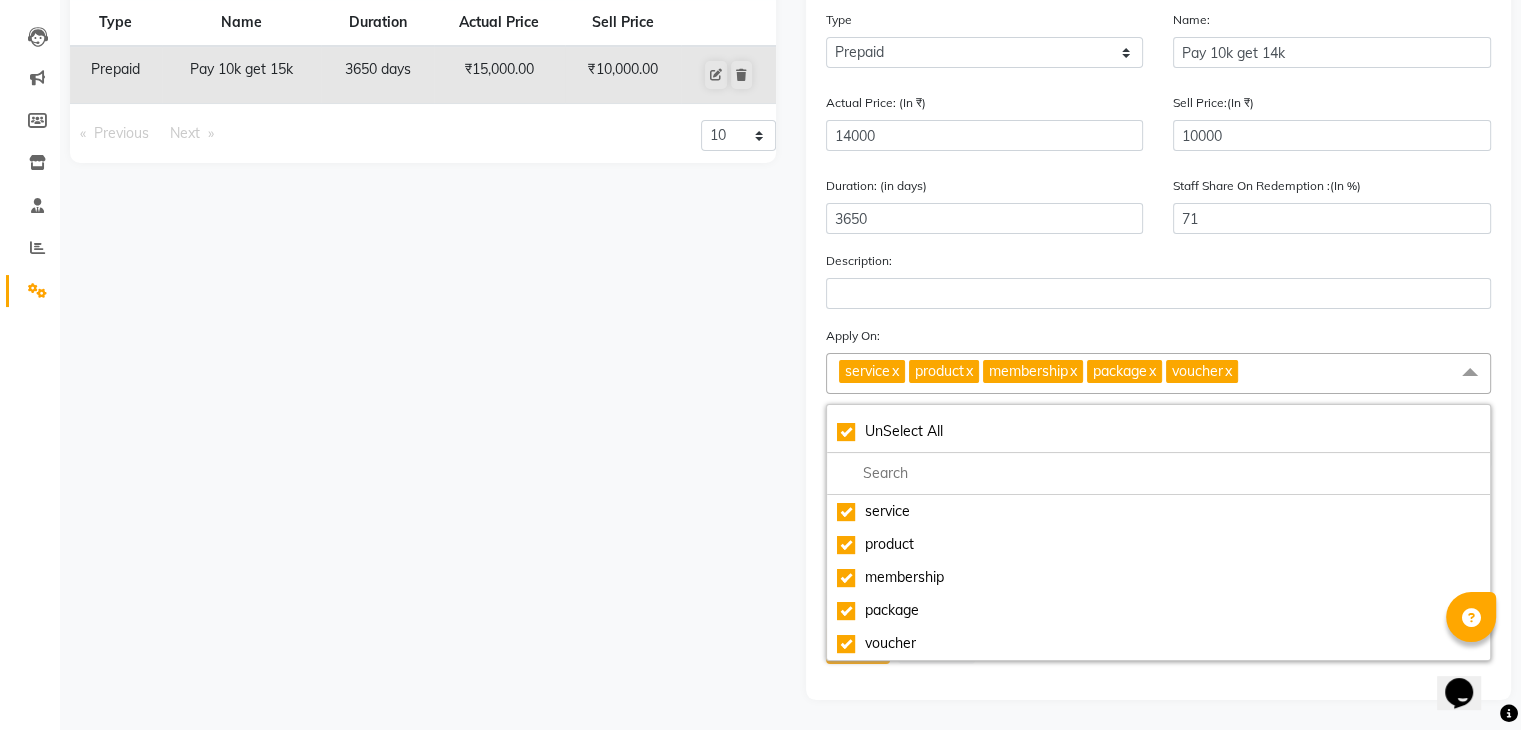 click on "x" 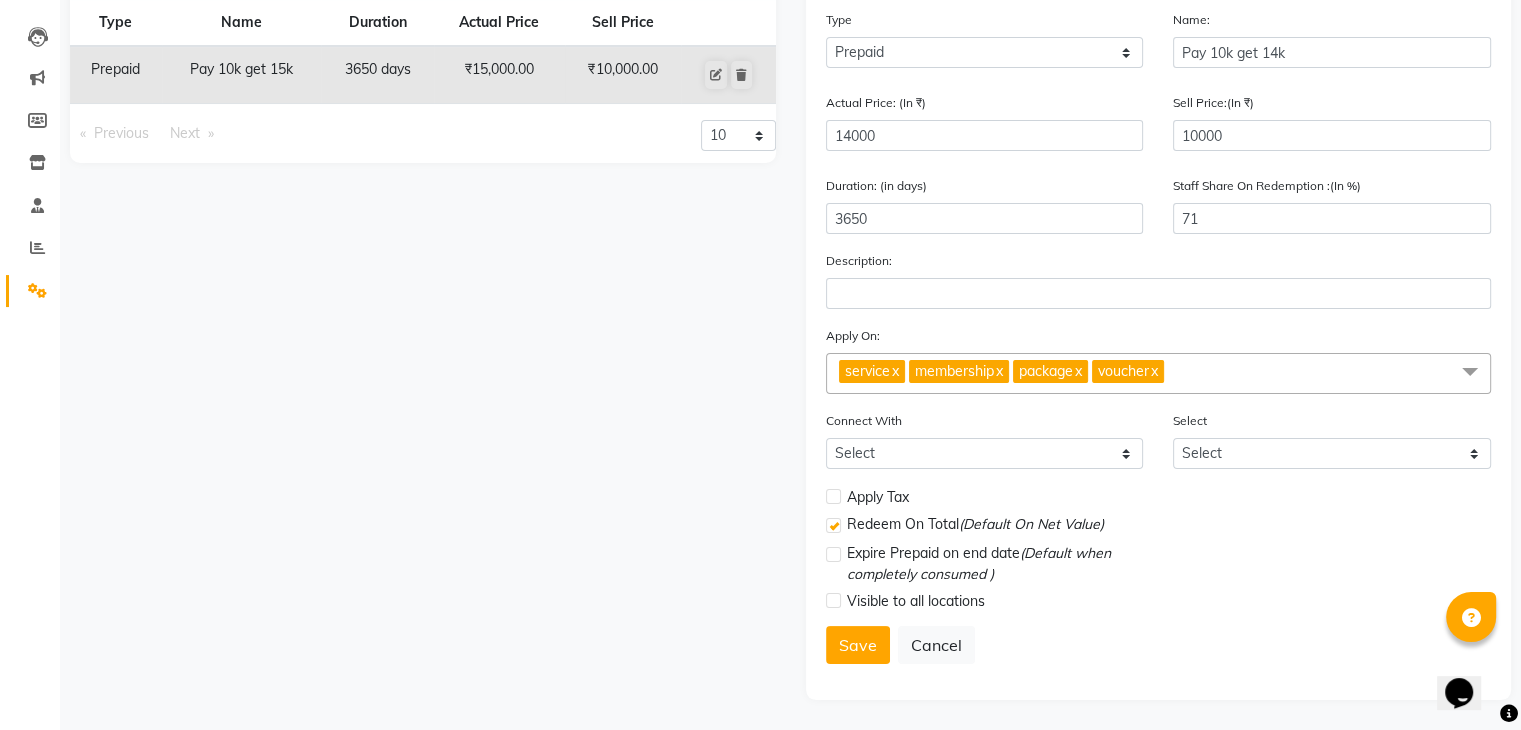 click on "membership  x" 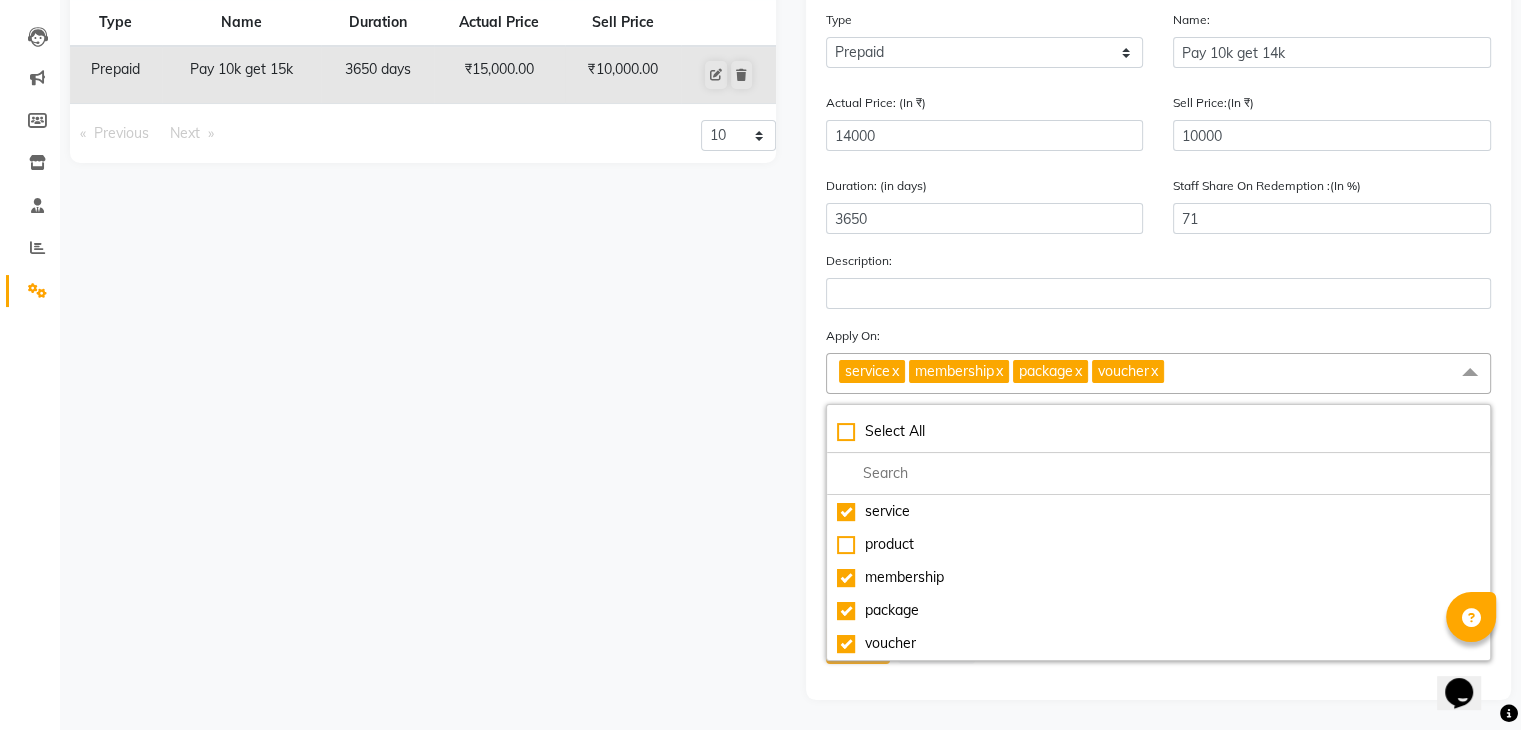 click on "x" 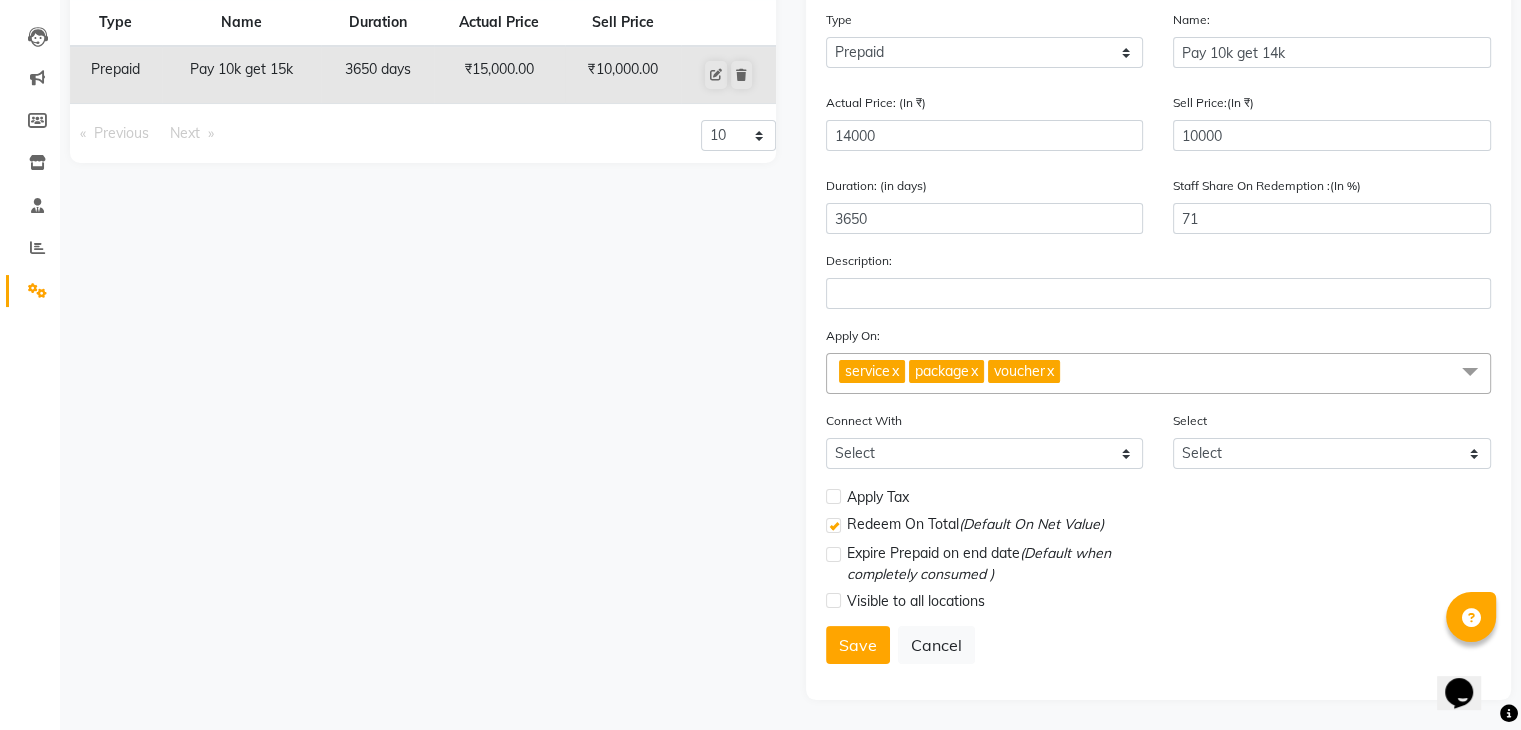 click on "x" 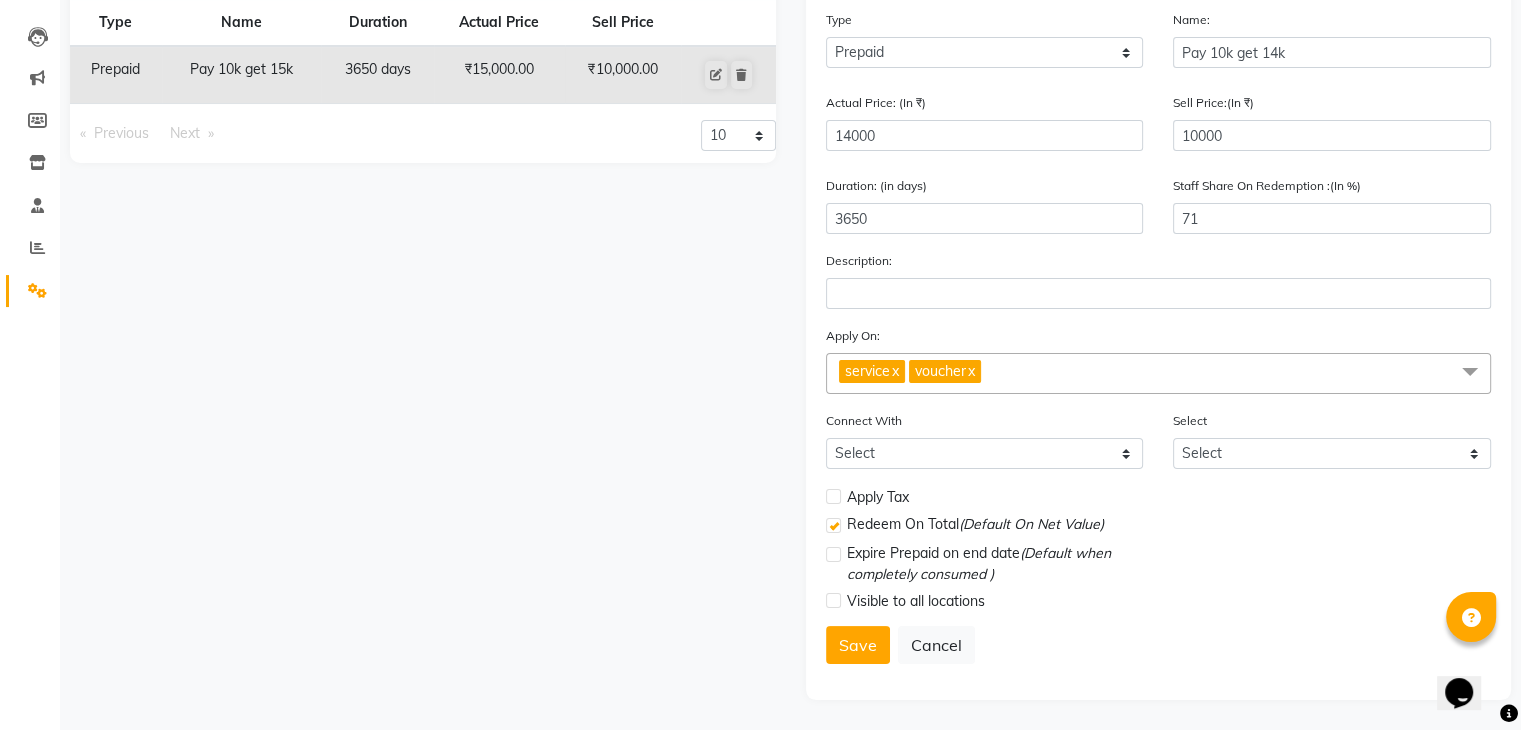 click on "x" 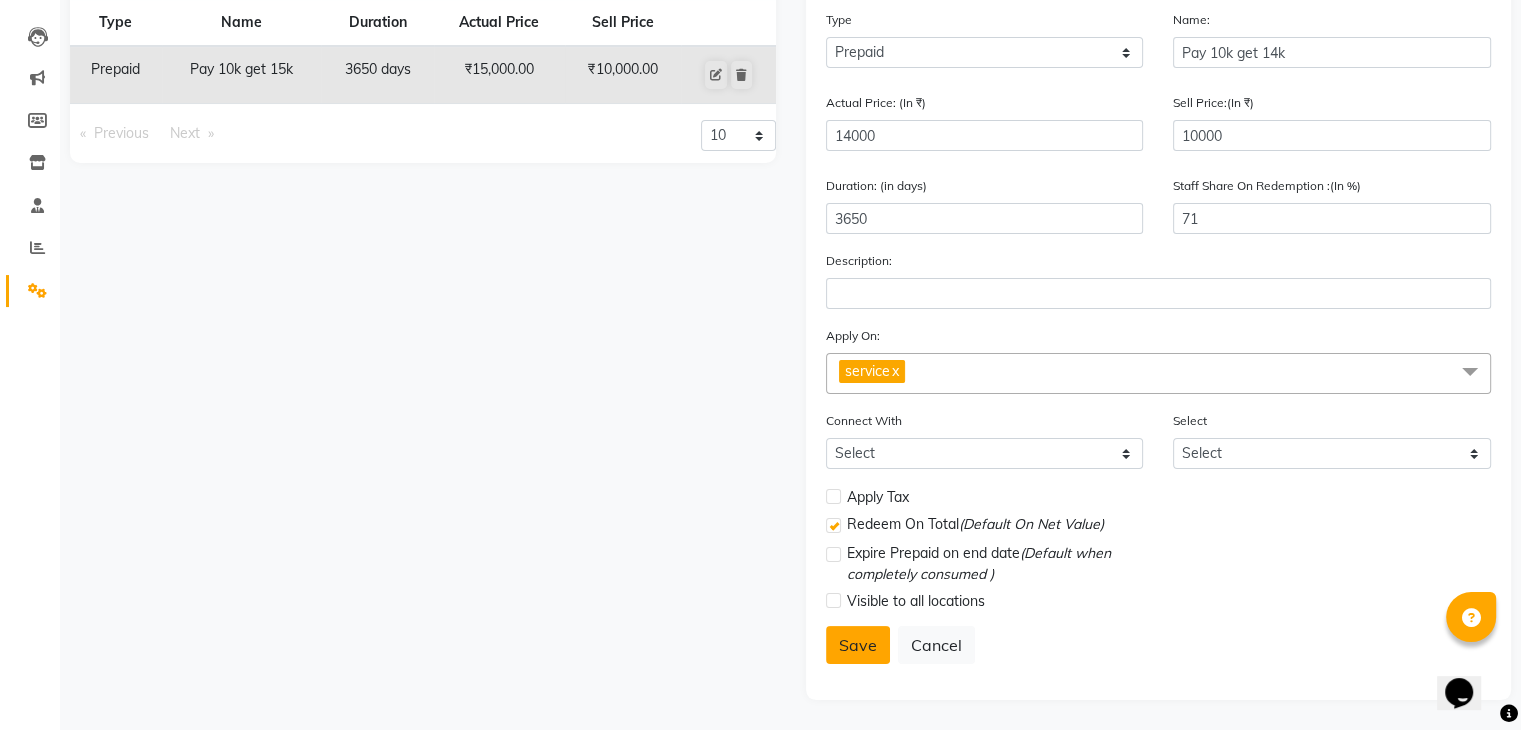 click on "Save" 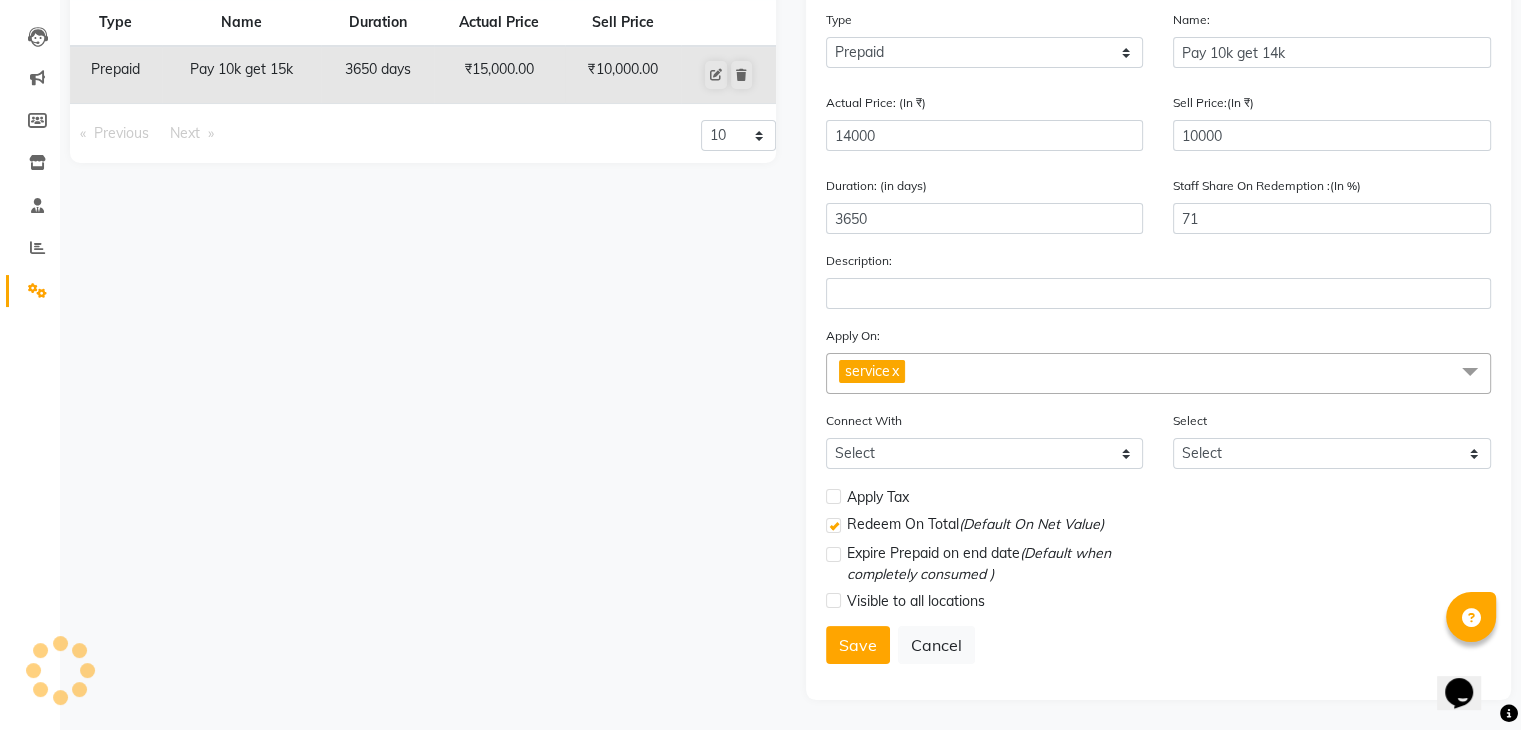 select 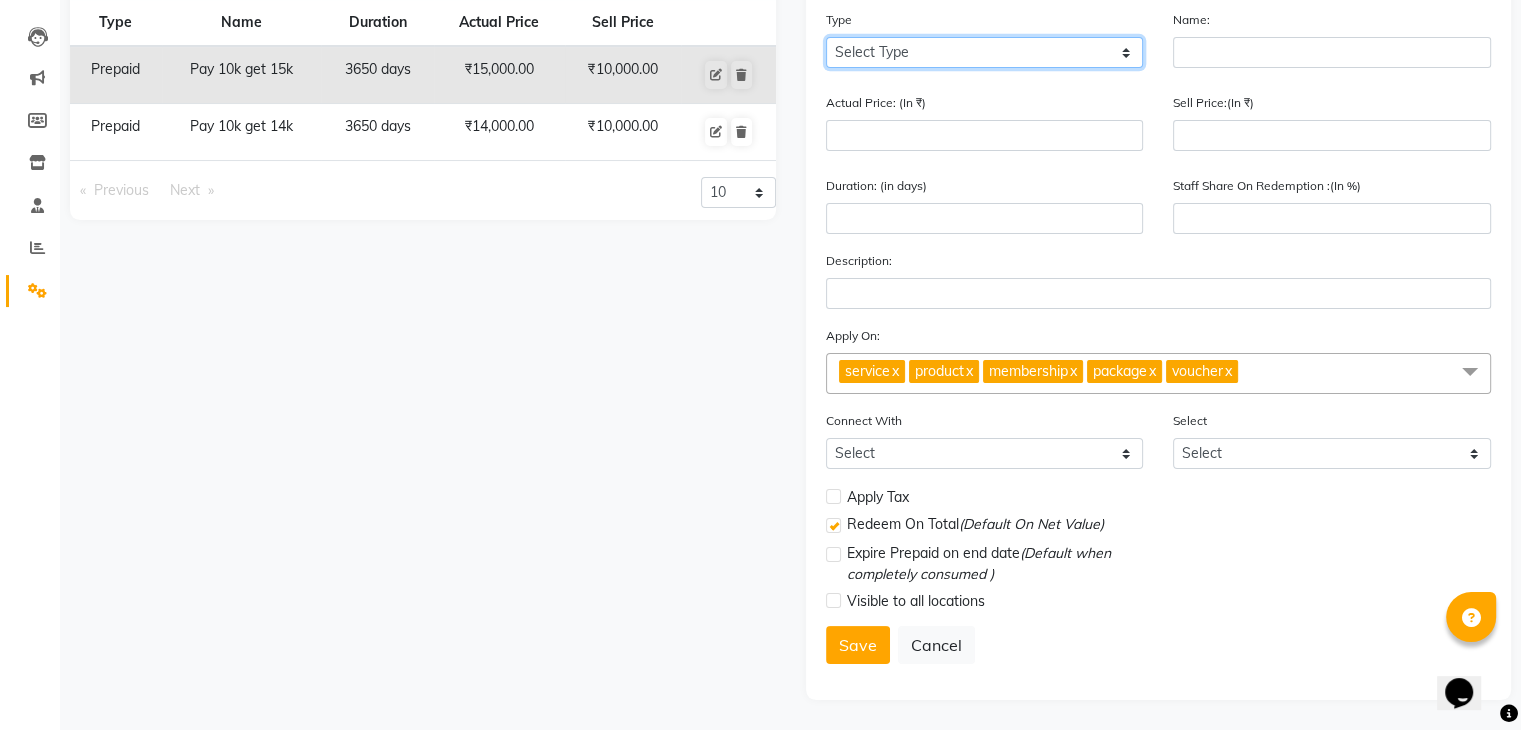 click on "Select Type Voucher Prepaid Gift Card" 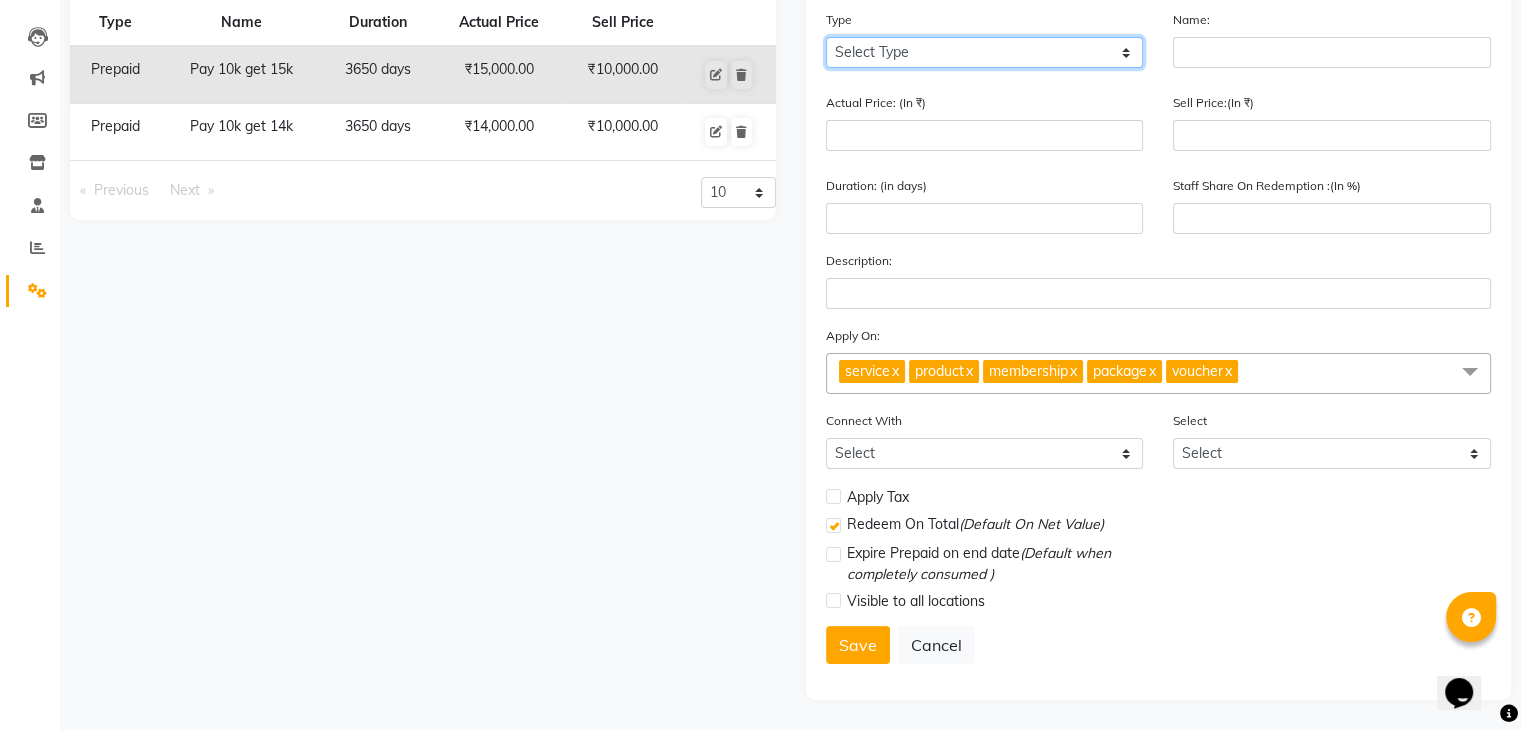 select on "P" 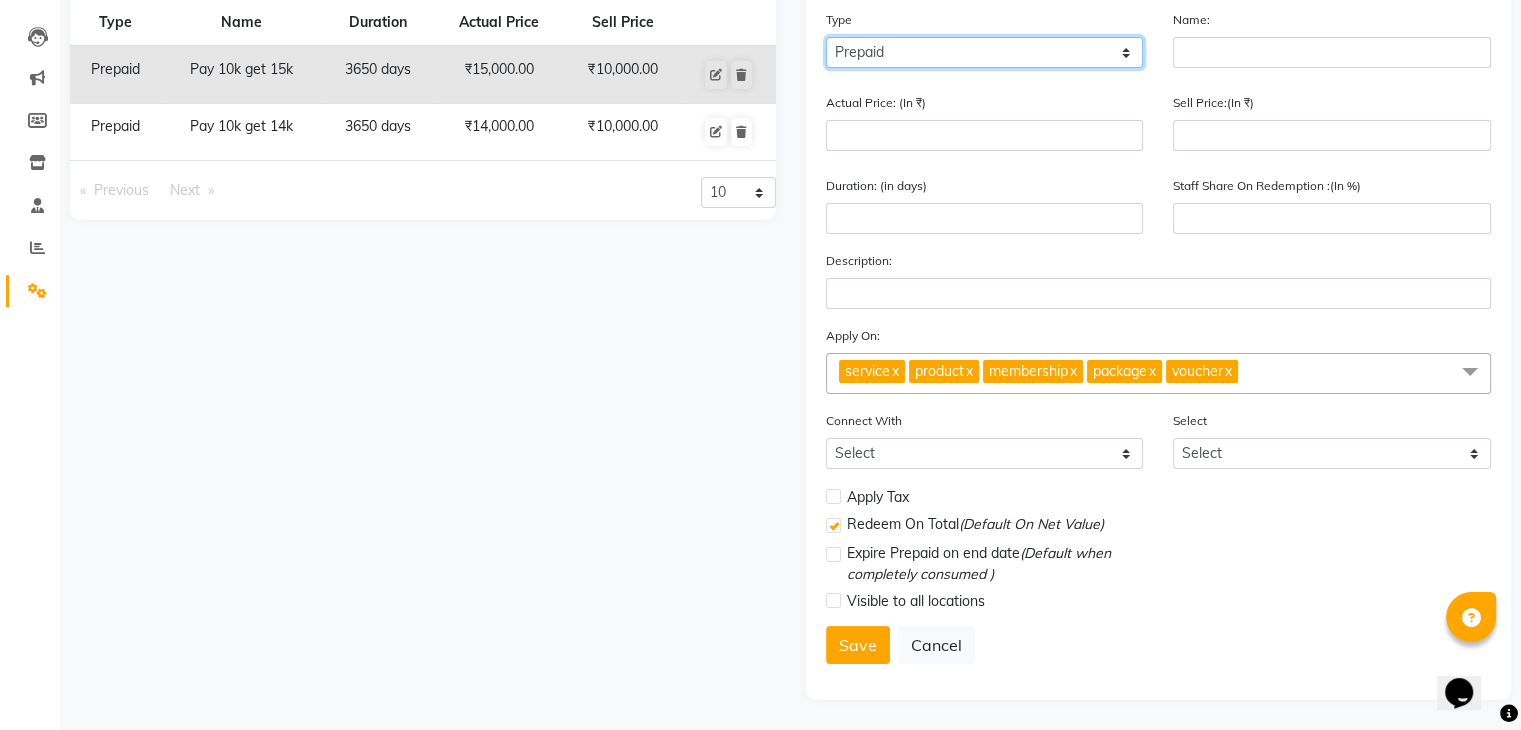 click on "Select Type Voucher Prepaid Gift Card" 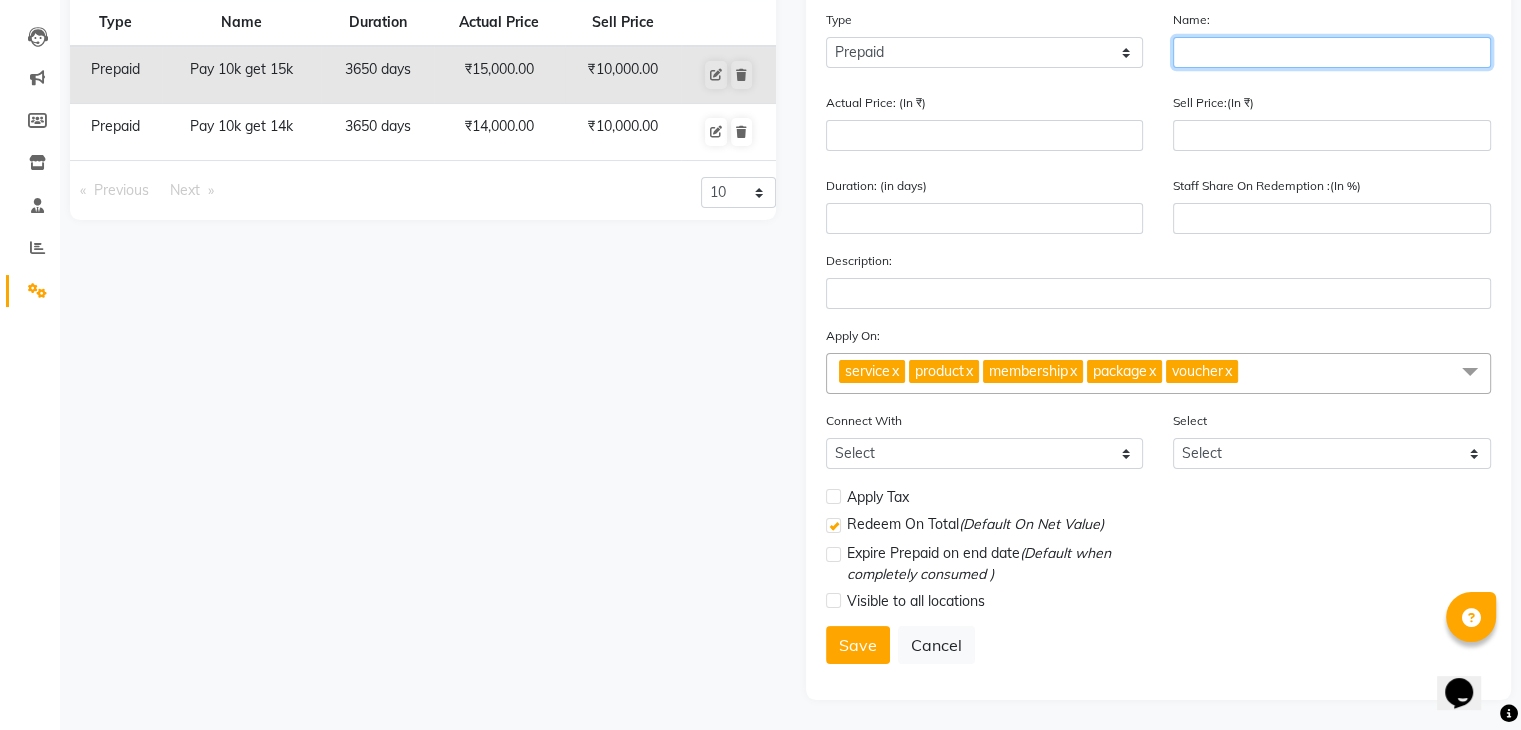 click 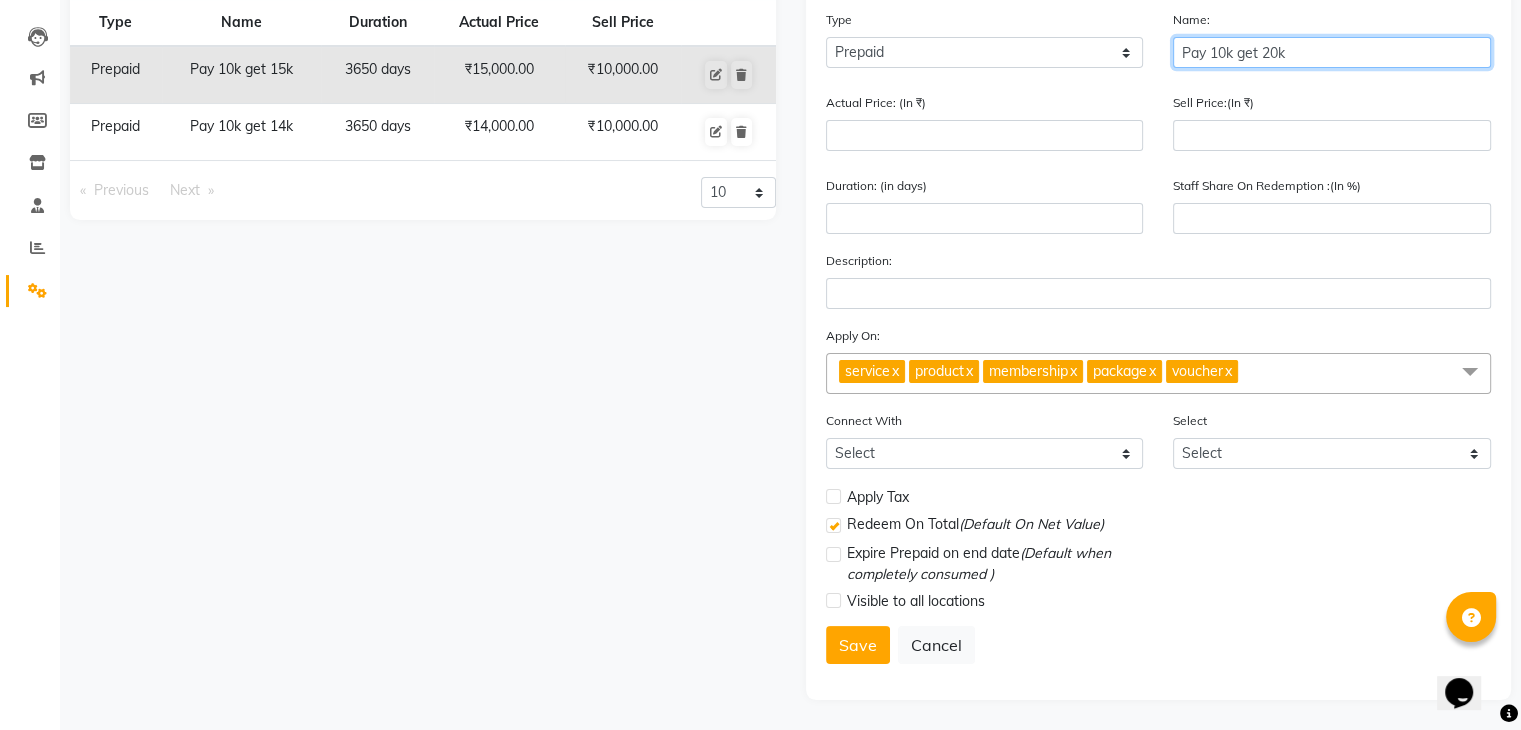 type on "Pay 10k get 20k" 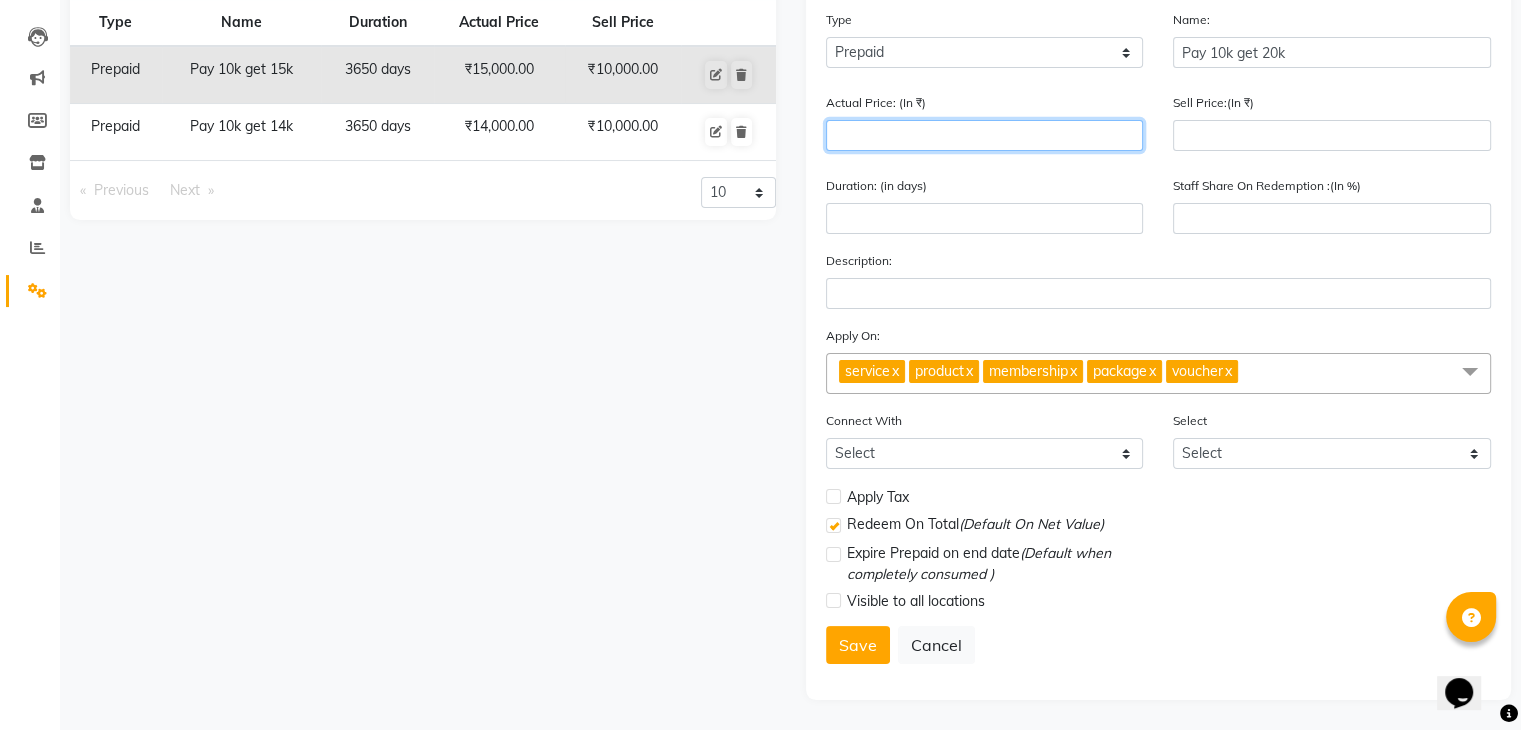 click 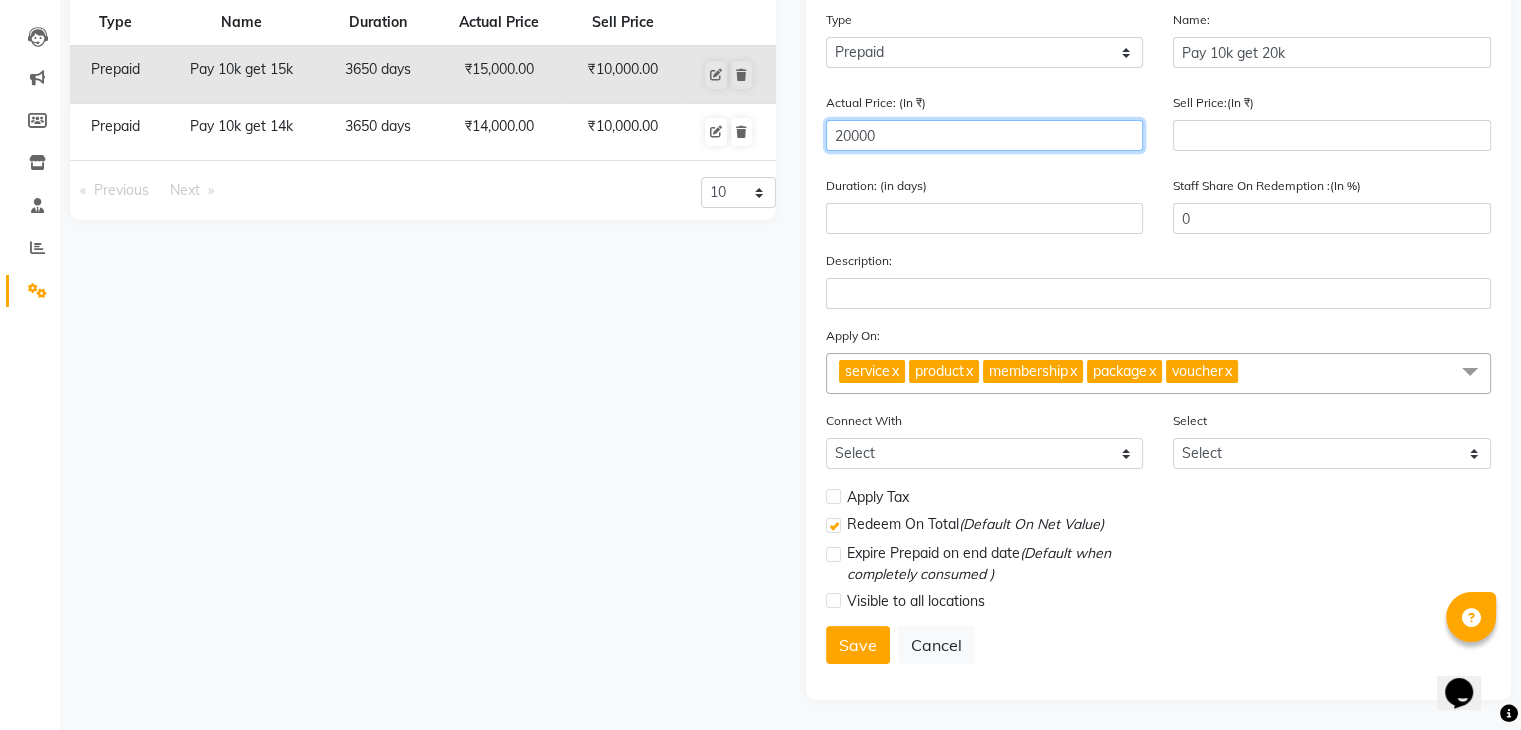type on "20000" 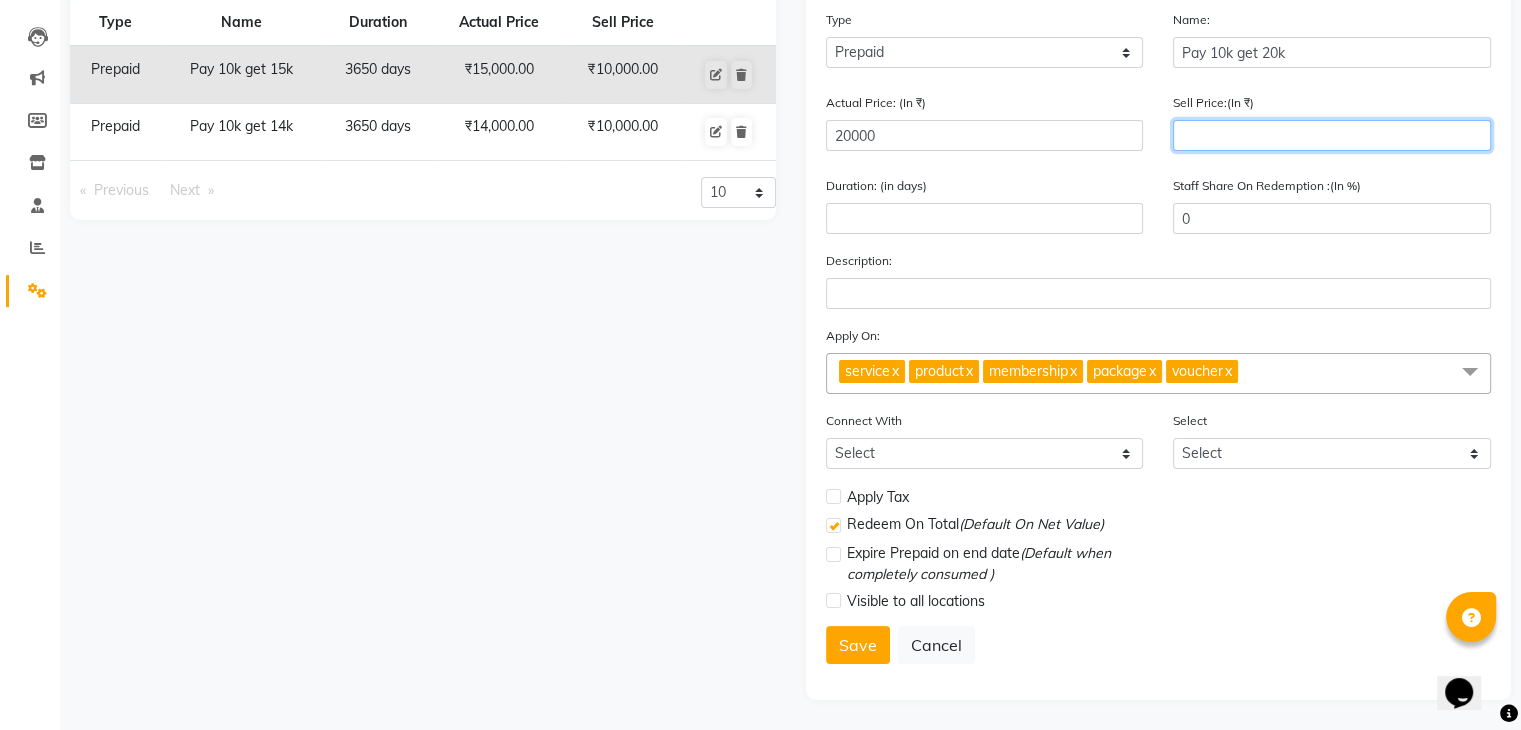 click 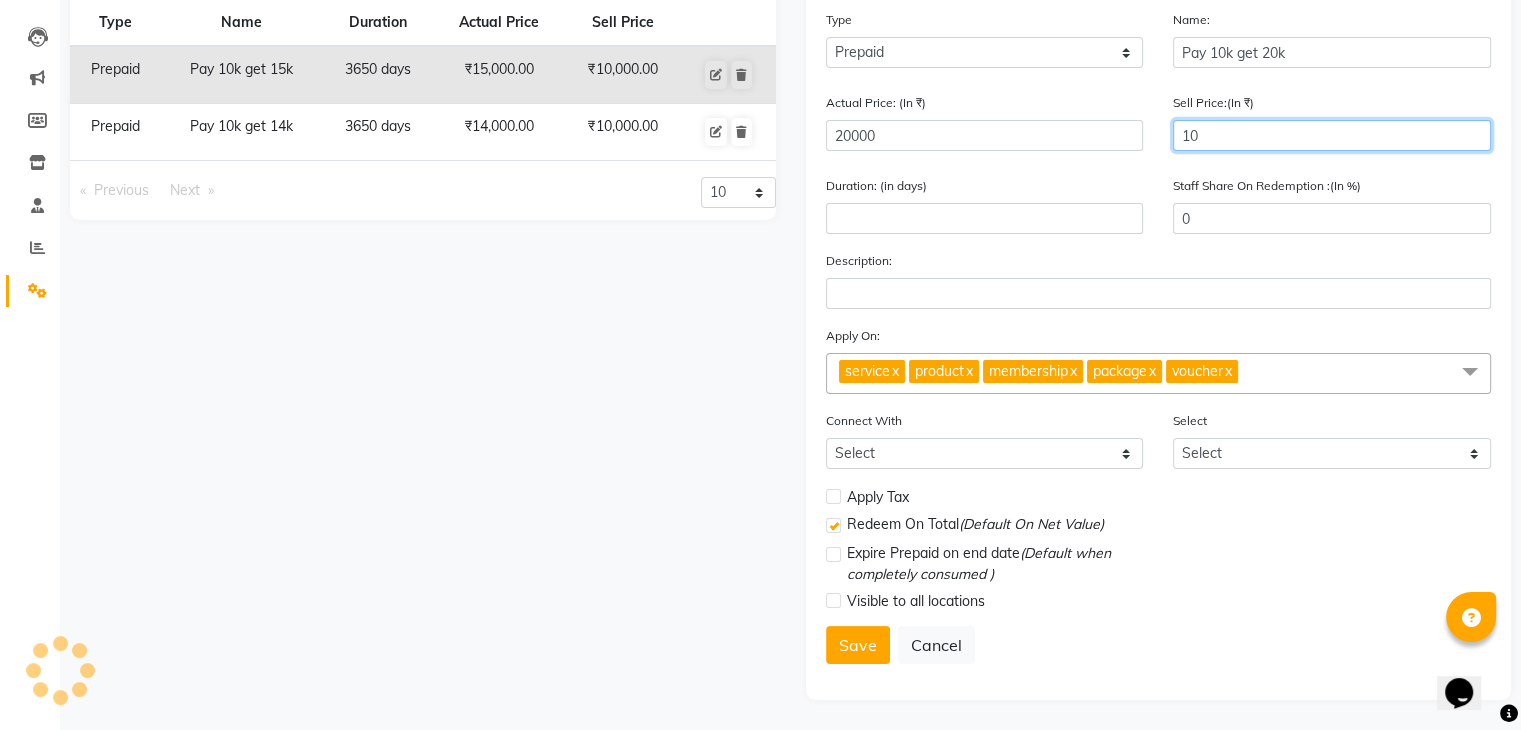 type on "100" 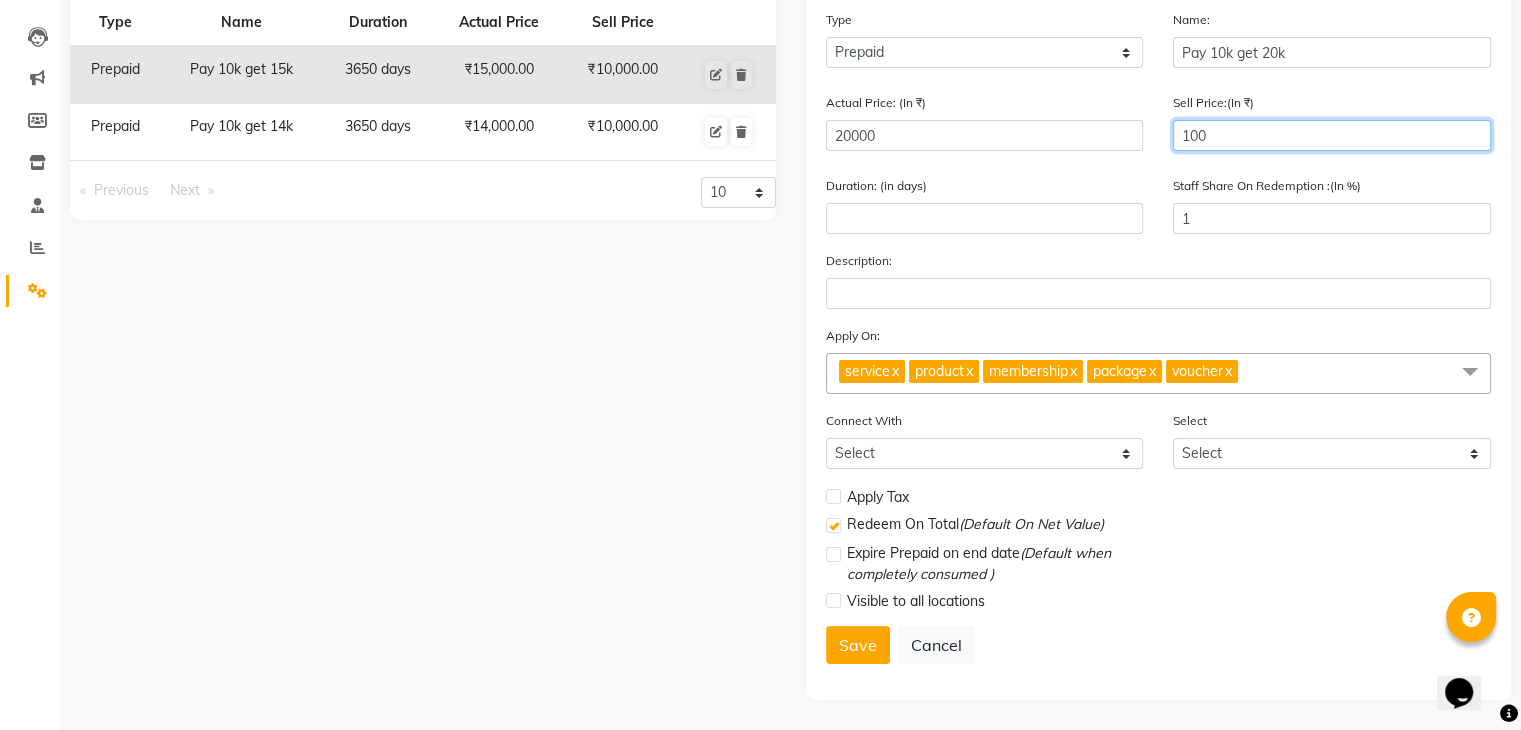 type on "1000" 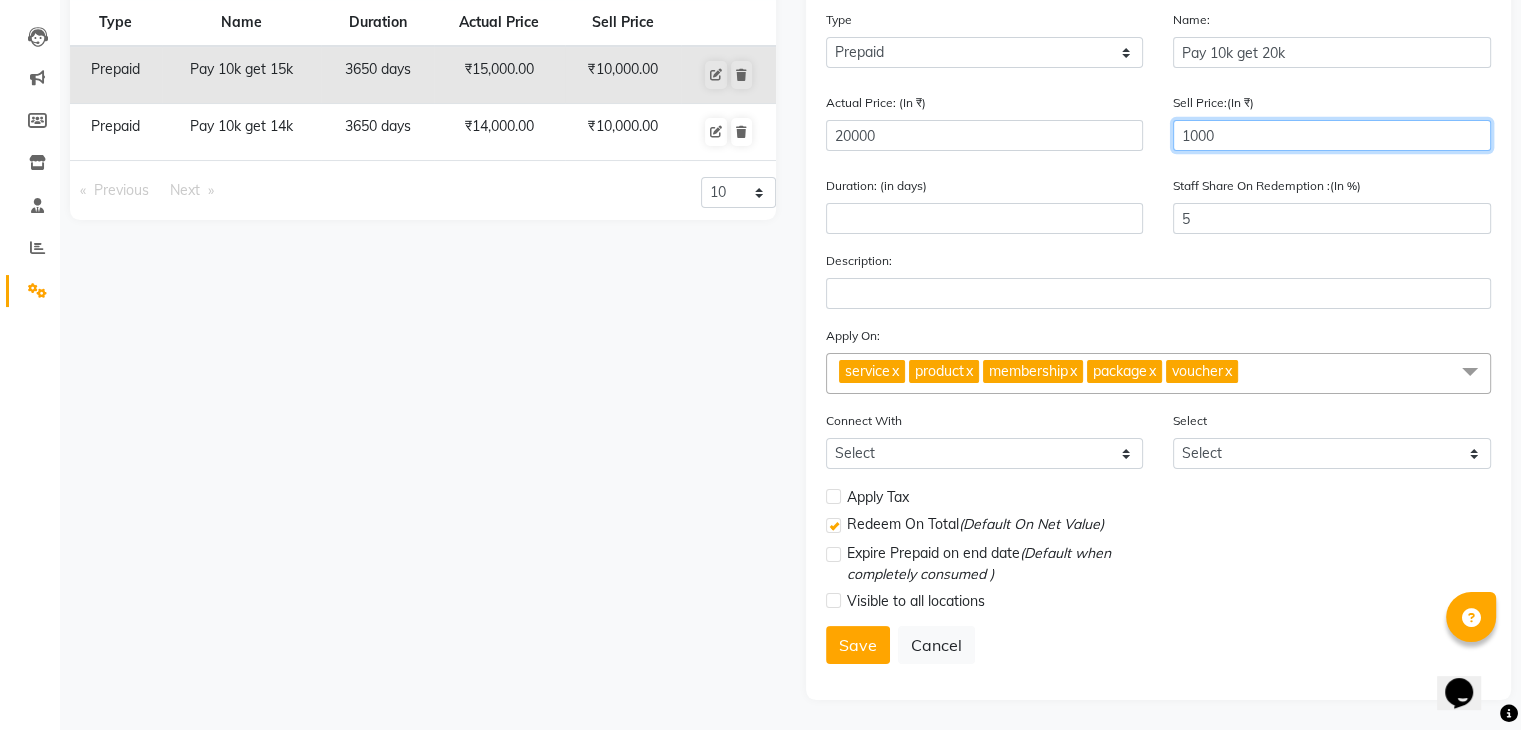 type on "10000" 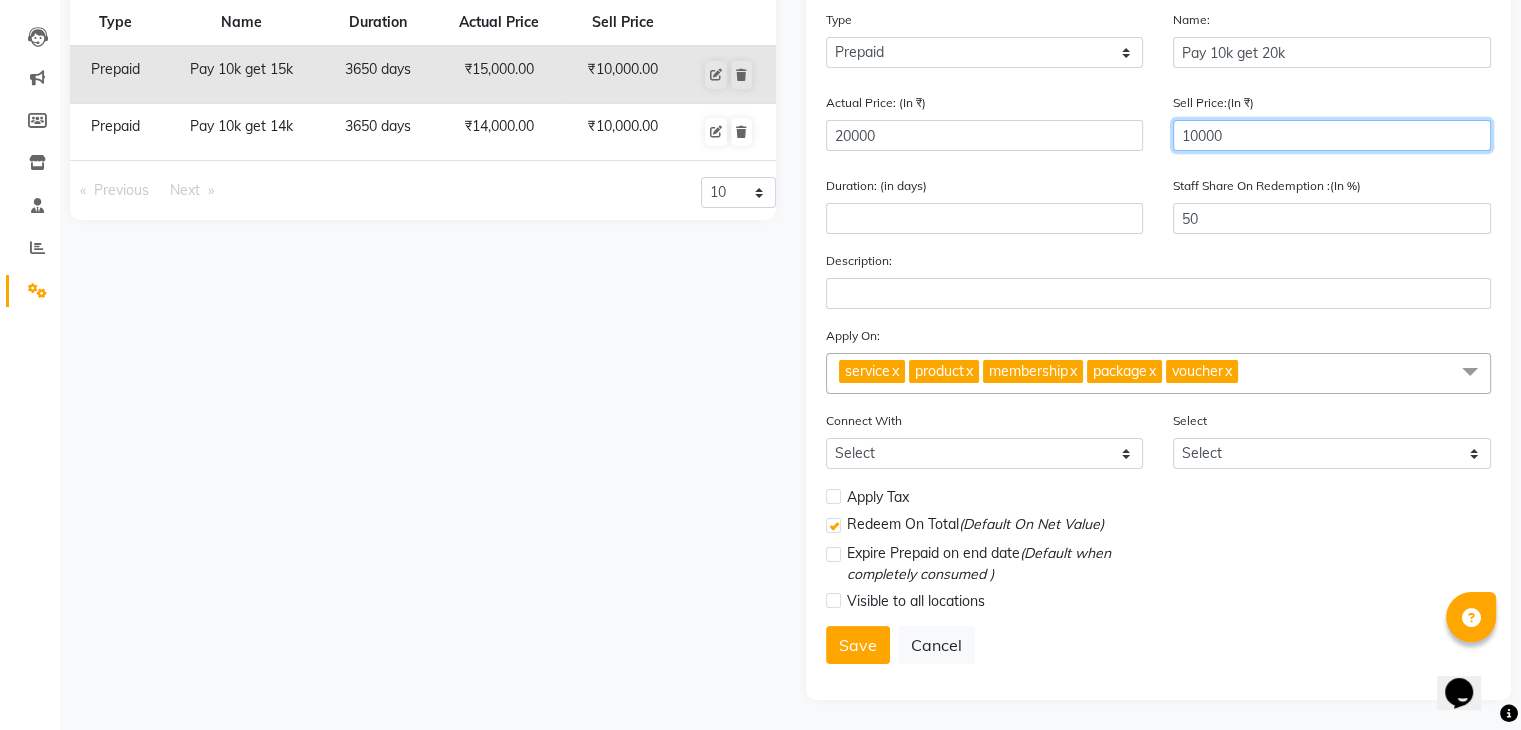 type on "10000" 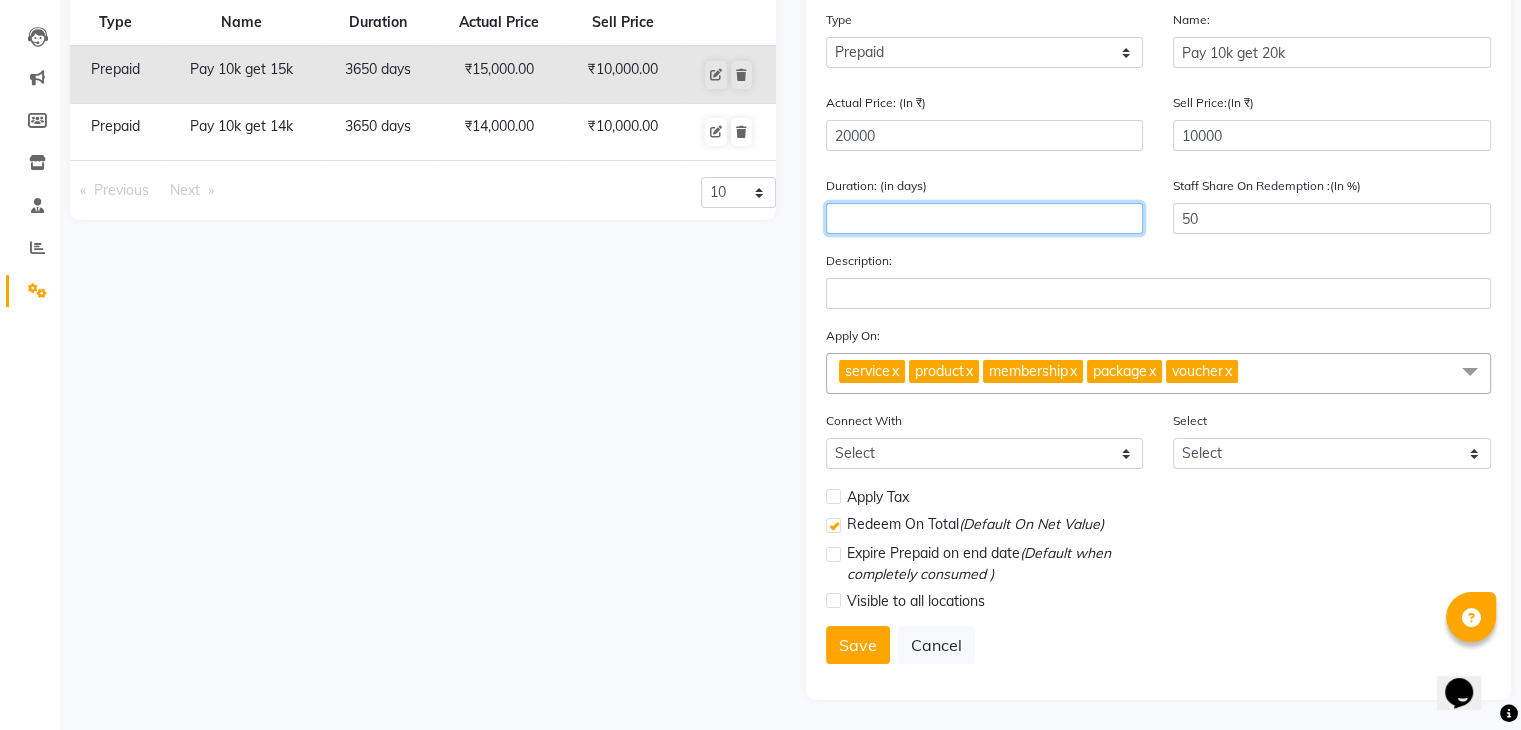 click 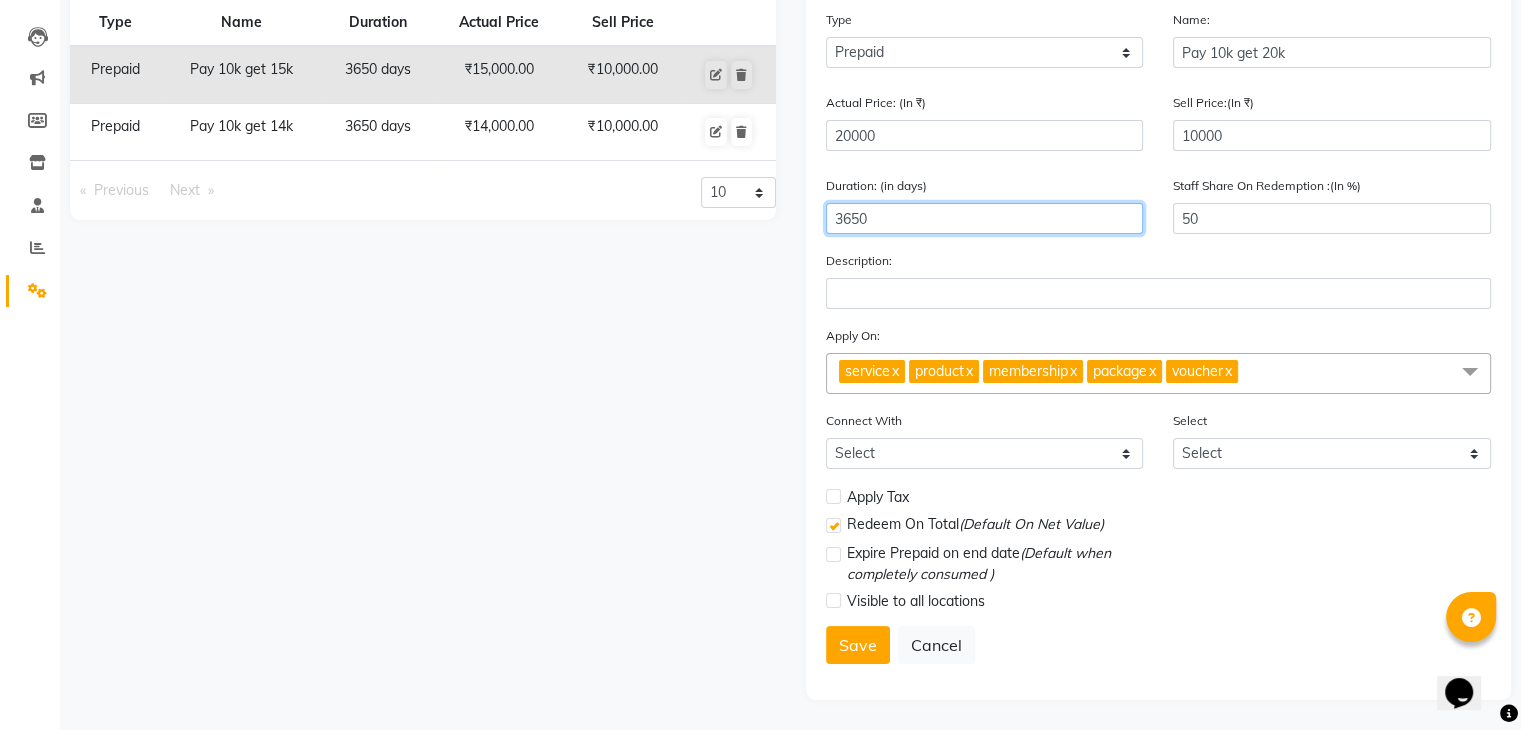 type on "3650" 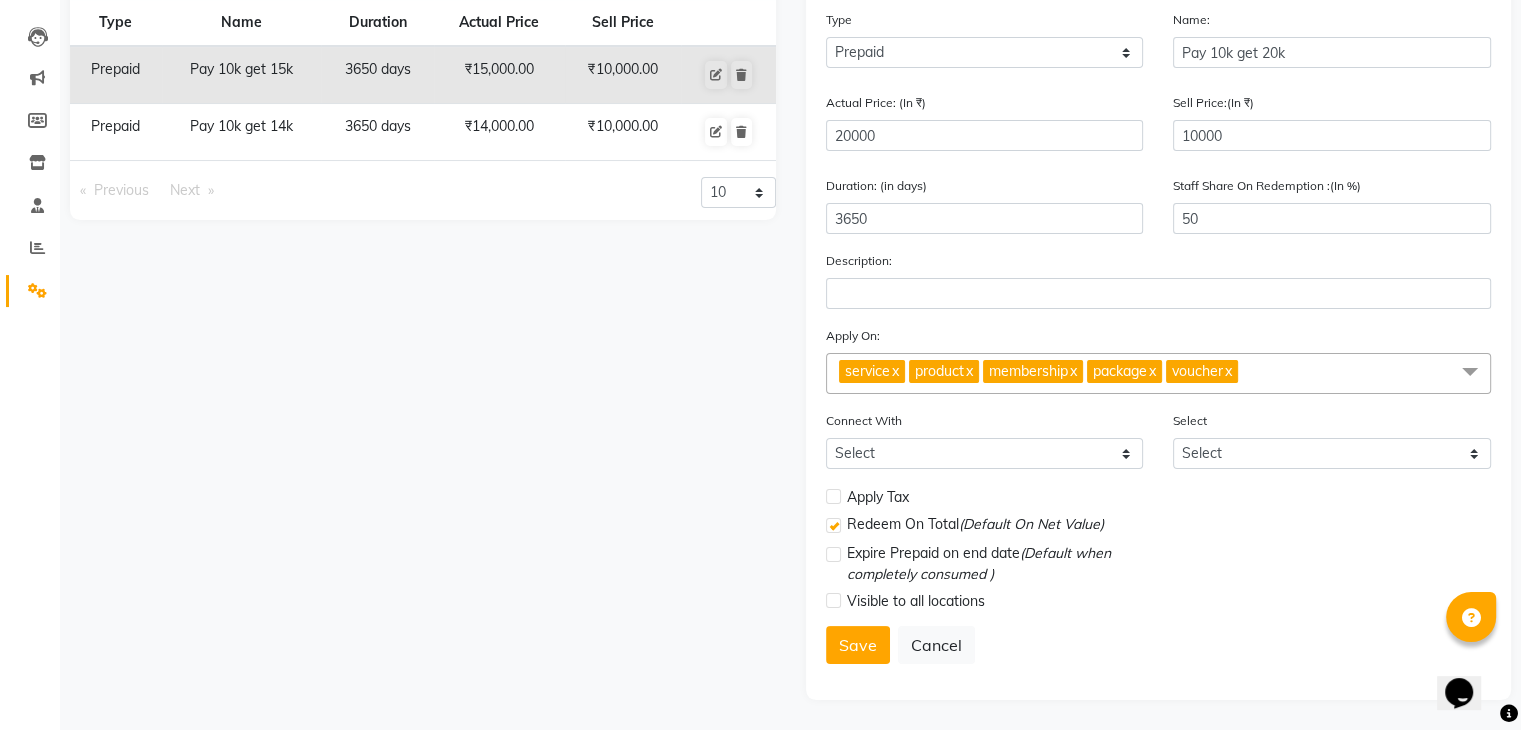 click on "x" 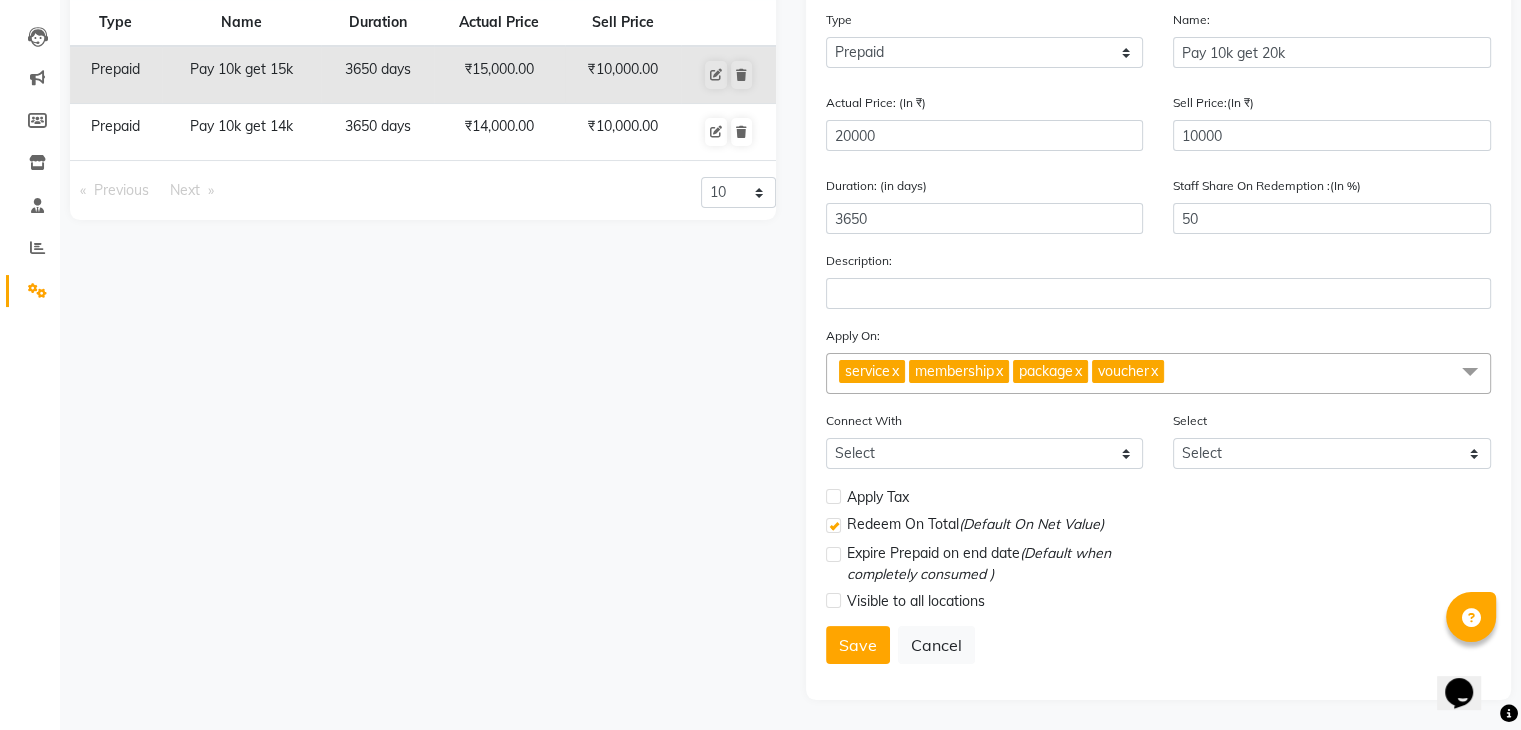 click on "x" 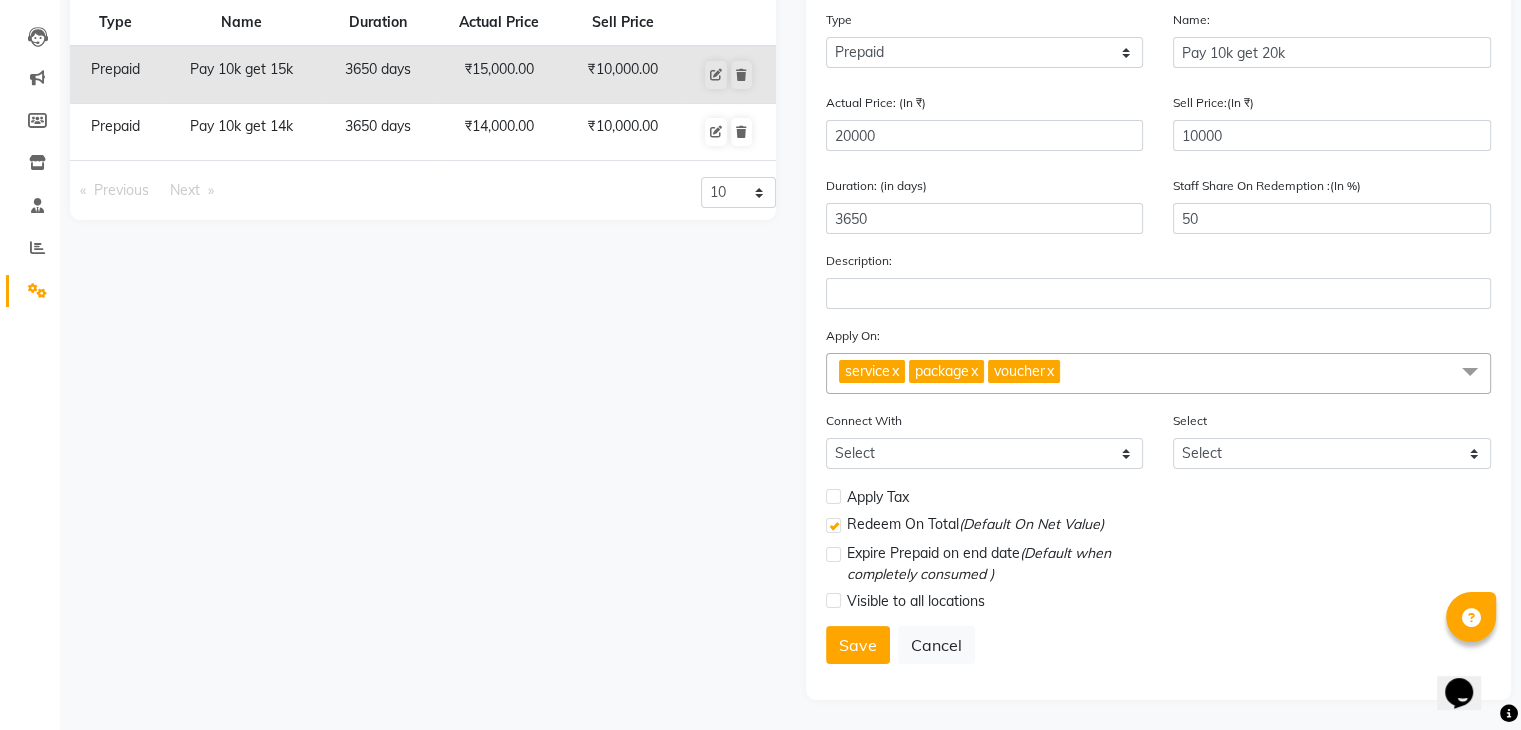 click on "x" 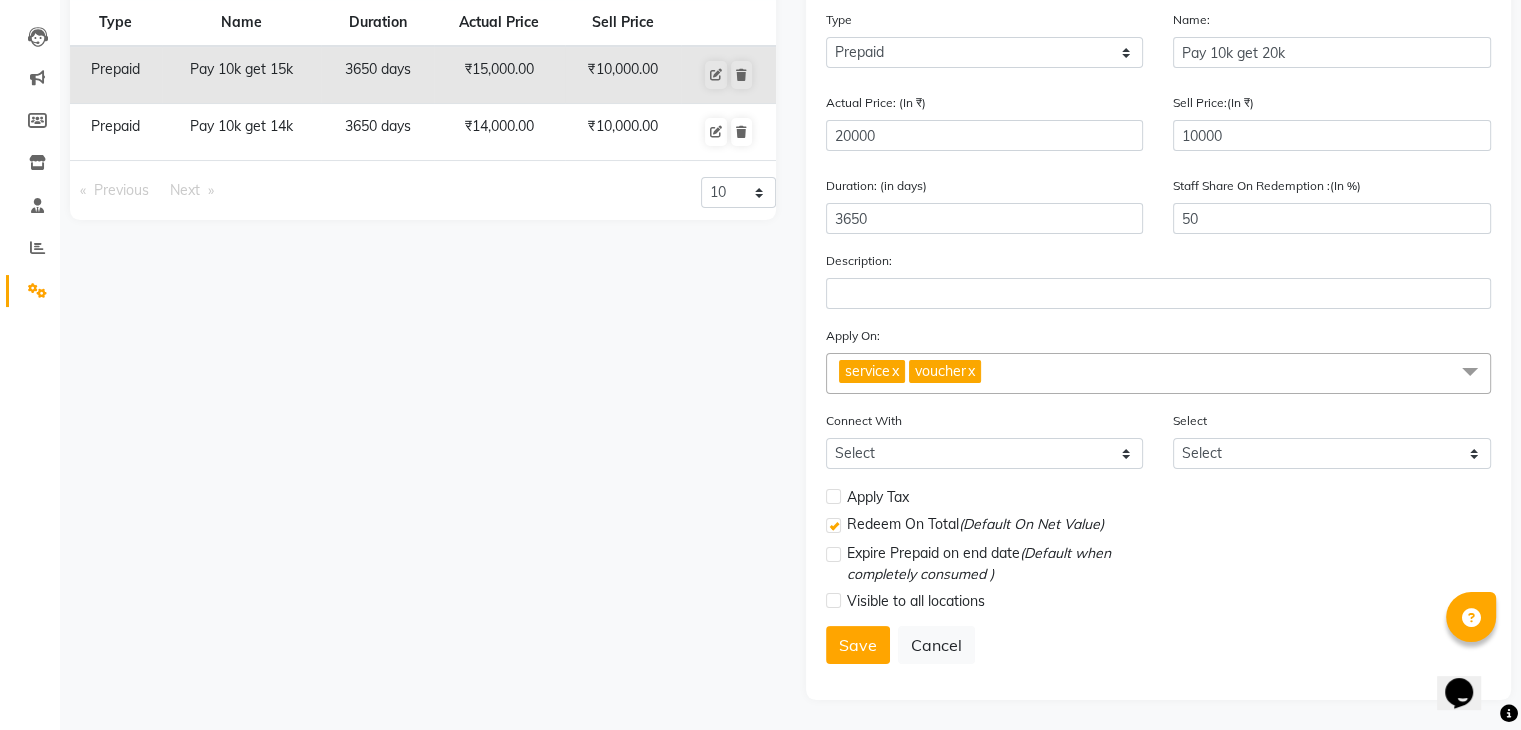 click on "x" 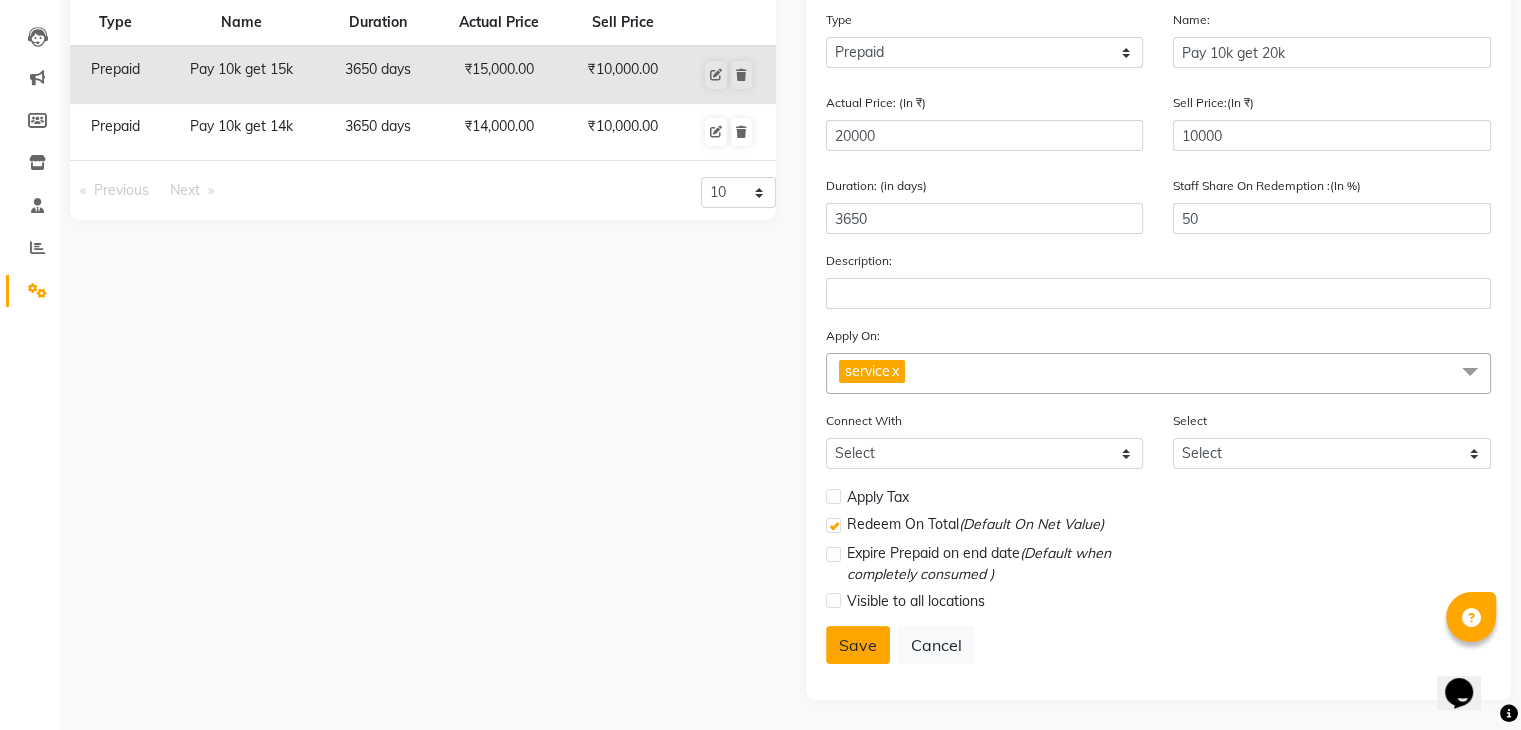 click on "Save" 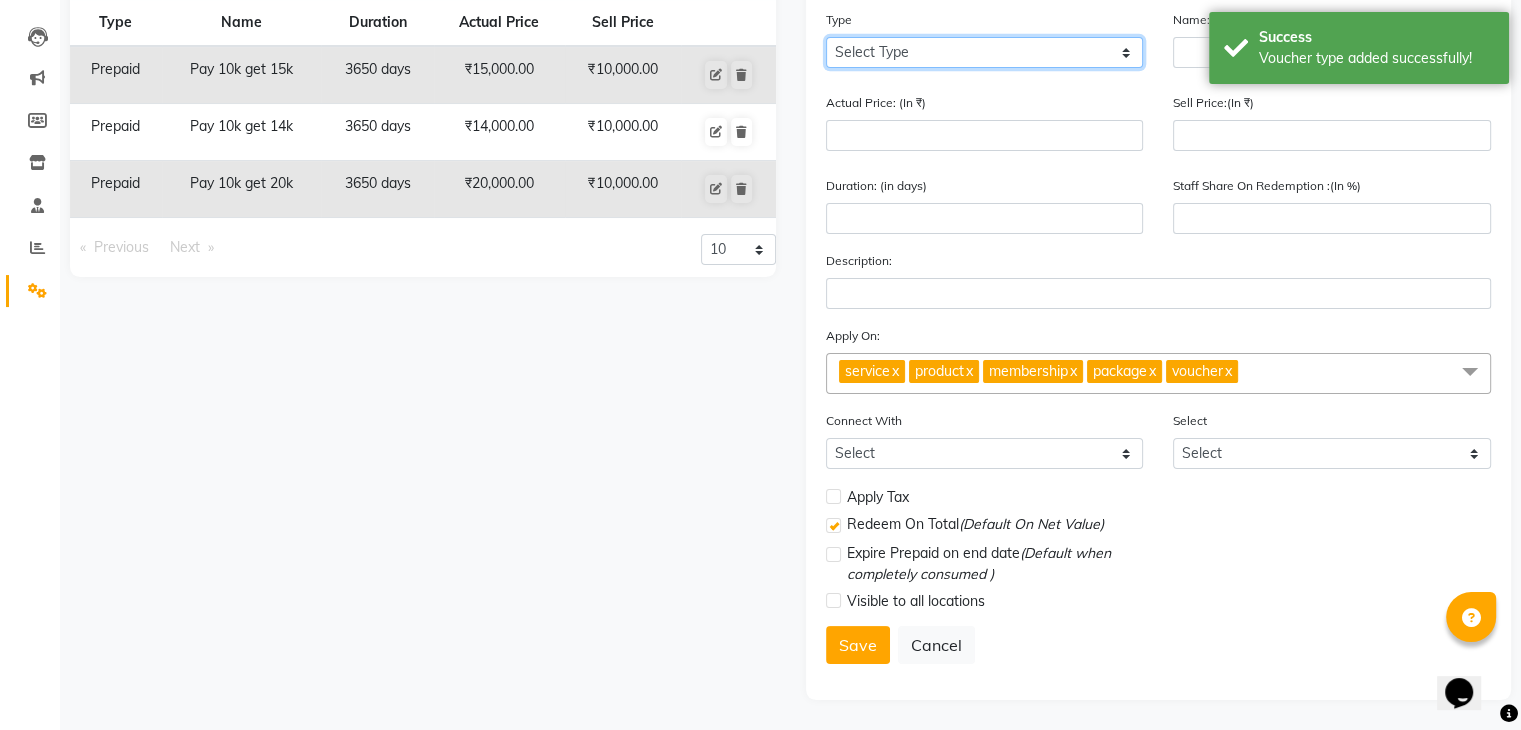 drag, startPoint x: 993, startPoint y: 50, endPoint x: 960, endPoint y: 130, distance: 86.53901 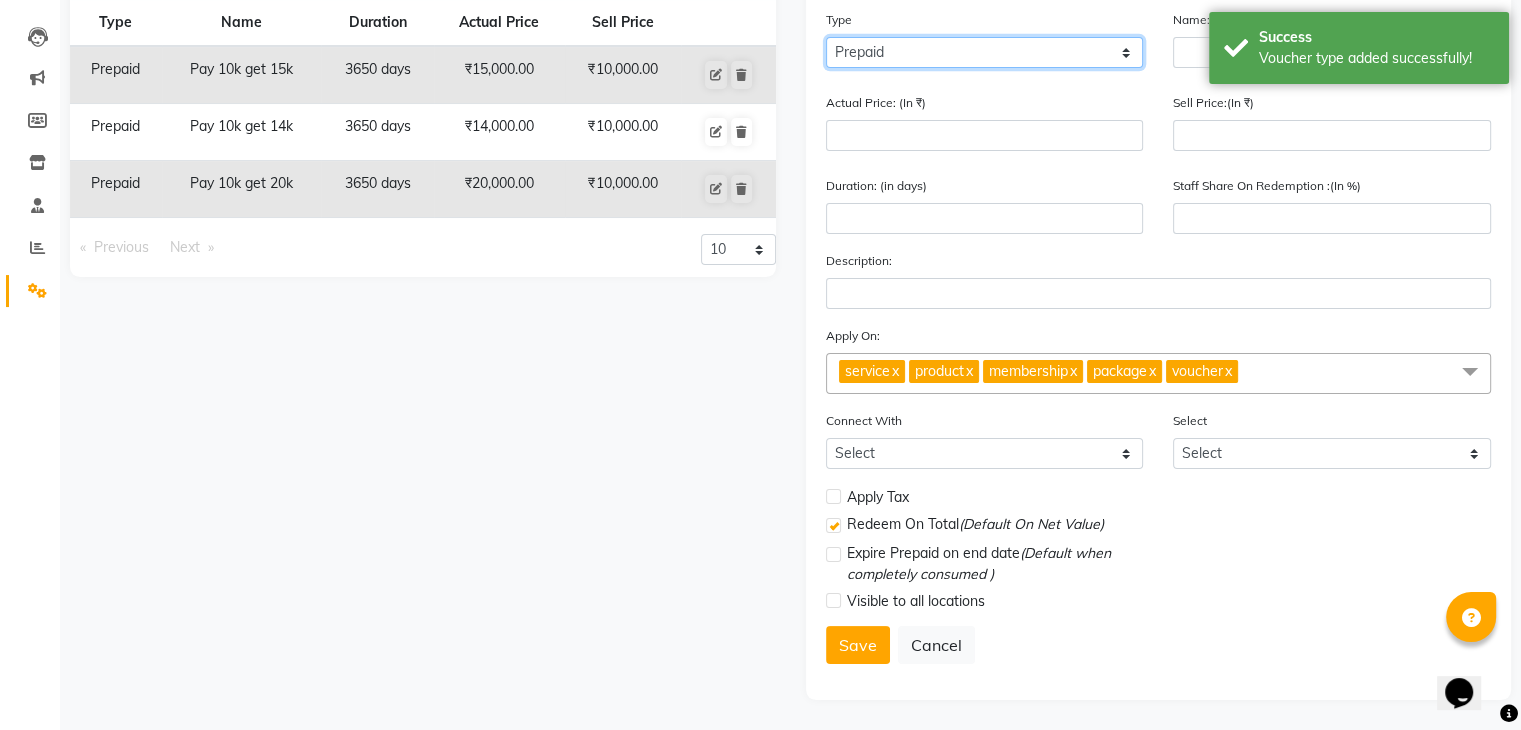 click on "Select Type Voucher Prepaid Gift Card" 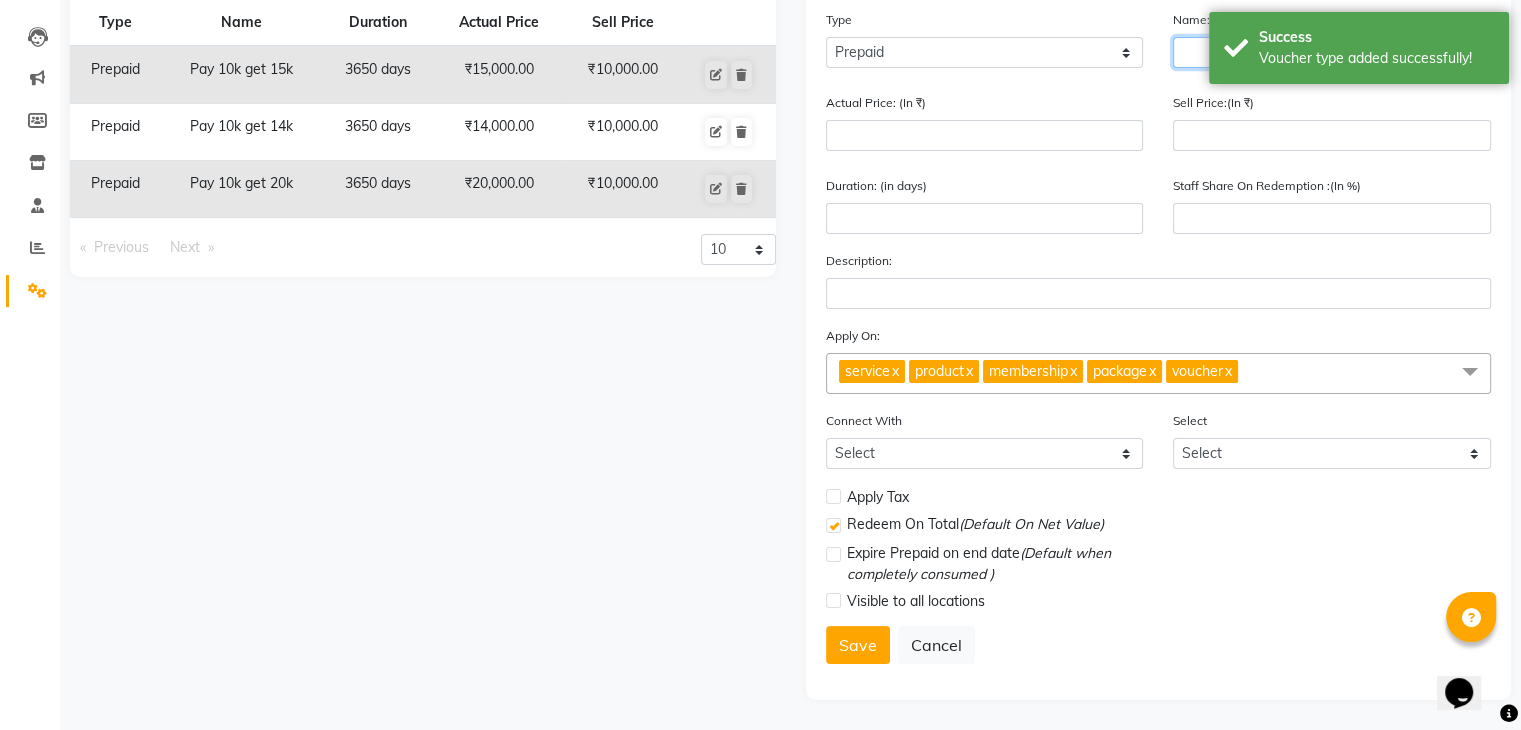 click 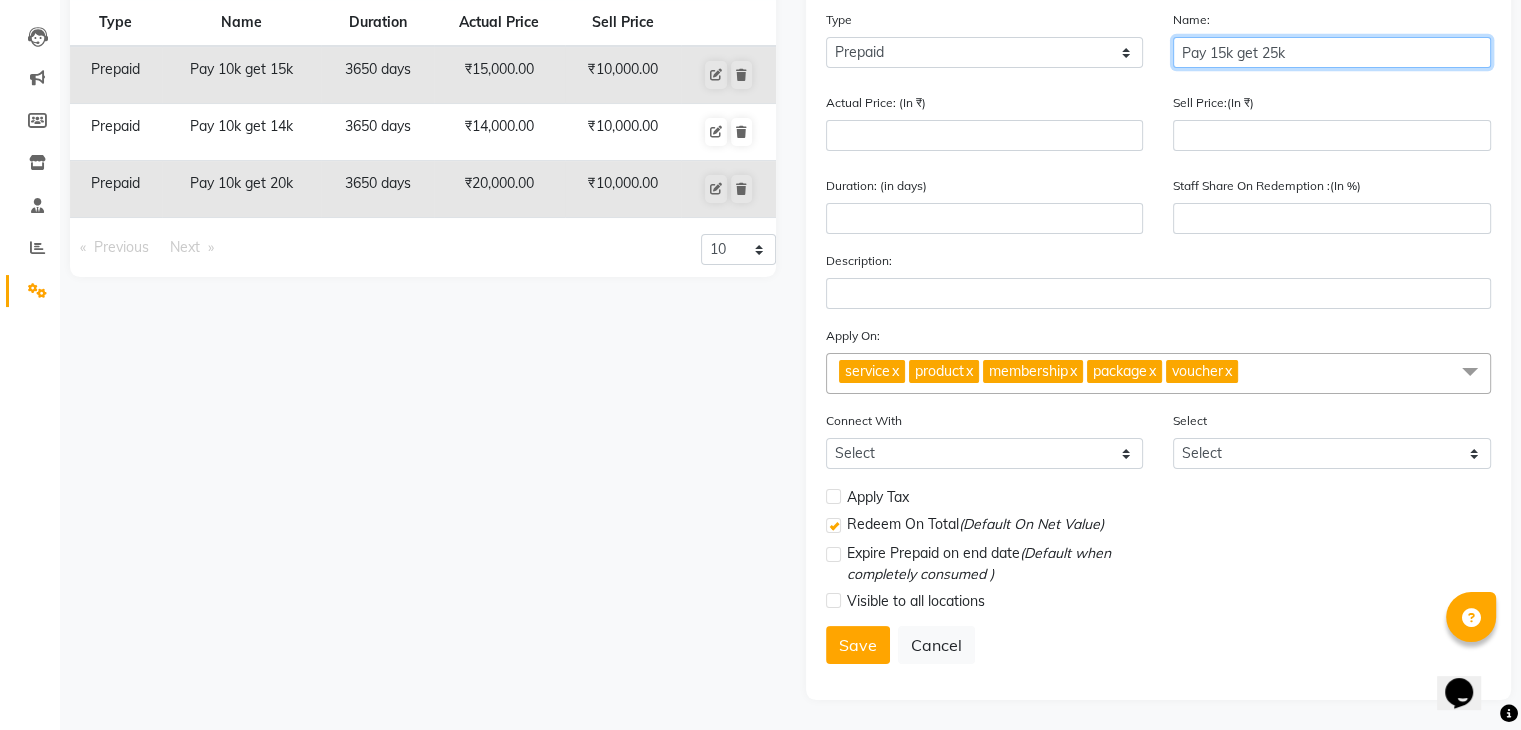 type on "Pay 15k get 25k" 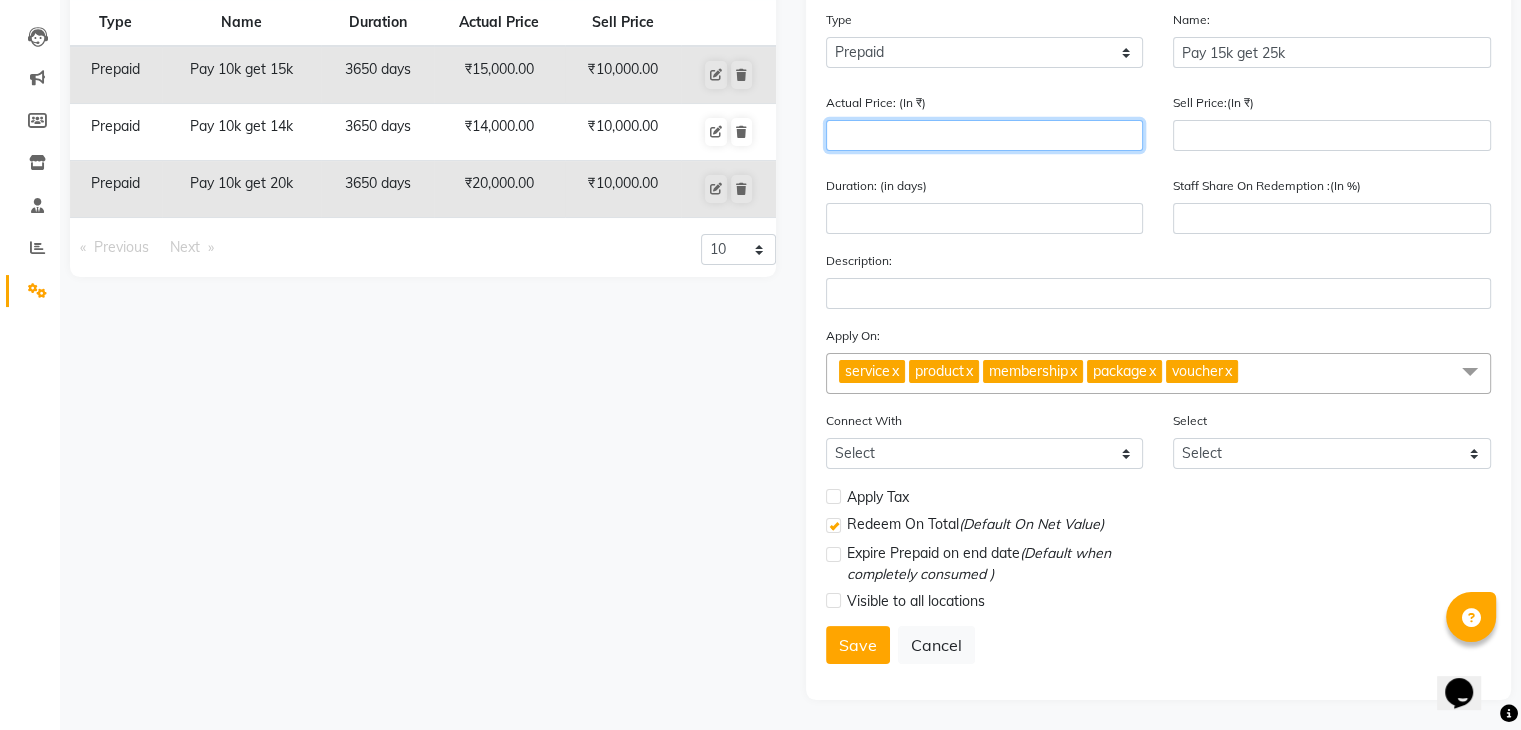 click 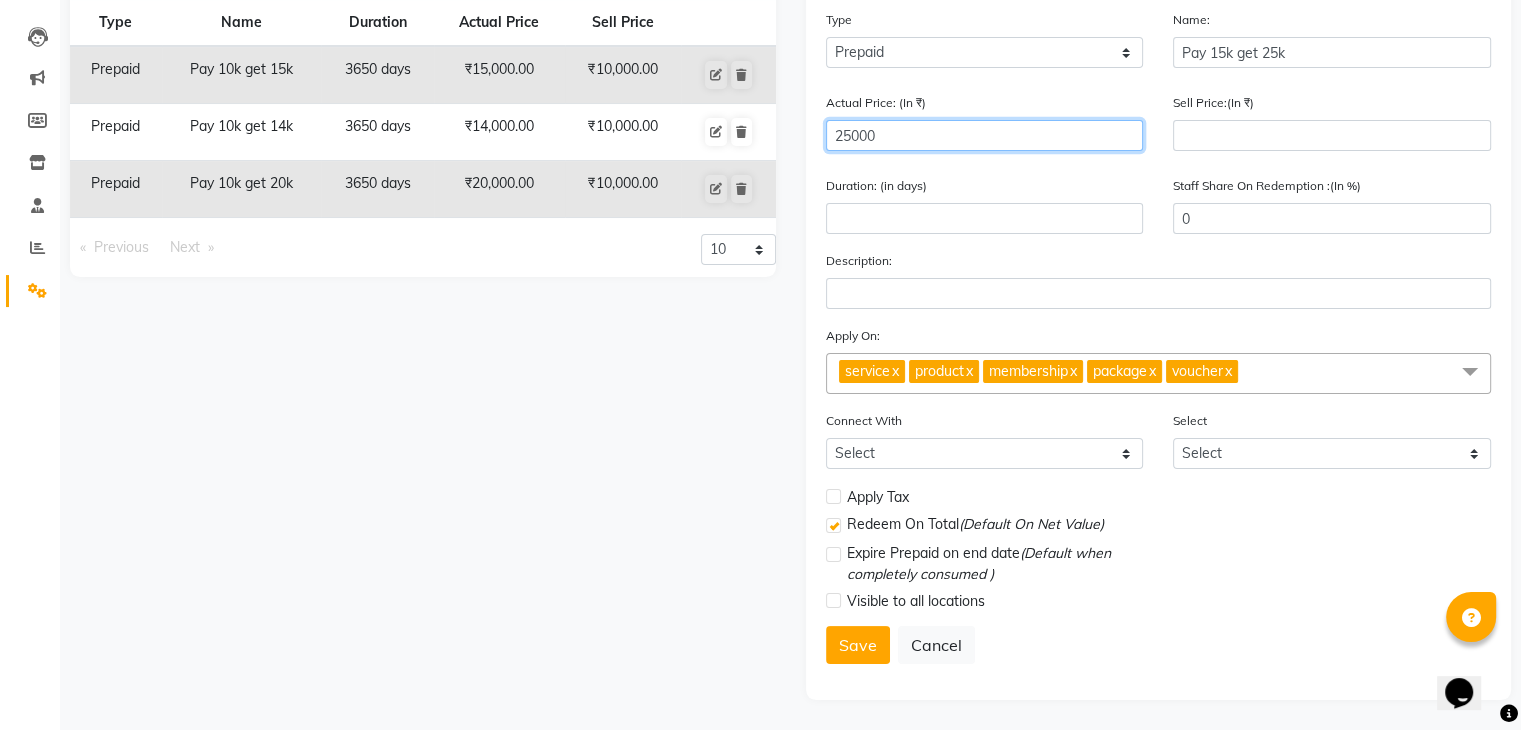 type on "25000" 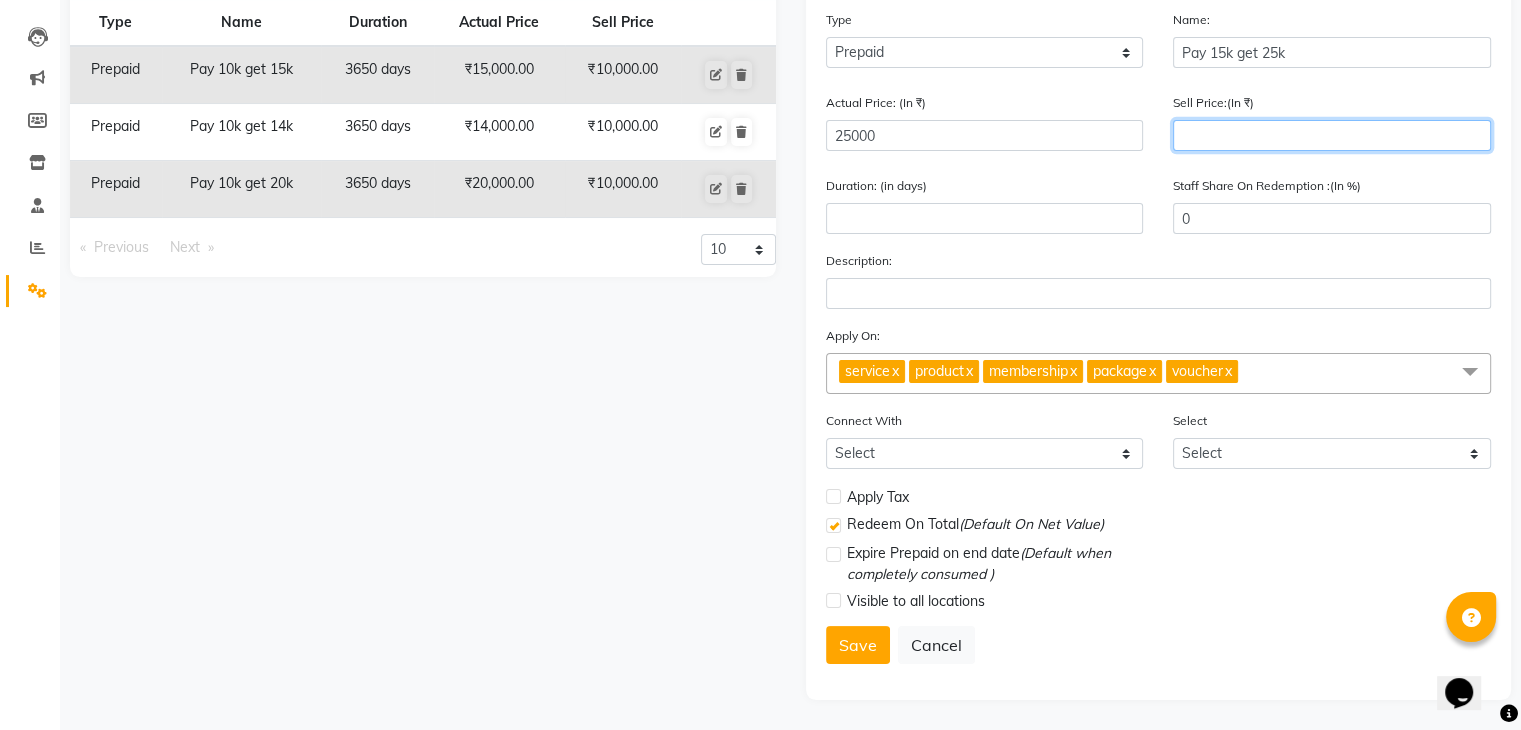 click 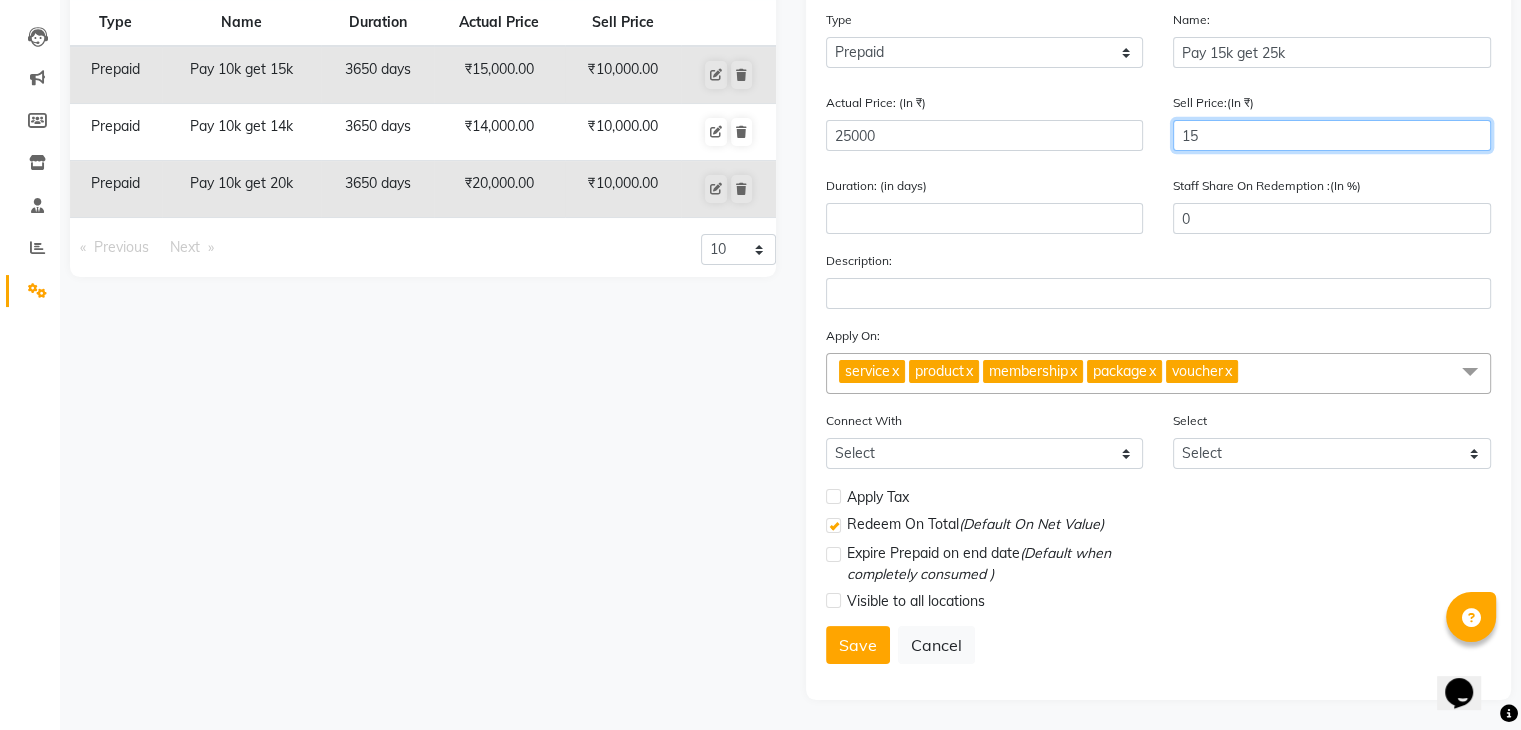 type on "150" 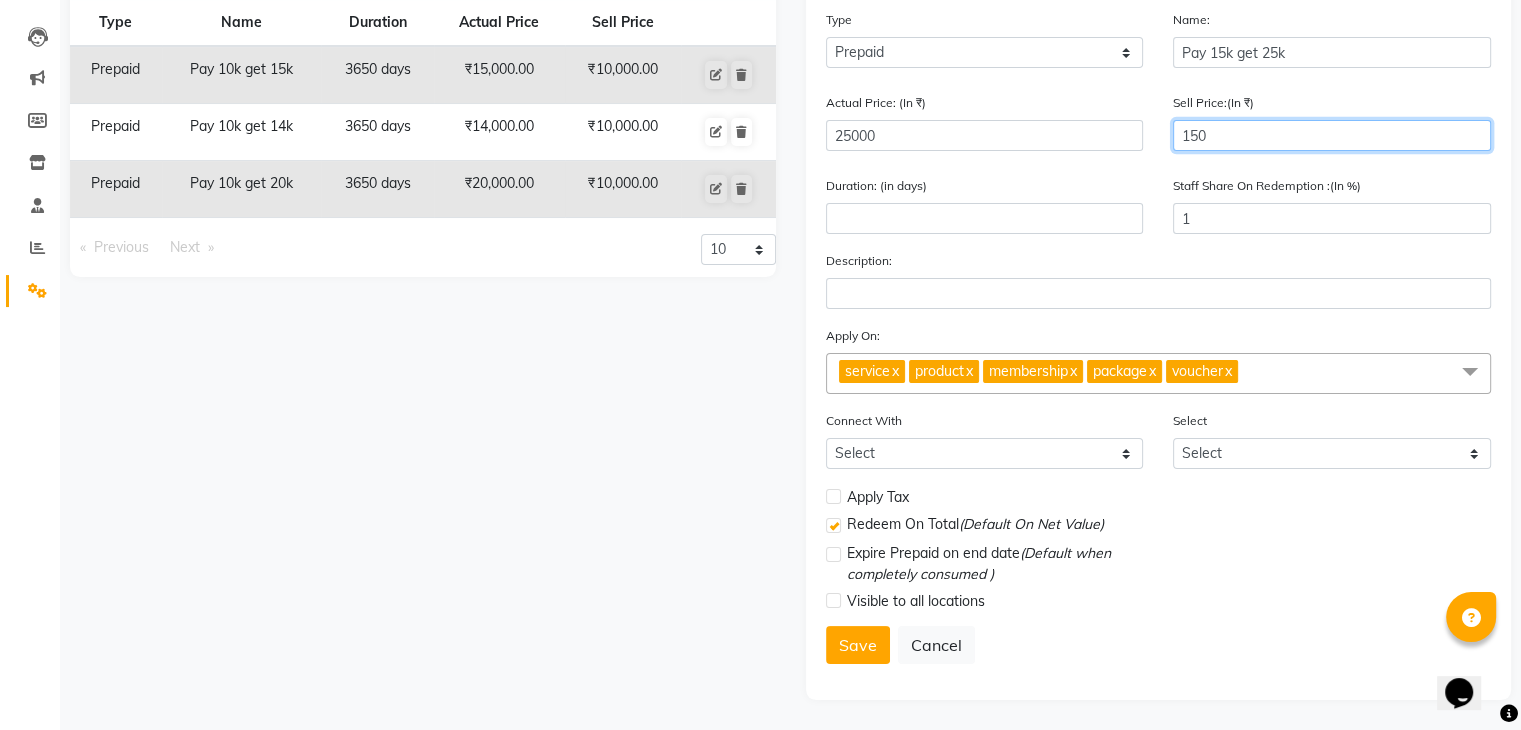 type on "1500" 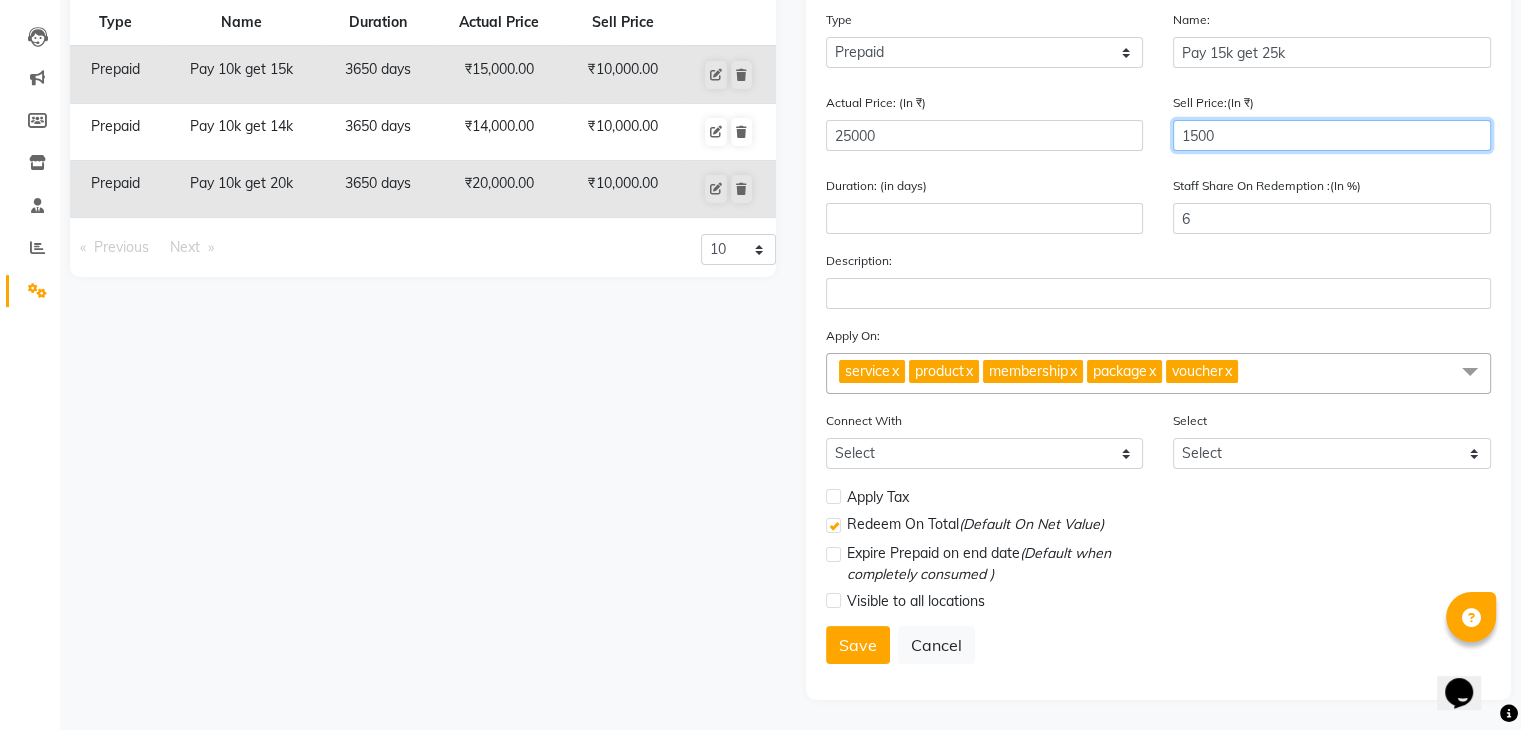 type on "15000" 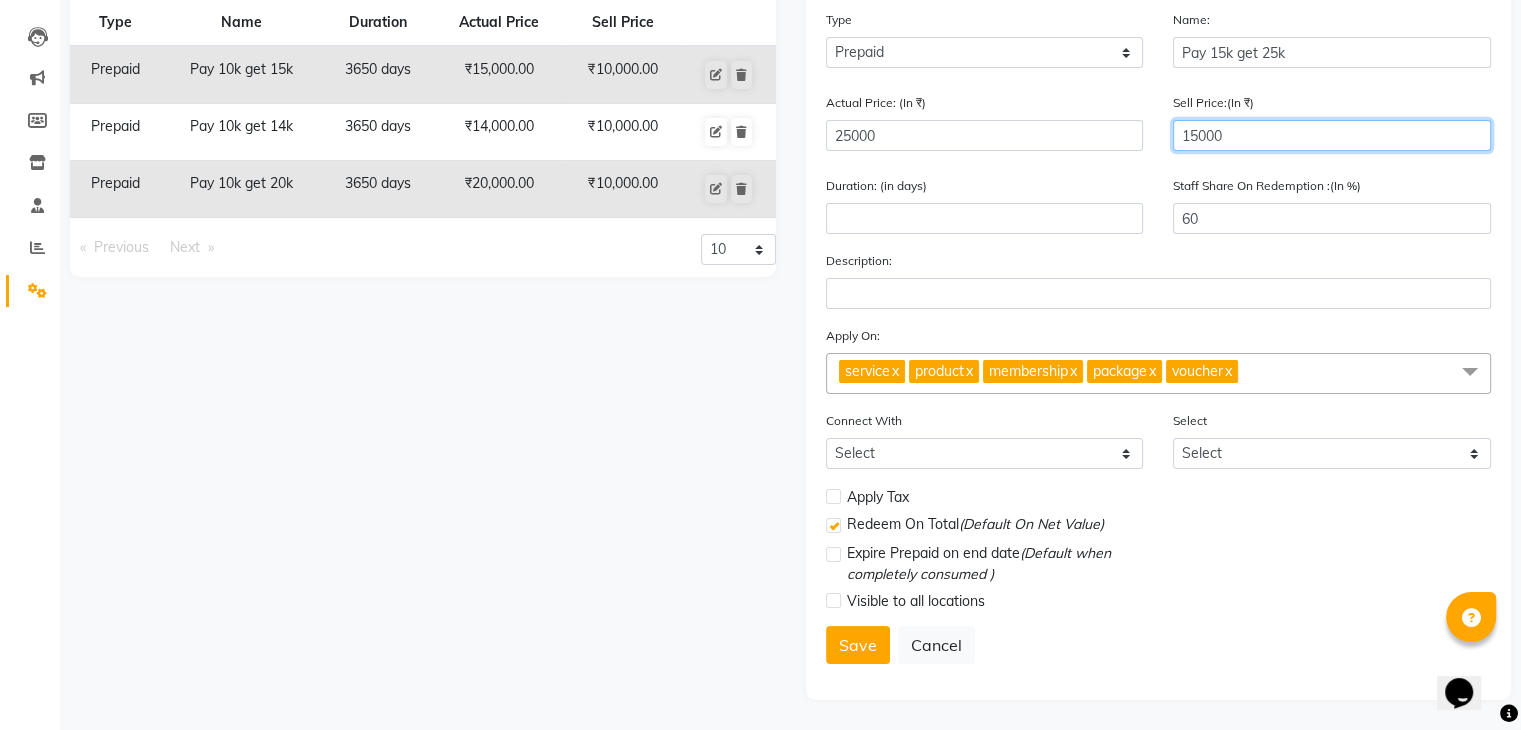 type on "150000" 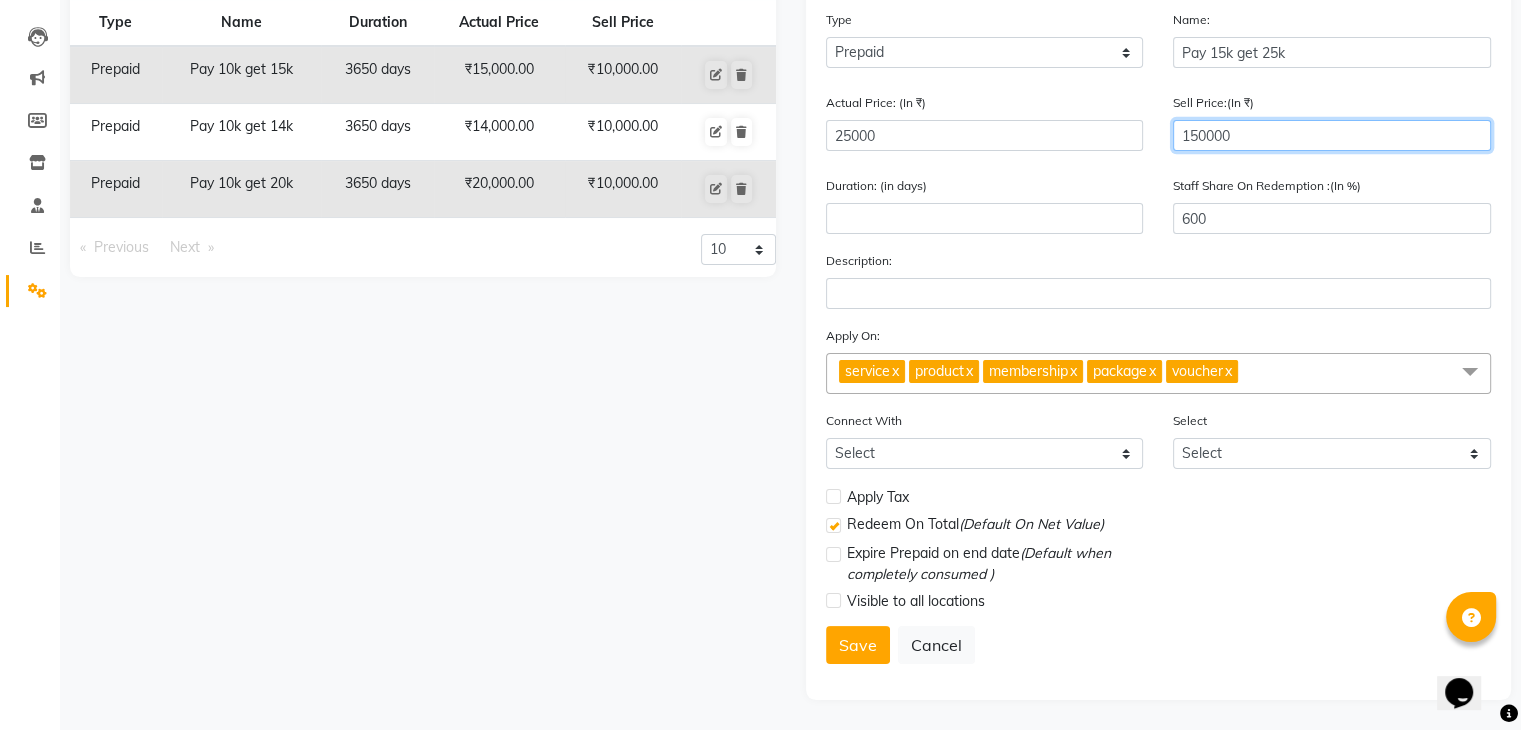 type on "15000" 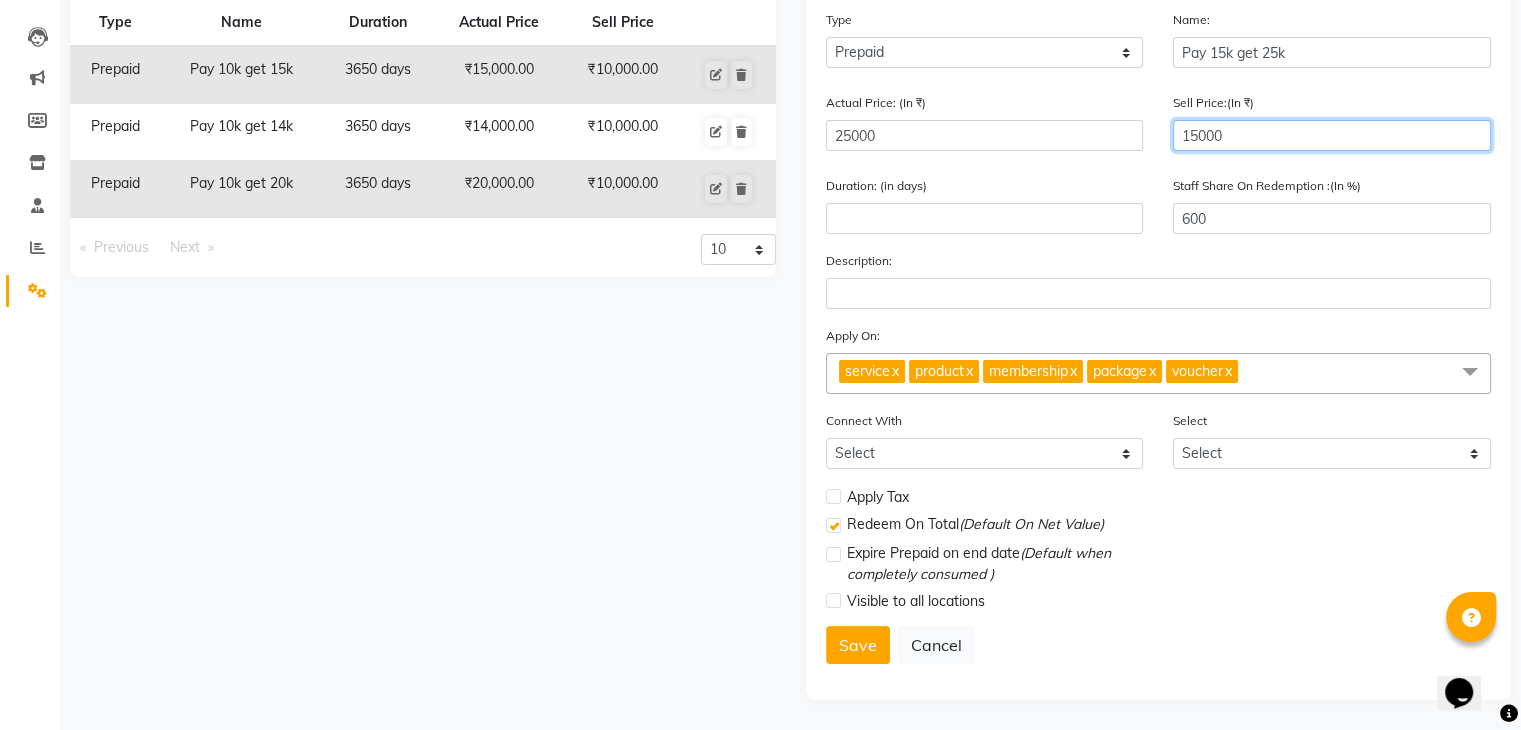 type on "60" 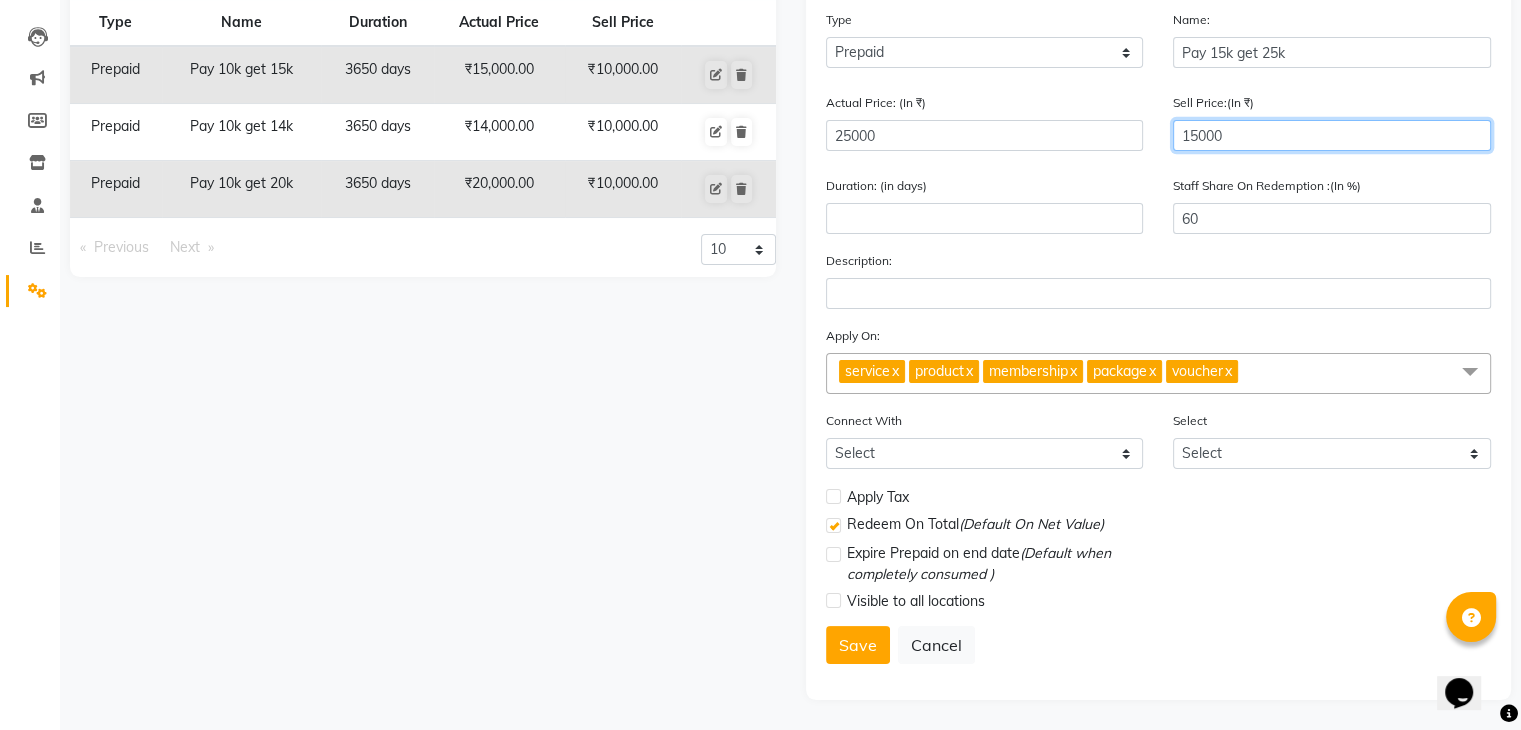 type on "15000" 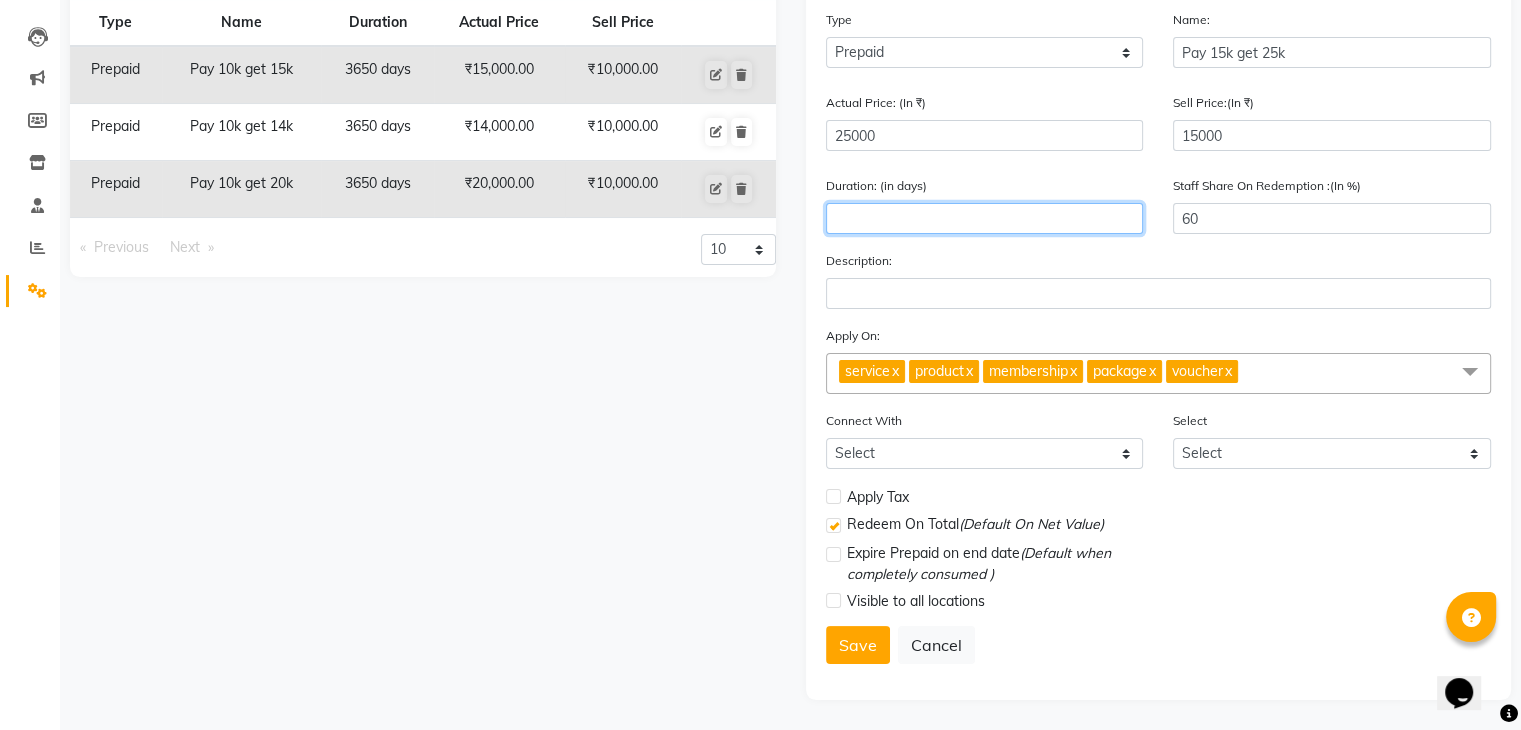 click 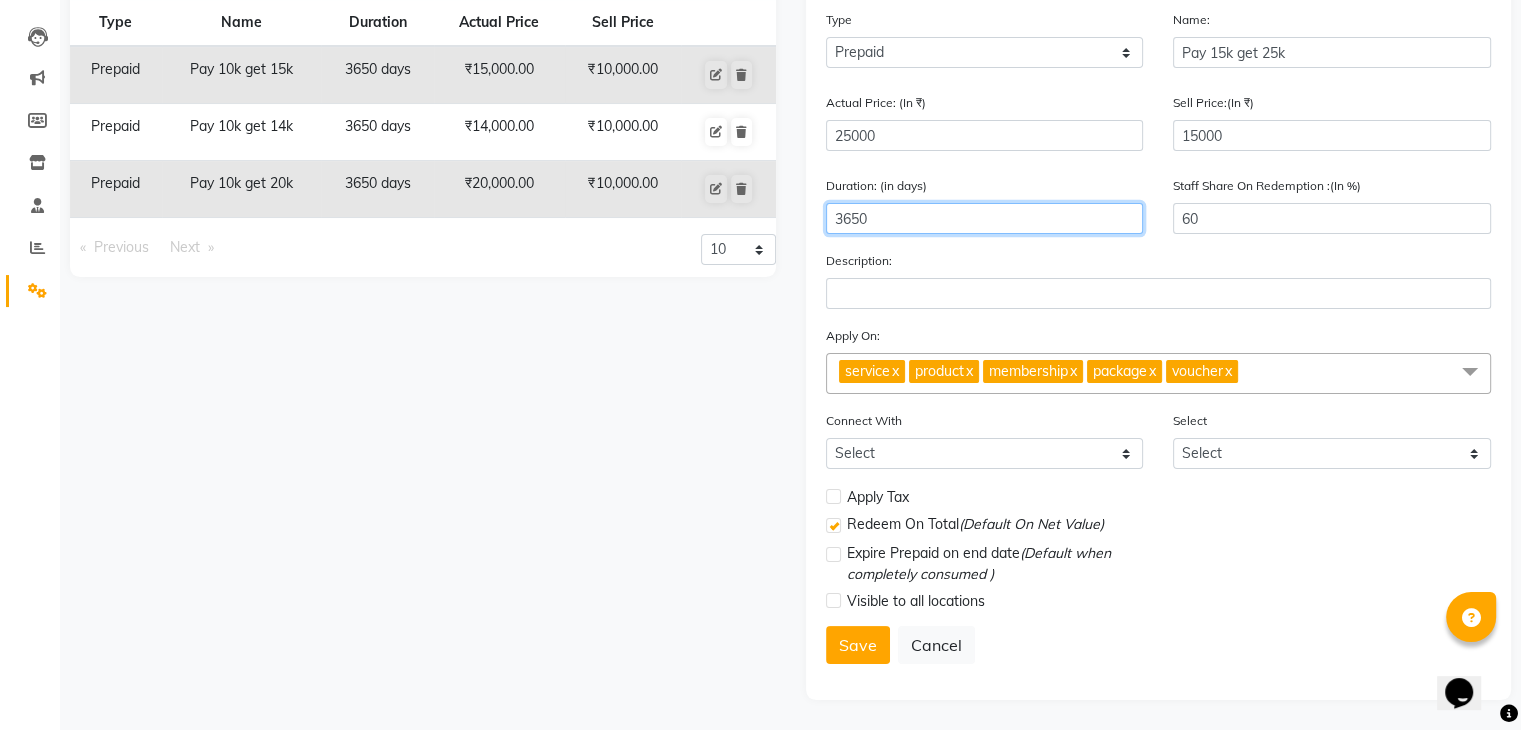 type on "3650" 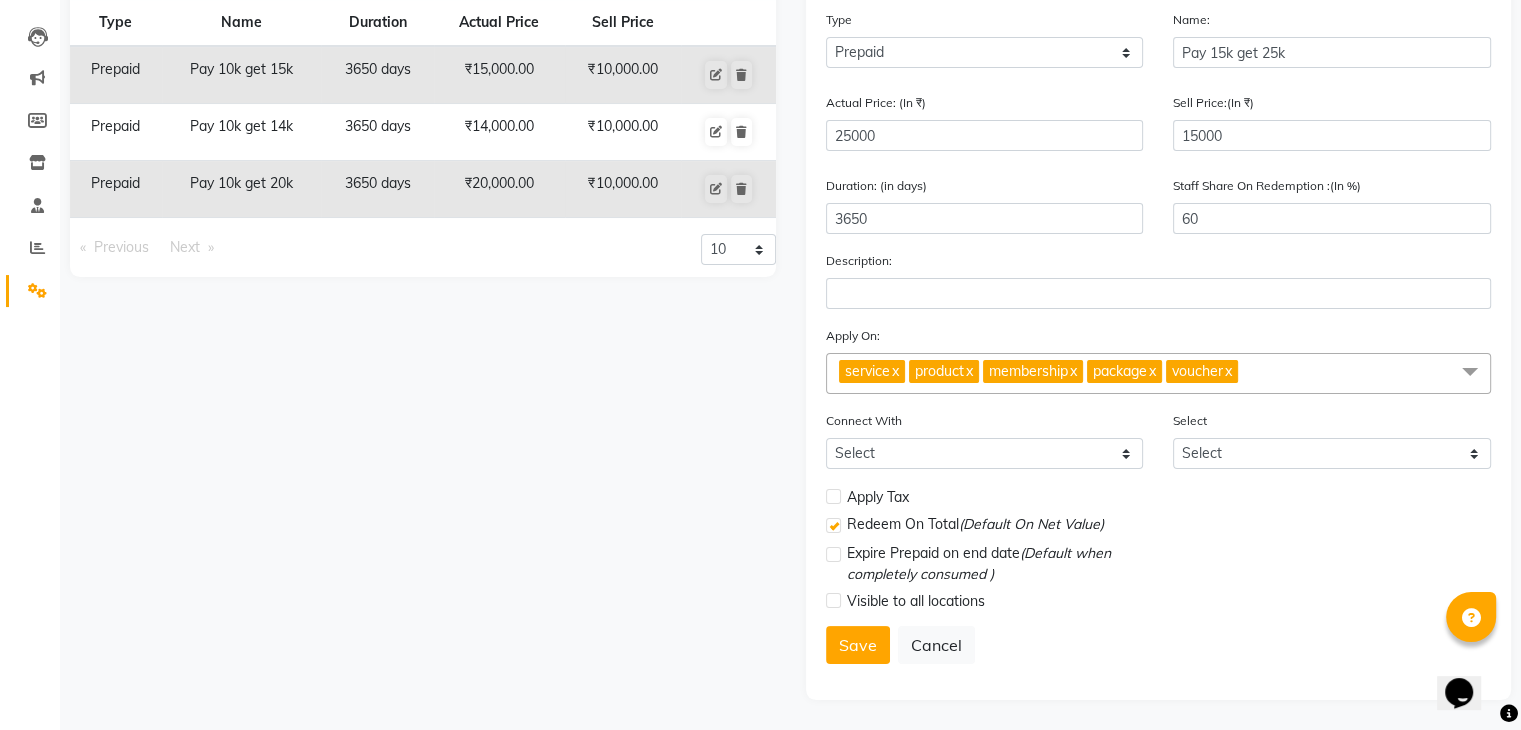 click on "x" 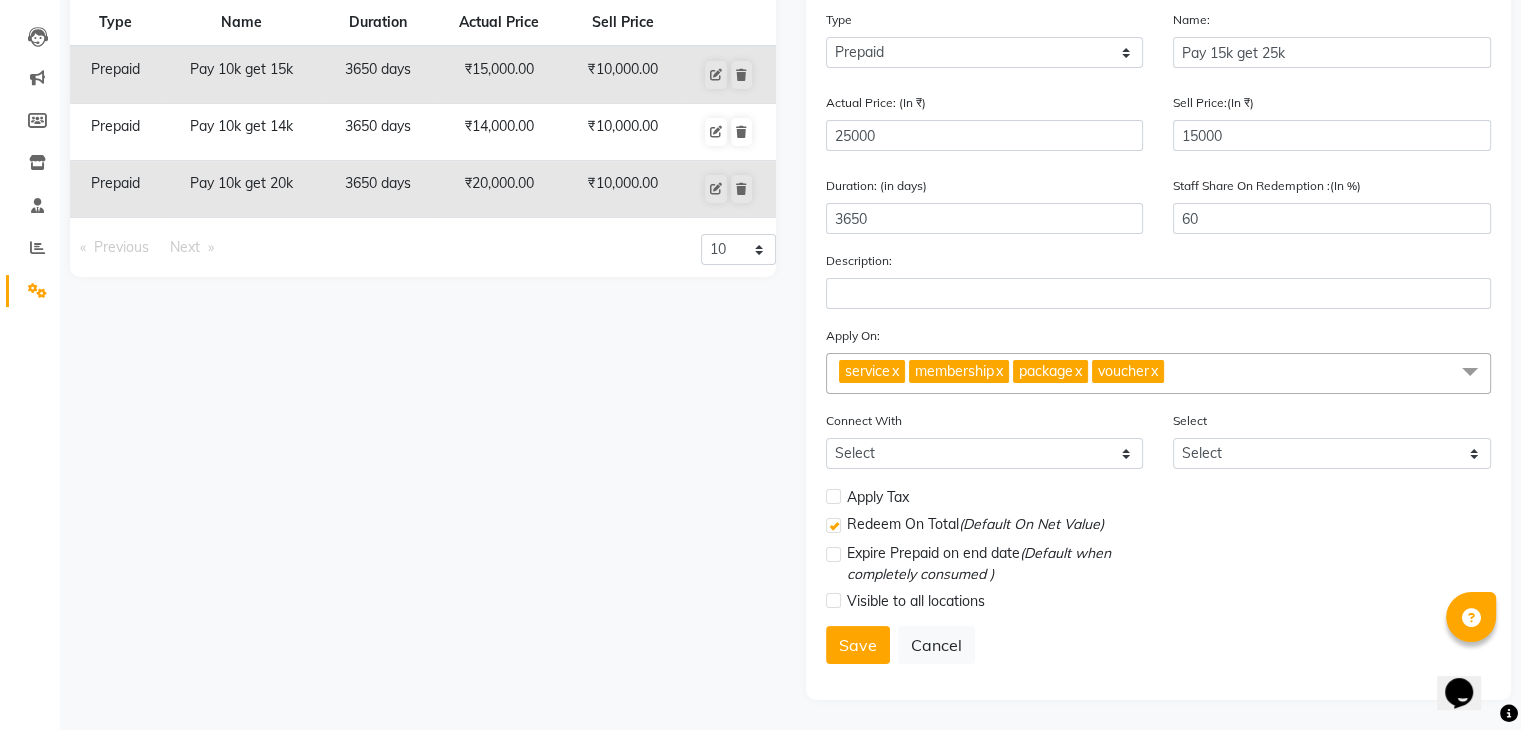 click on "x" 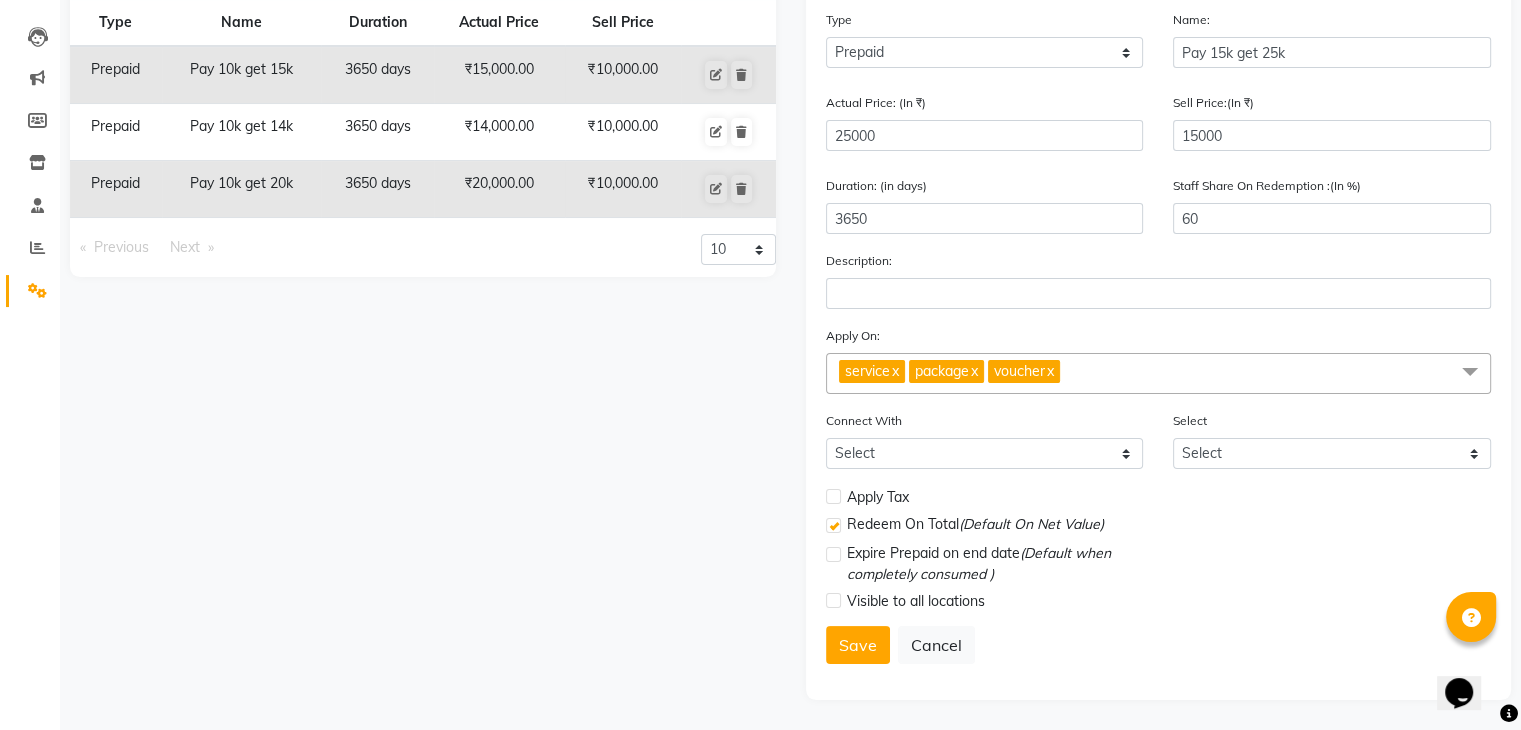 click on "package  x" 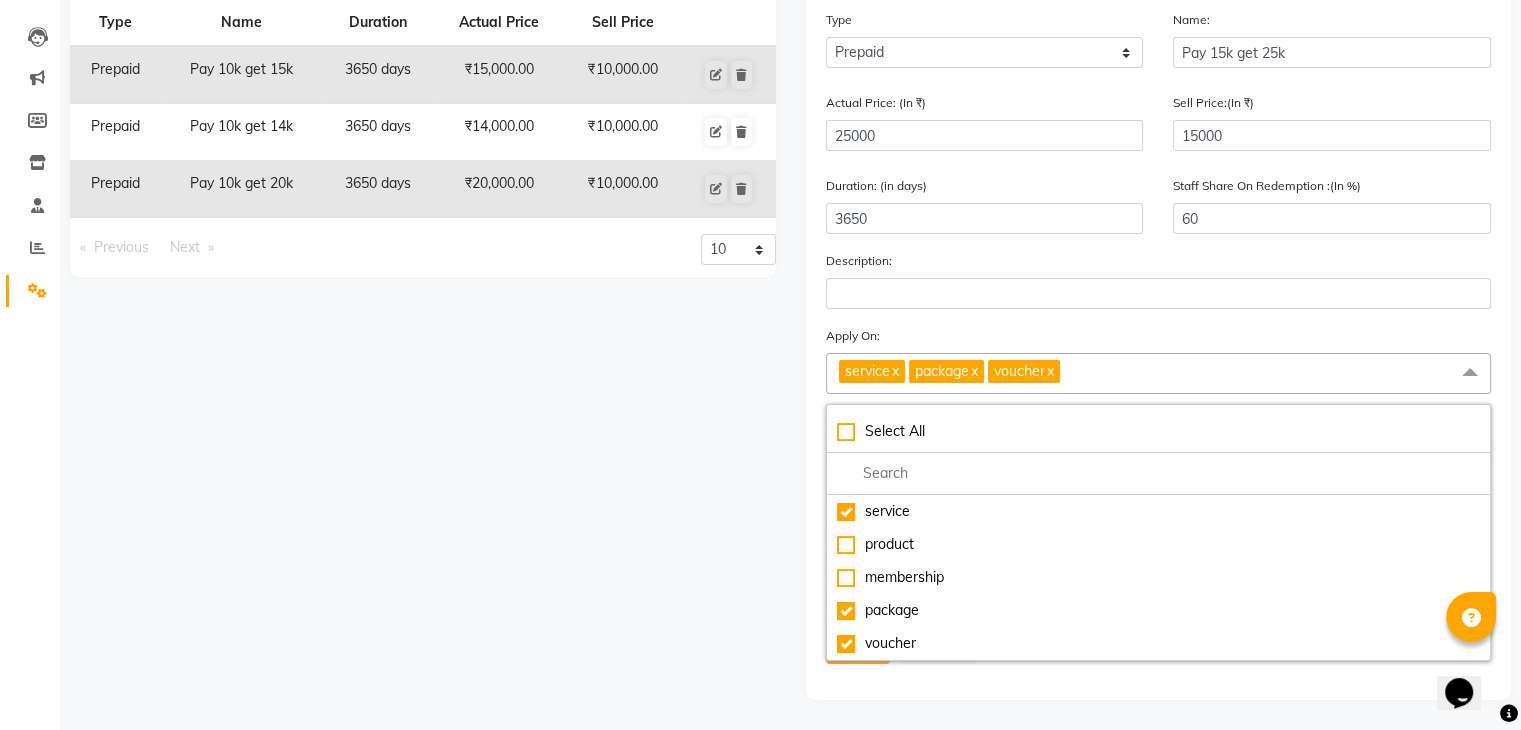 click on "x" 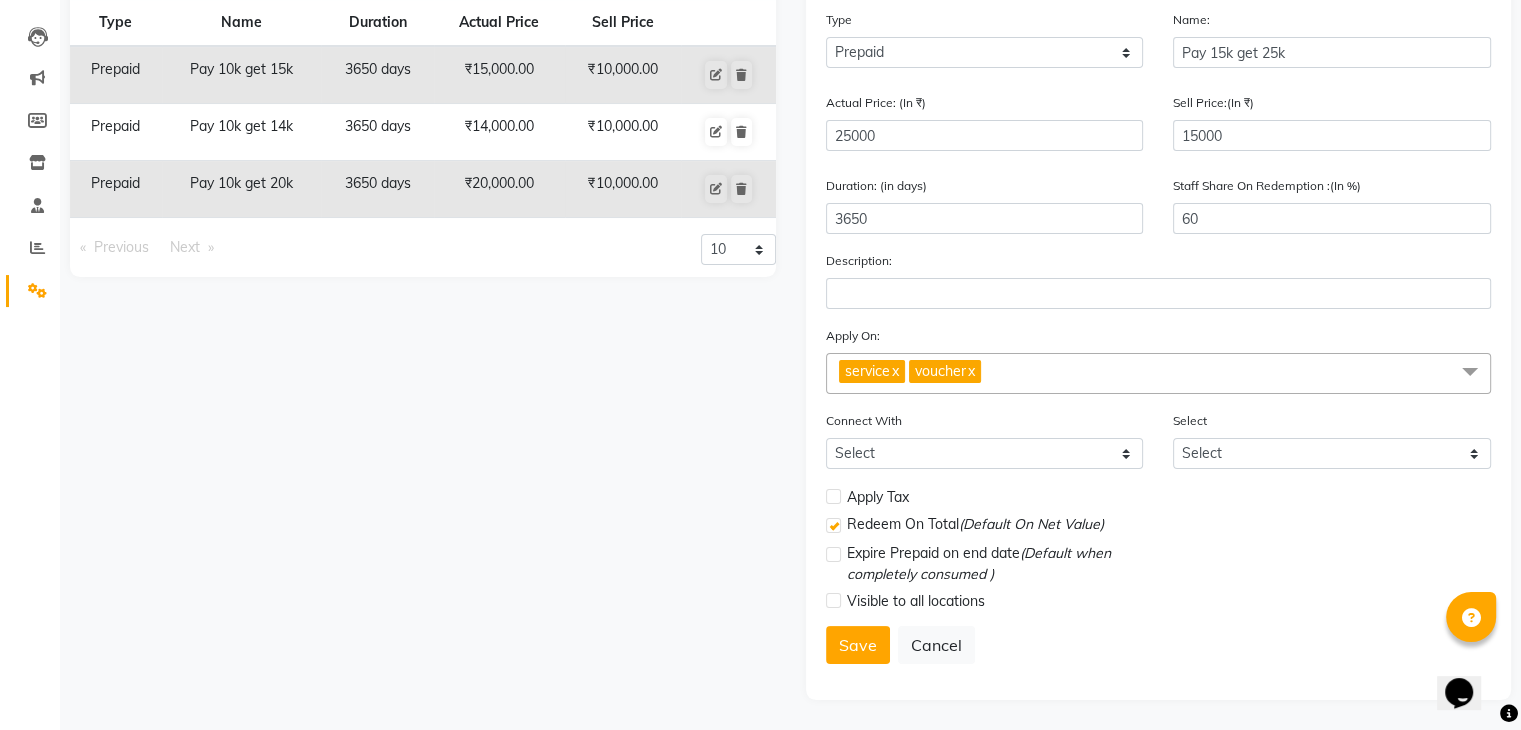 click on "x" 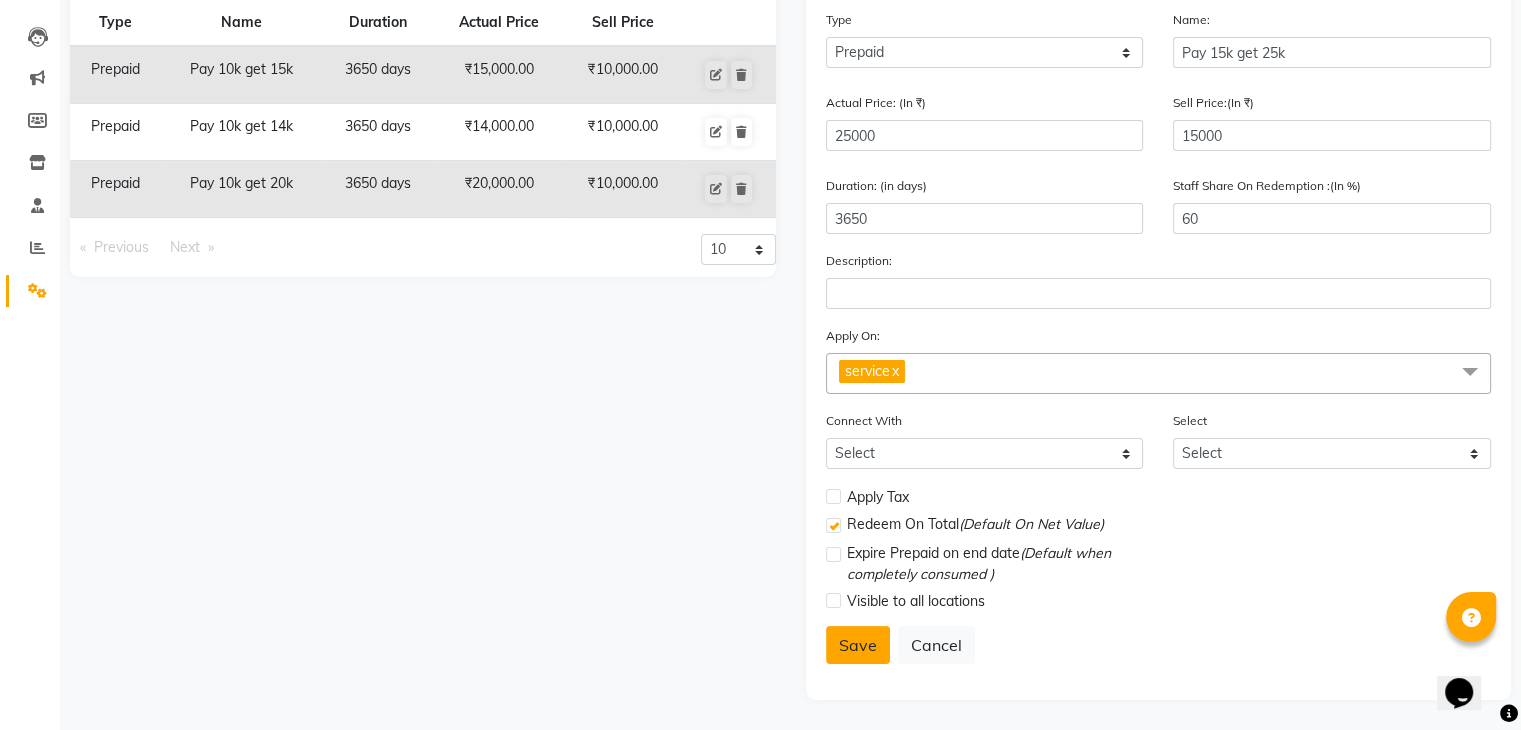click on "Save" 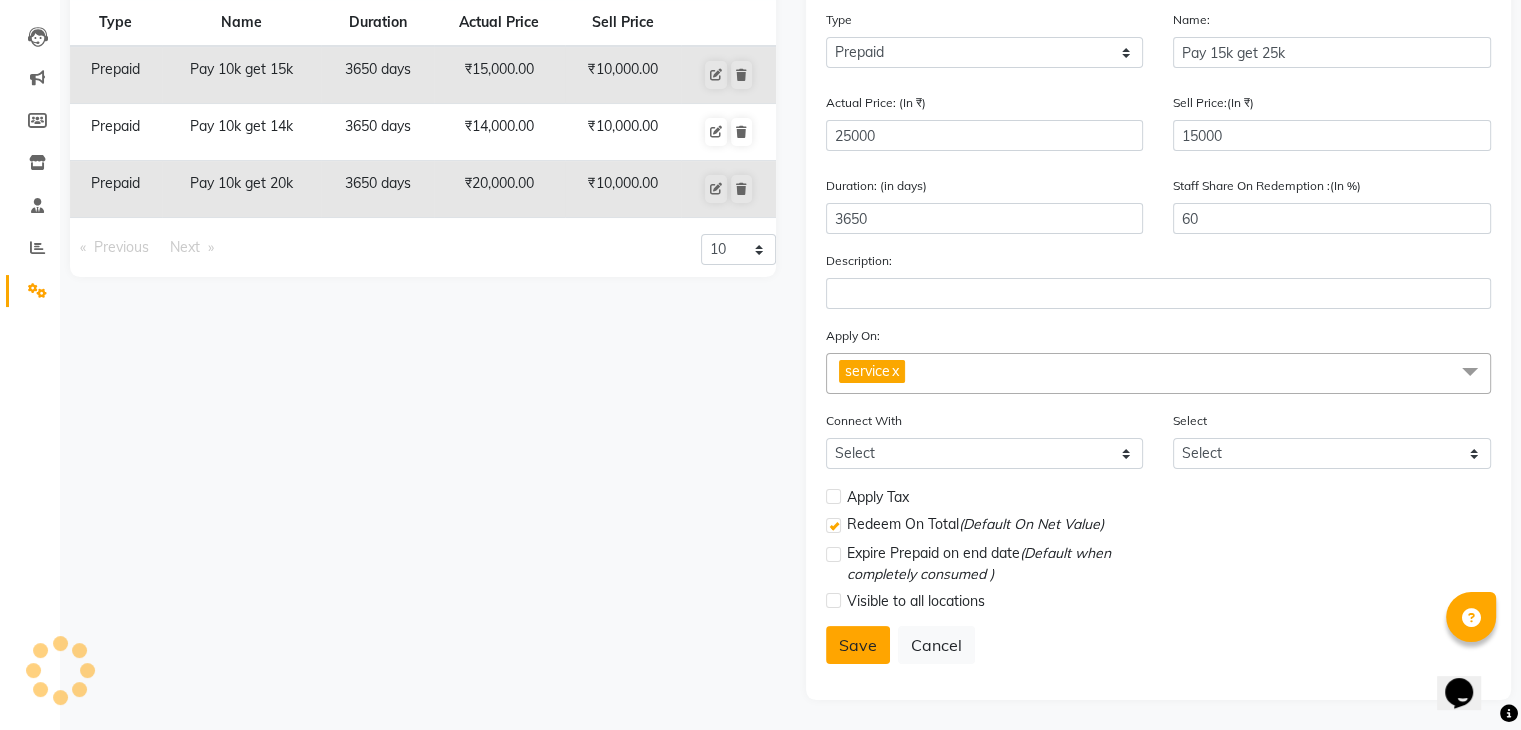 select 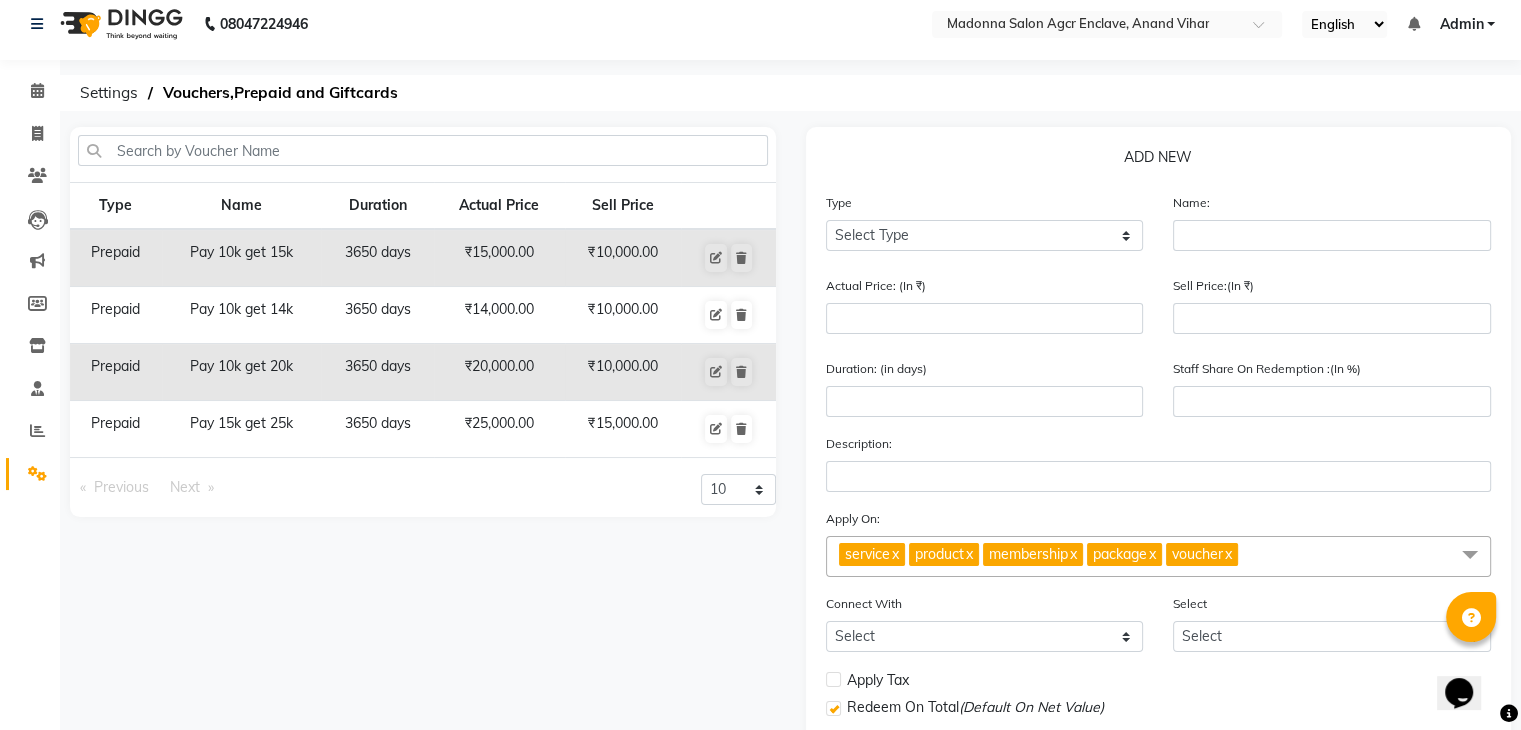 scroll, scrollTop: 0, scrollLeft: 0, axis: both 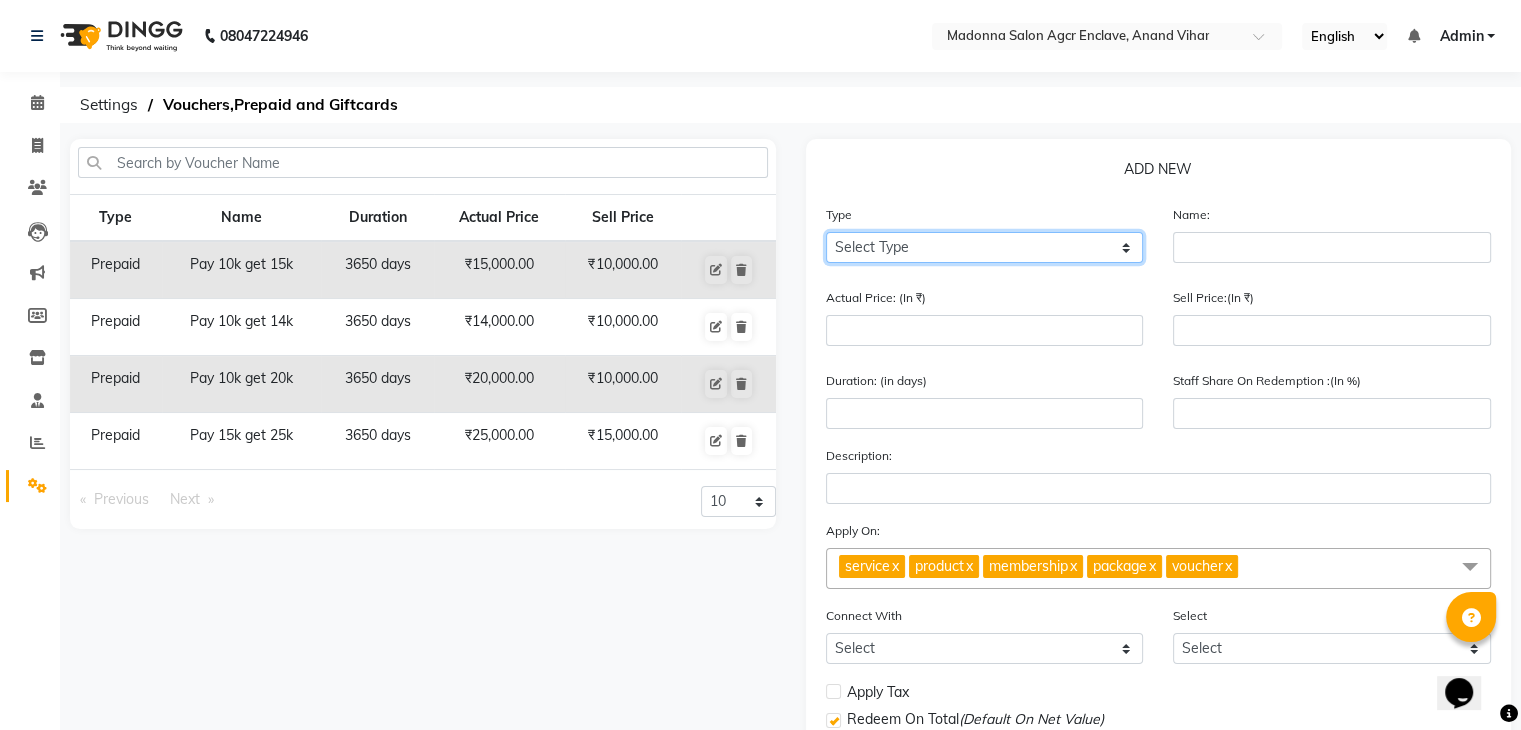 click on "Select Type Voucher Prepaid Gift Card" 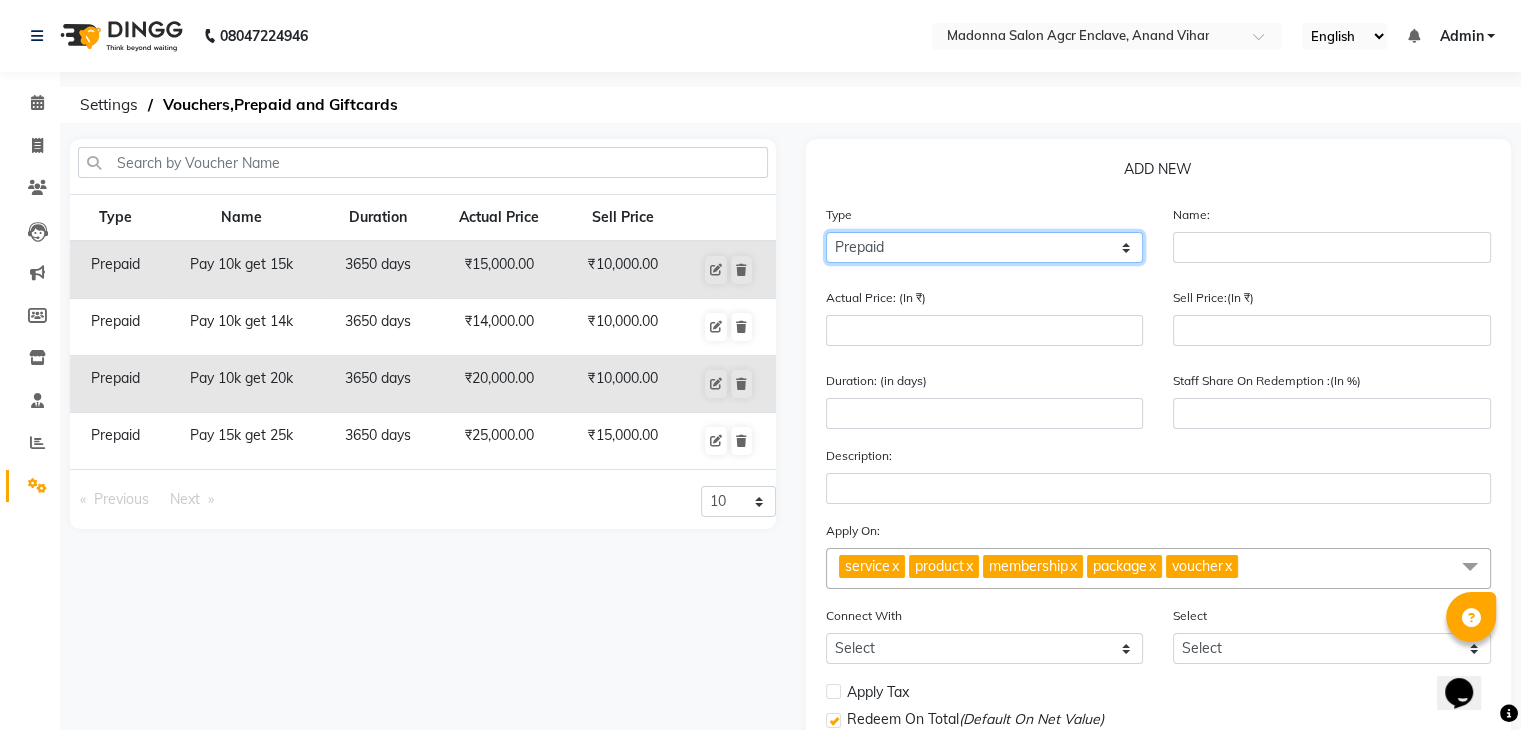 click on "Select Type Voucher Prepaid Gift Card" 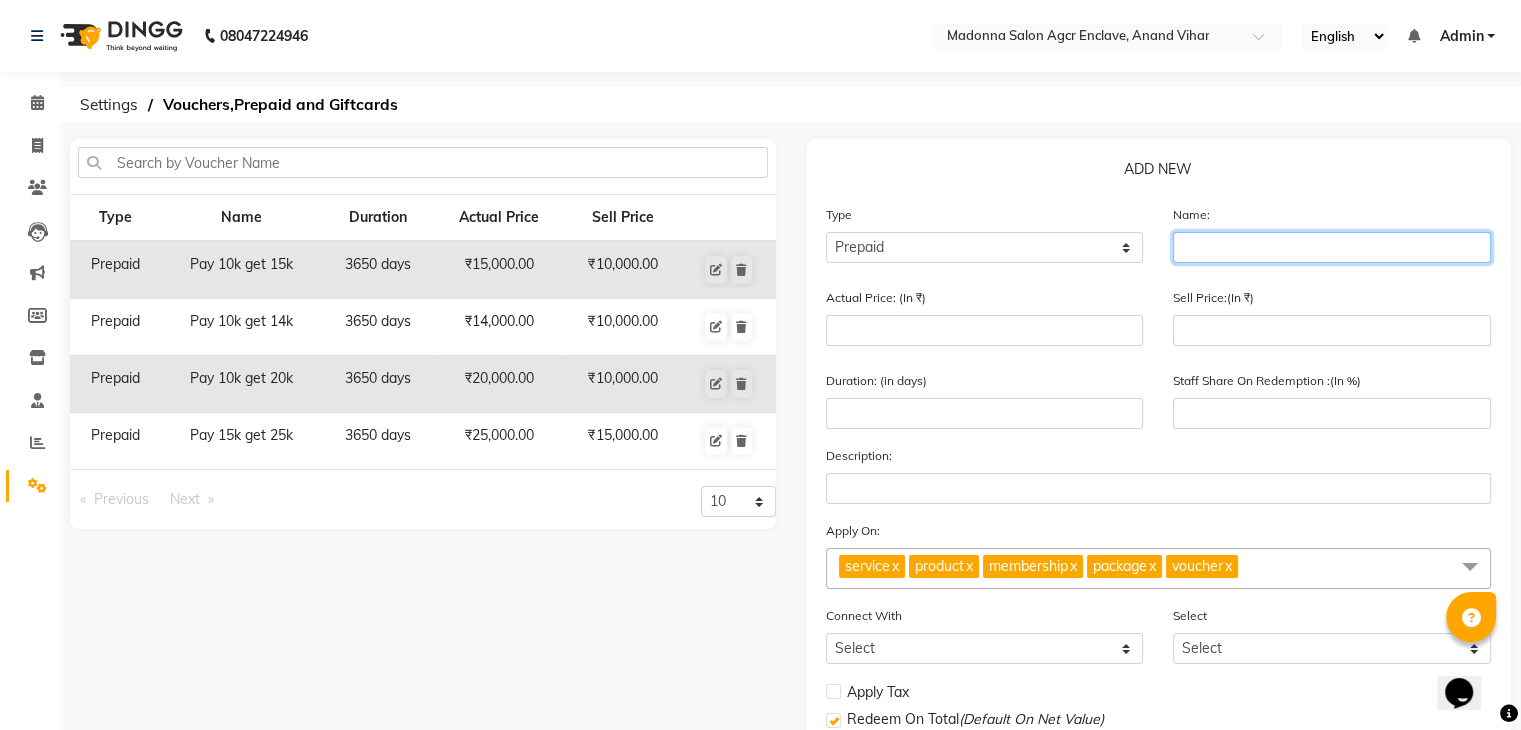 click 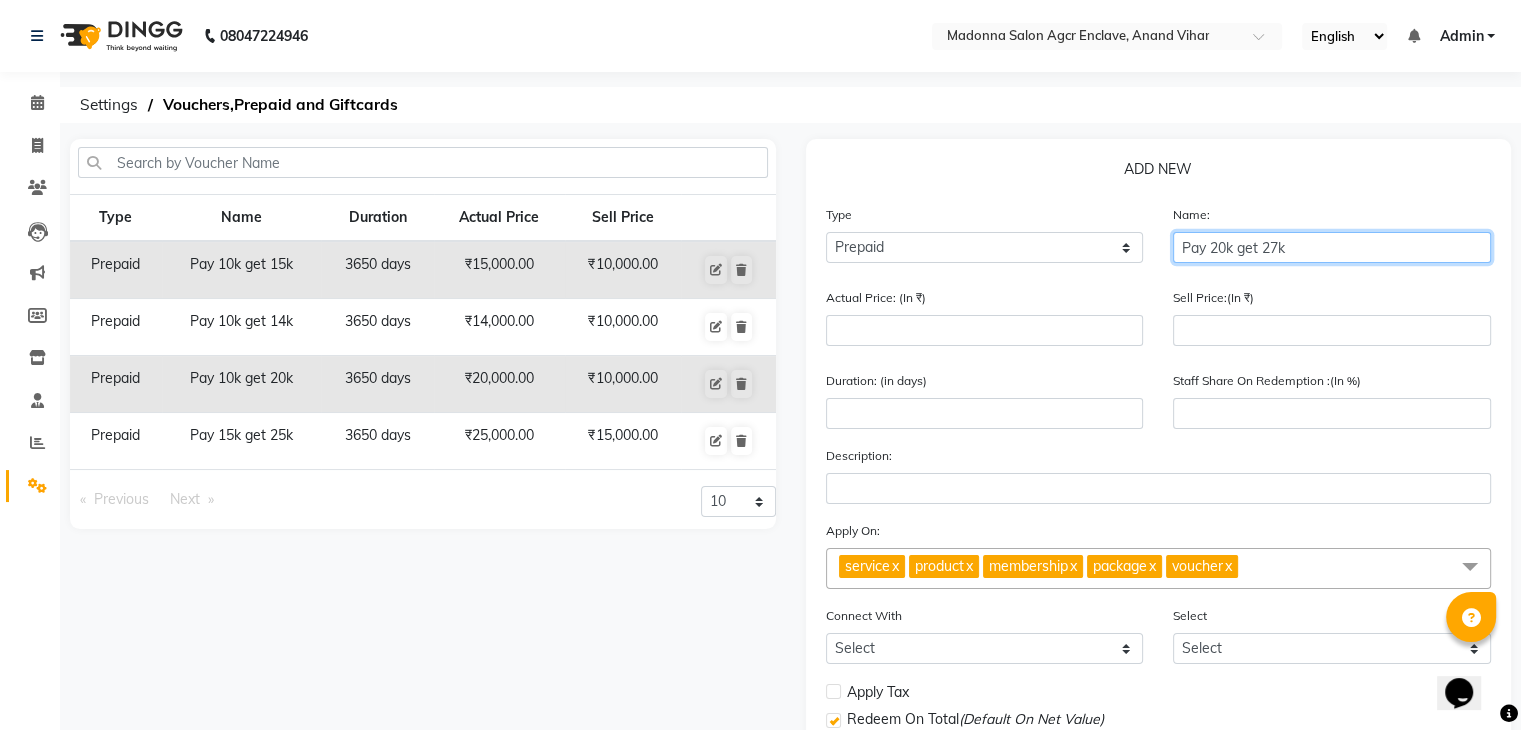 type on "Pay 20k get 27k" 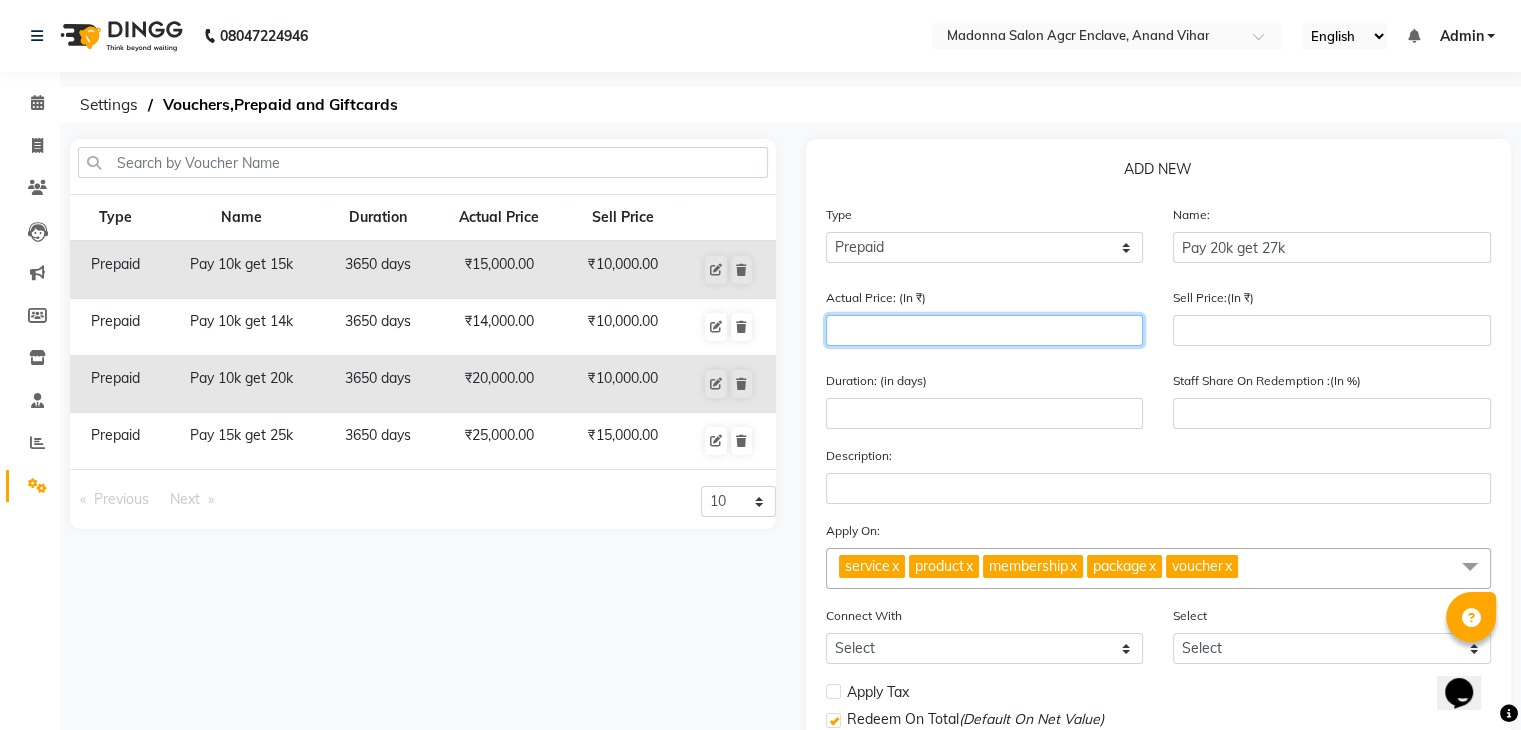 click 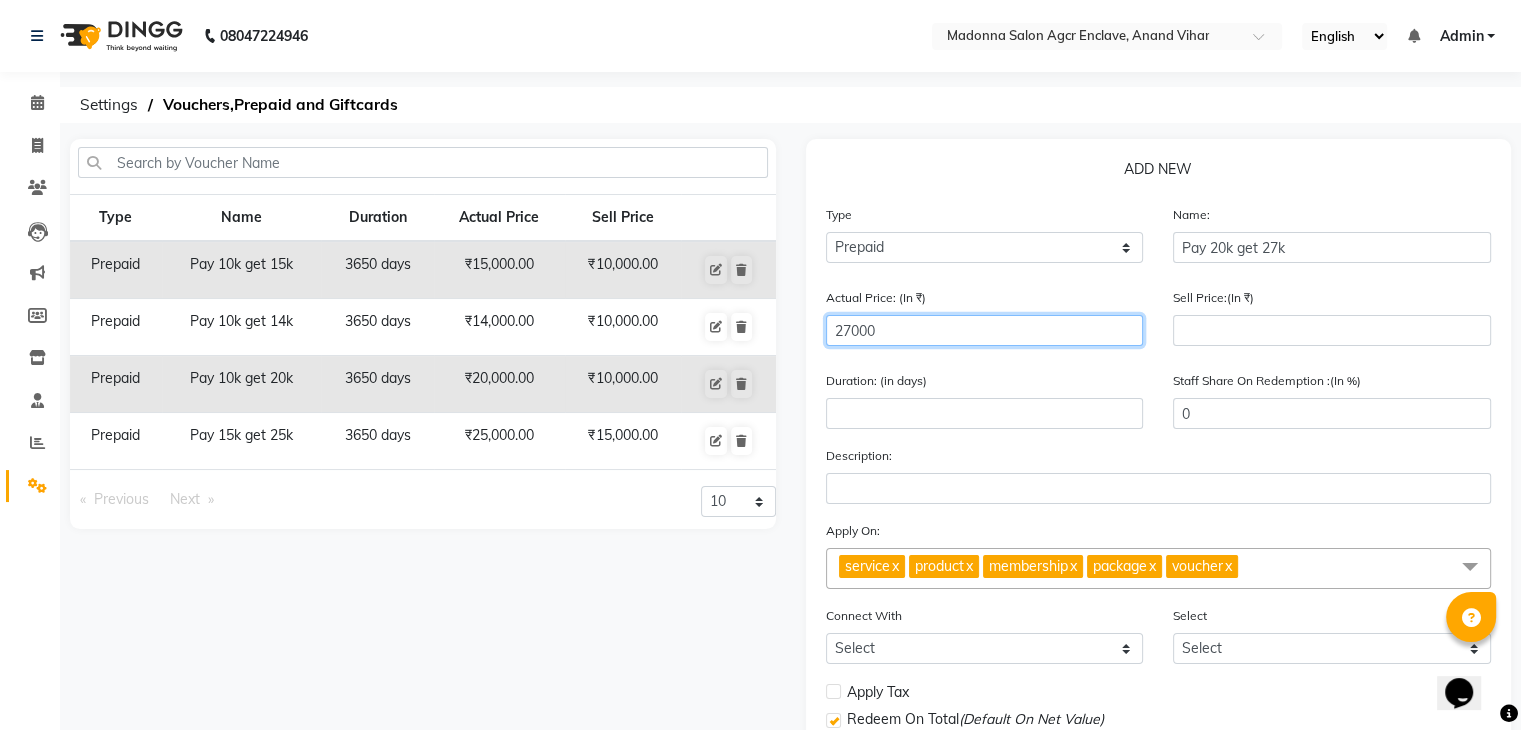 type on "27000" 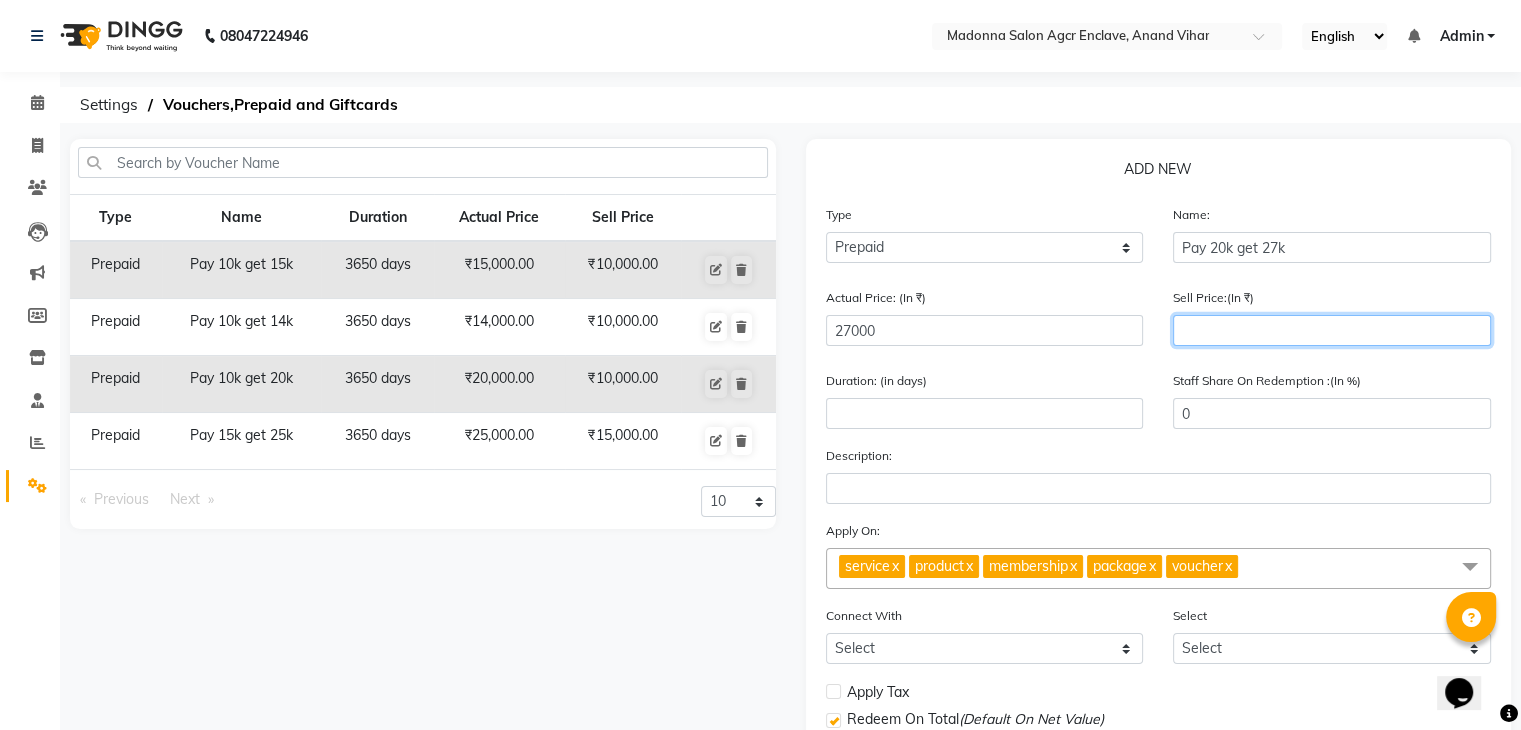 click 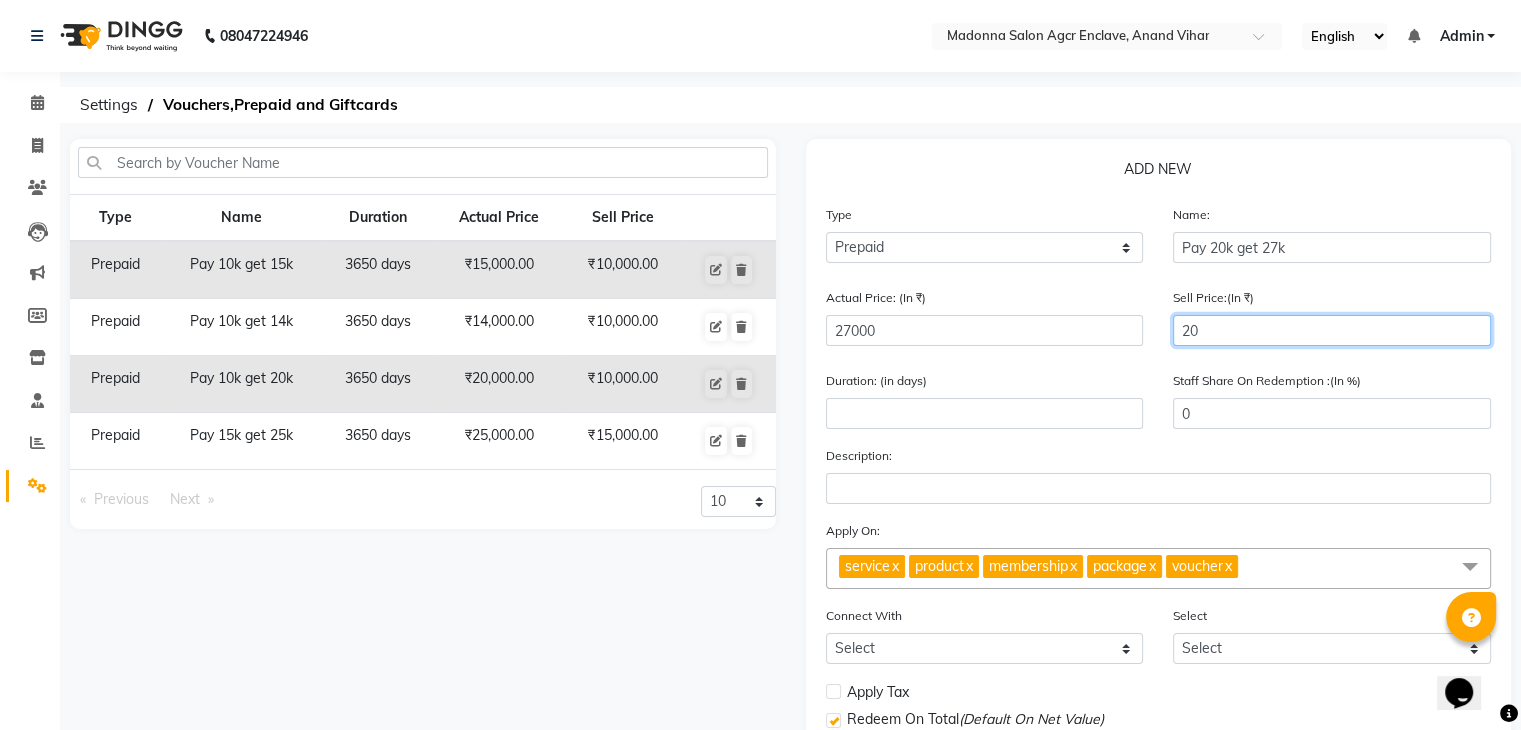 type on "200" 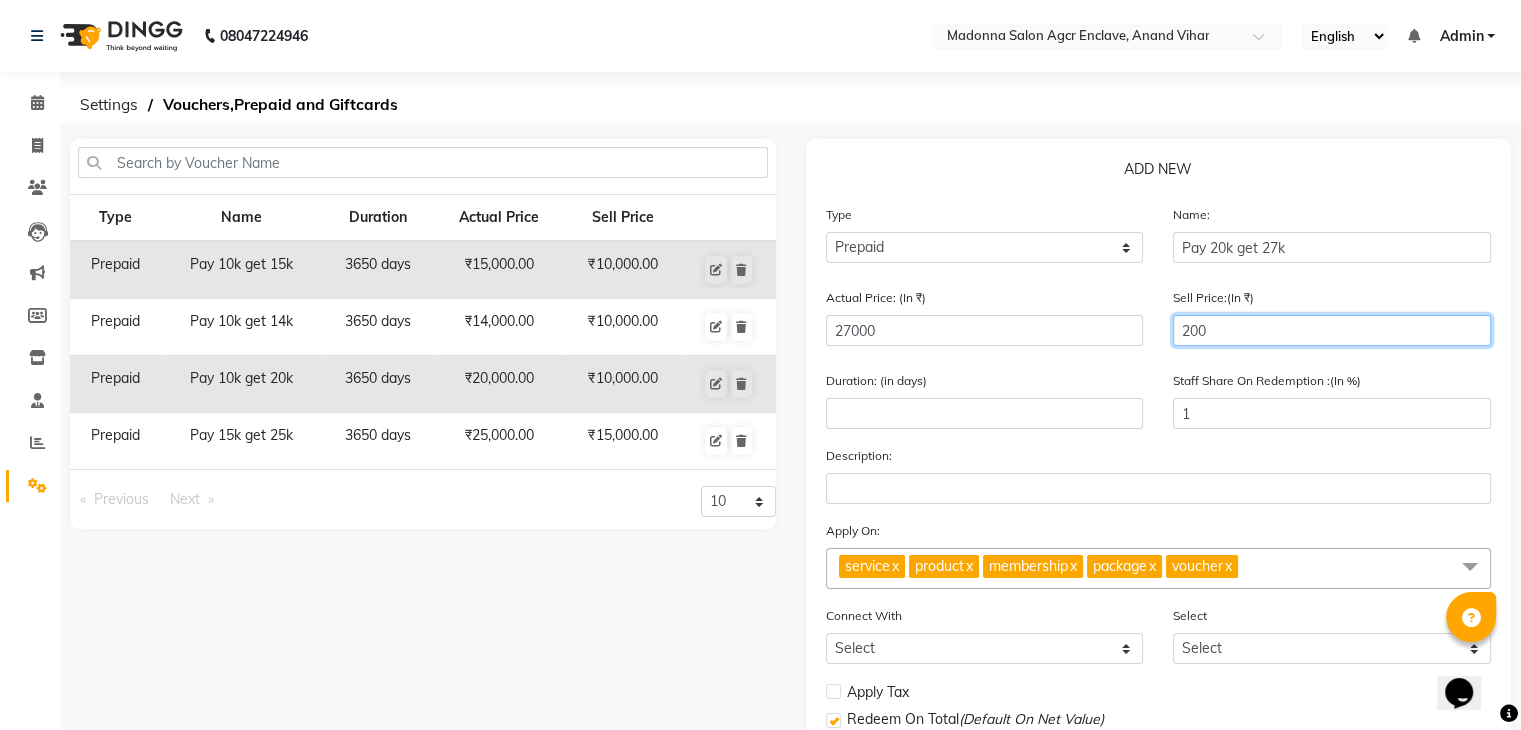 type on "2000" 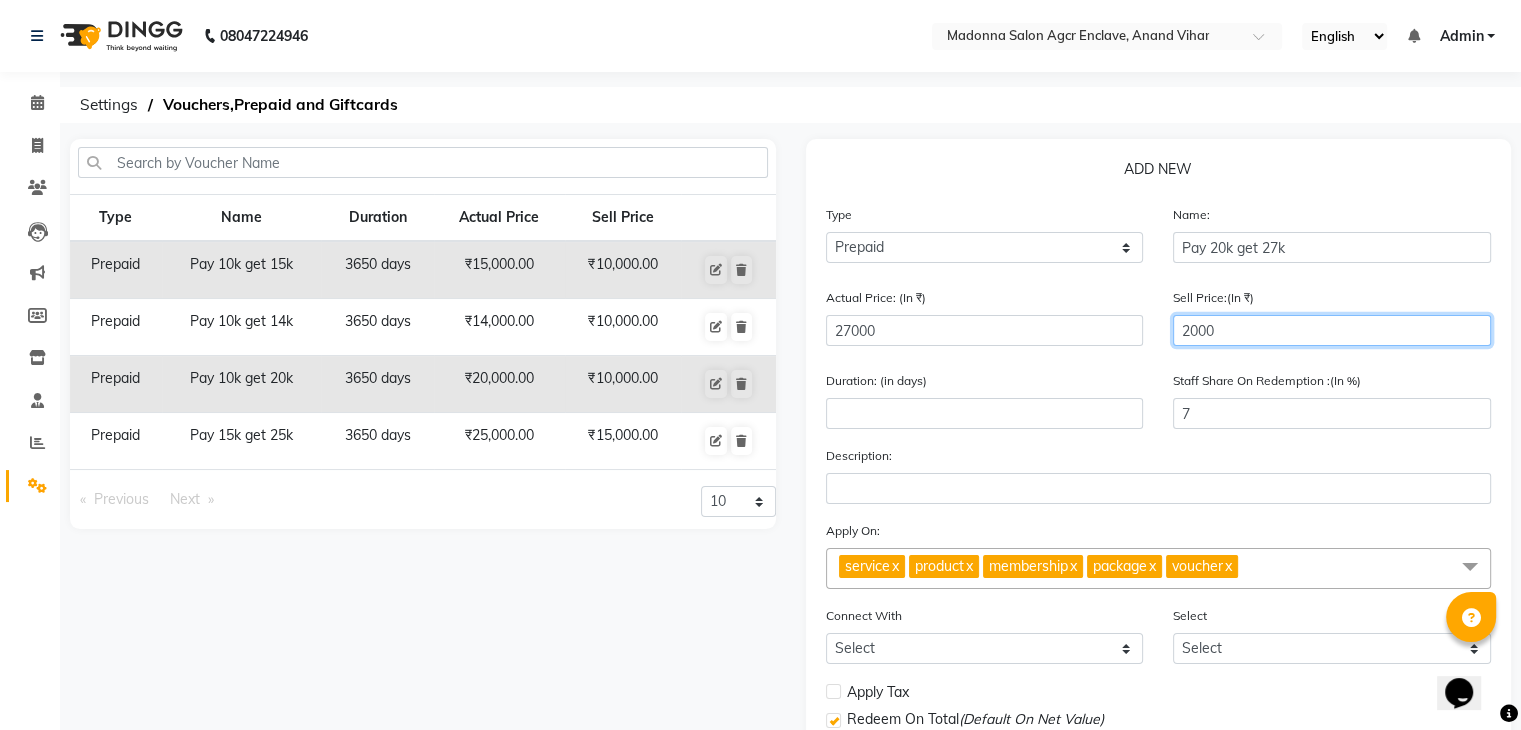 type on "20000" 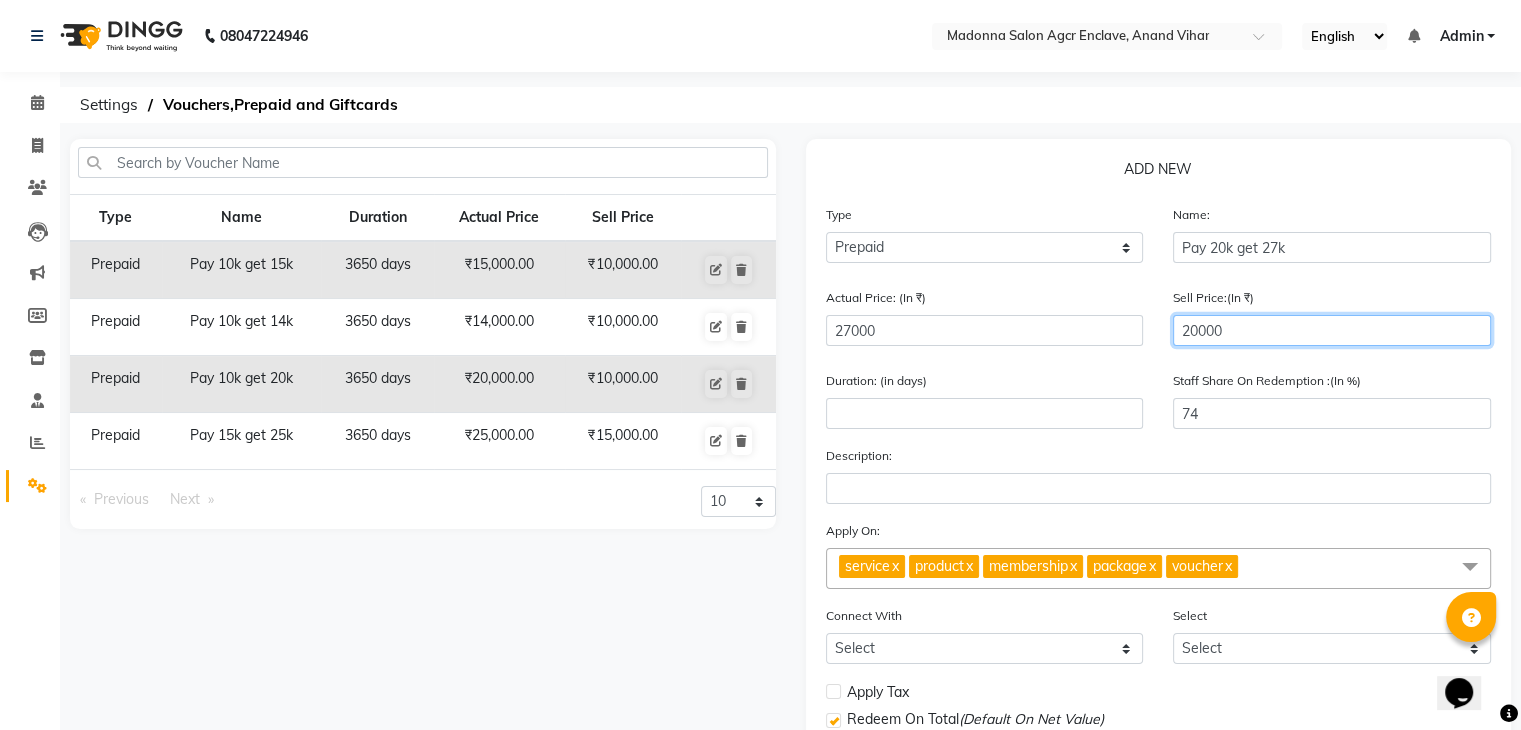 type on "20000" 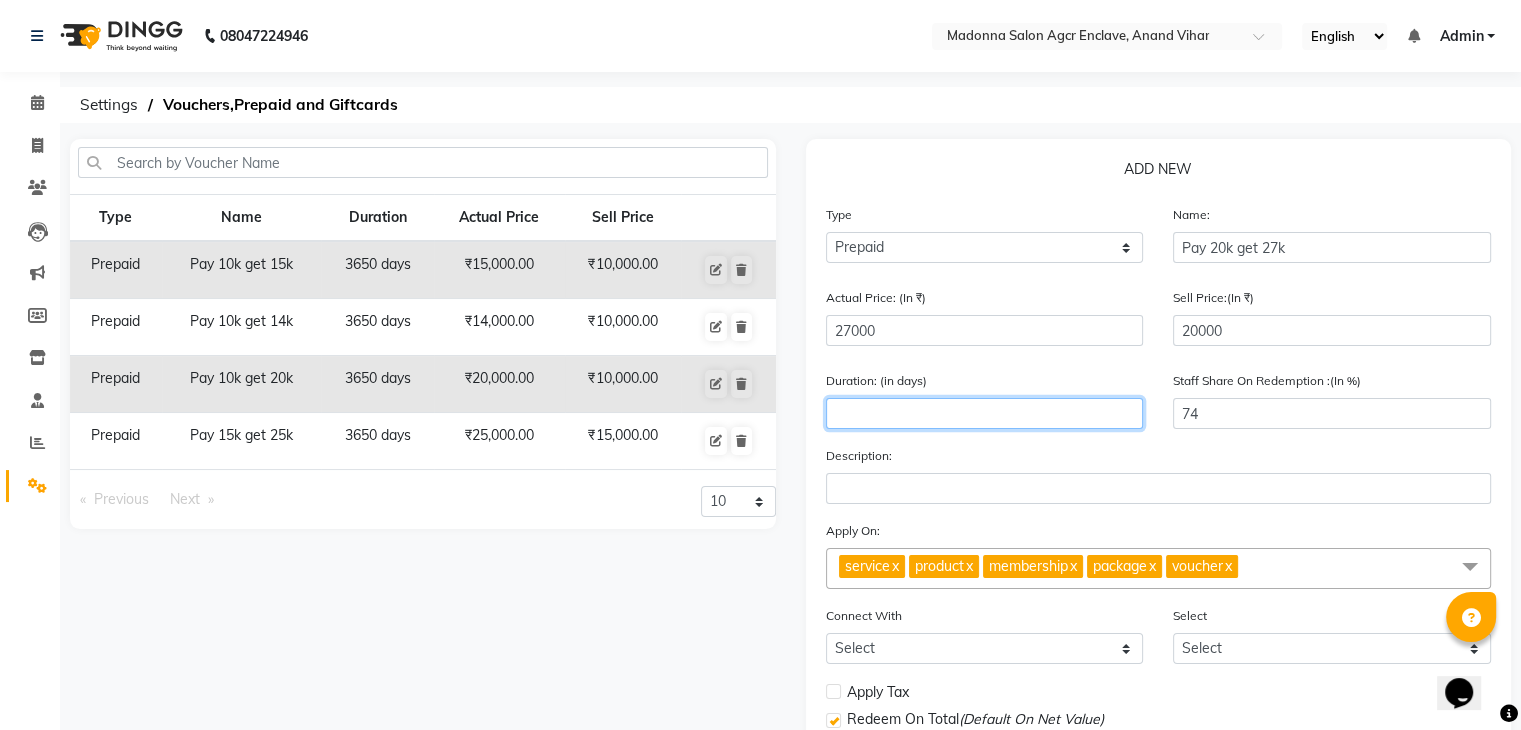 click 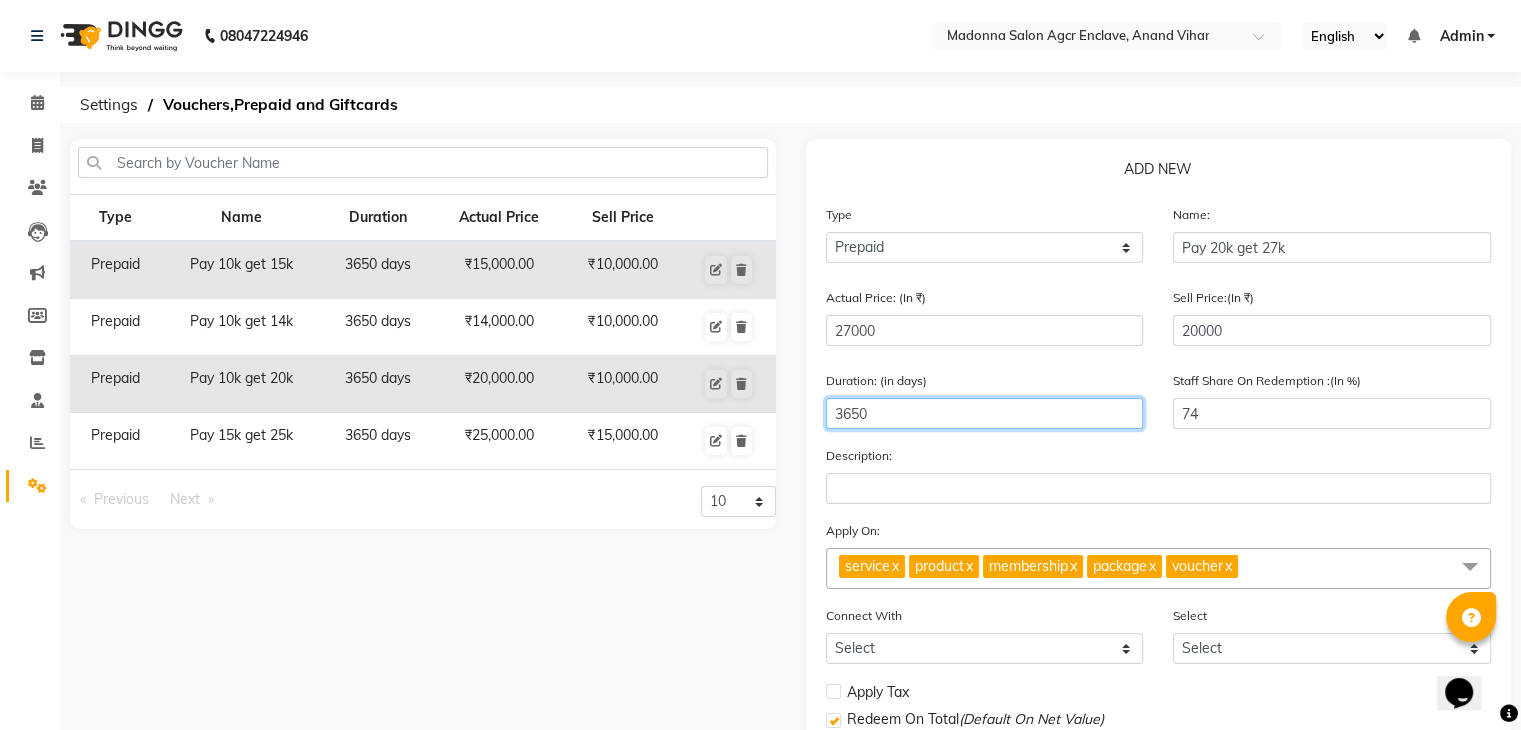 type on "3650" 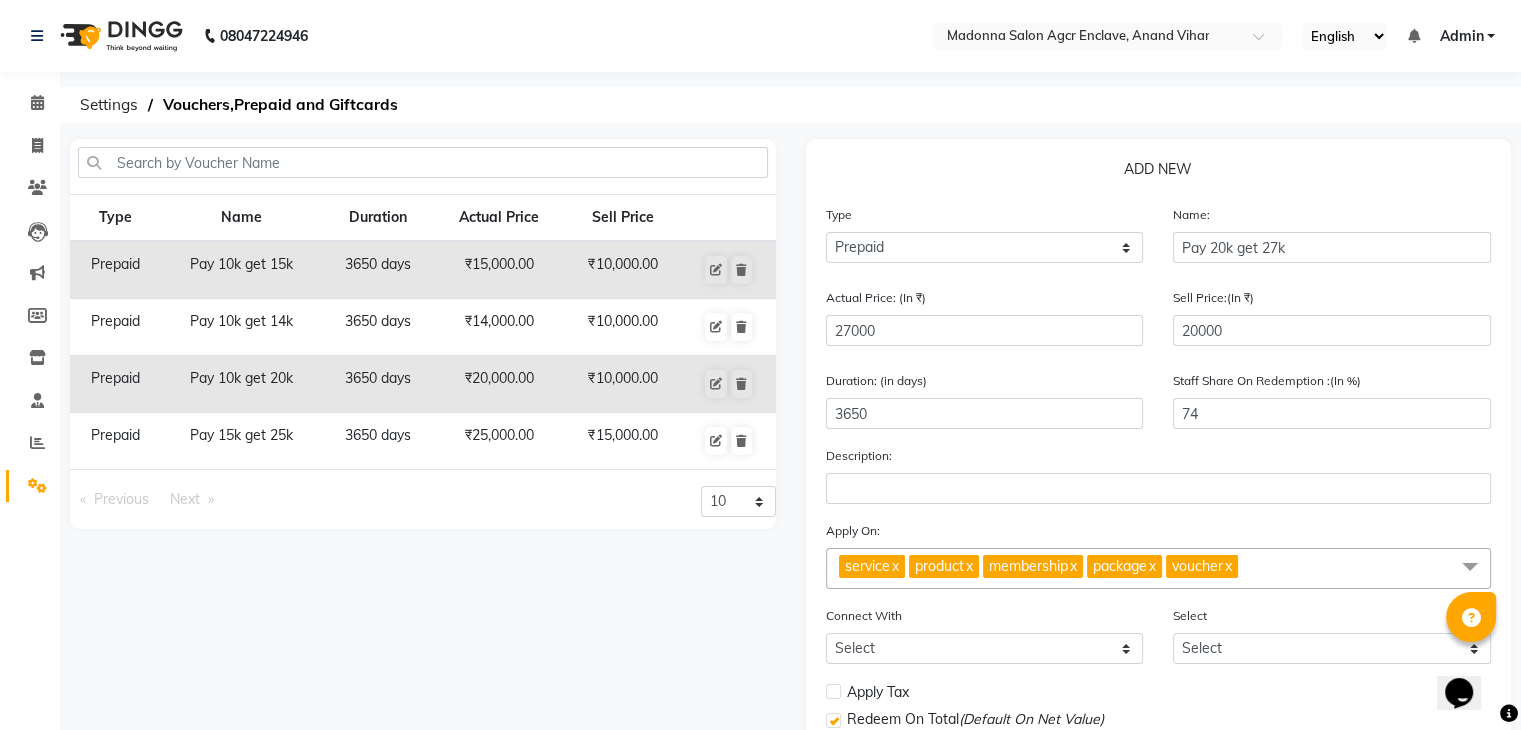 click on "x" 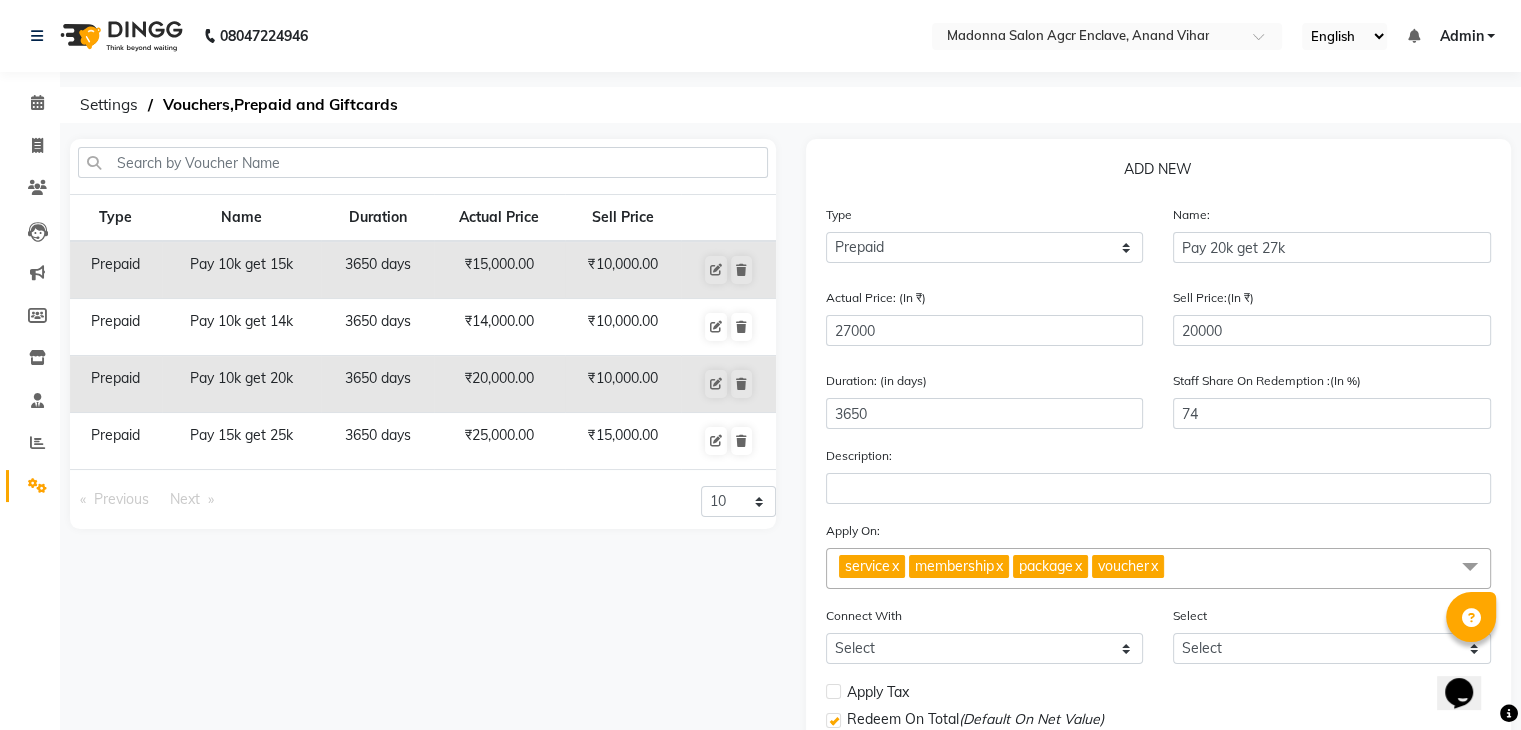 click on "x" 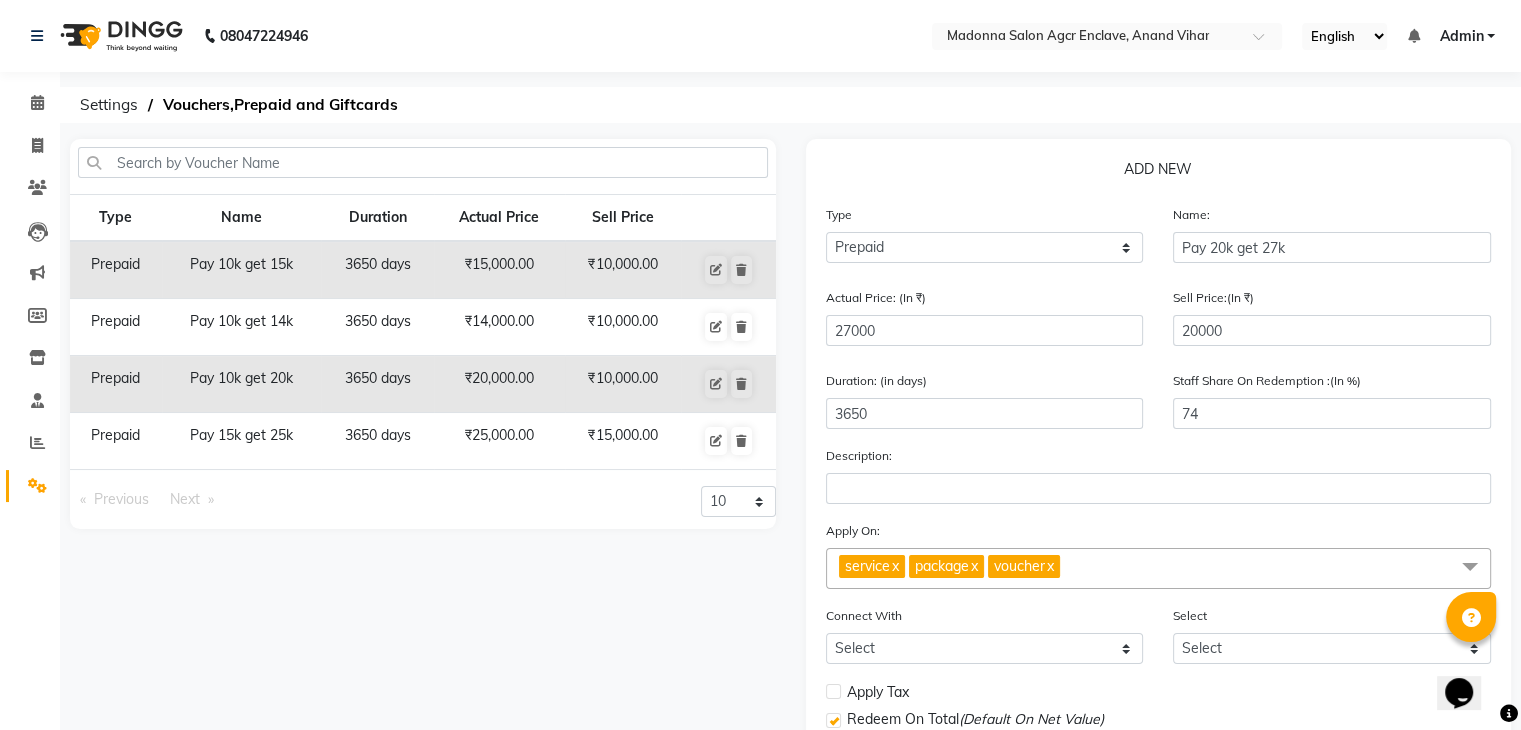 click on "x" 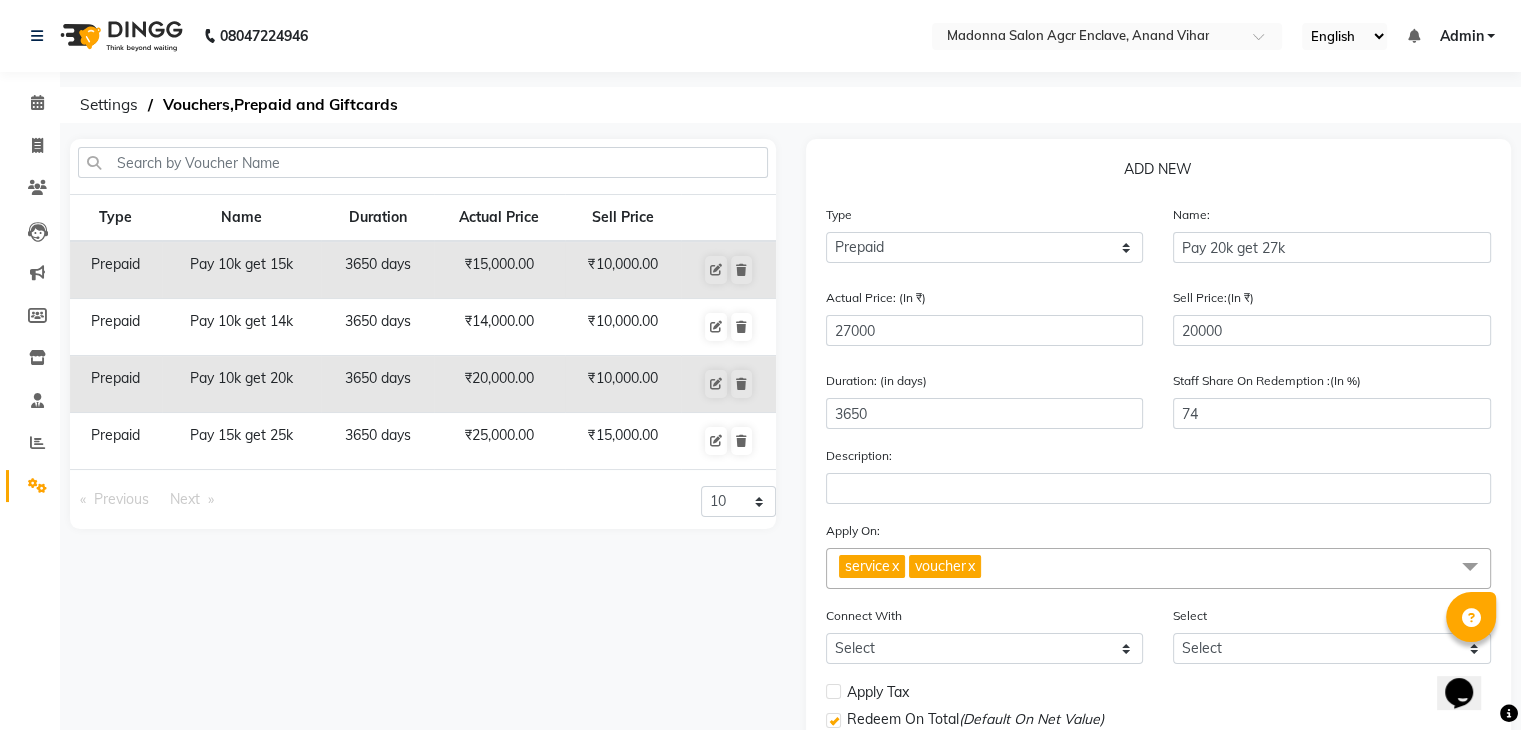 click on "x" 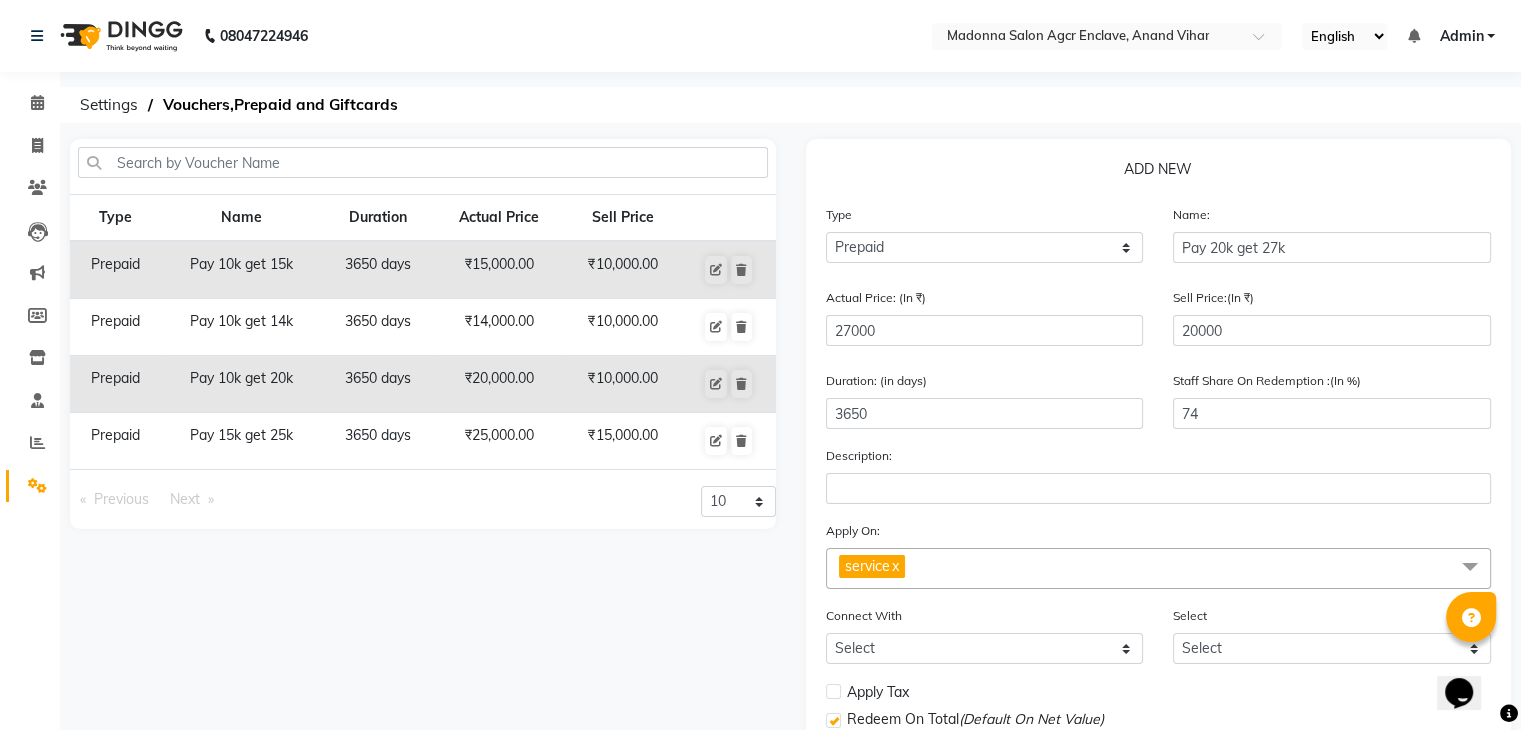 scroll, scrollTop: 201, scrollLeft: 0, axis: vertical 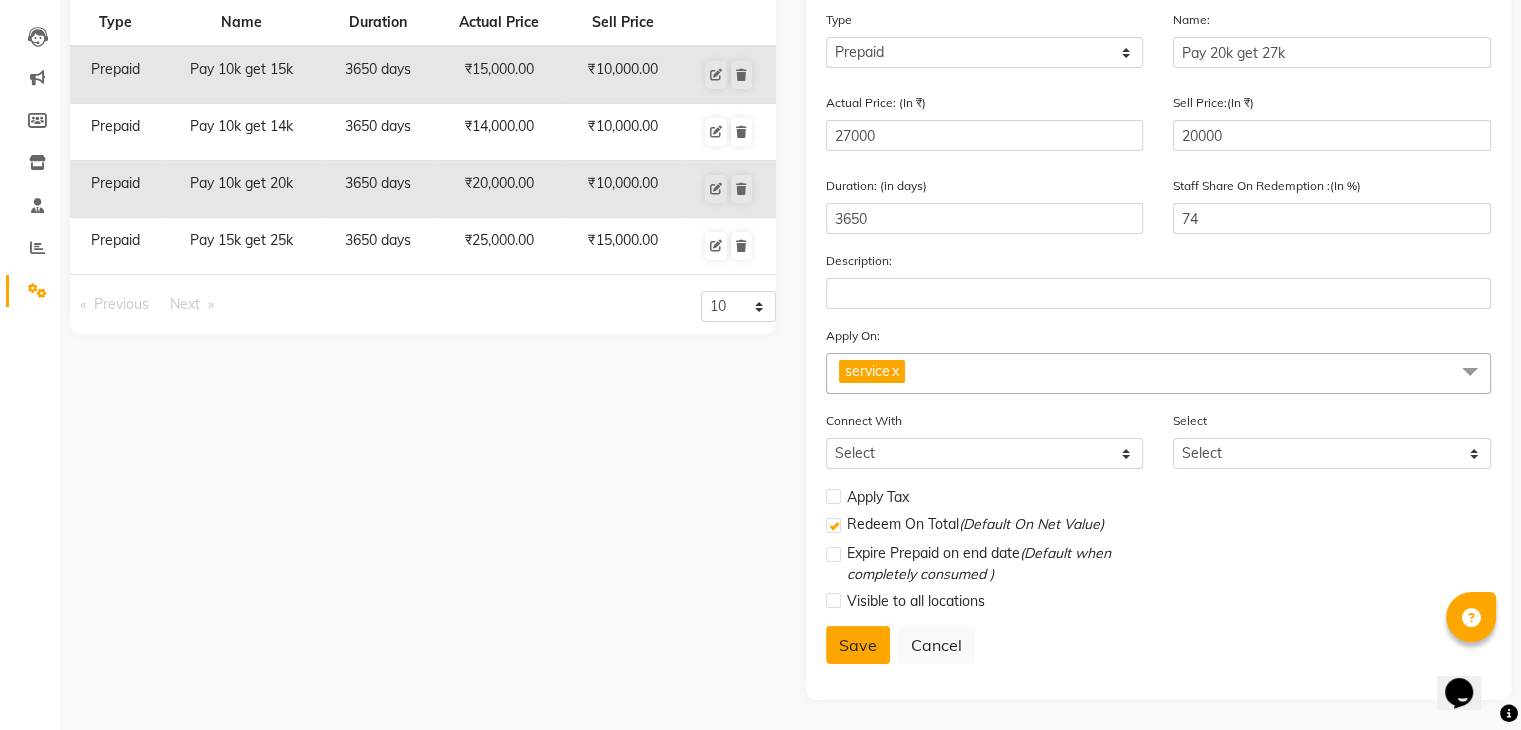 click on "Save" 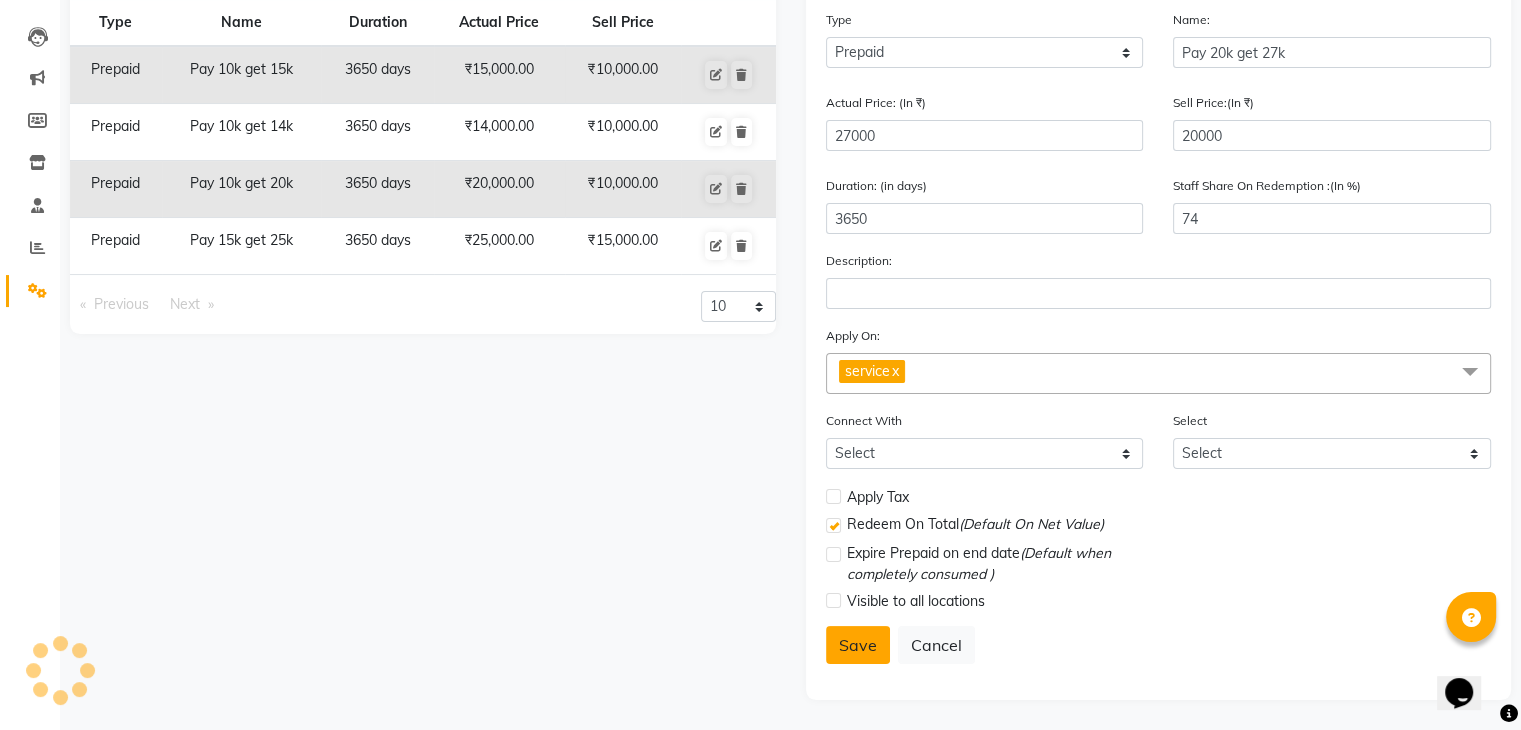 select 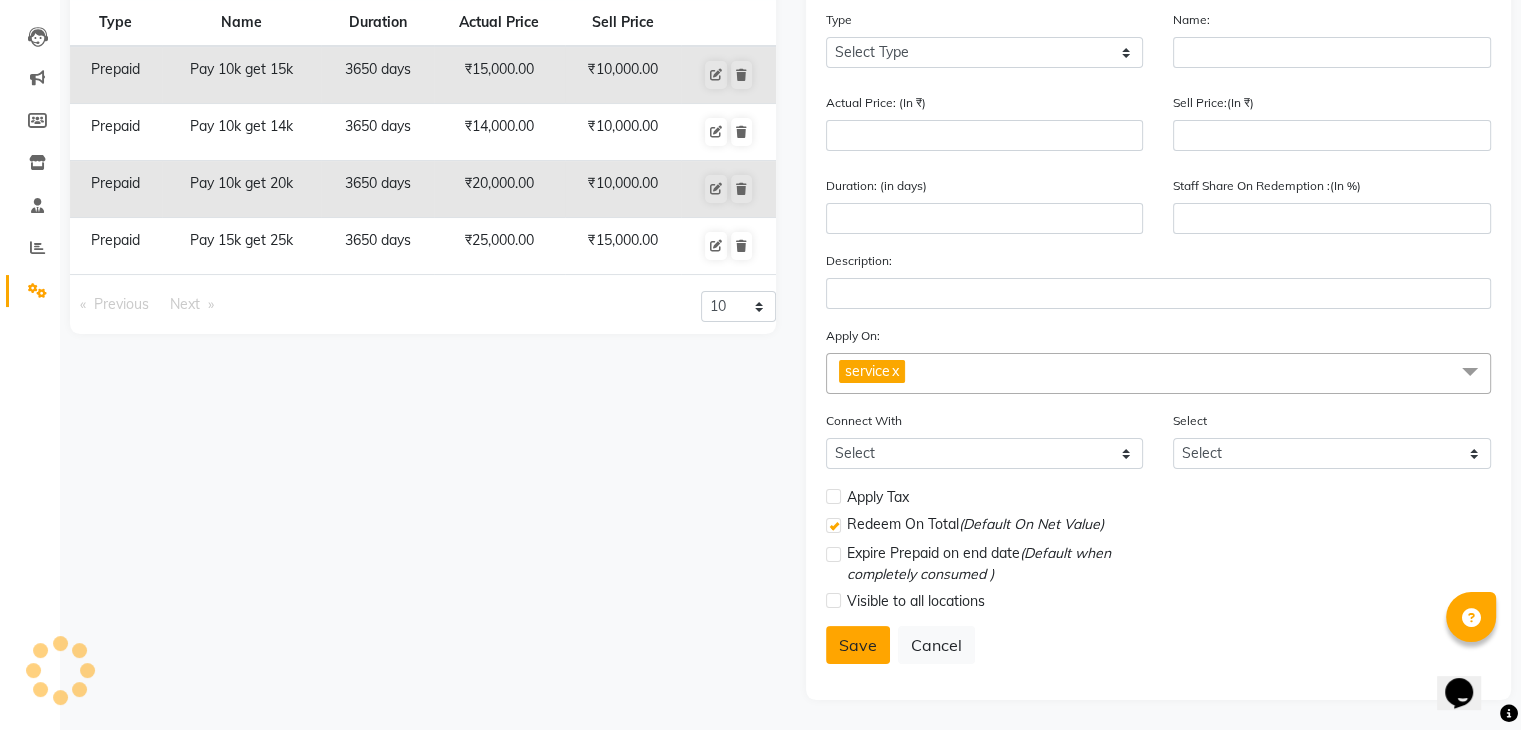 select 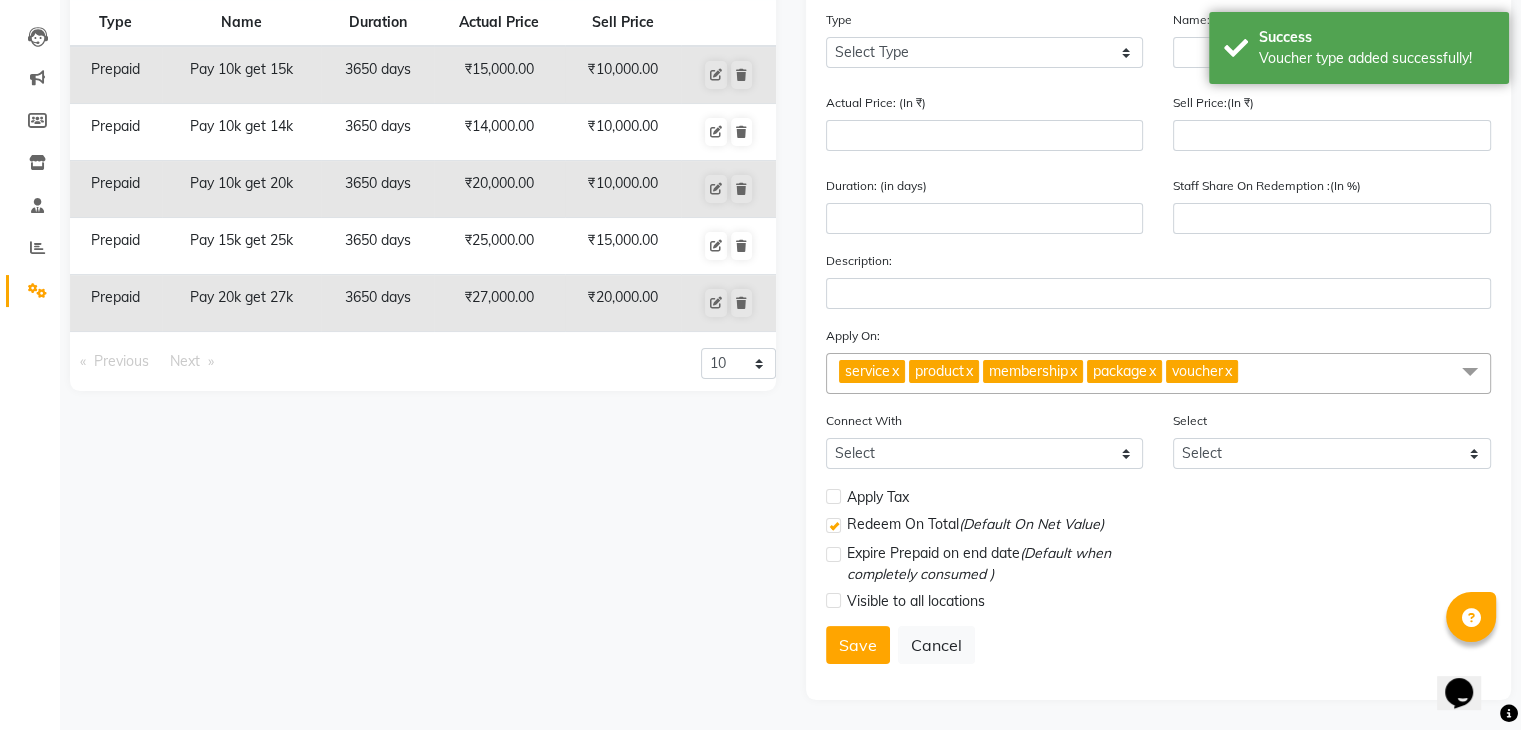 scroll, scrollTop: 0, scrollLeft: 0, axis: both 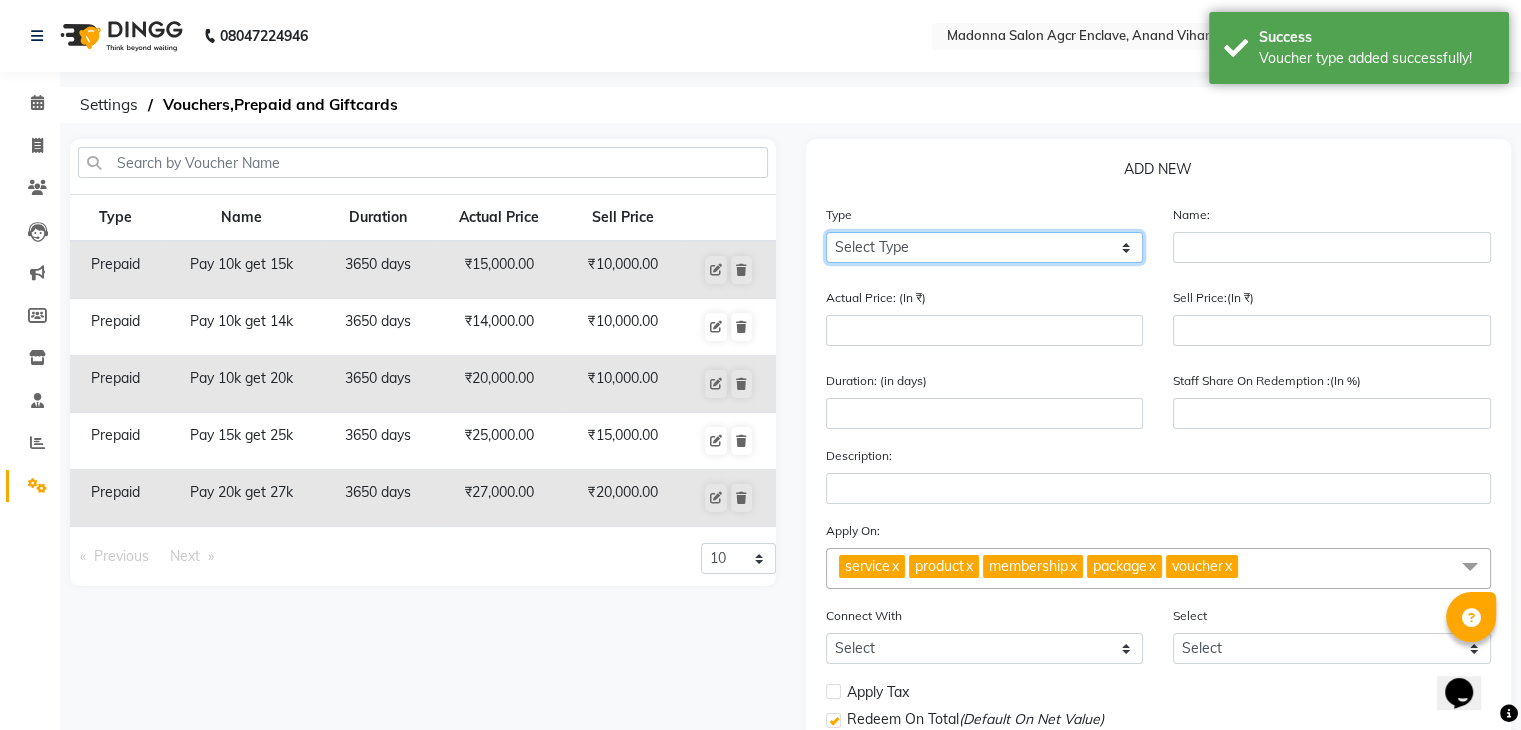 click on "Select Type Voucher Prepaid Gift Card" 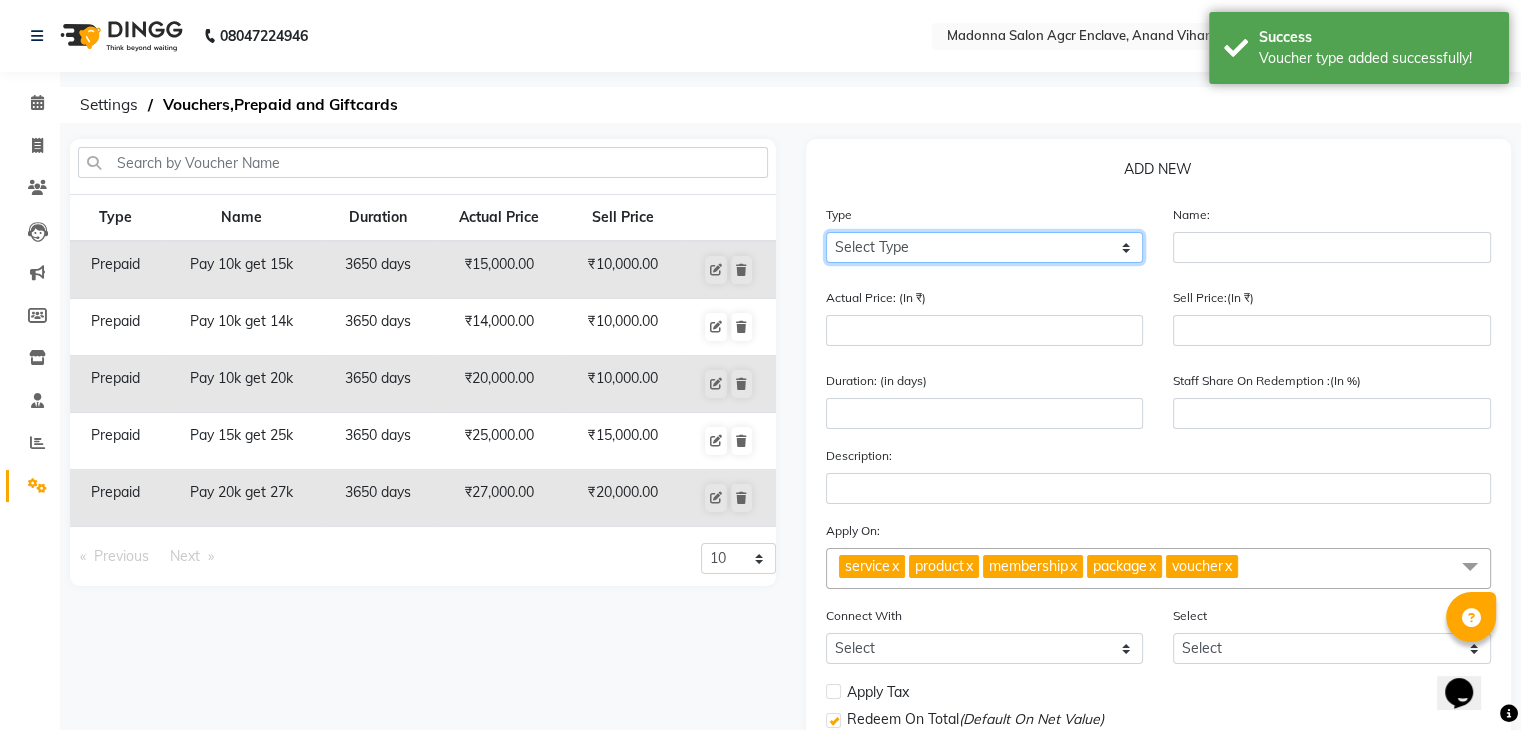 select on "P" 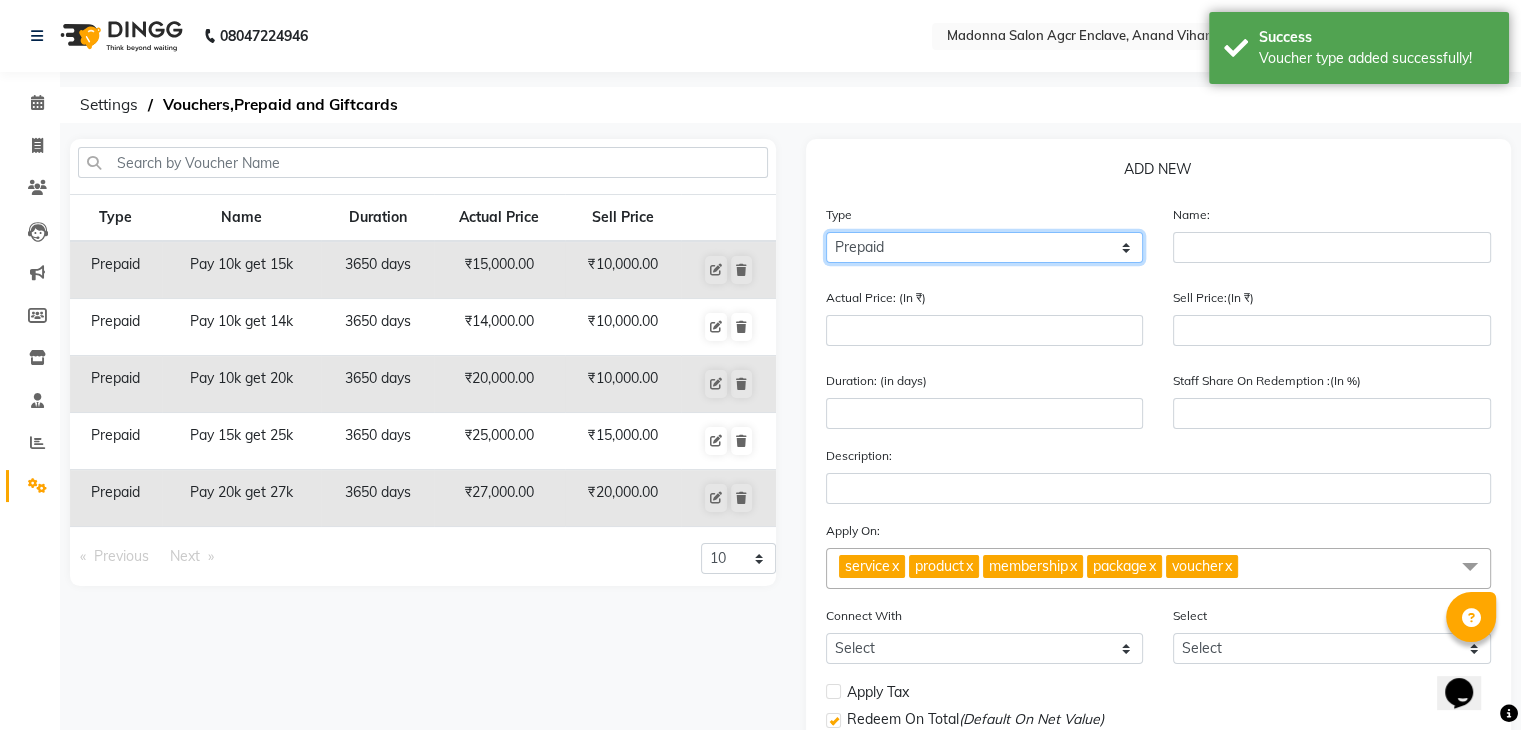 click on "Select Type Voucher Prepaid Gift Card" 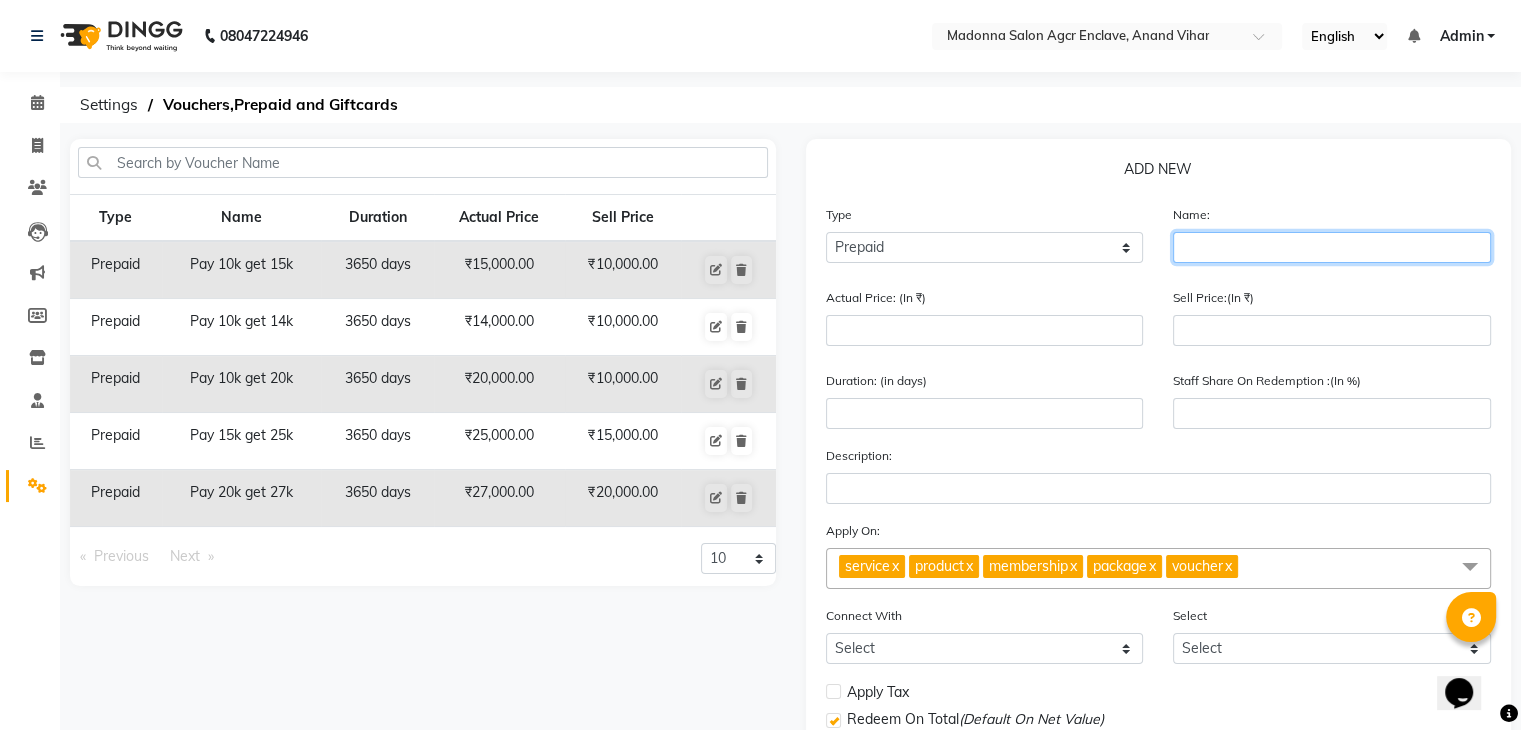 click 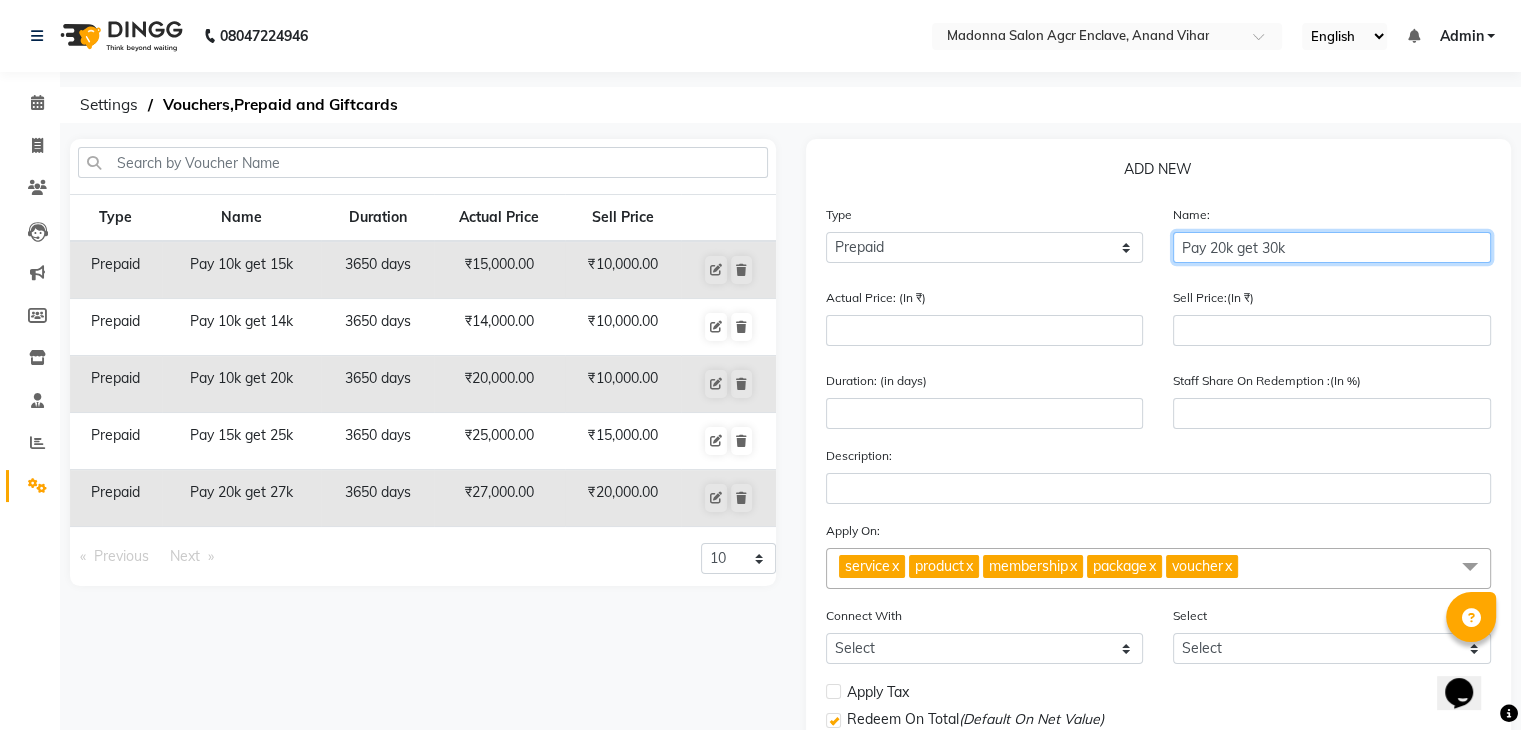 type on "Pay 20k get 30k" 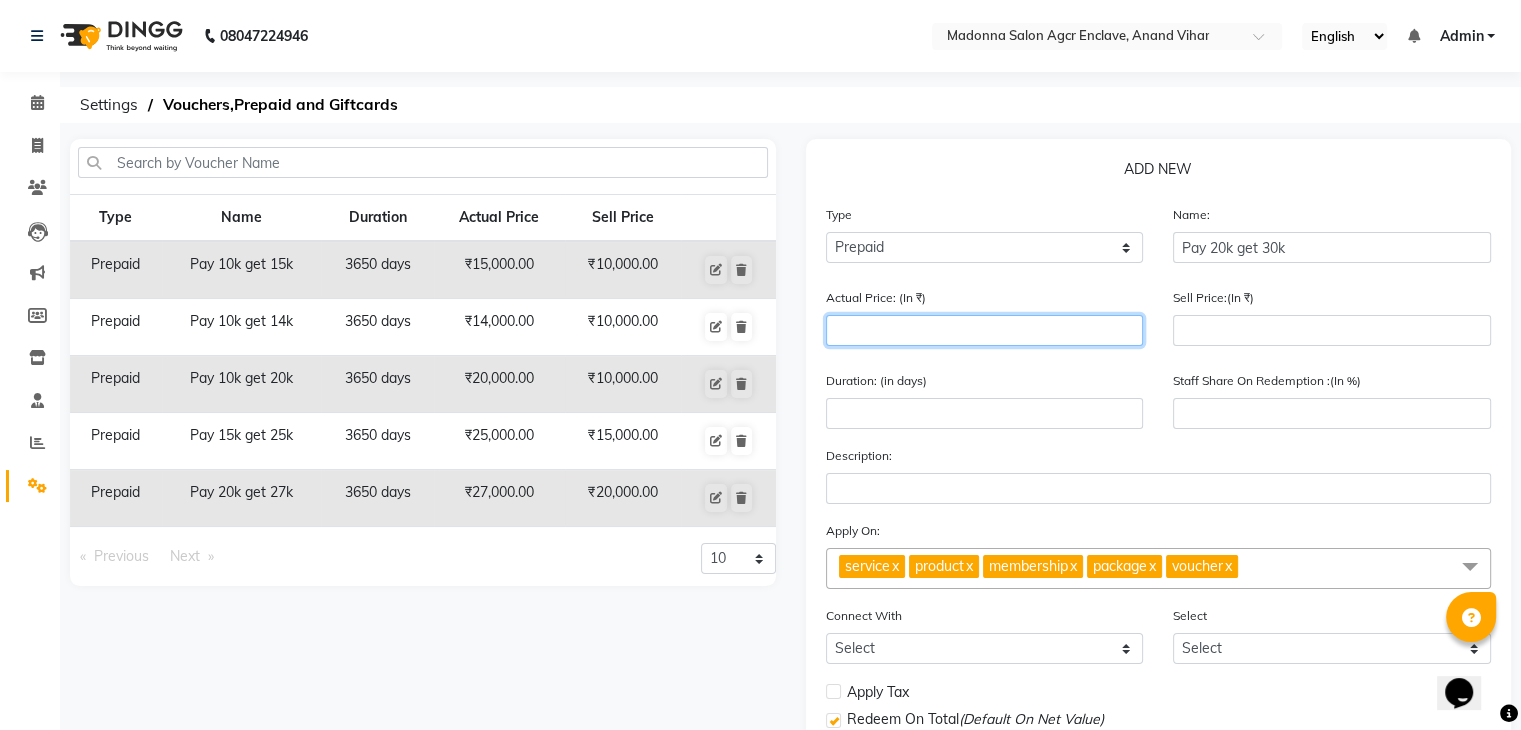 click 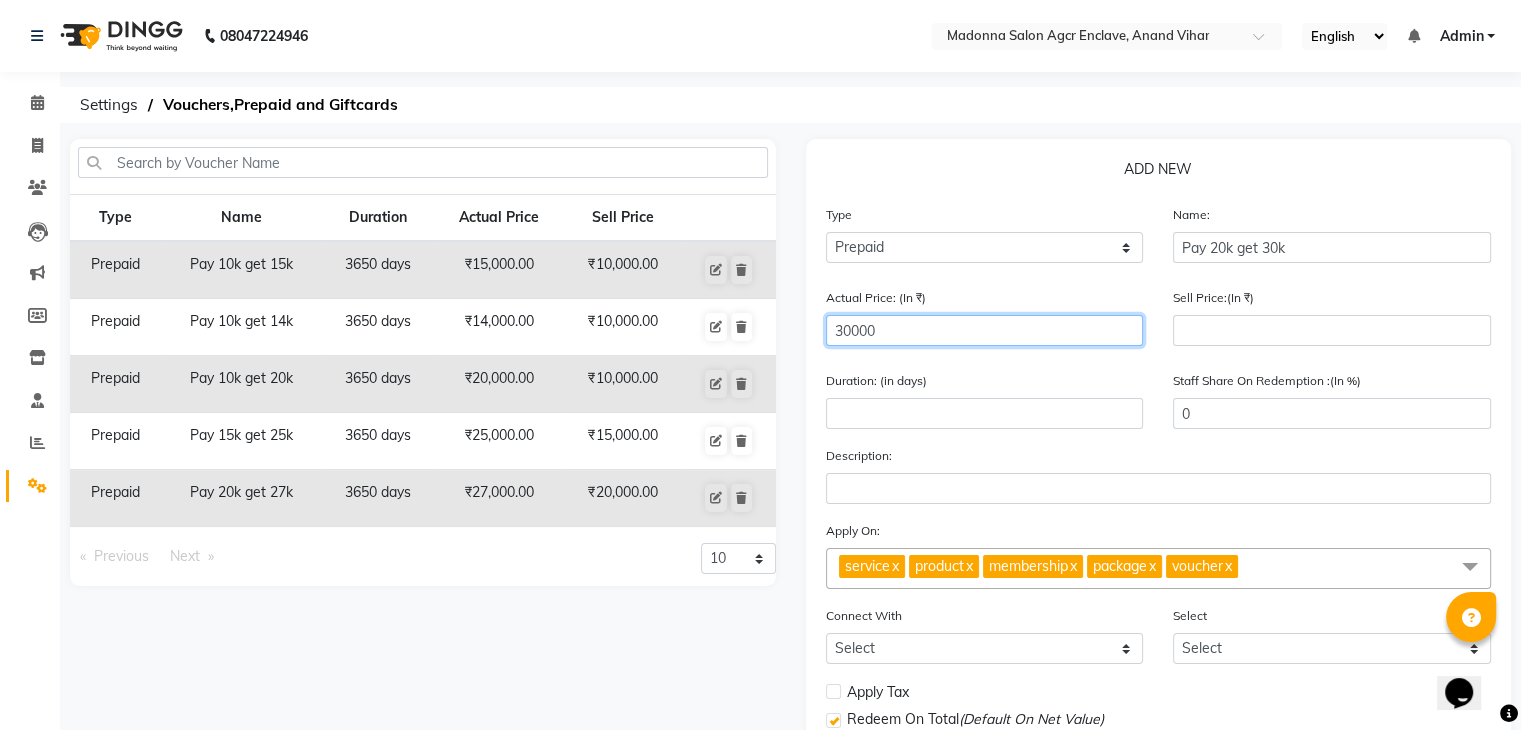 type on "30000" 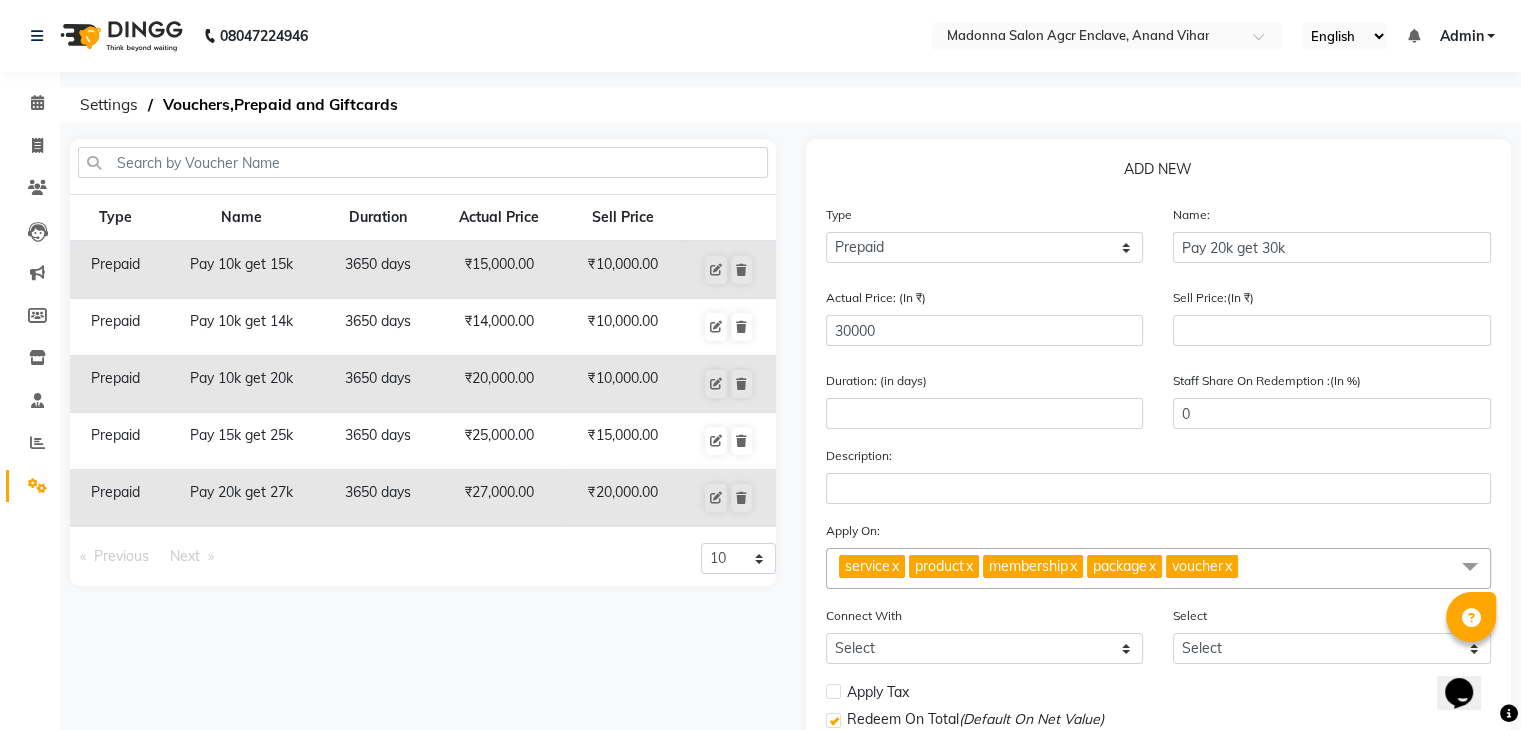 click on "Sell Price:(In ₹)" 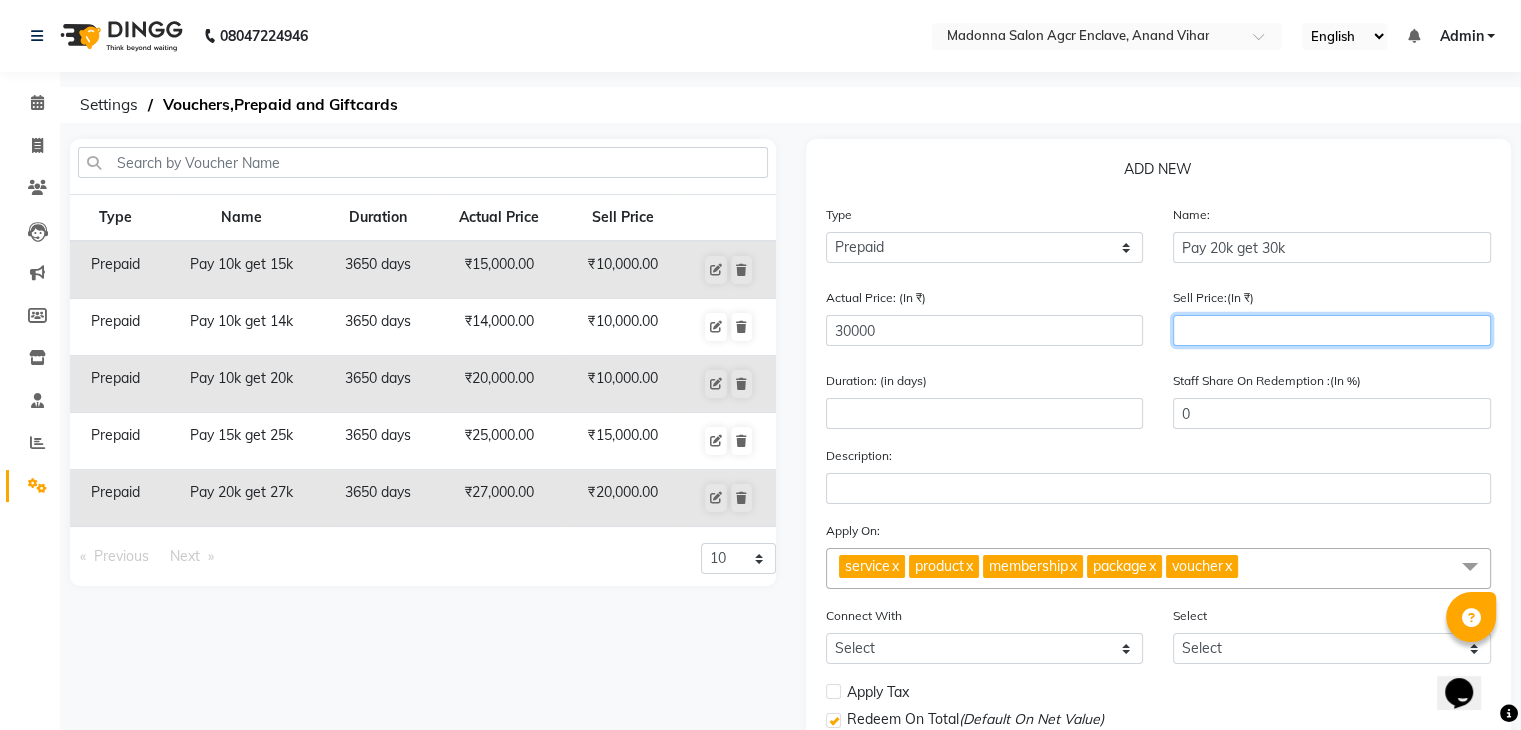 click 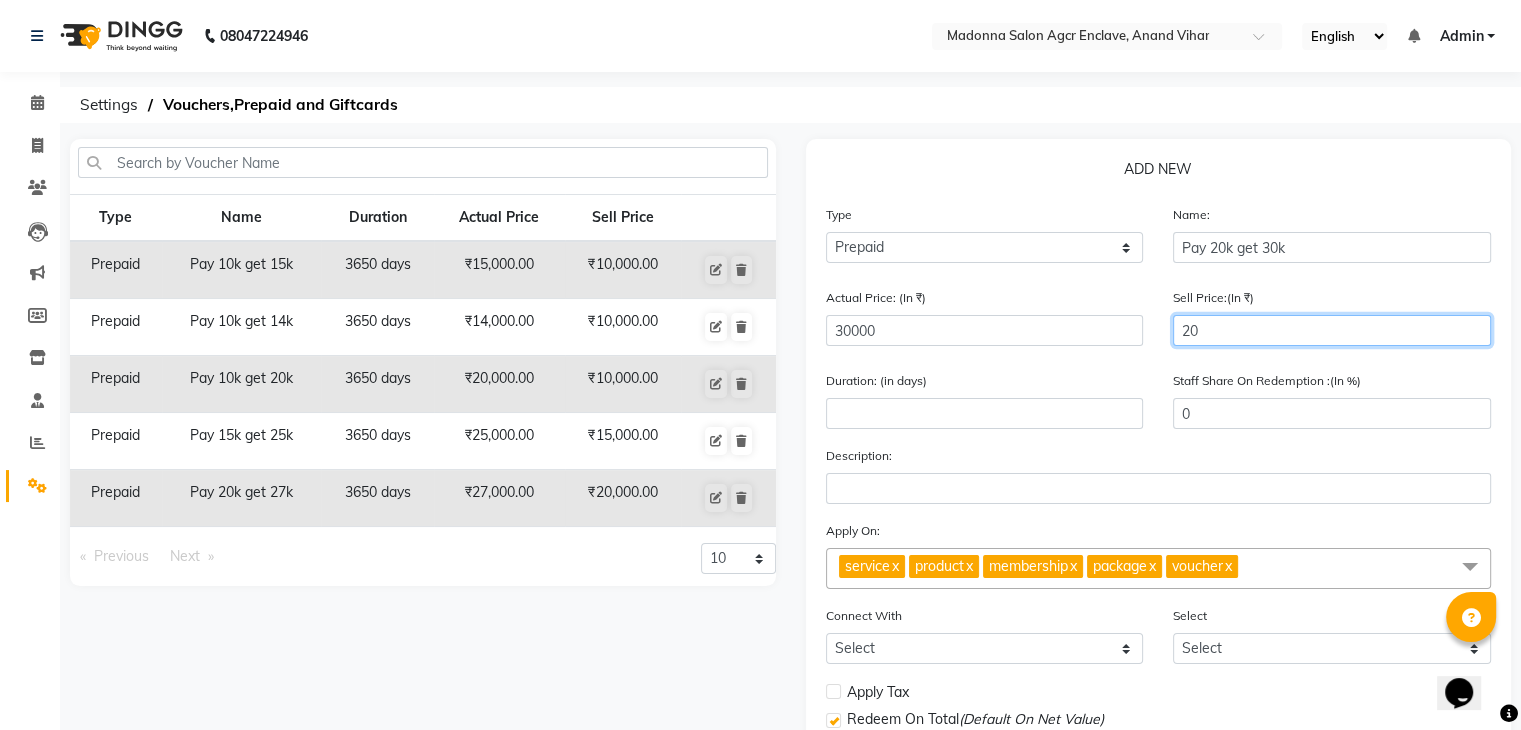 type on "200" 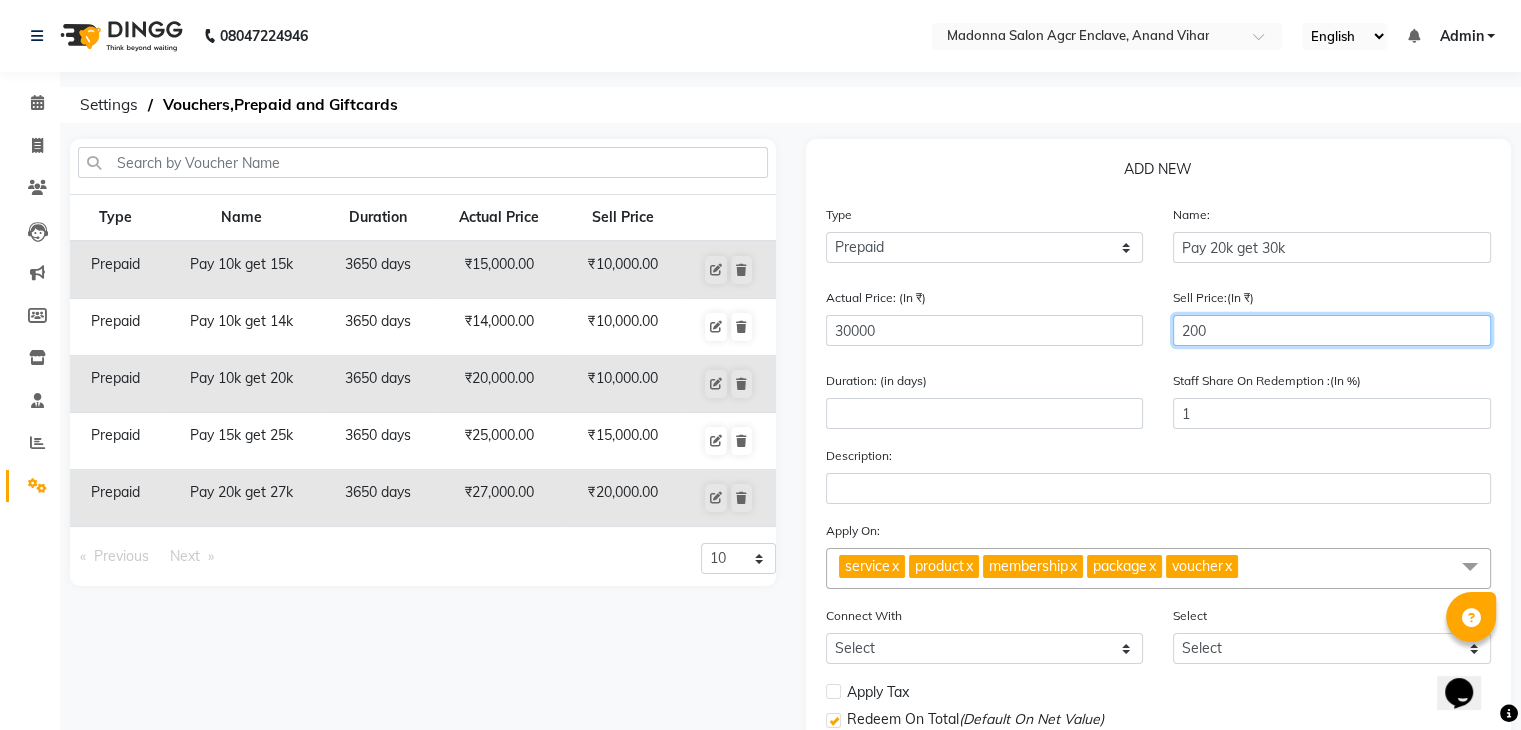 type on "2000" 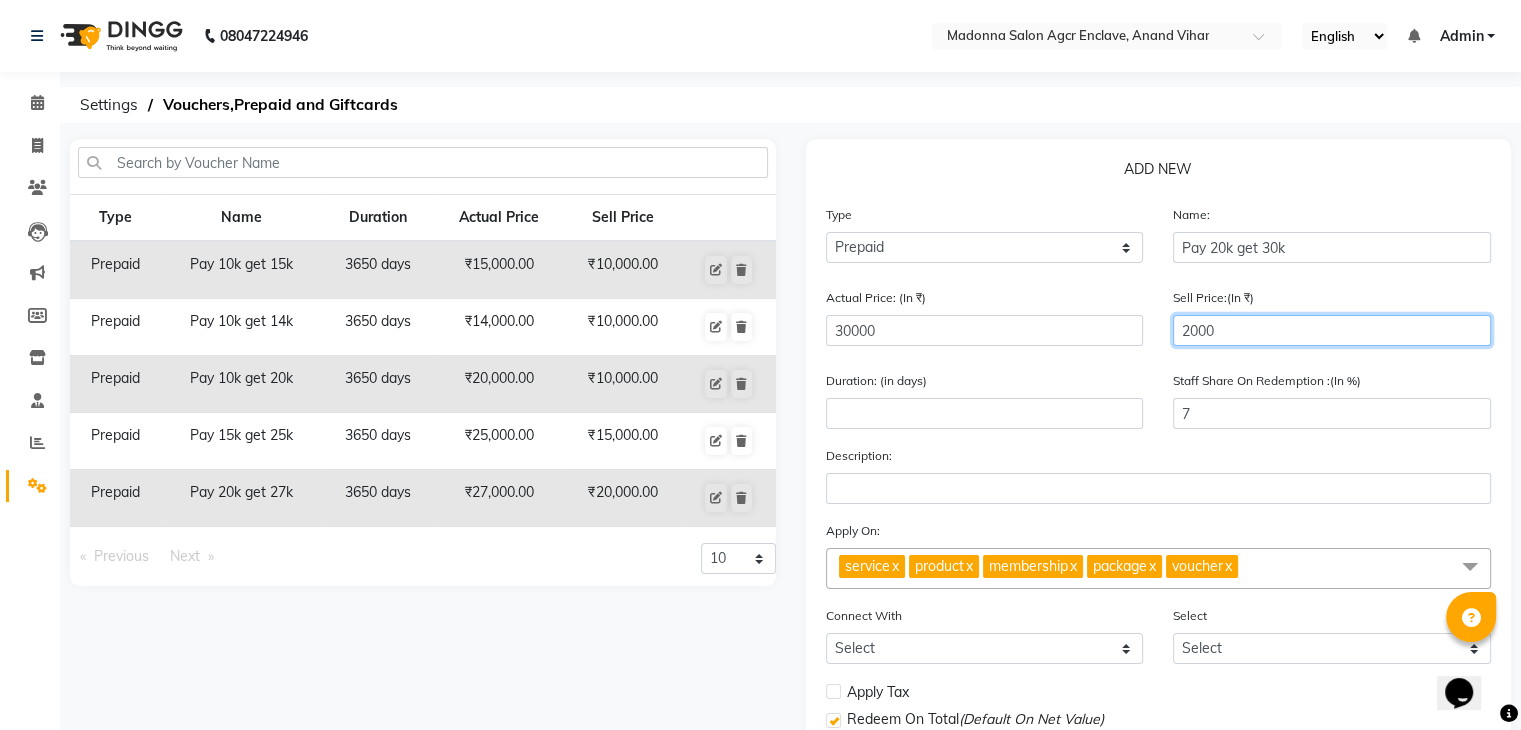 type on "20000" 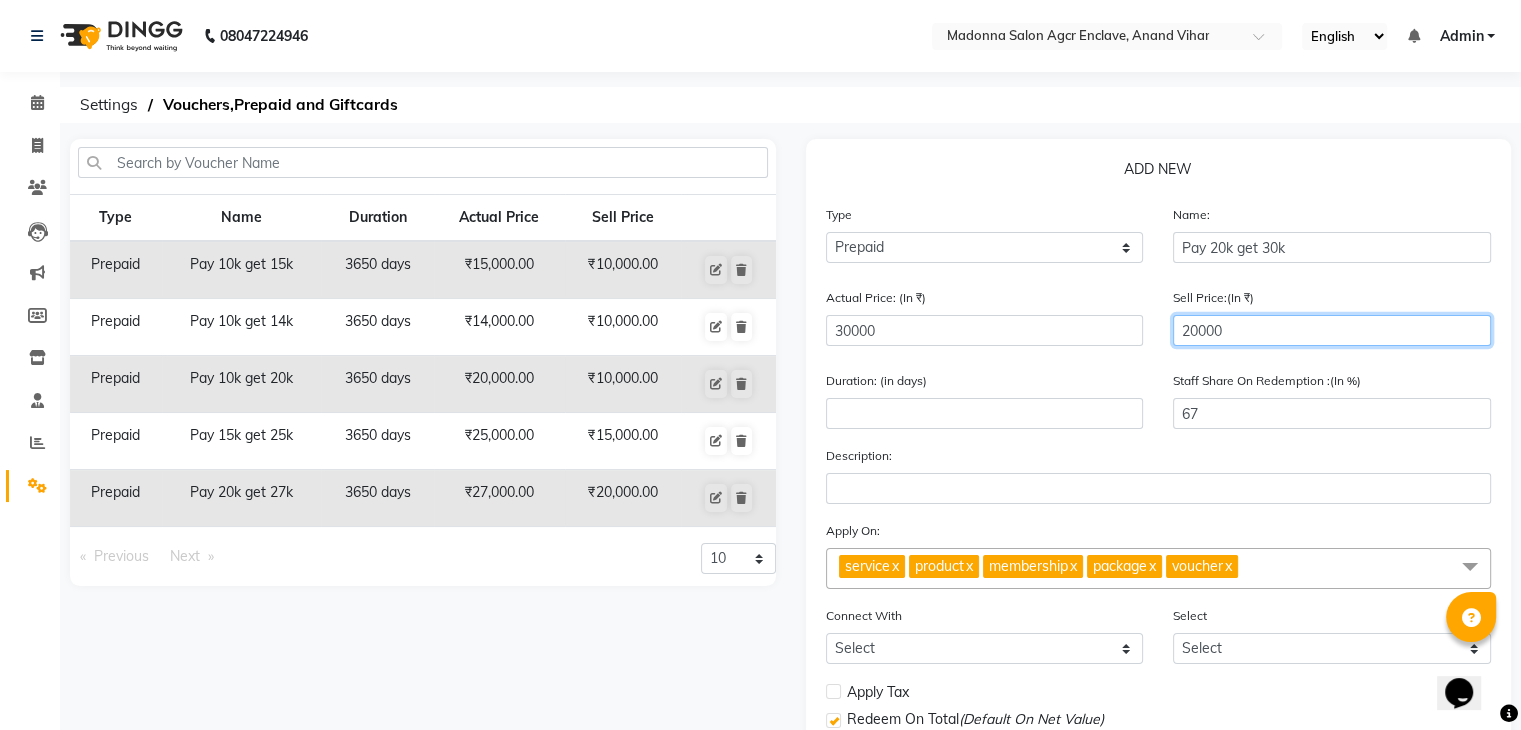 type on "20000" 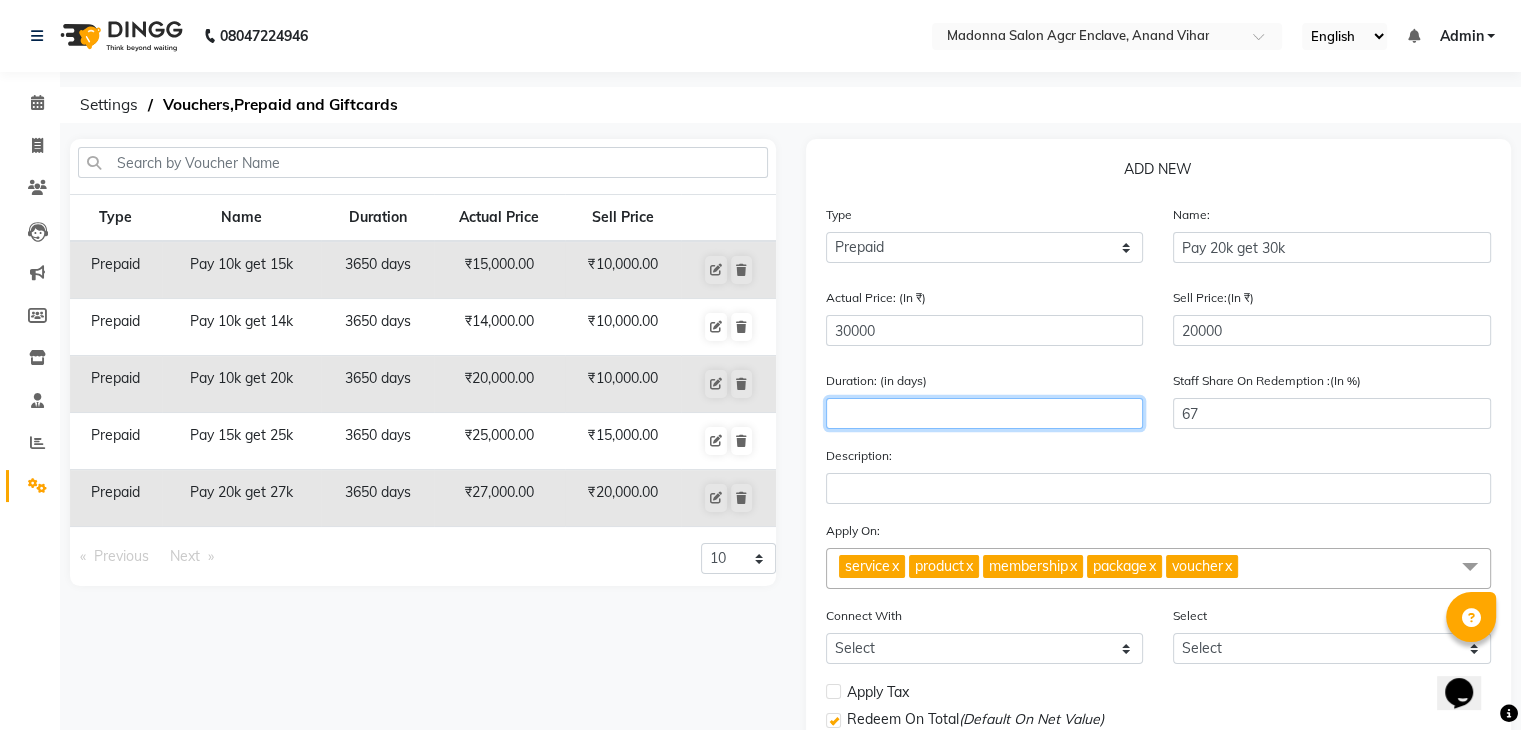 click 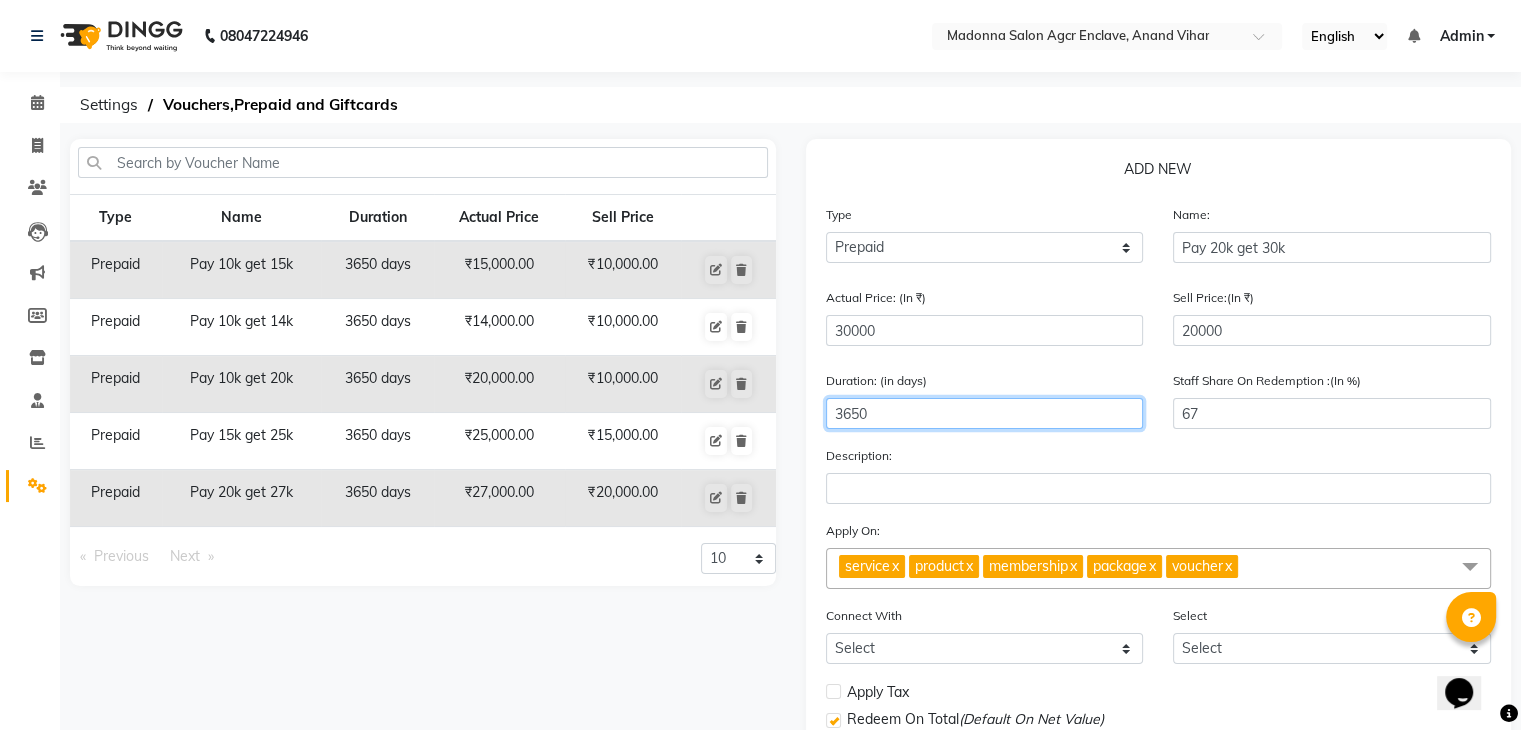 type on "3650" 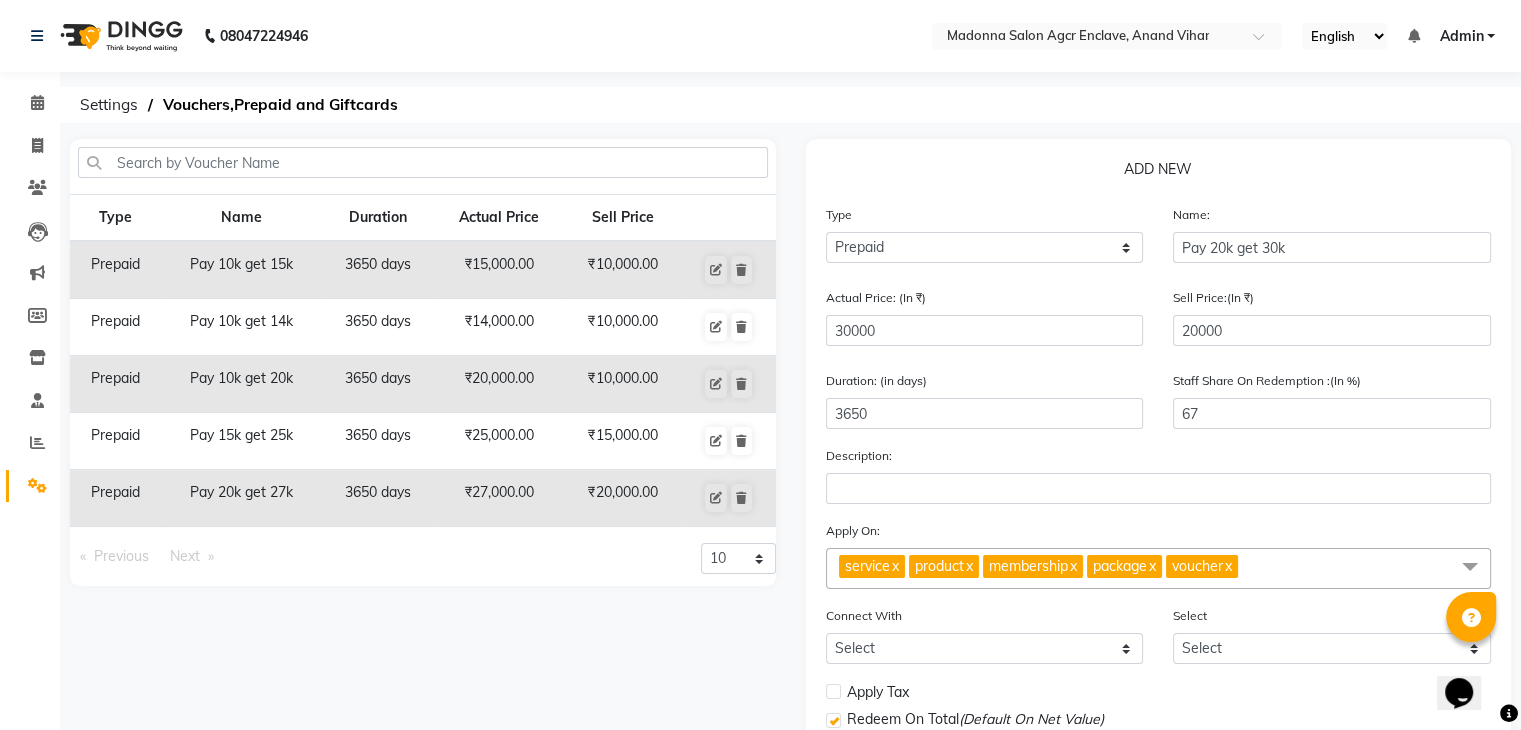 click on "x" 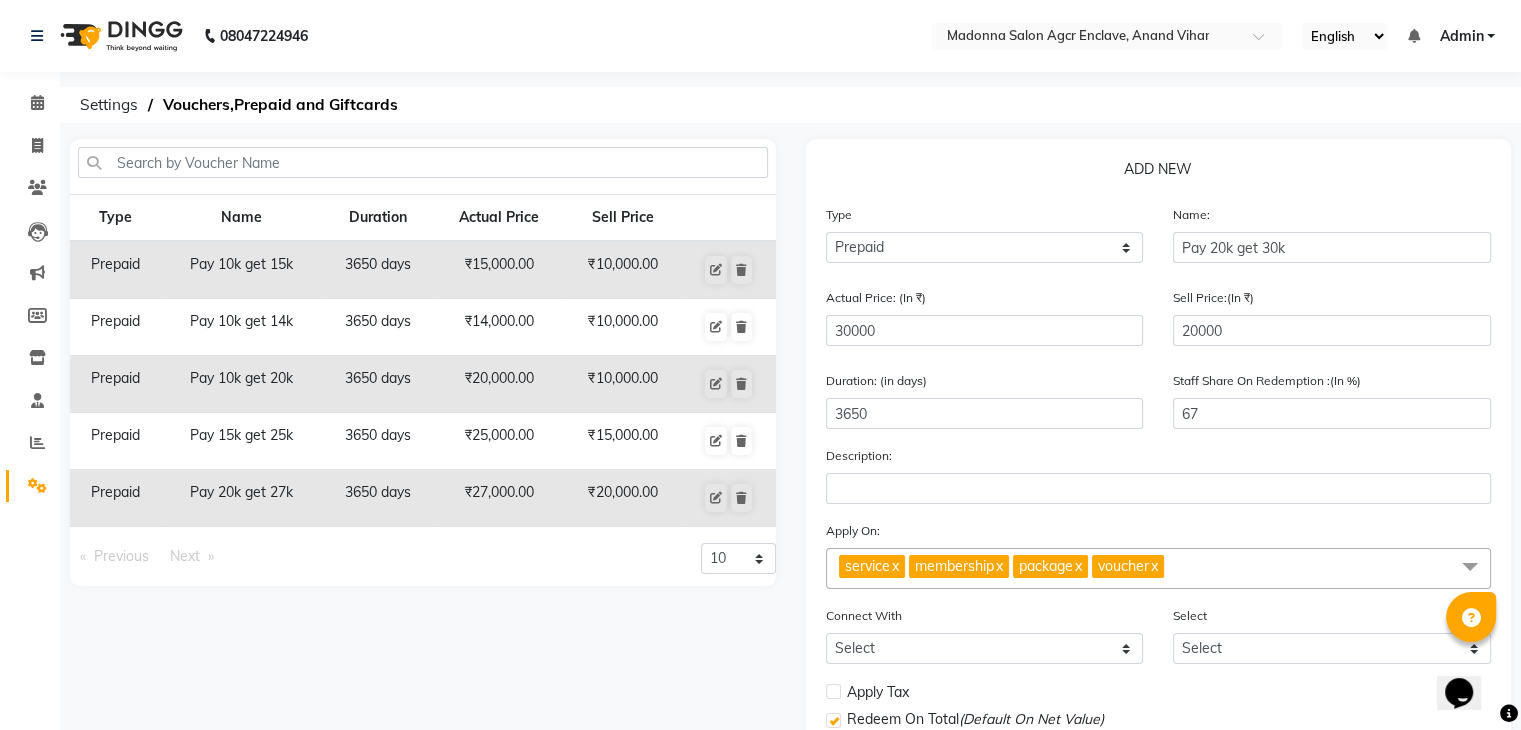 click on "x" 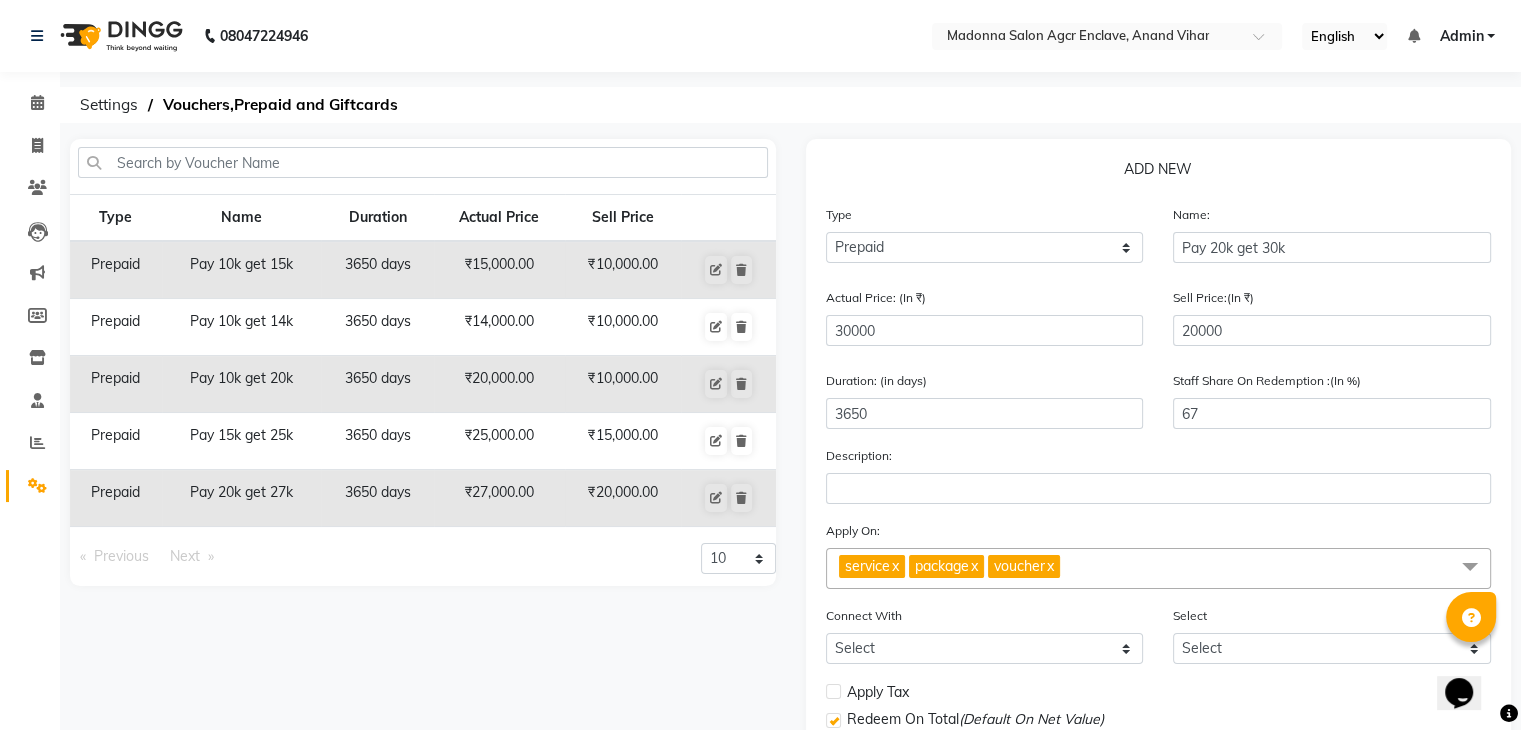click on "x" 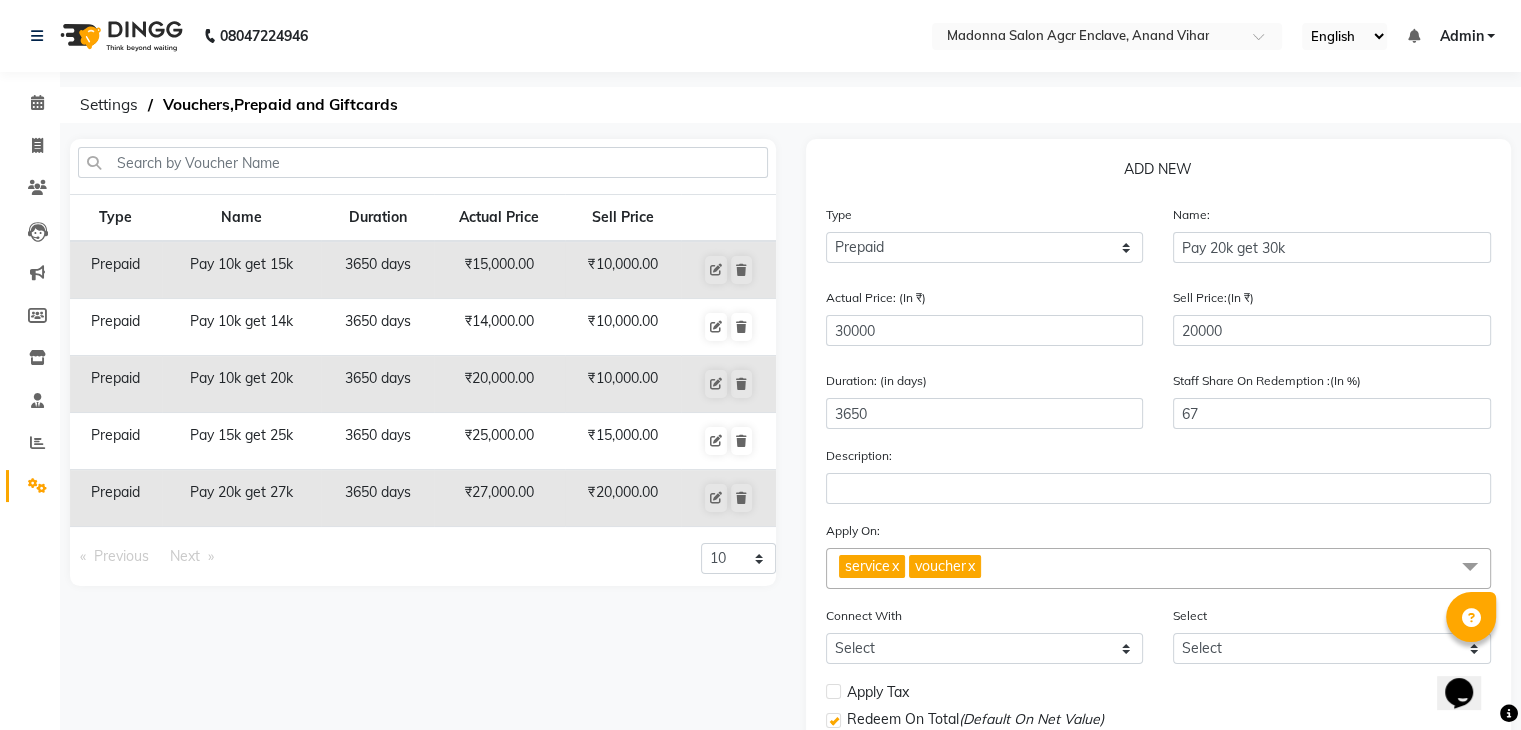 click on "x" 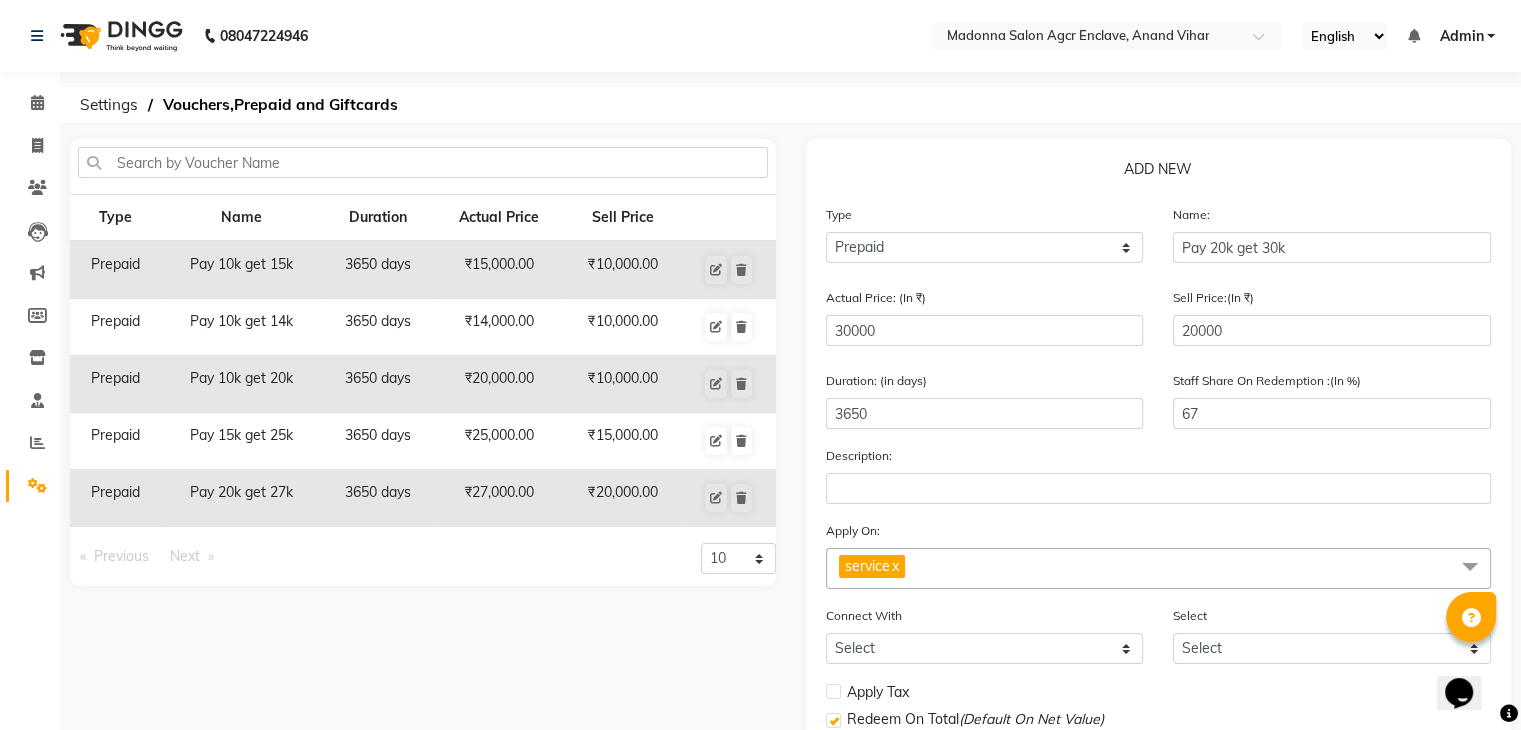 scroll, scrollTop: 201, scrollLeft: 0, axis: vertical 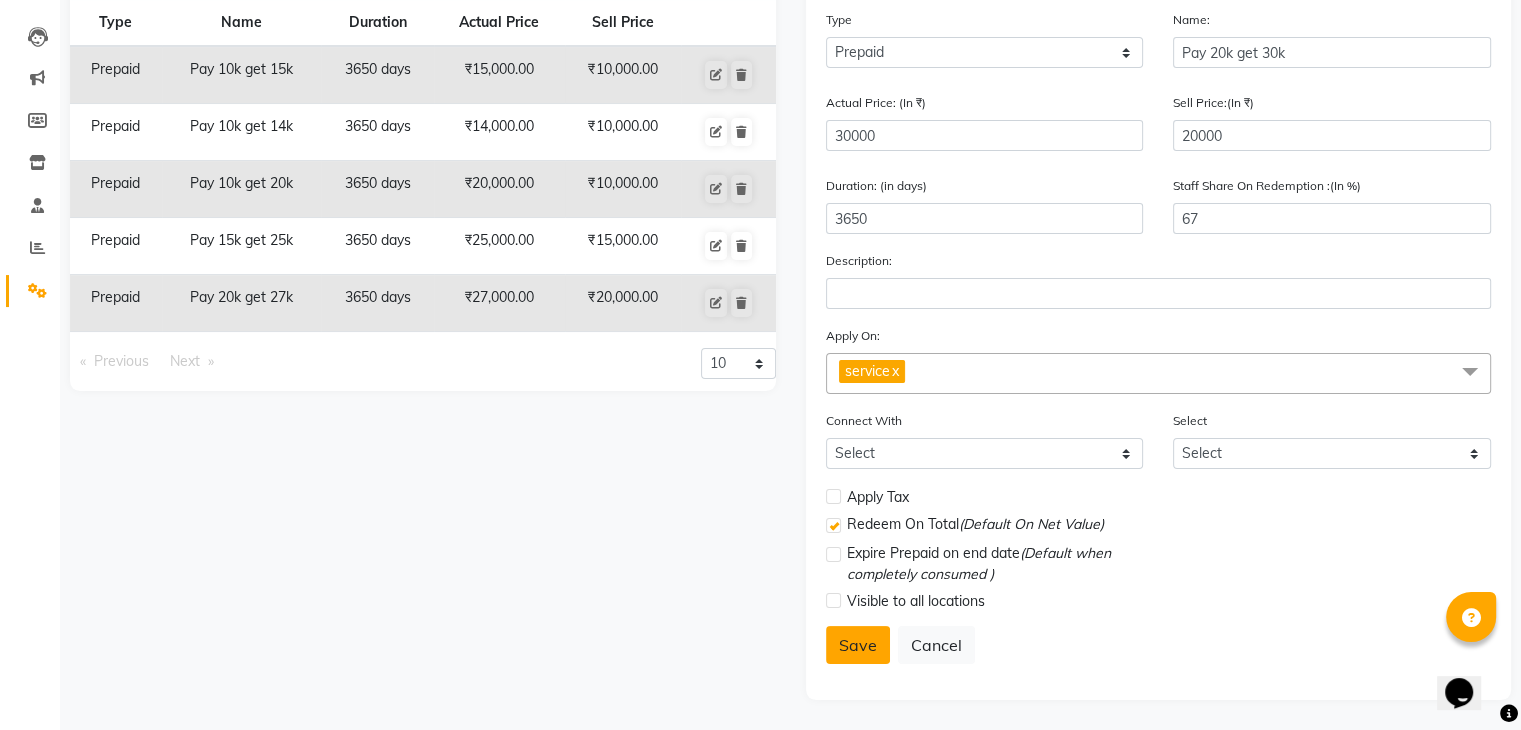 click on "Save" 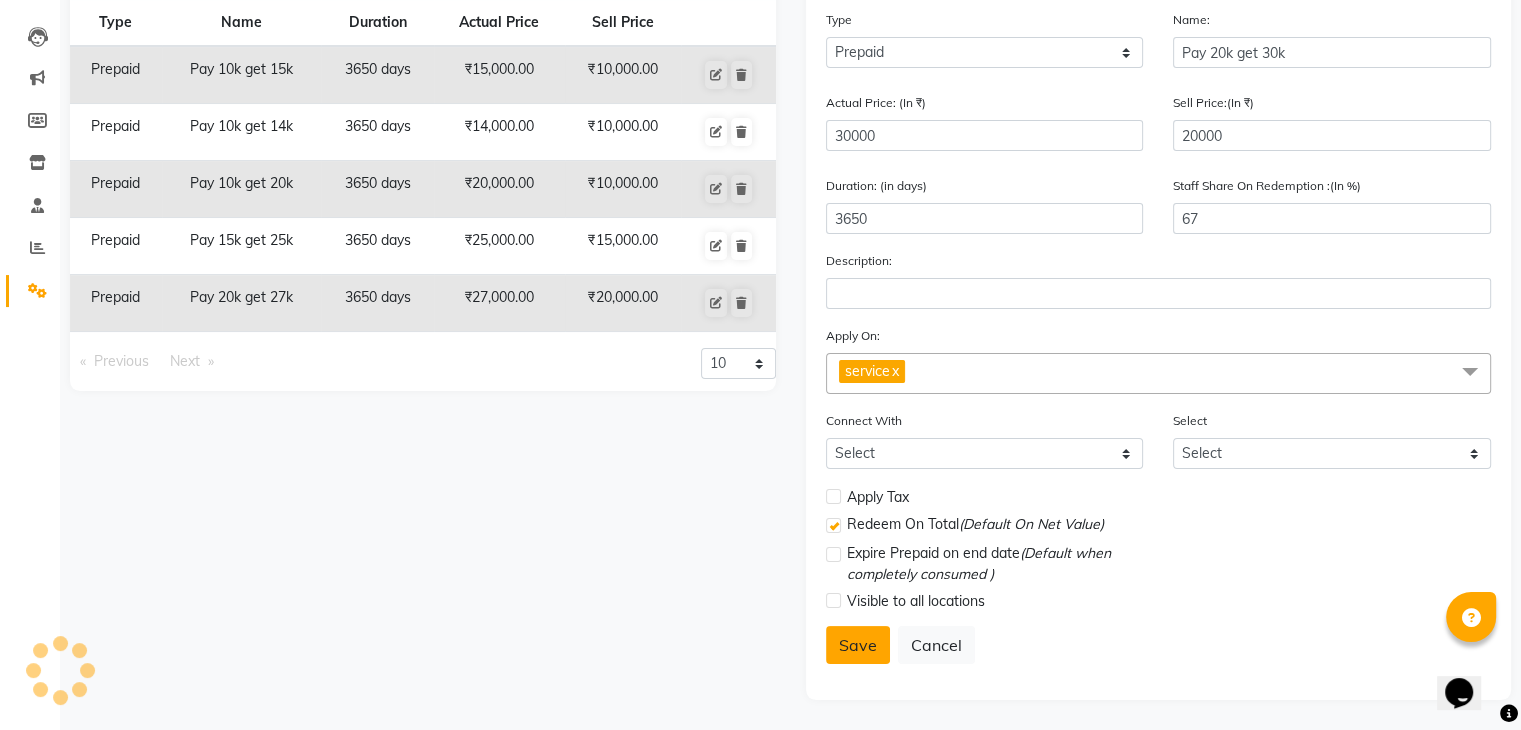 select 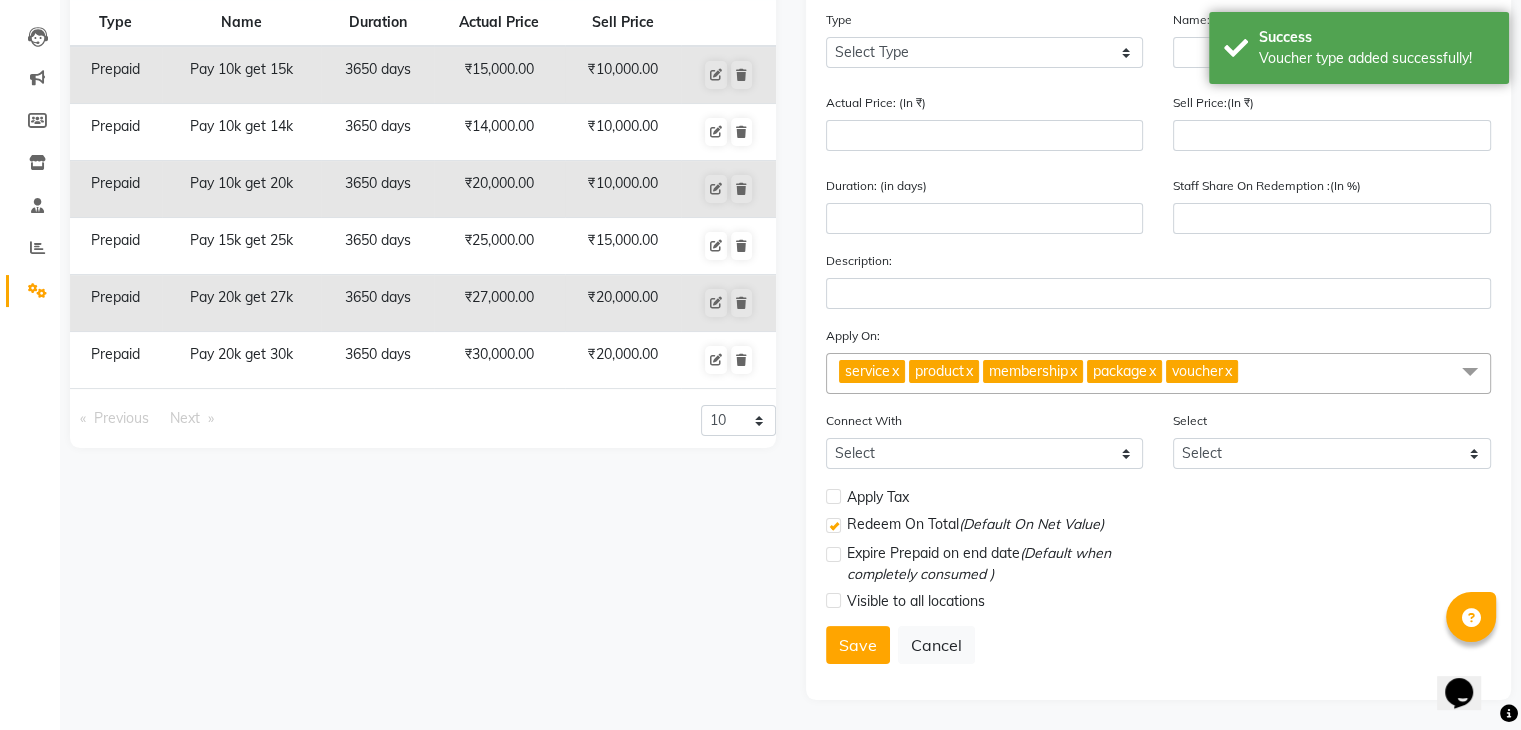 scroll, scrollTop: 0, scrollLeft: 0, axis: both 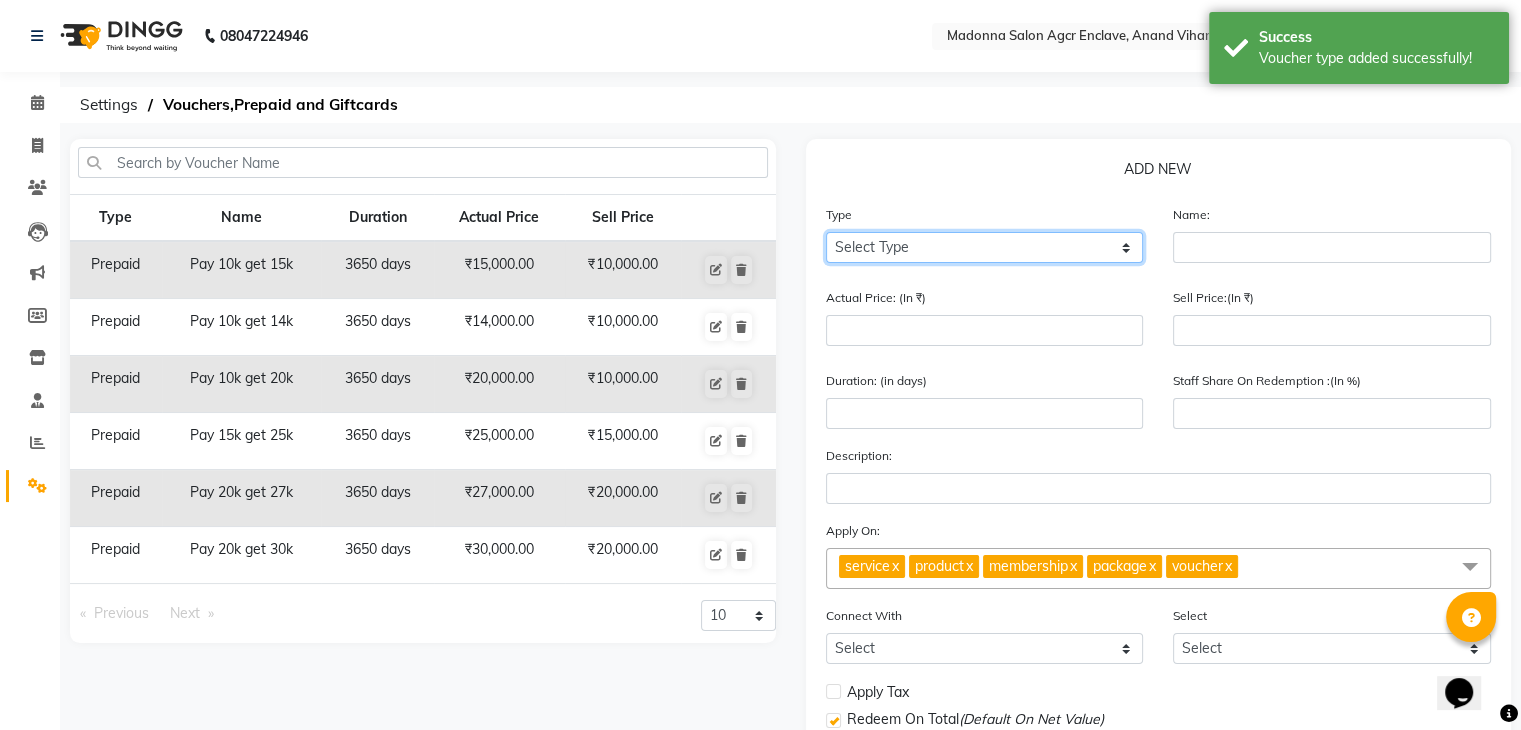 drag, startPoint x: 925, startPoint y: 245, endPoint x: 904, endPoint y: 325, distance: 82.710335 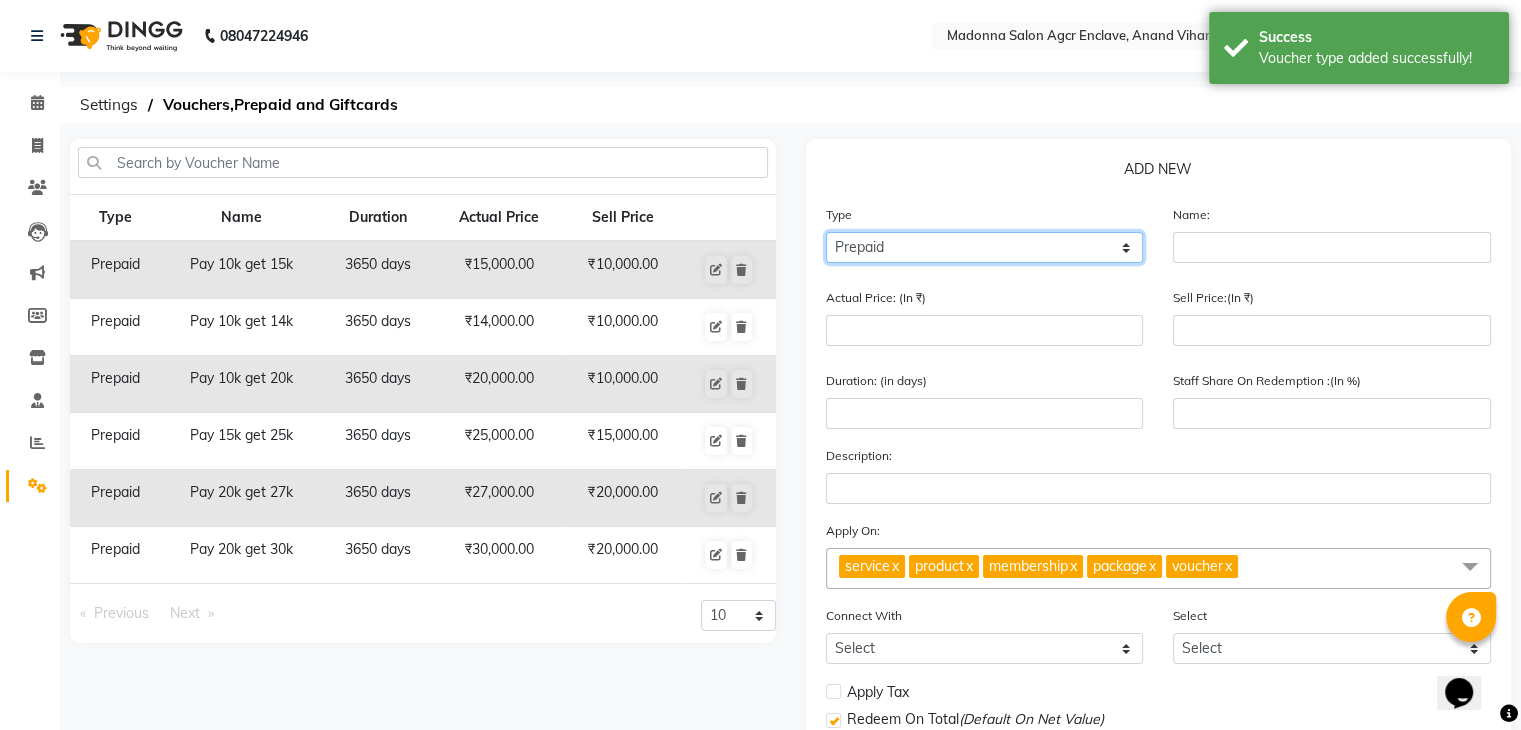 click on "Select Type Voucher Prepaid Gift Card" 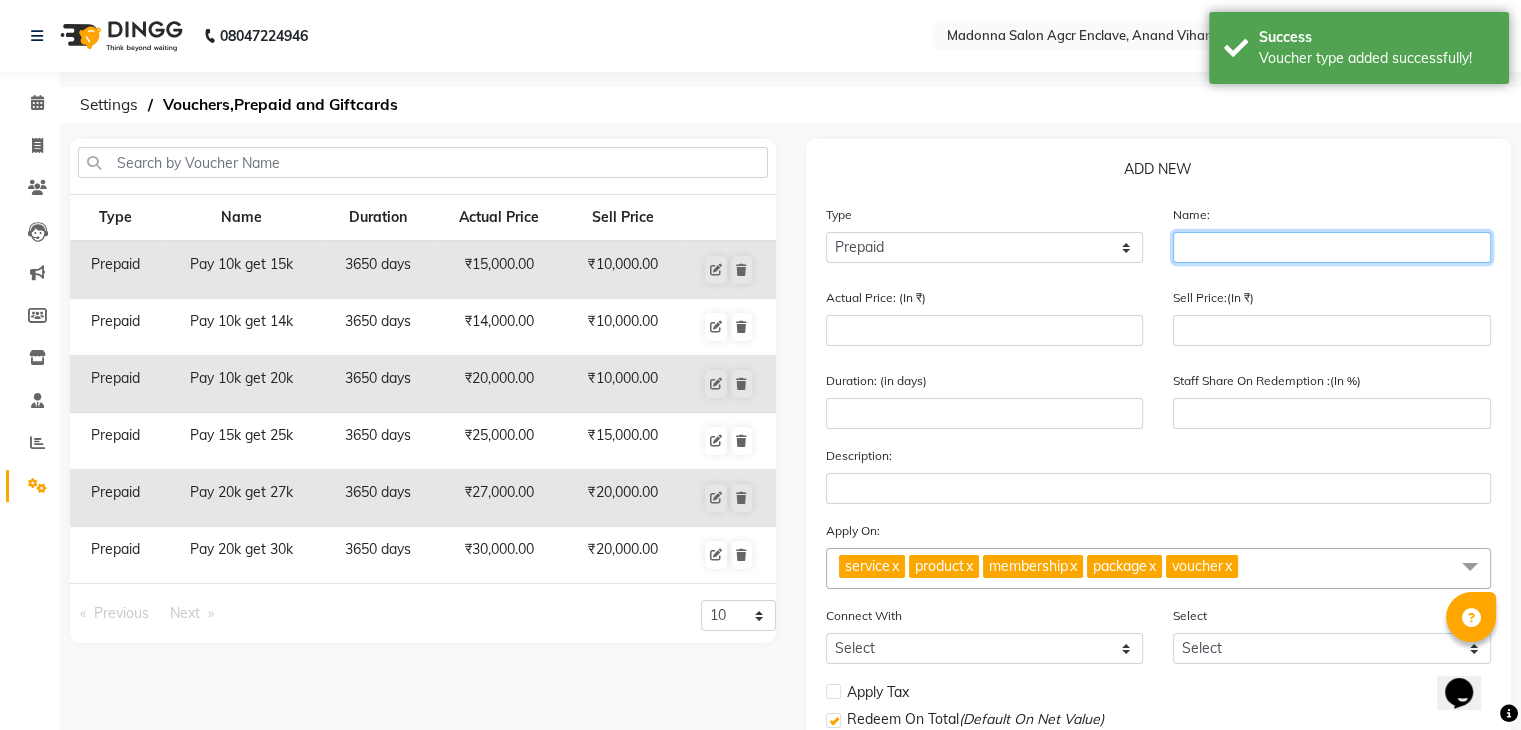 click 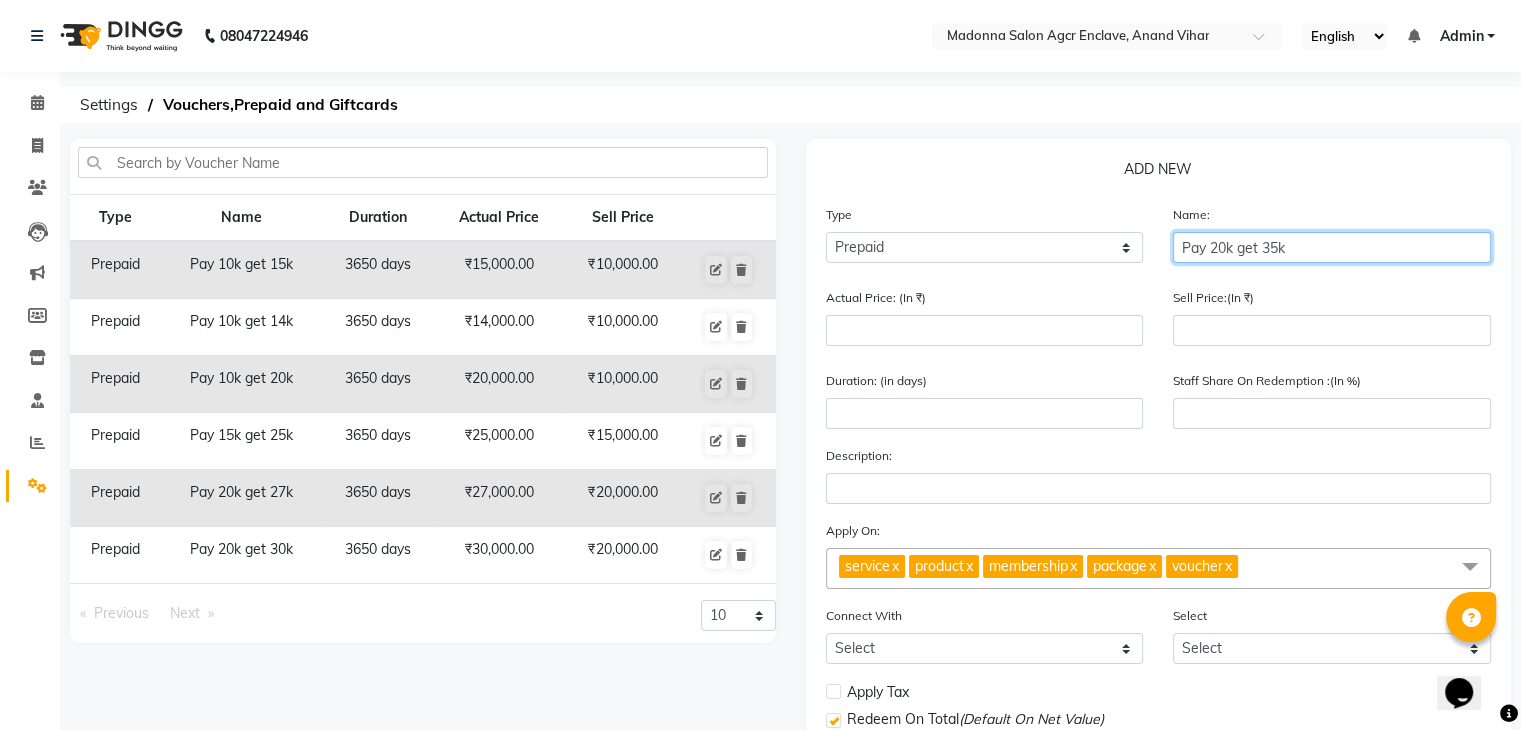 type on "Pay 20k get 35k" 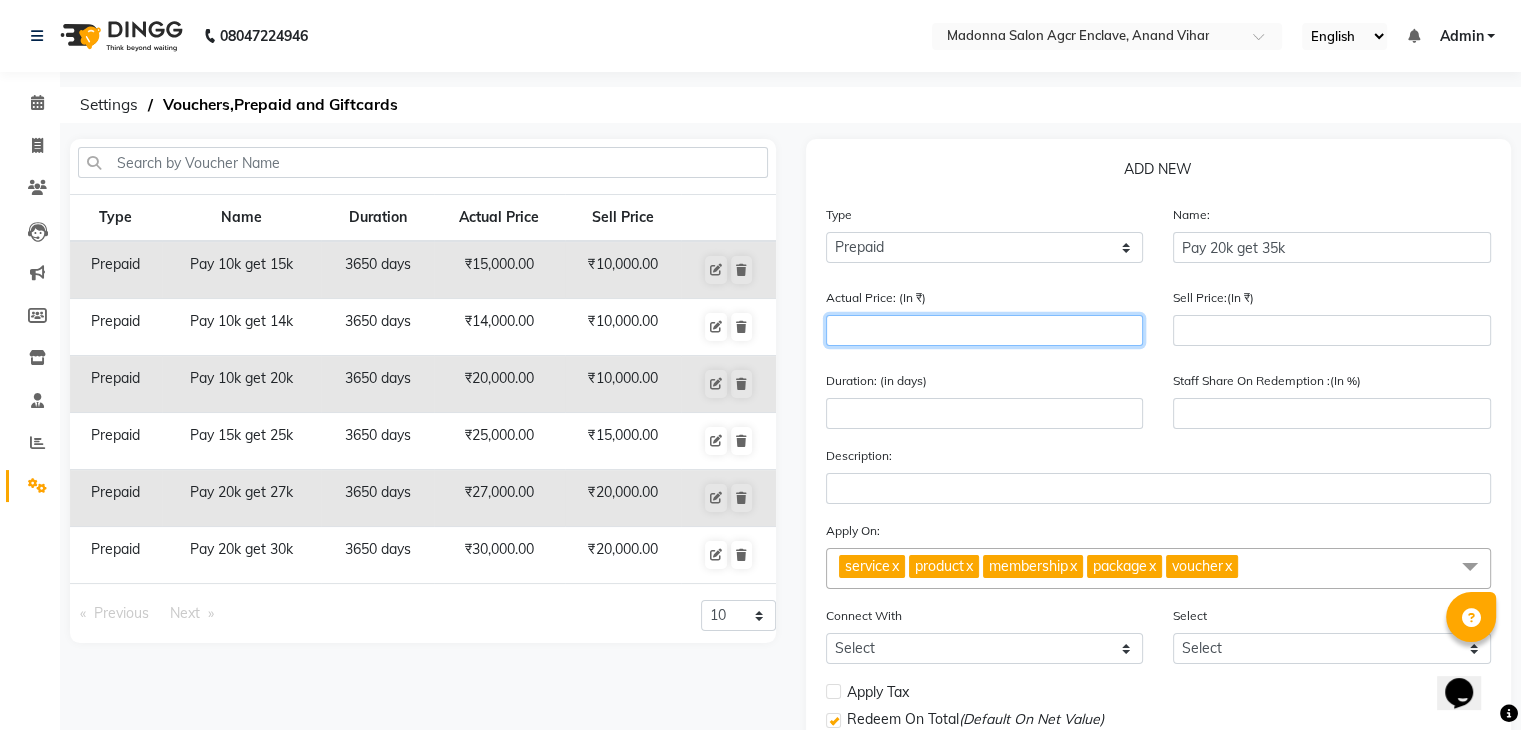 click 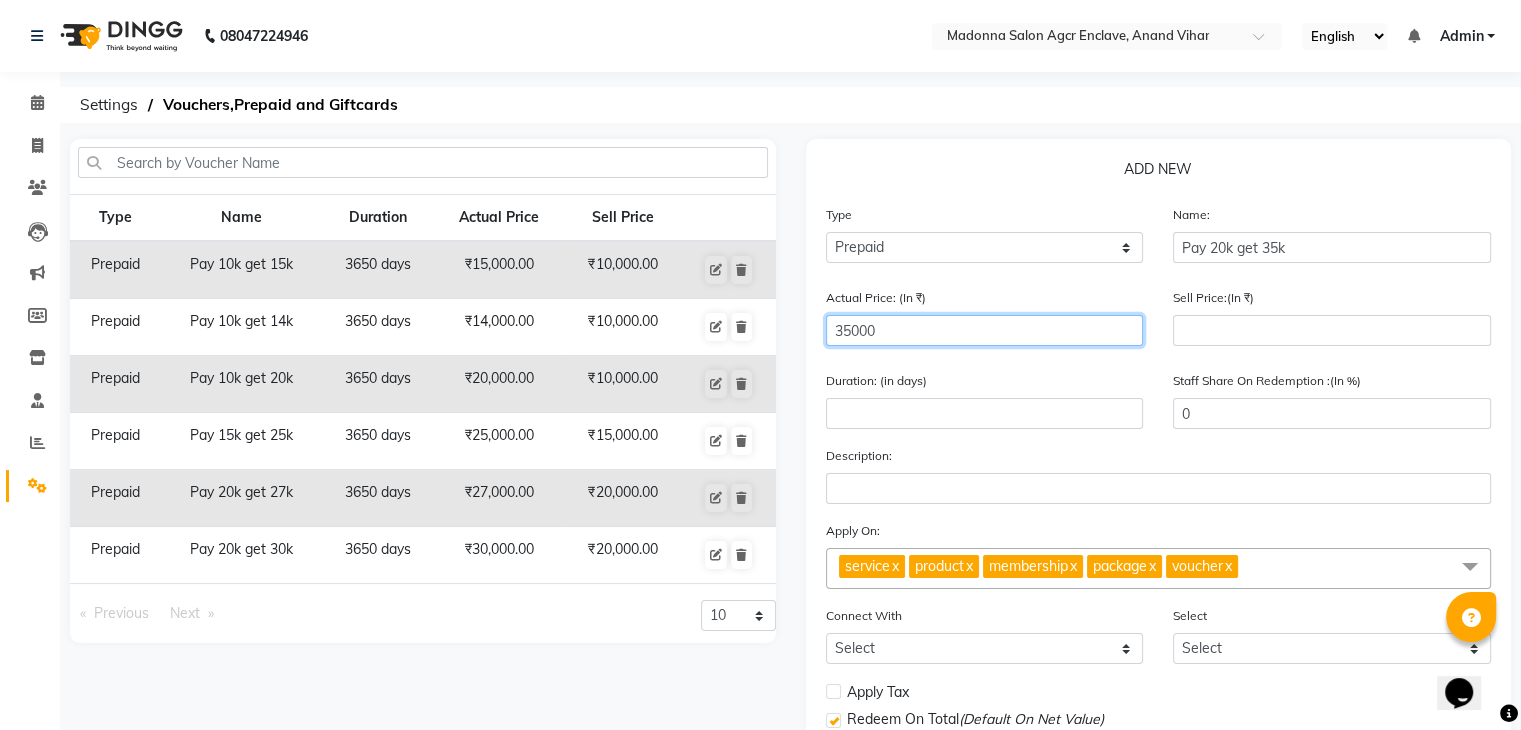 type on "35000" 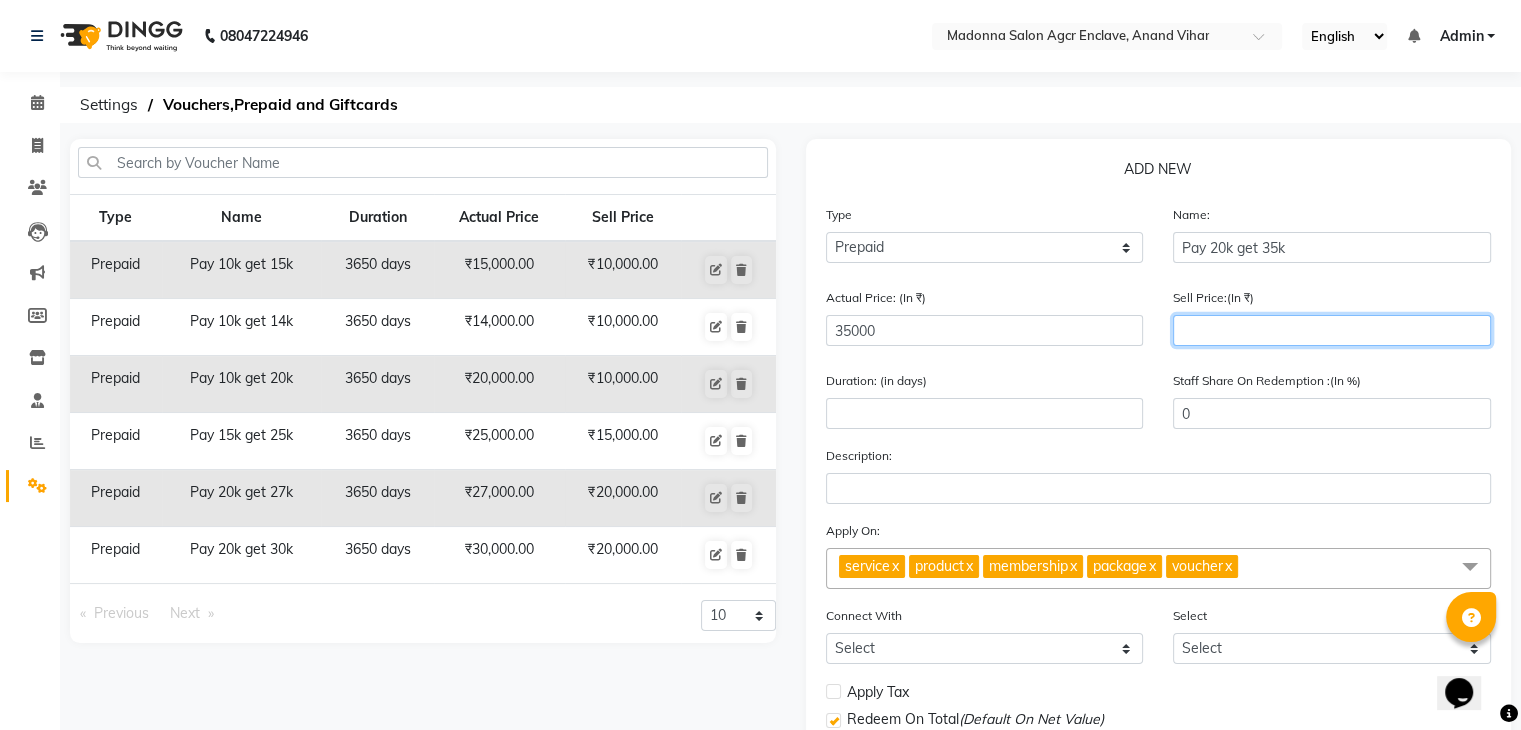 click 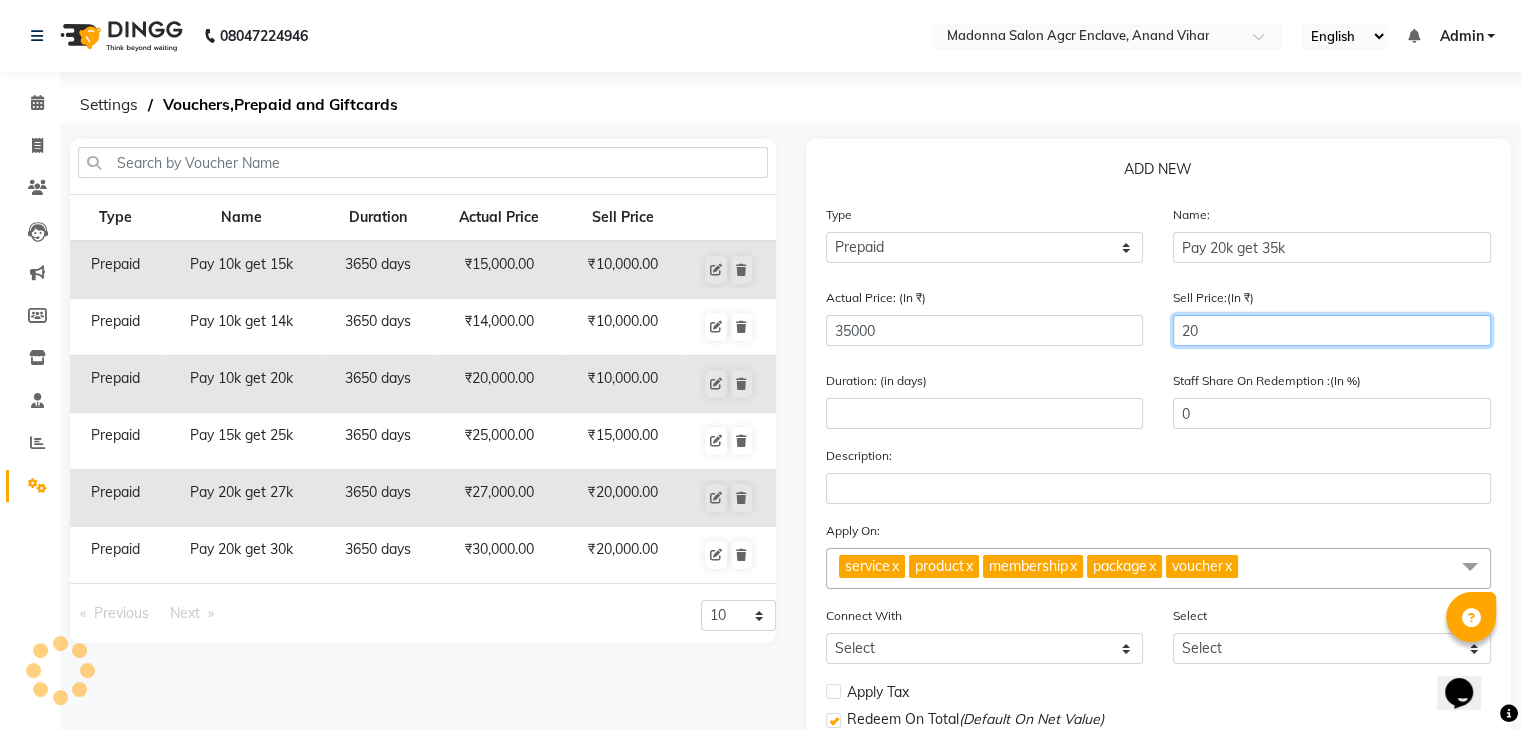 type on "200" 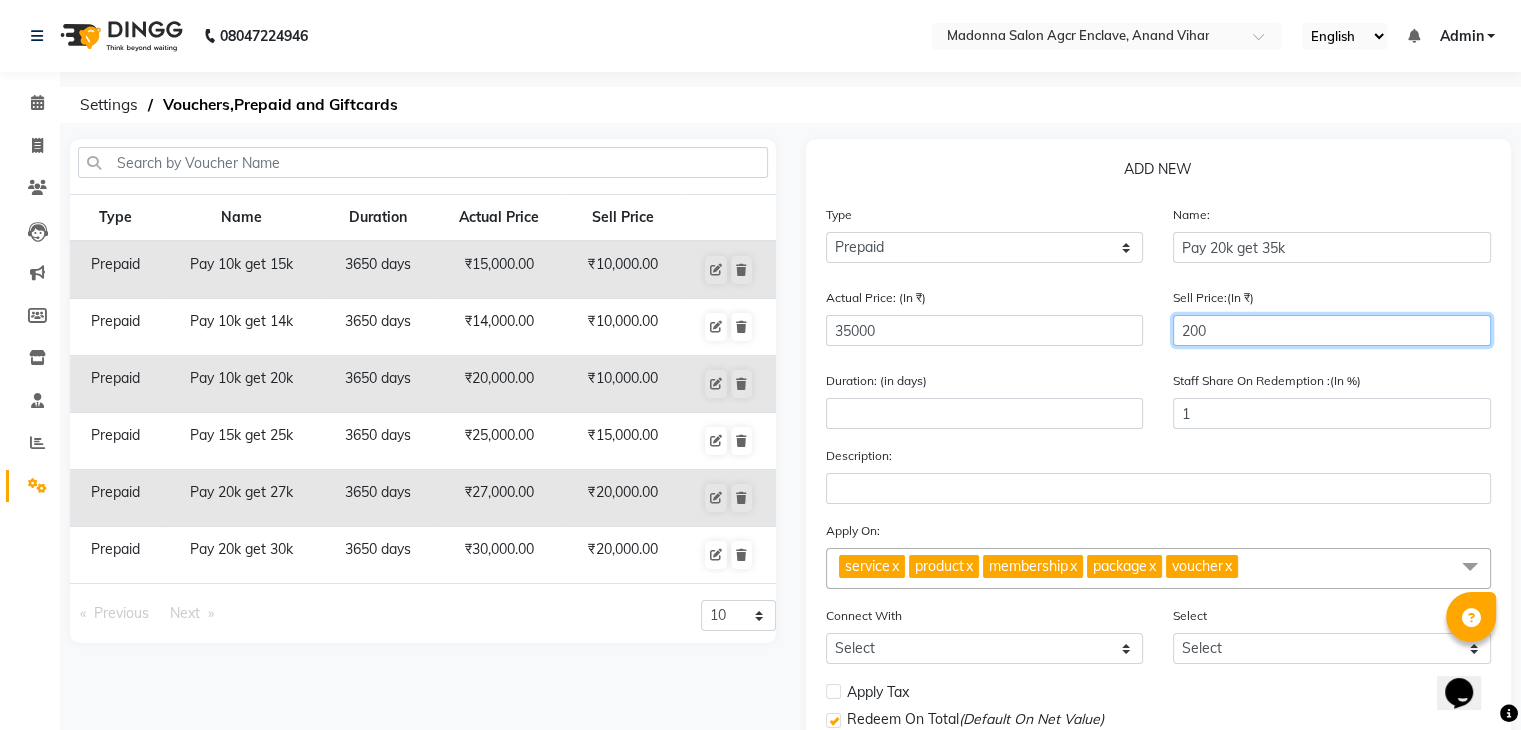 type on "2000" 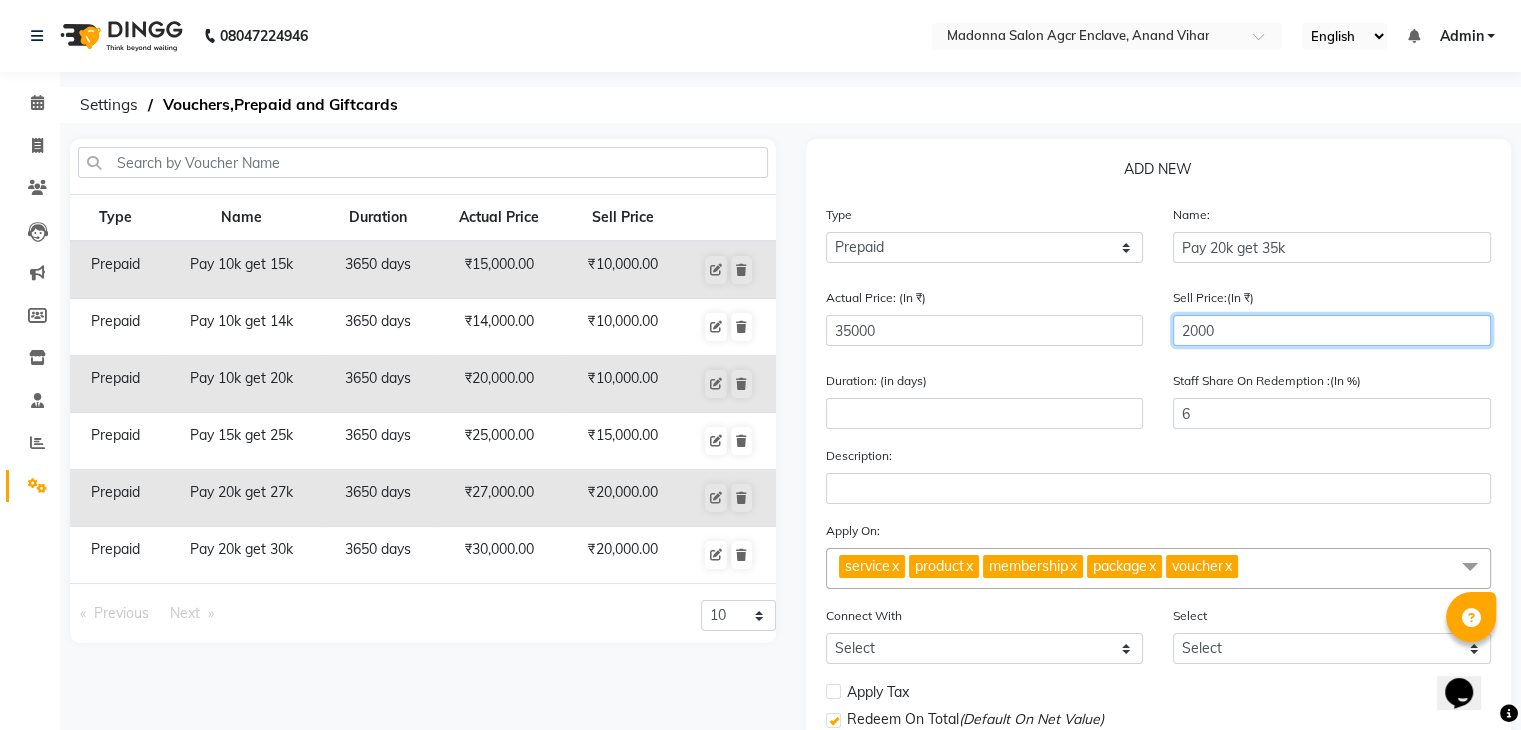 type on "20000" 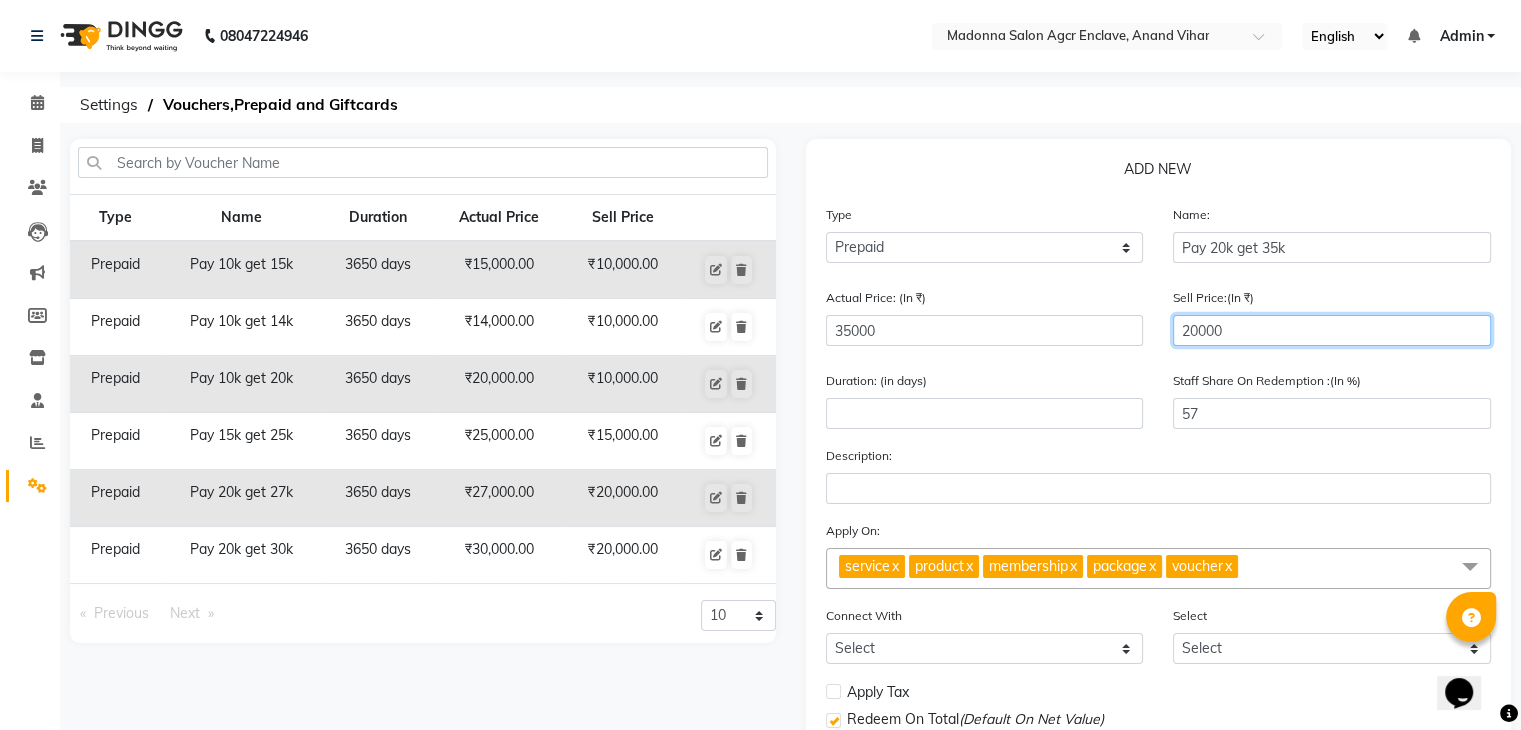 type on "20000" 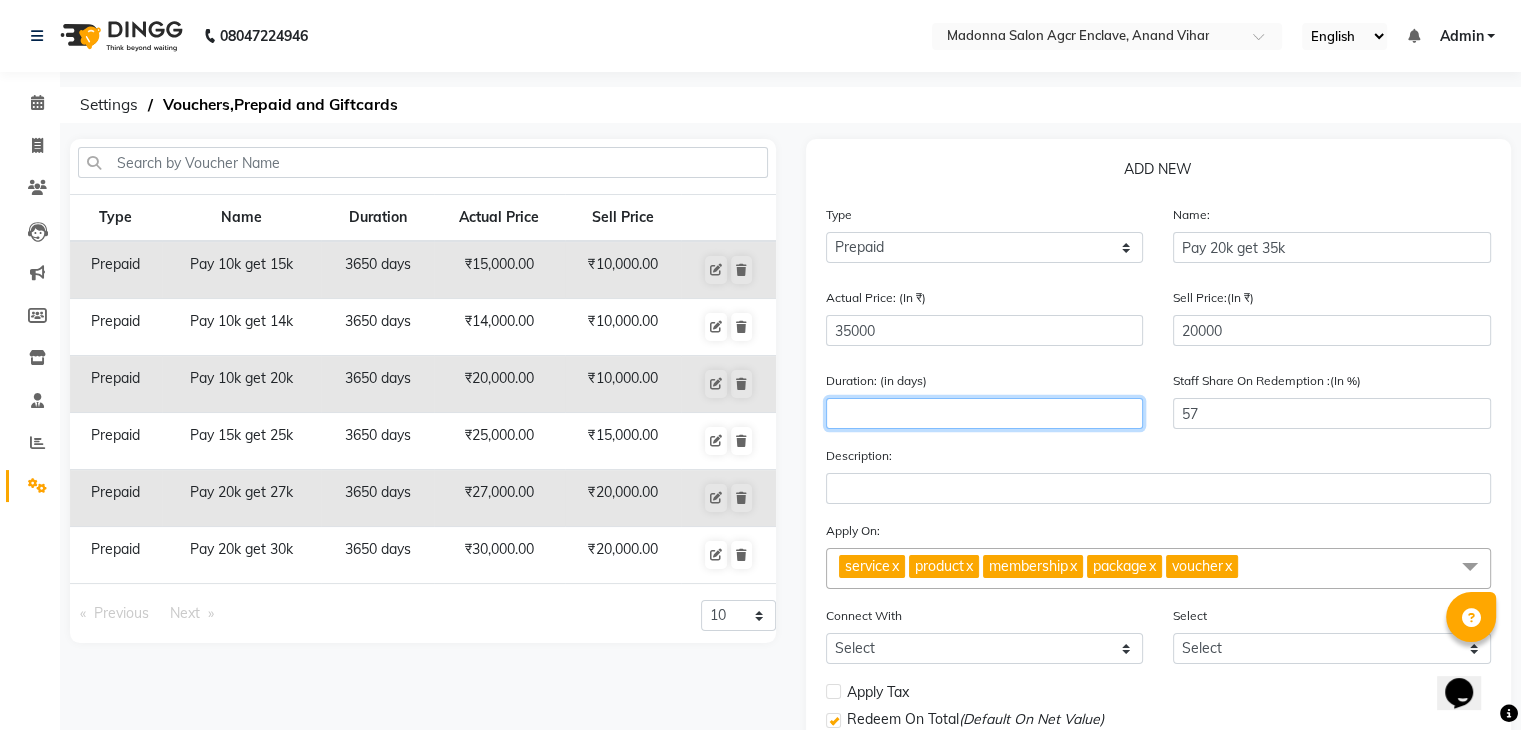 click 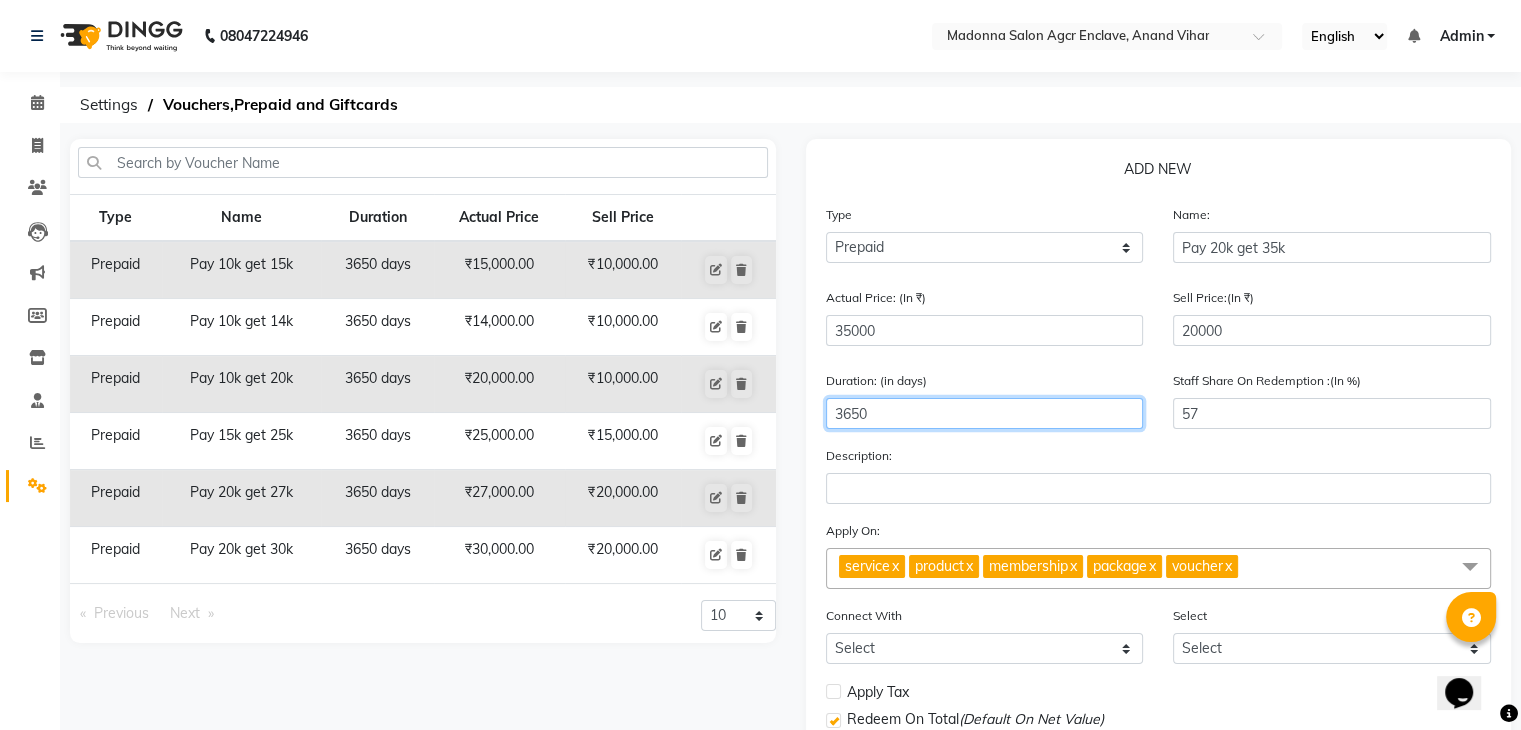 type on "3650" 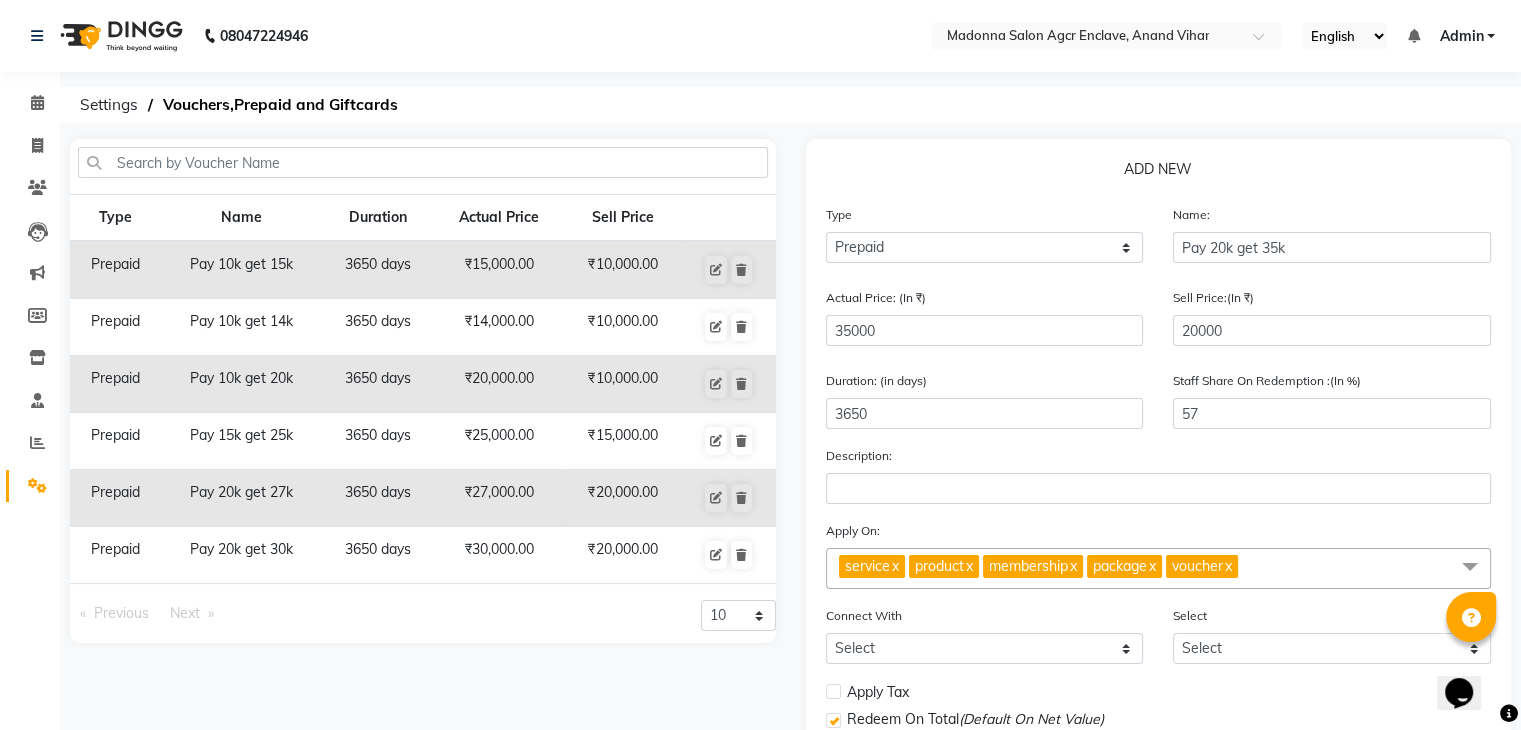 click on "x" 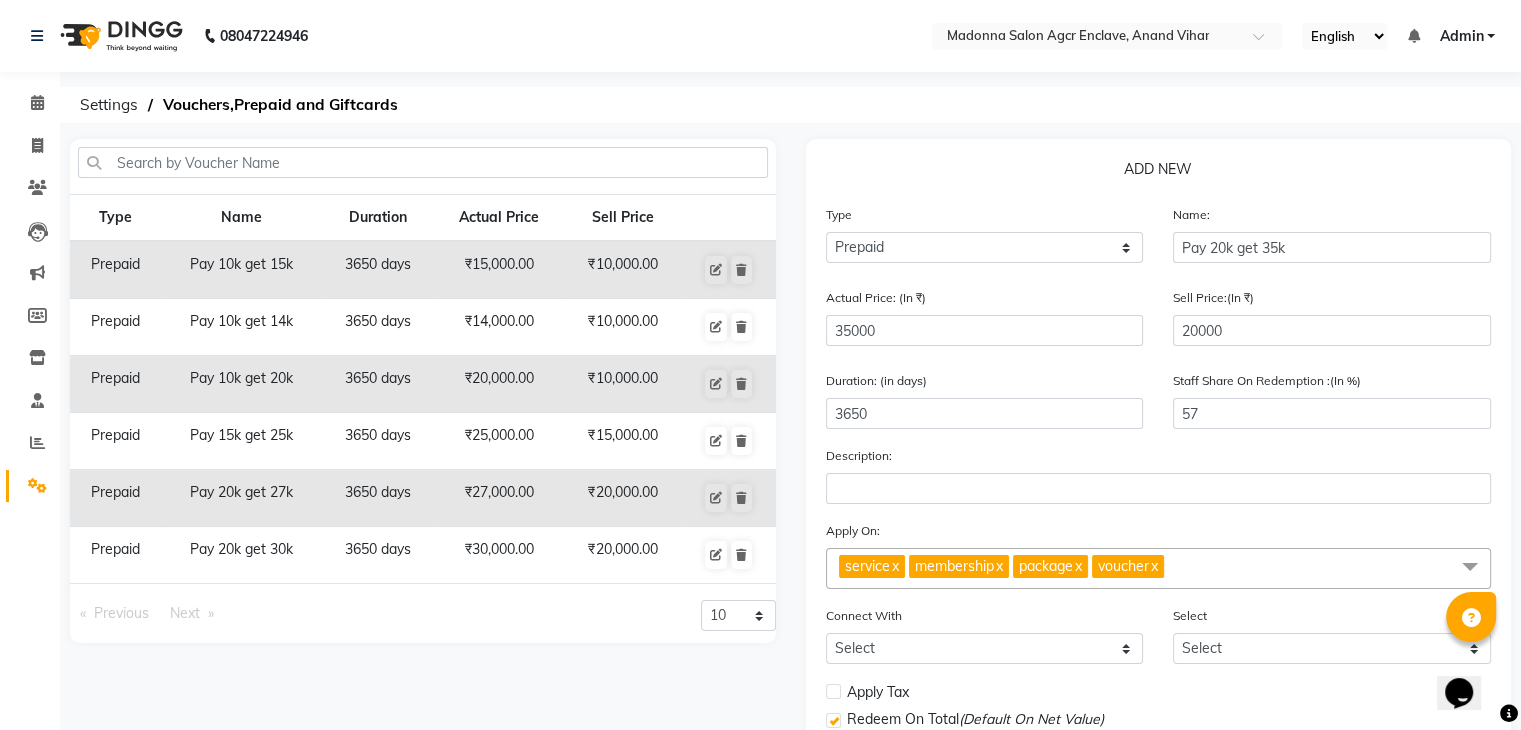 click on "x" 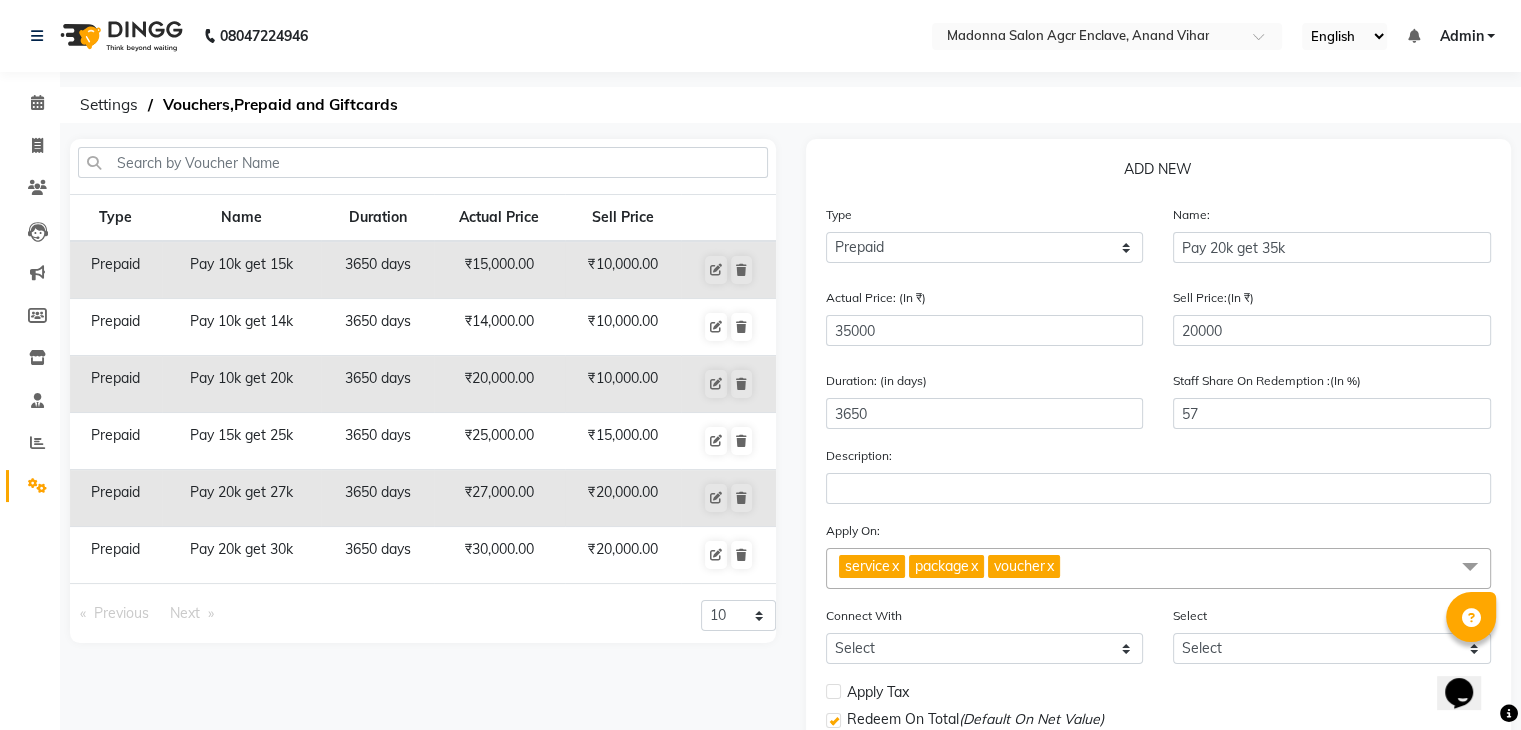 click on "x" 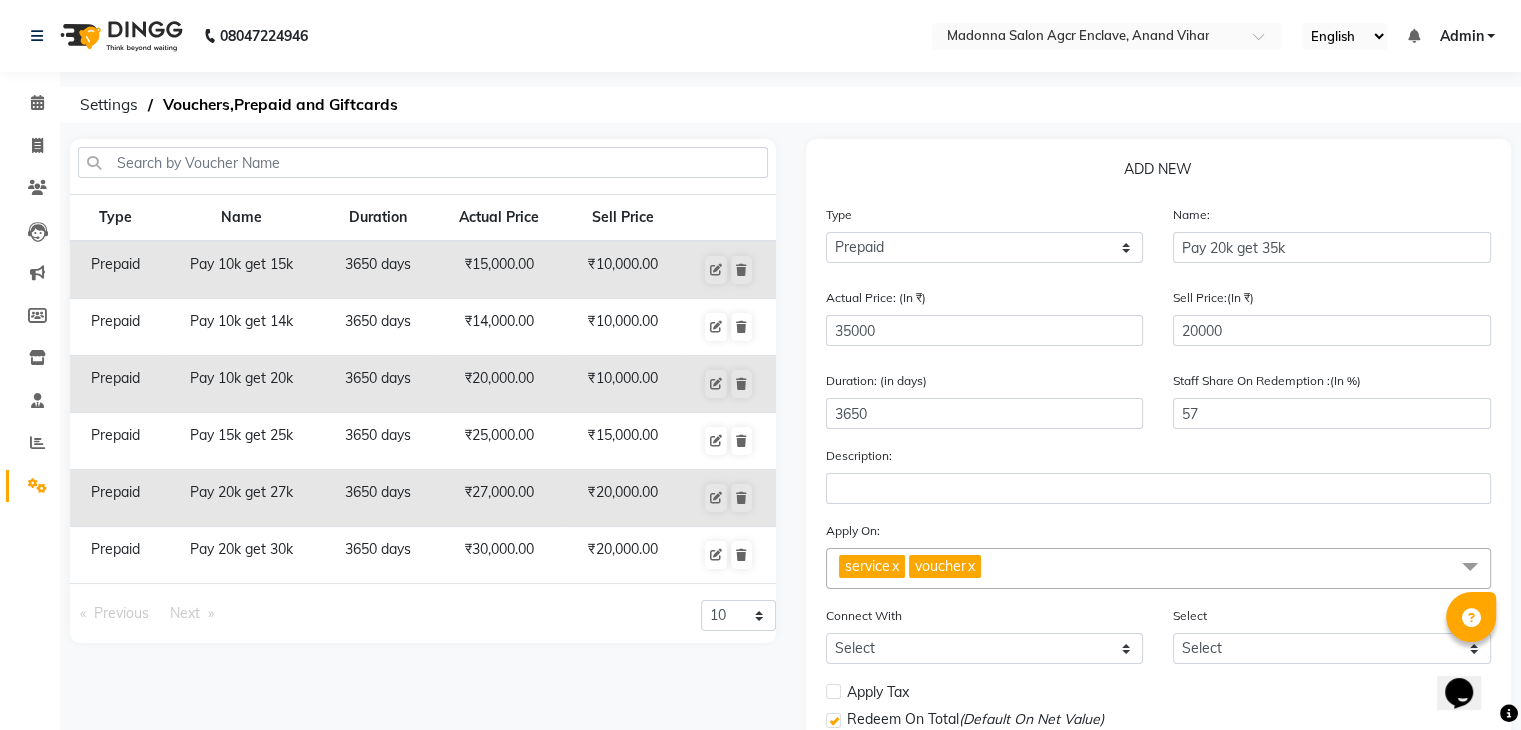 click on "voucher  x" 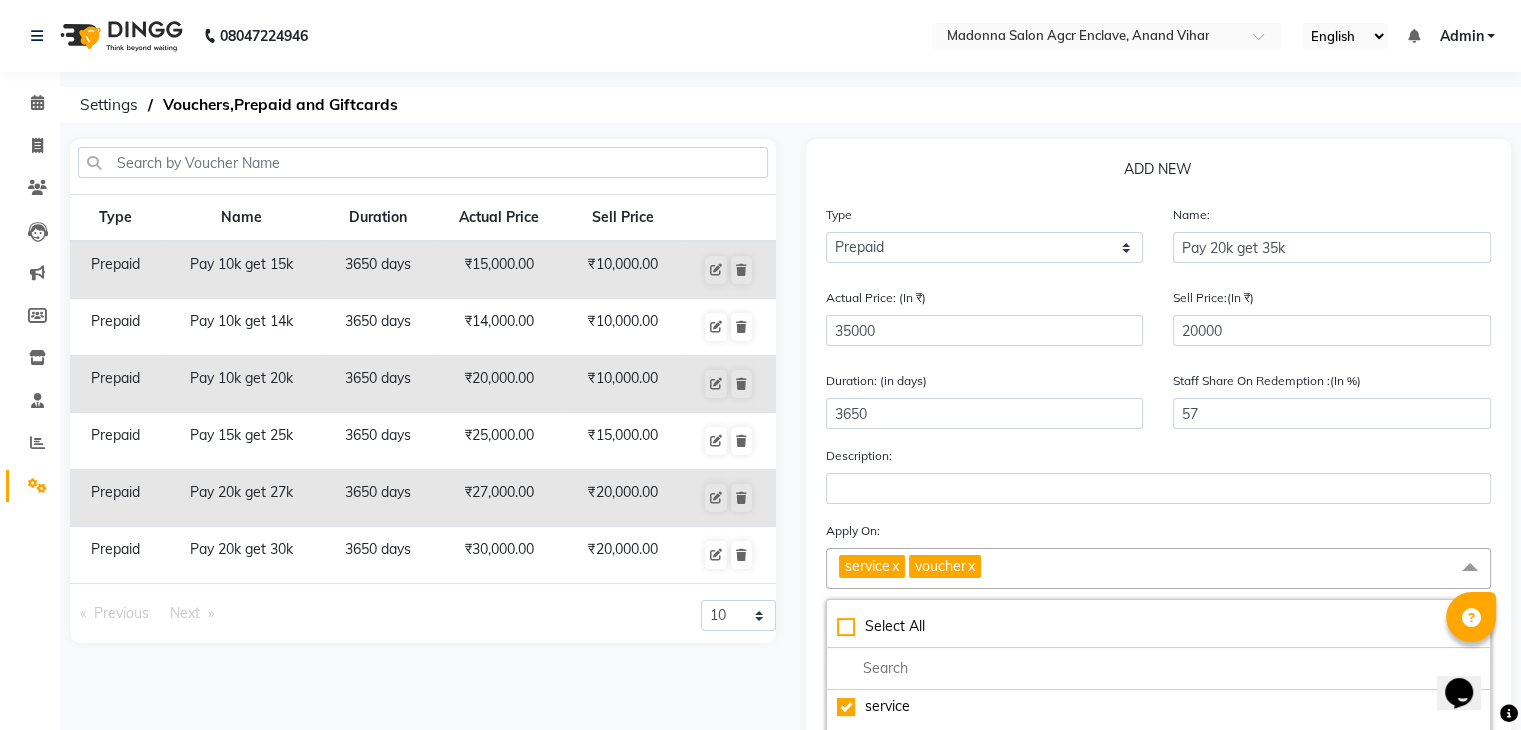 click on "x" 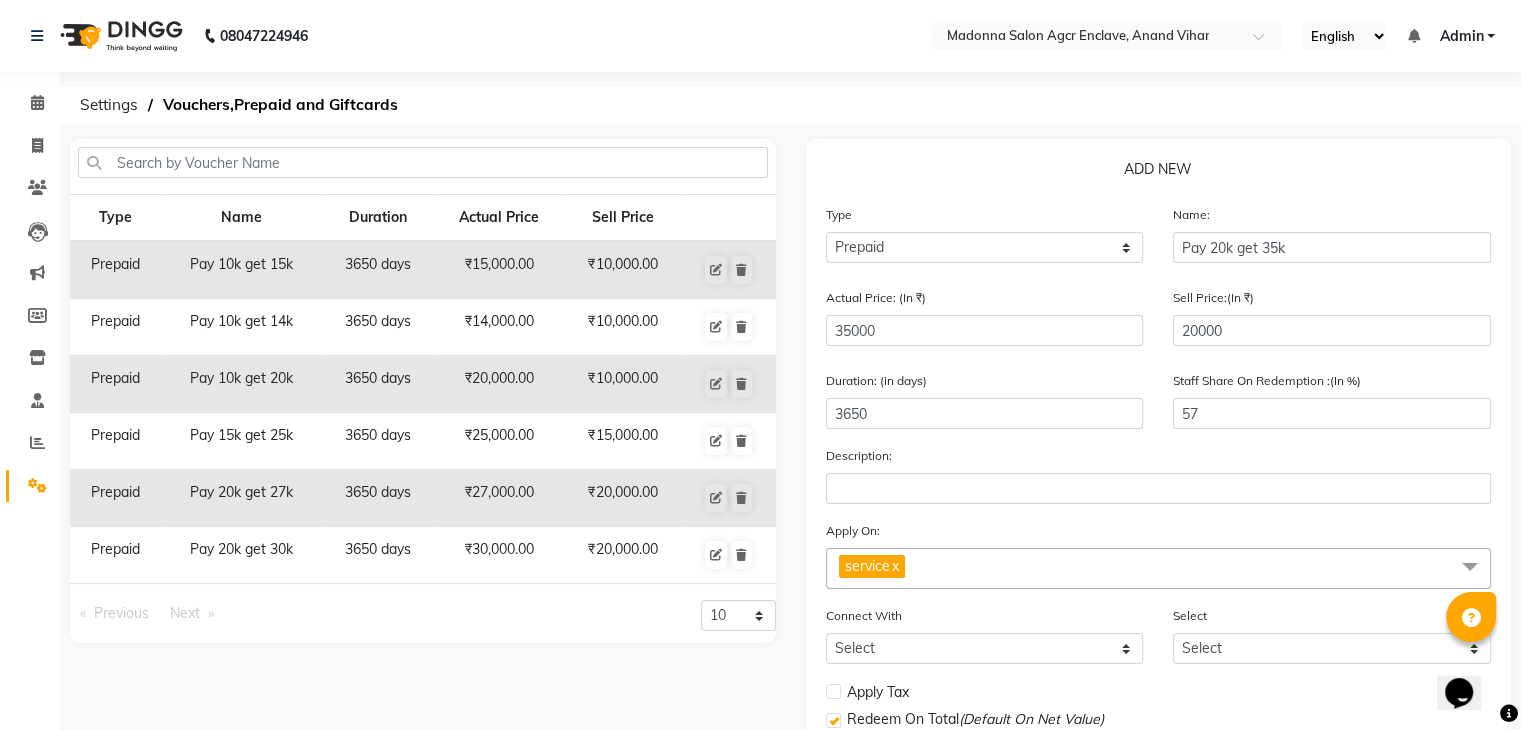 scroll, scrollTop: 201, scrollLeft: 0, axis: vertical 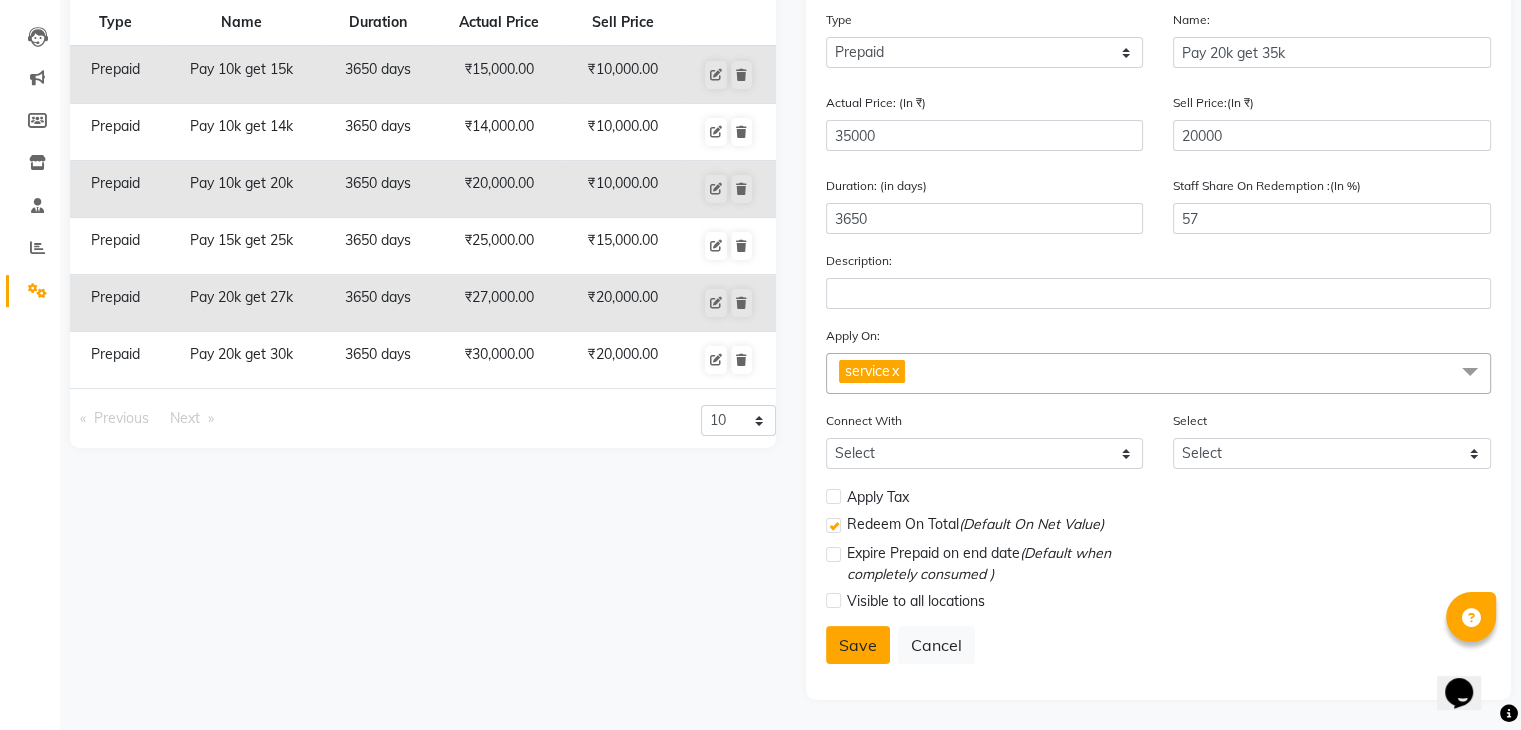 click on "Save" 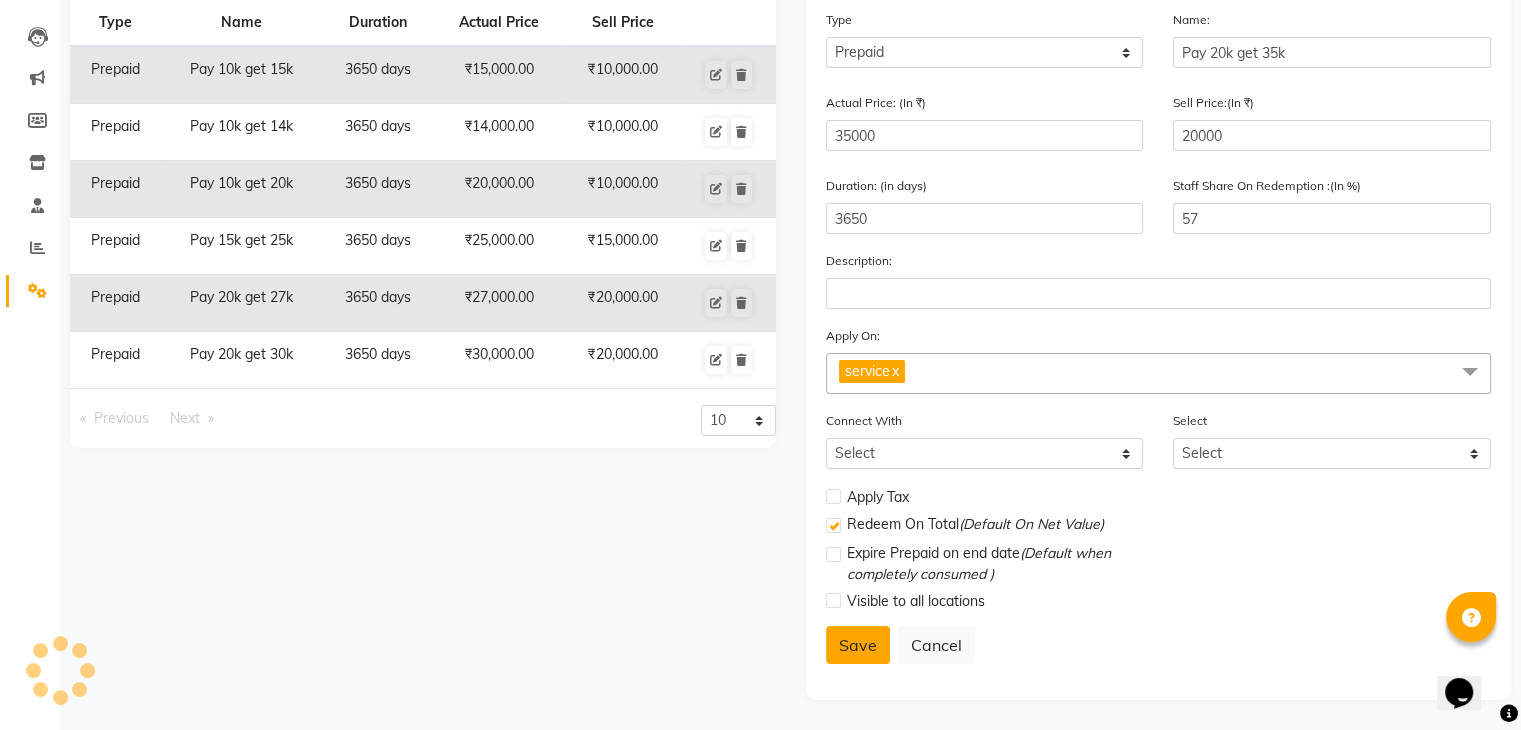 select 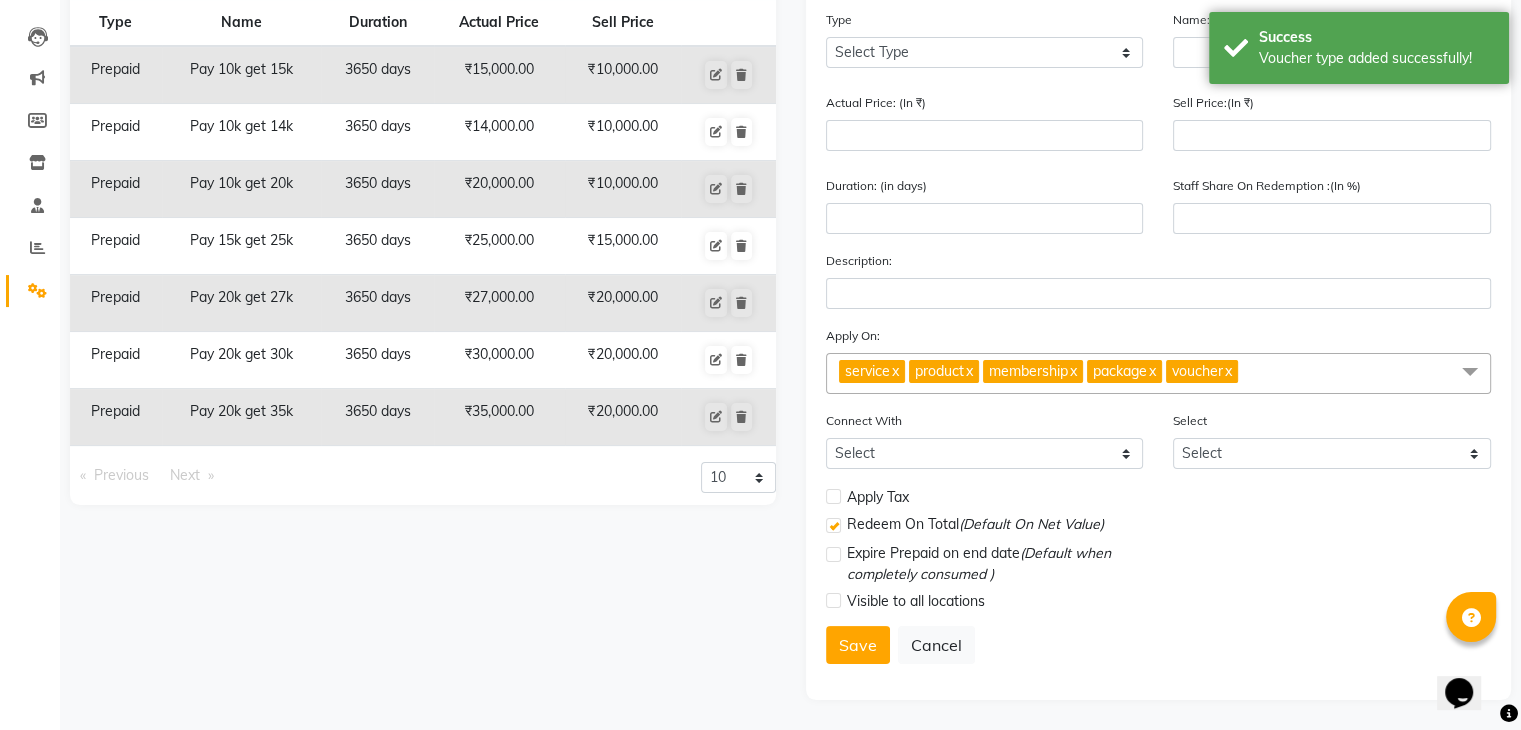 scroll, scrollTop: 0, scrollLeft: 0, axis: both 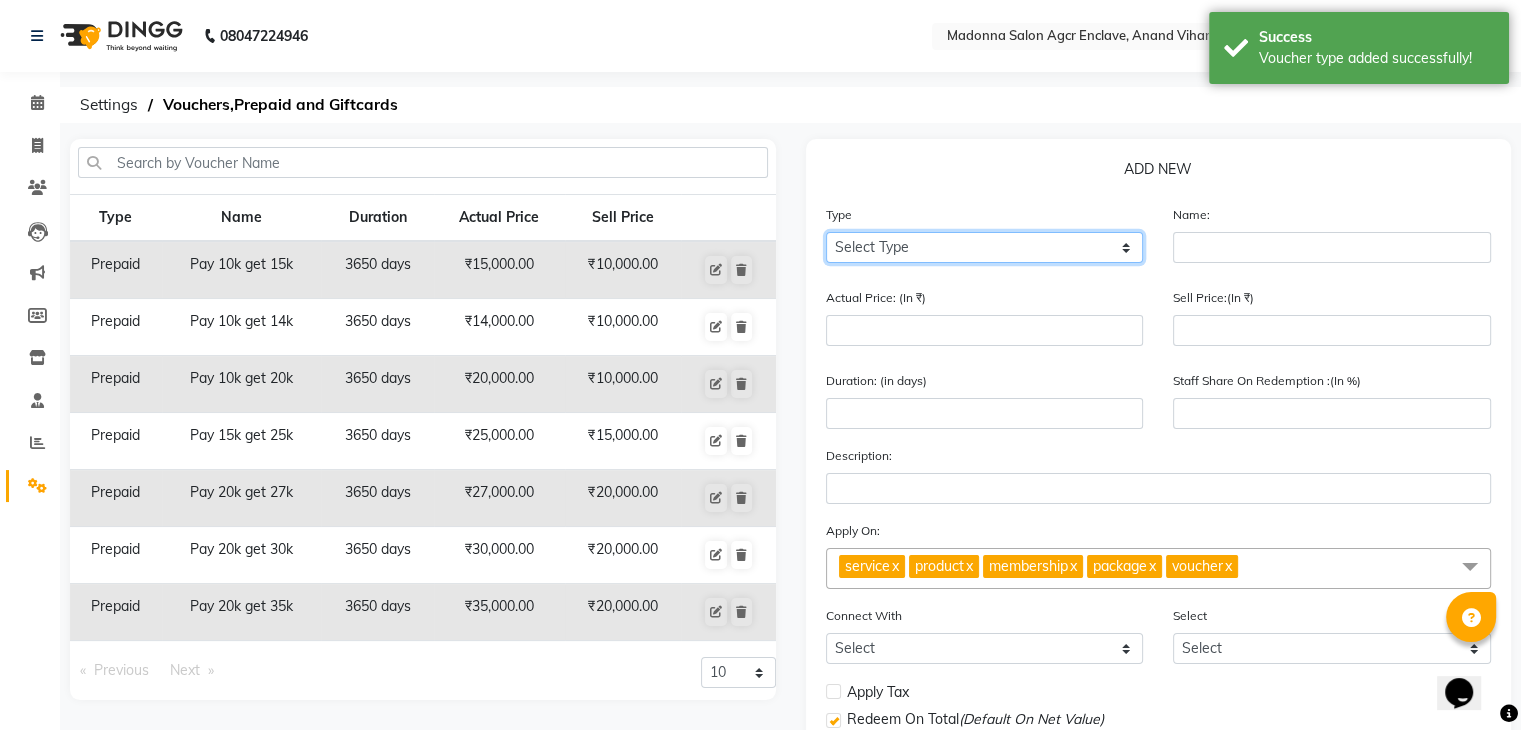 click on "Select Type Voucher Prepaid Gift Card" 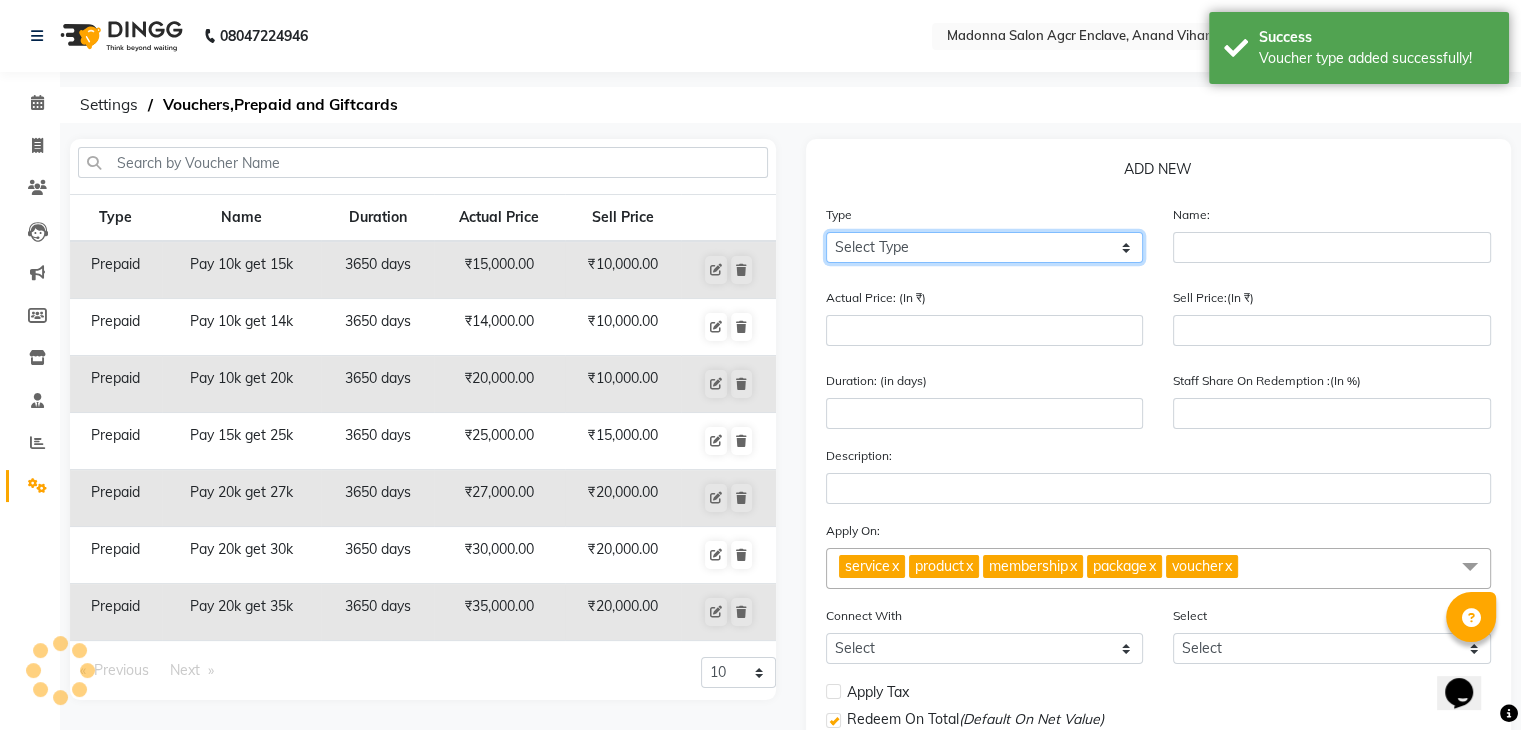 select on "P" 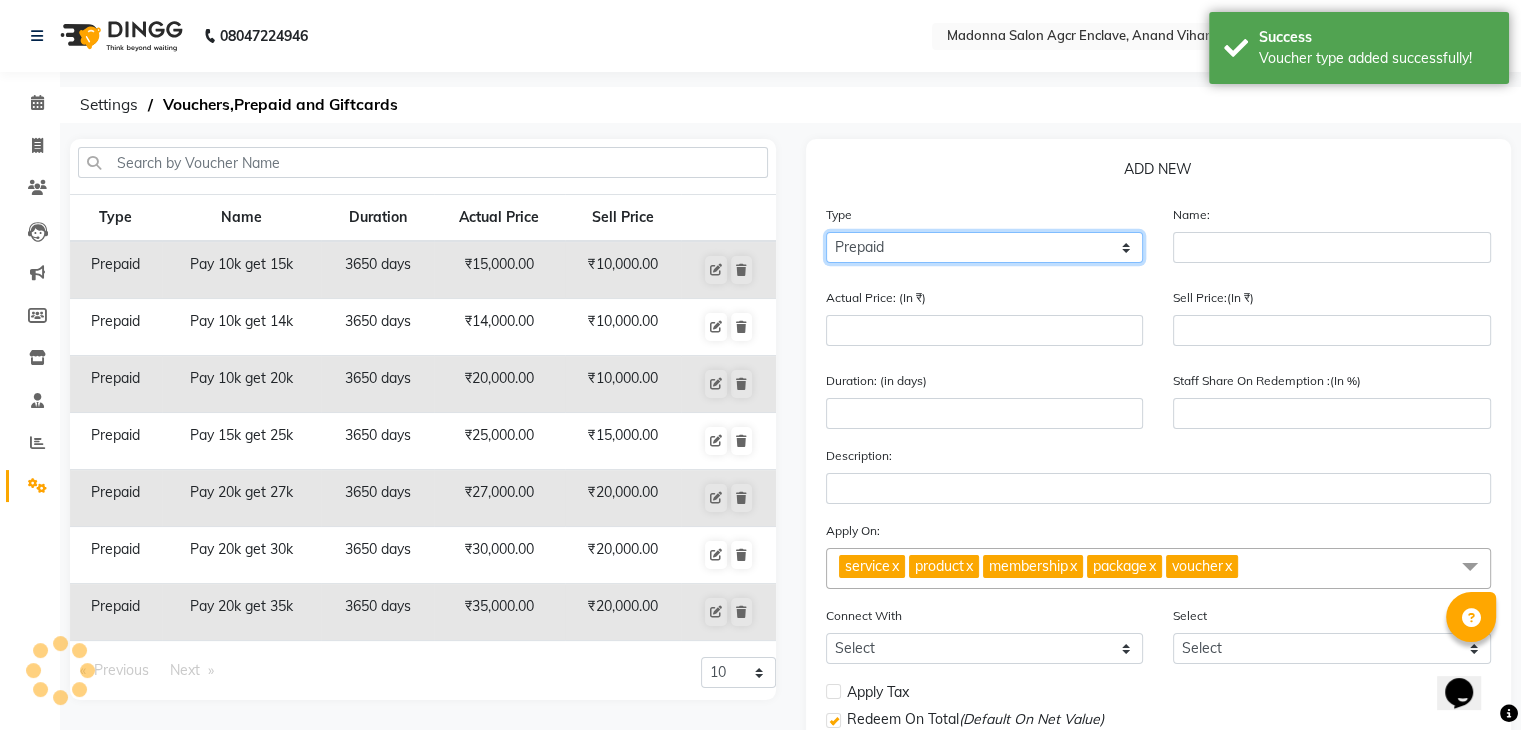 click on "Select Type Voucher Prepaid Gift Card" 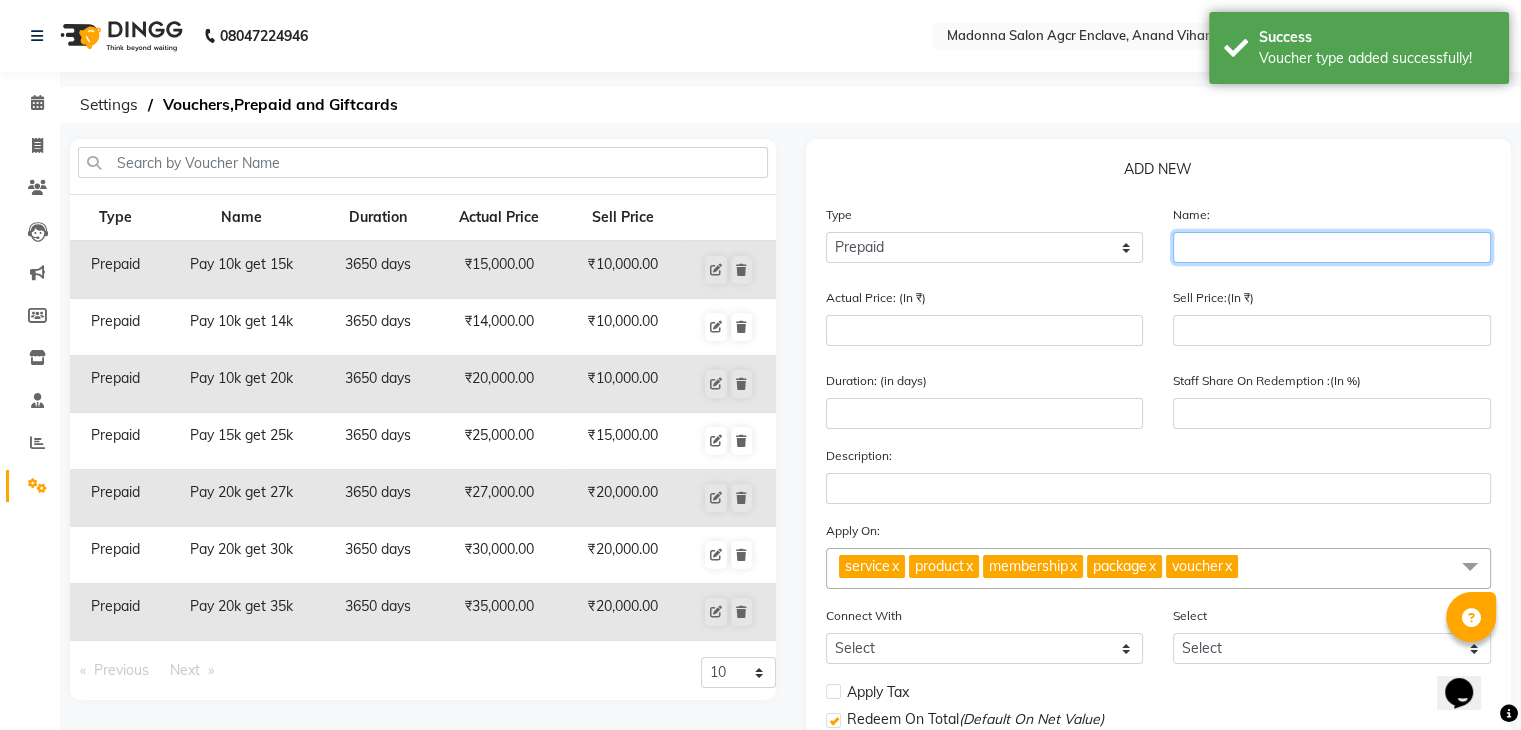 click 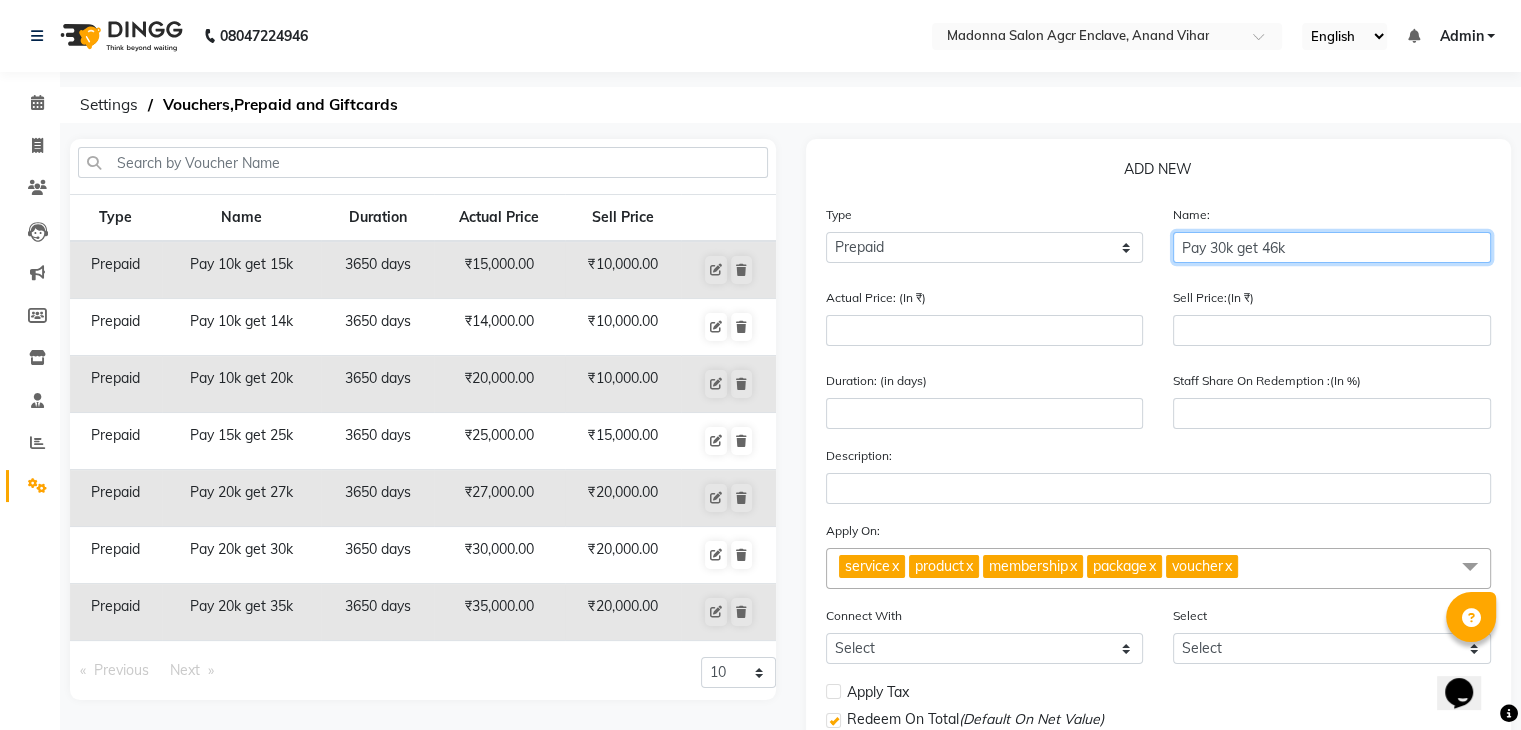 type on "Pay 30k get 46k" 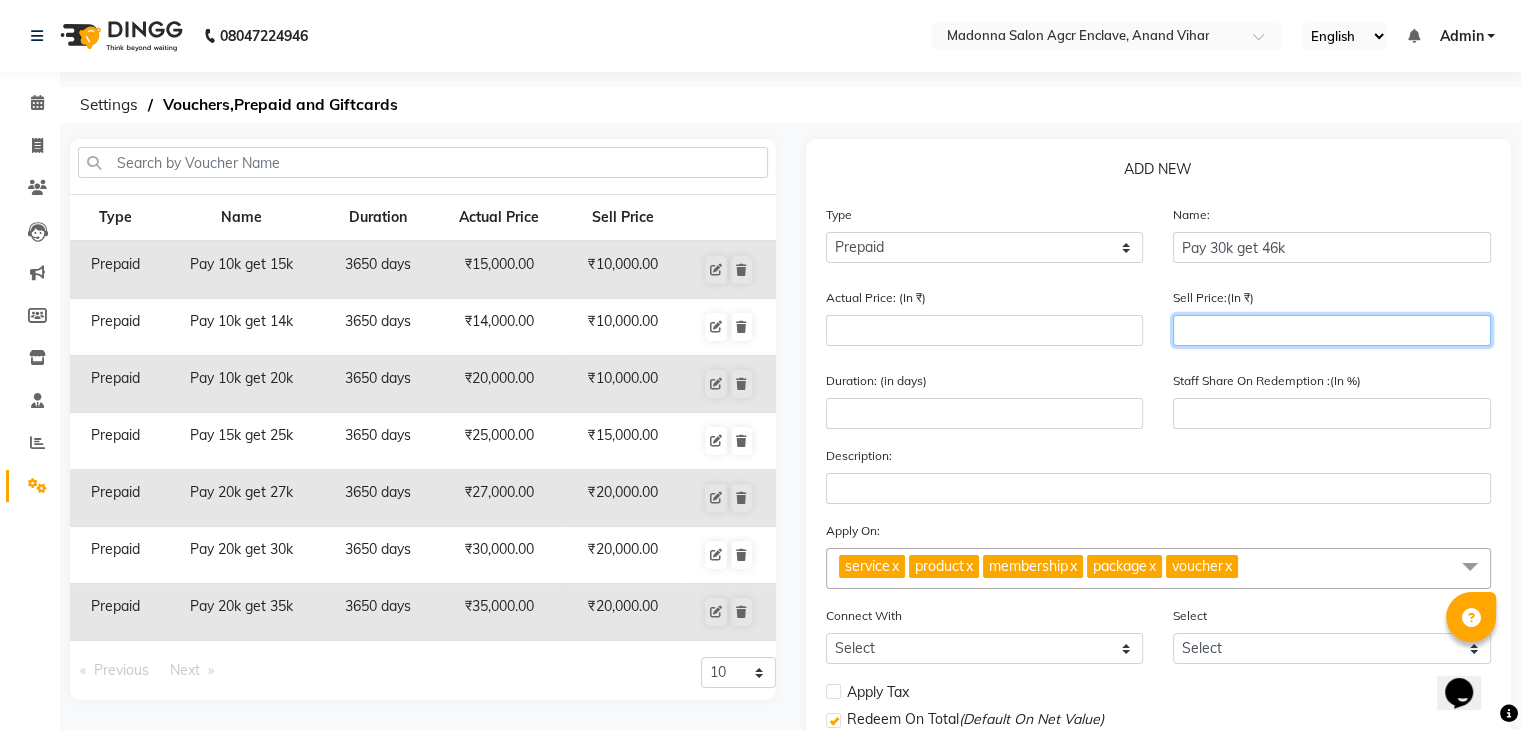 click 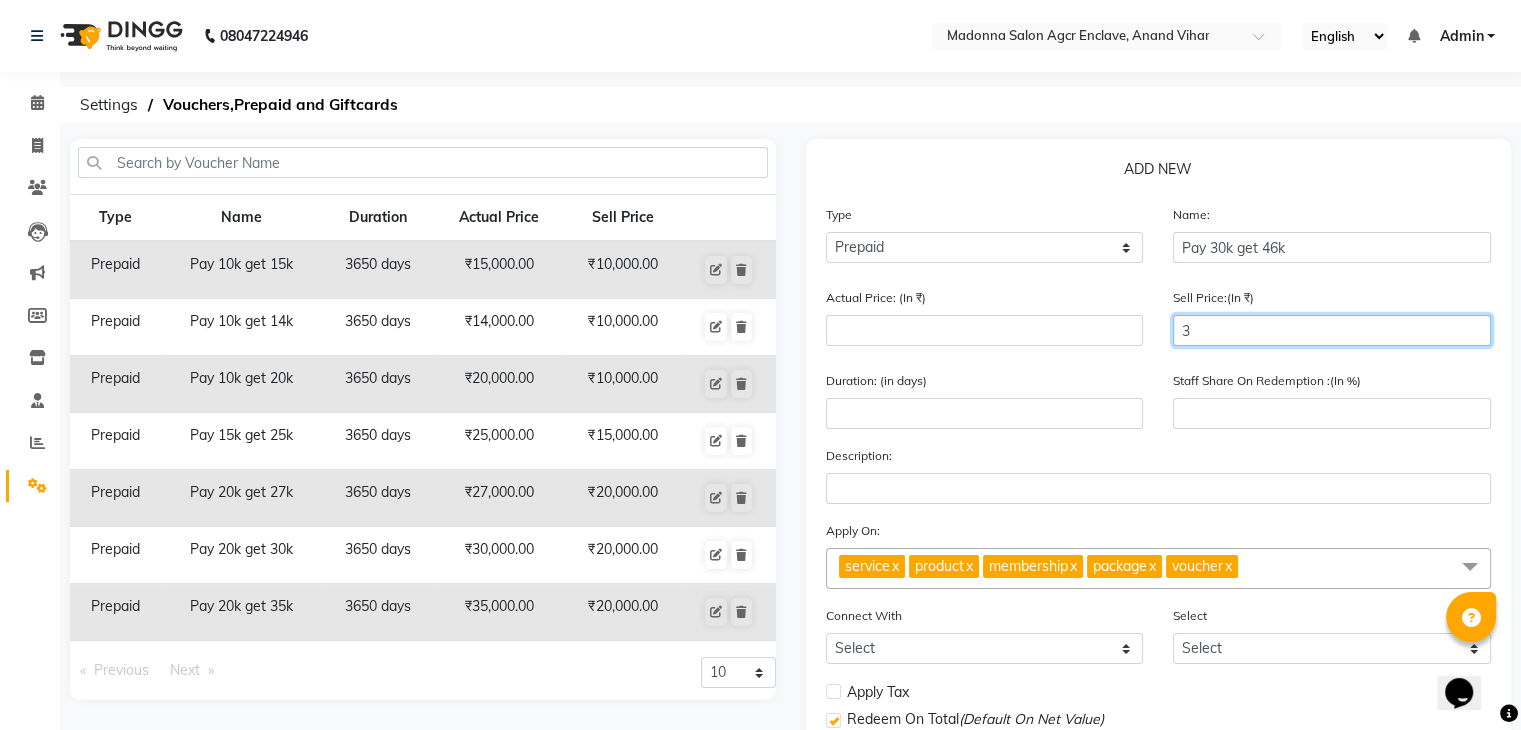 type on "30" 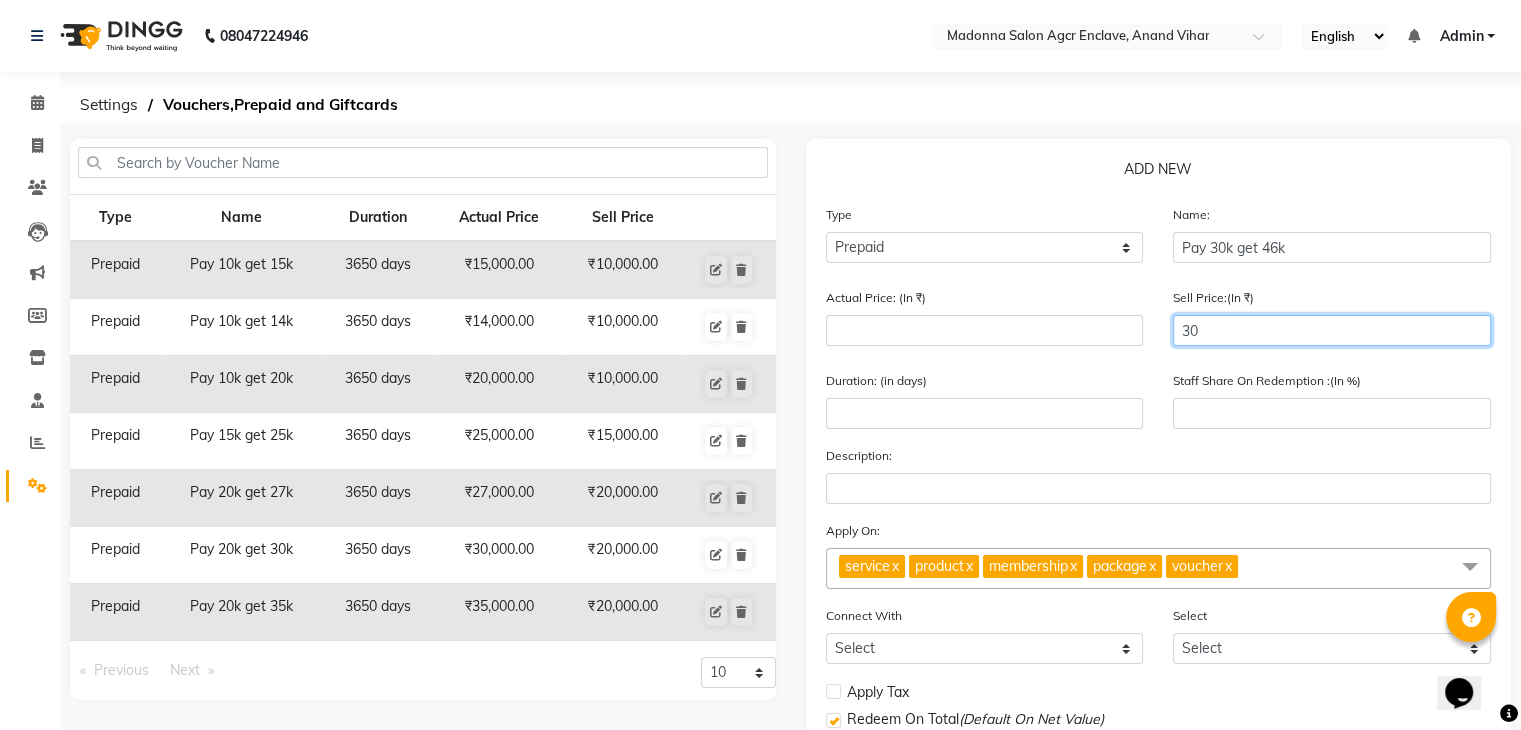 type on "300" 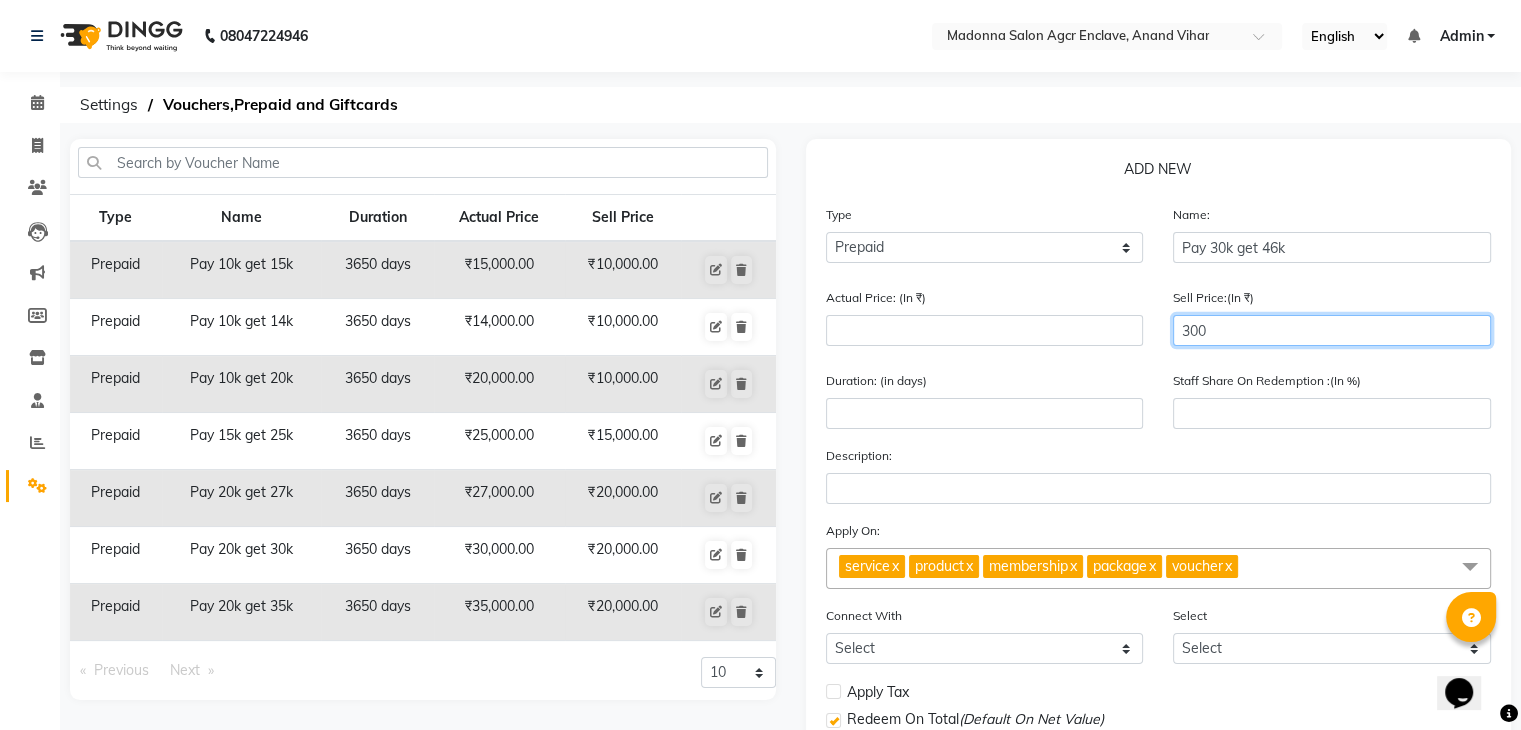 type on "3000" 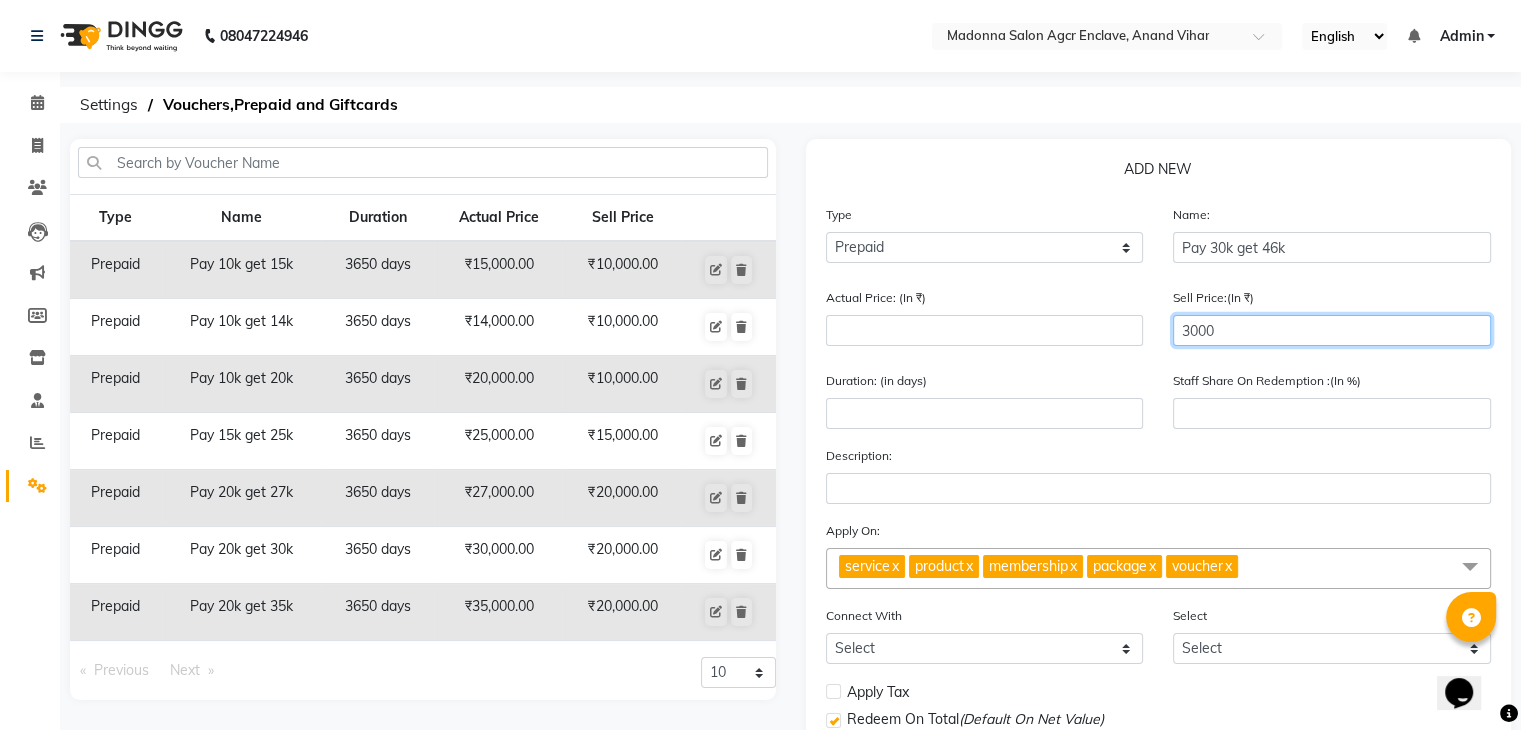 type on "30000" 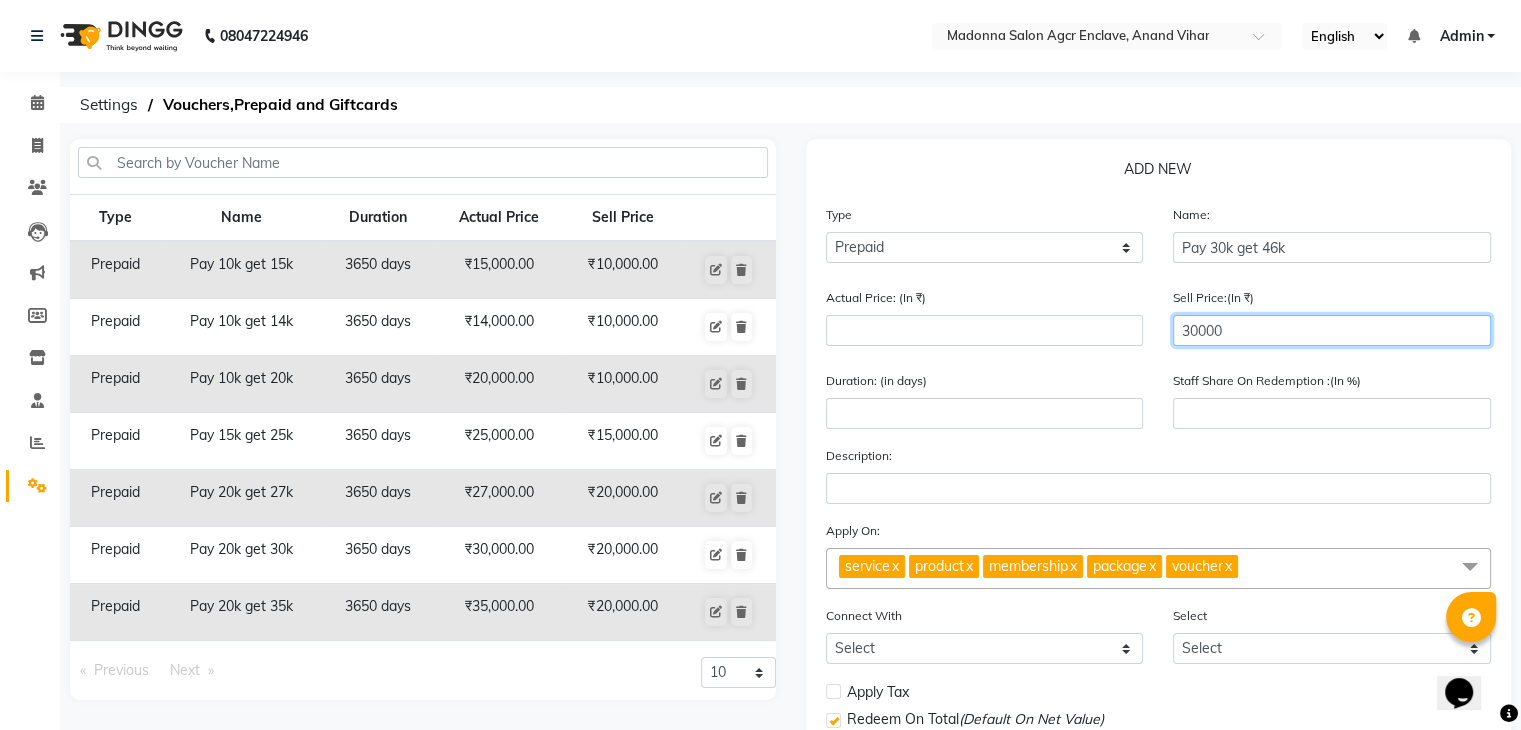 type on "30000" 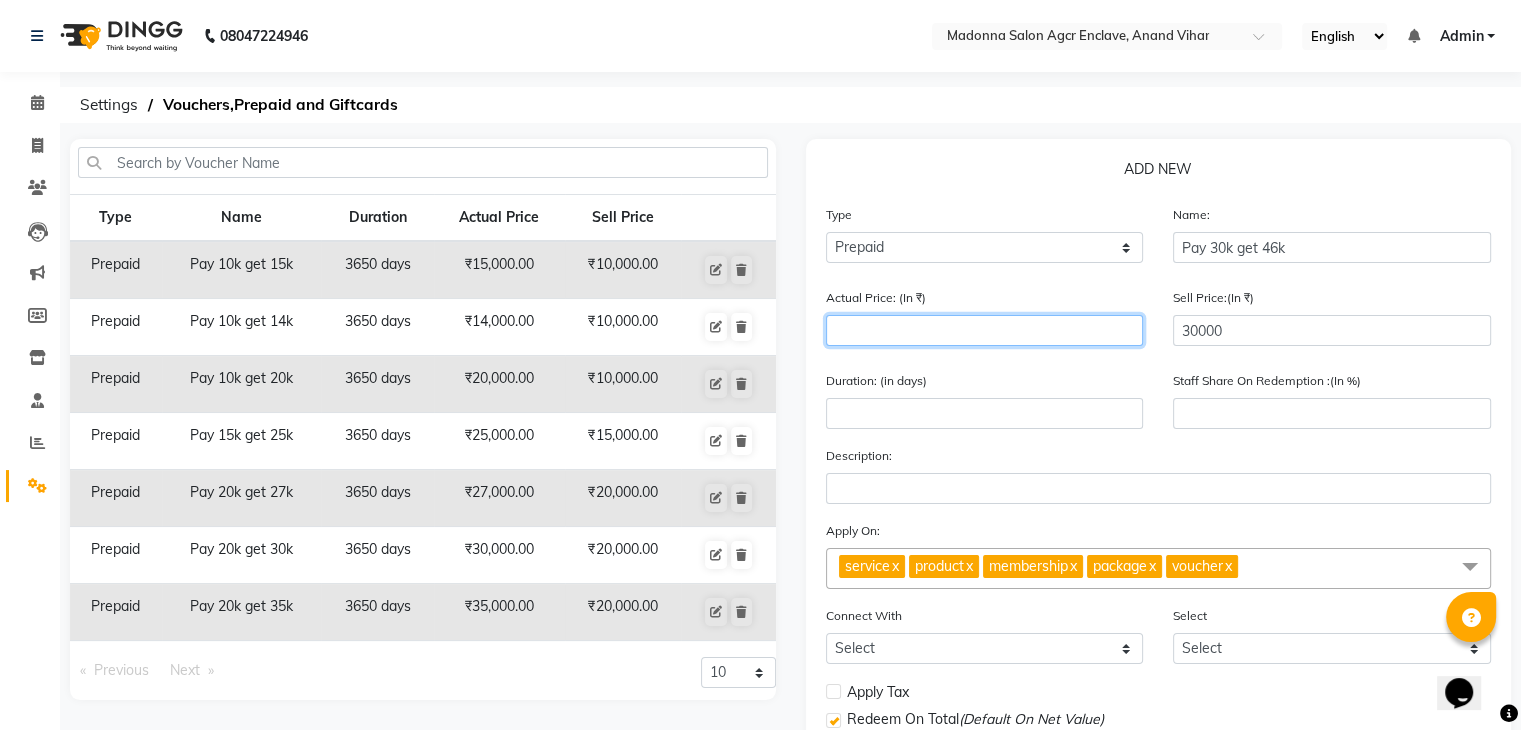 click 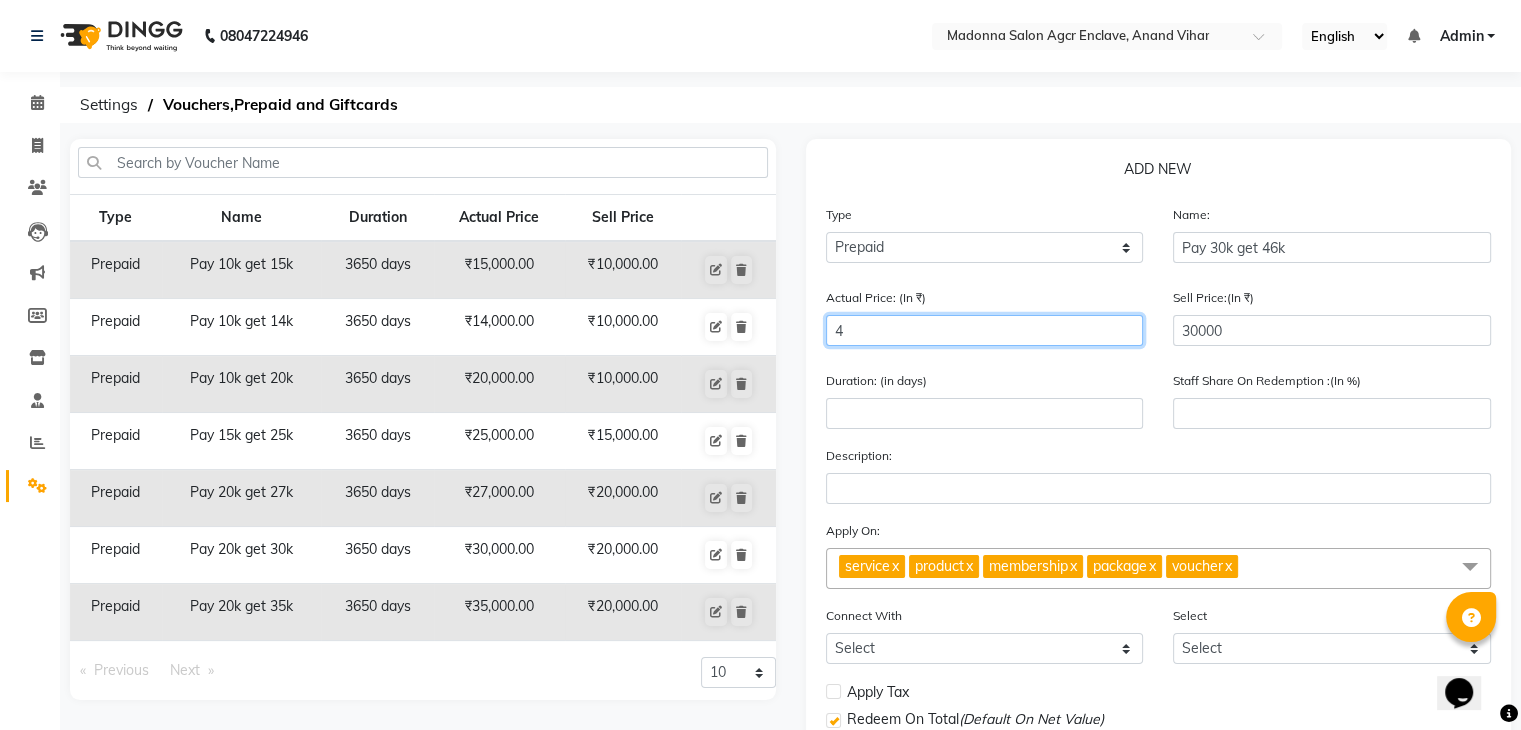 type on "750000" 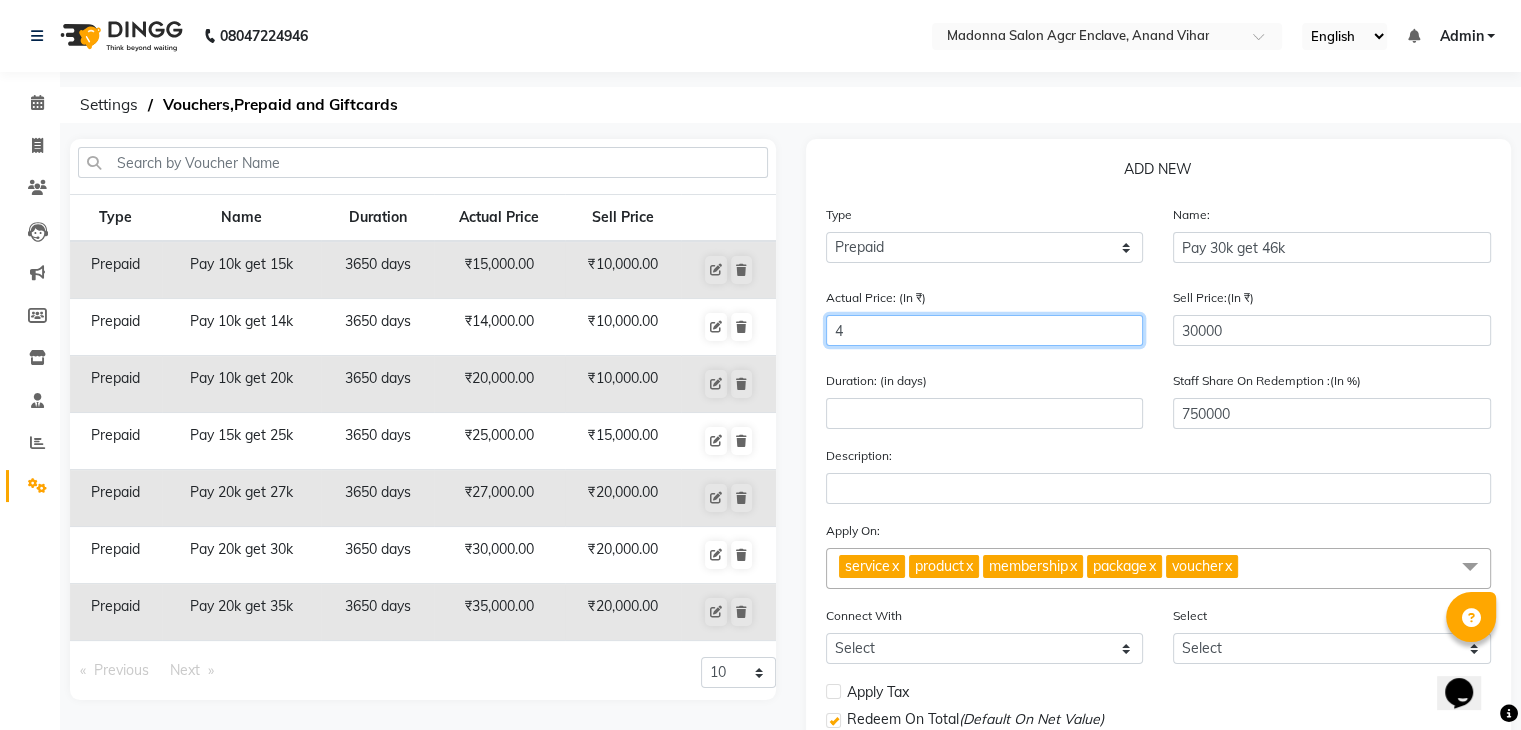 type on "46" 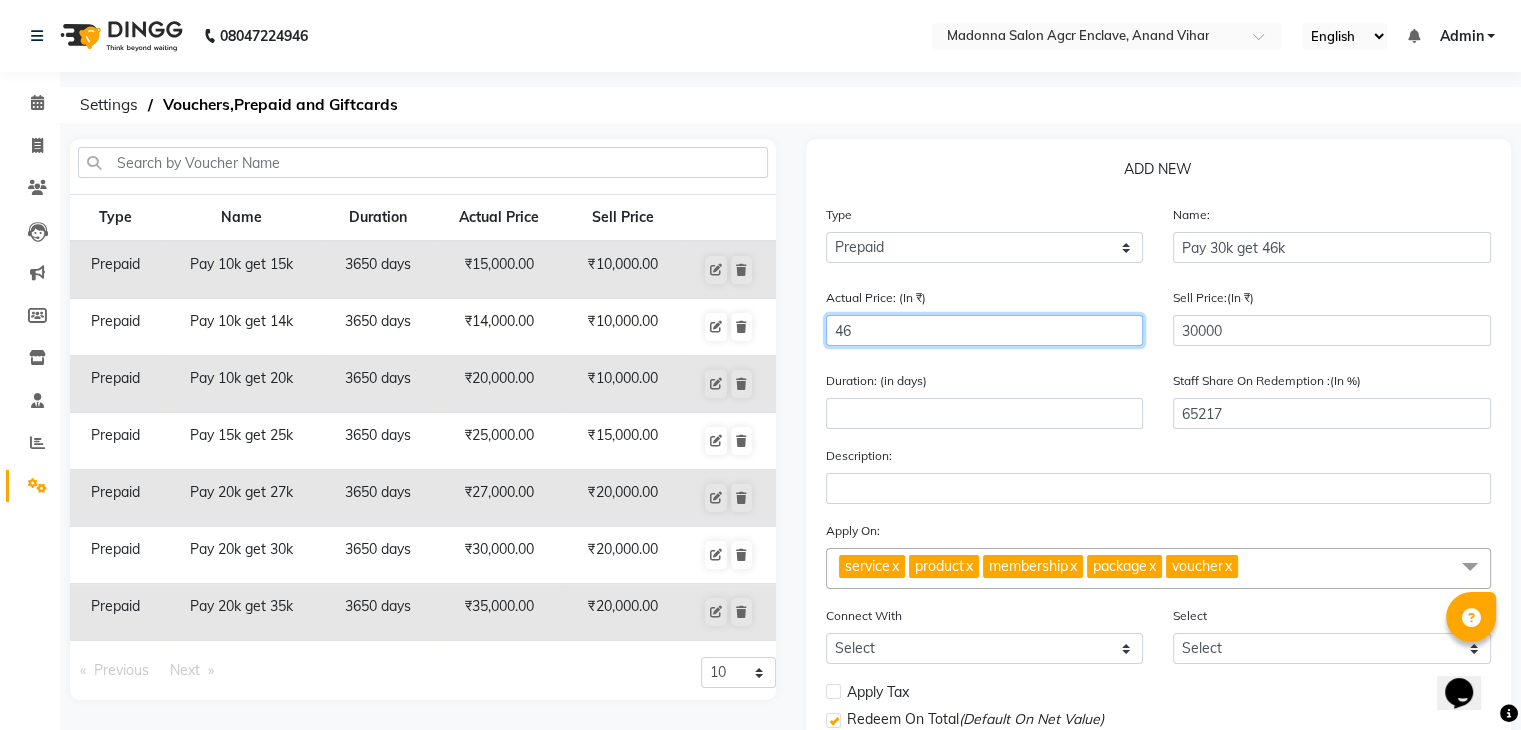 type on "460" 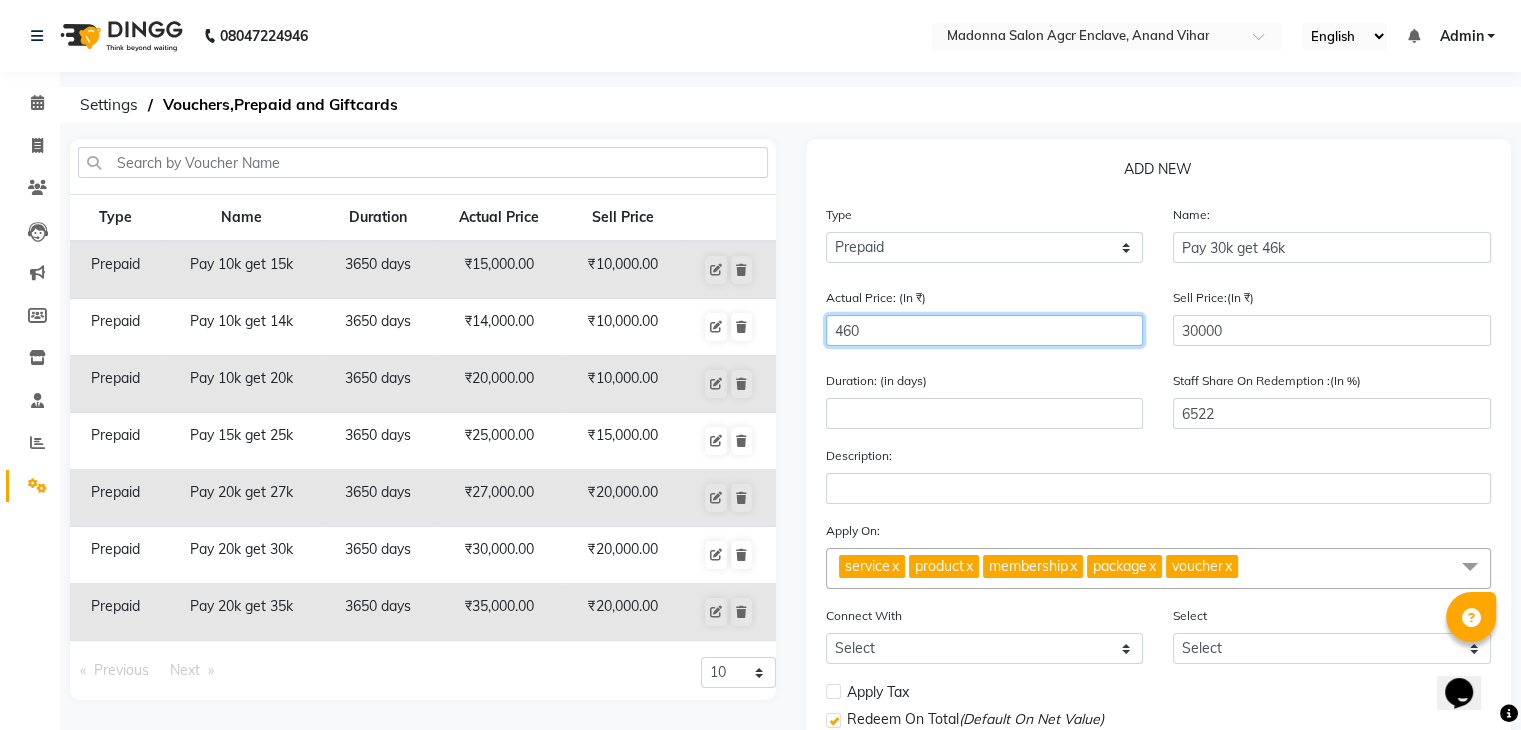 type on "4600" 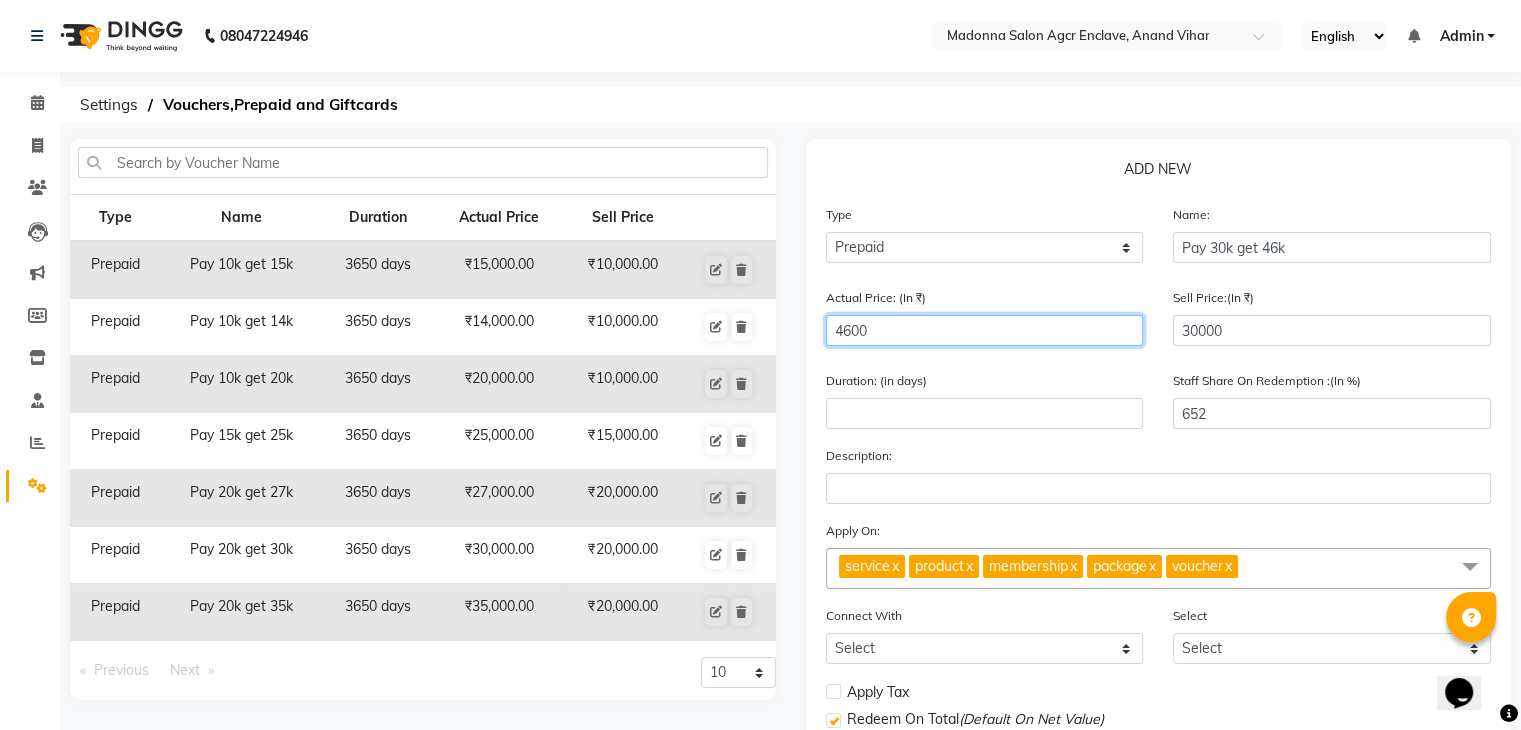 type 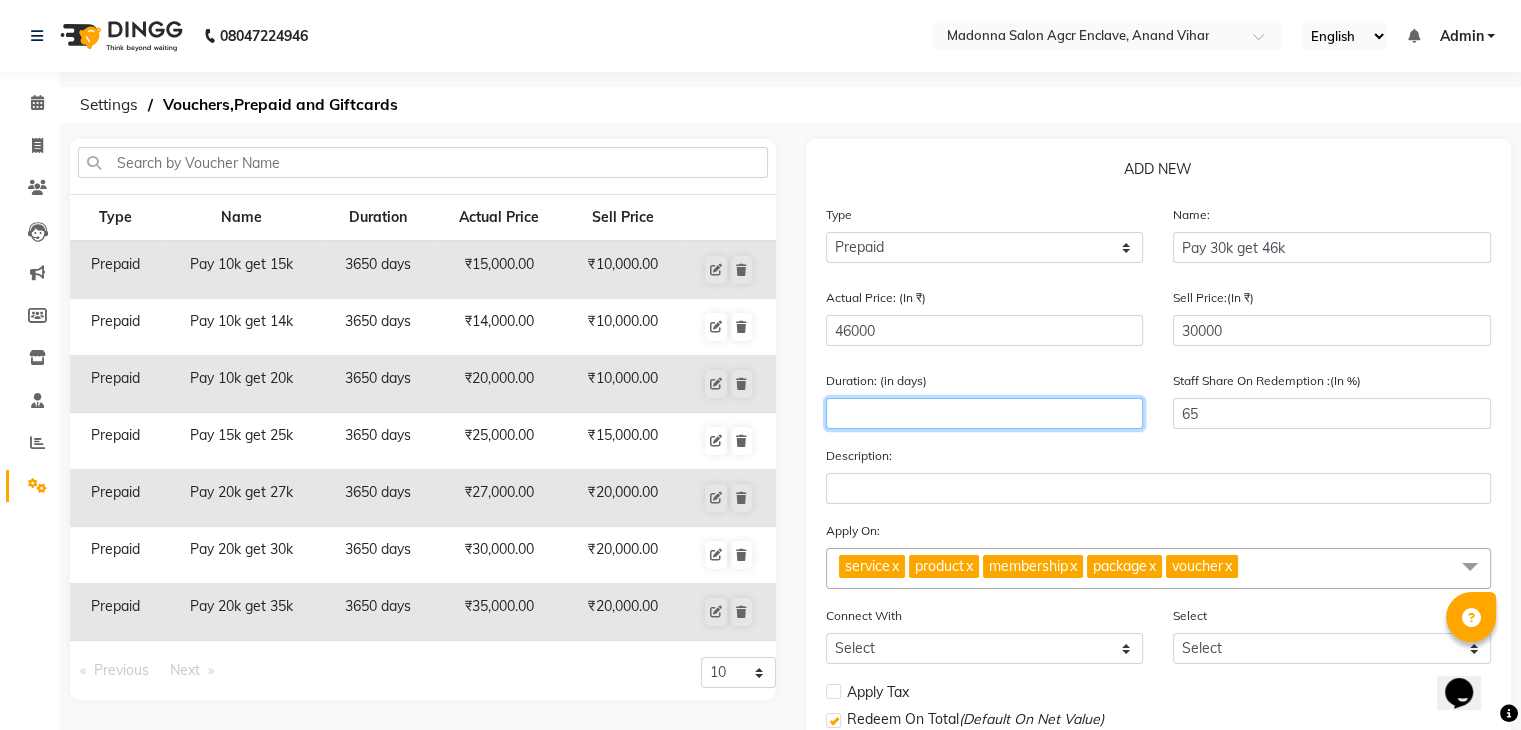 click 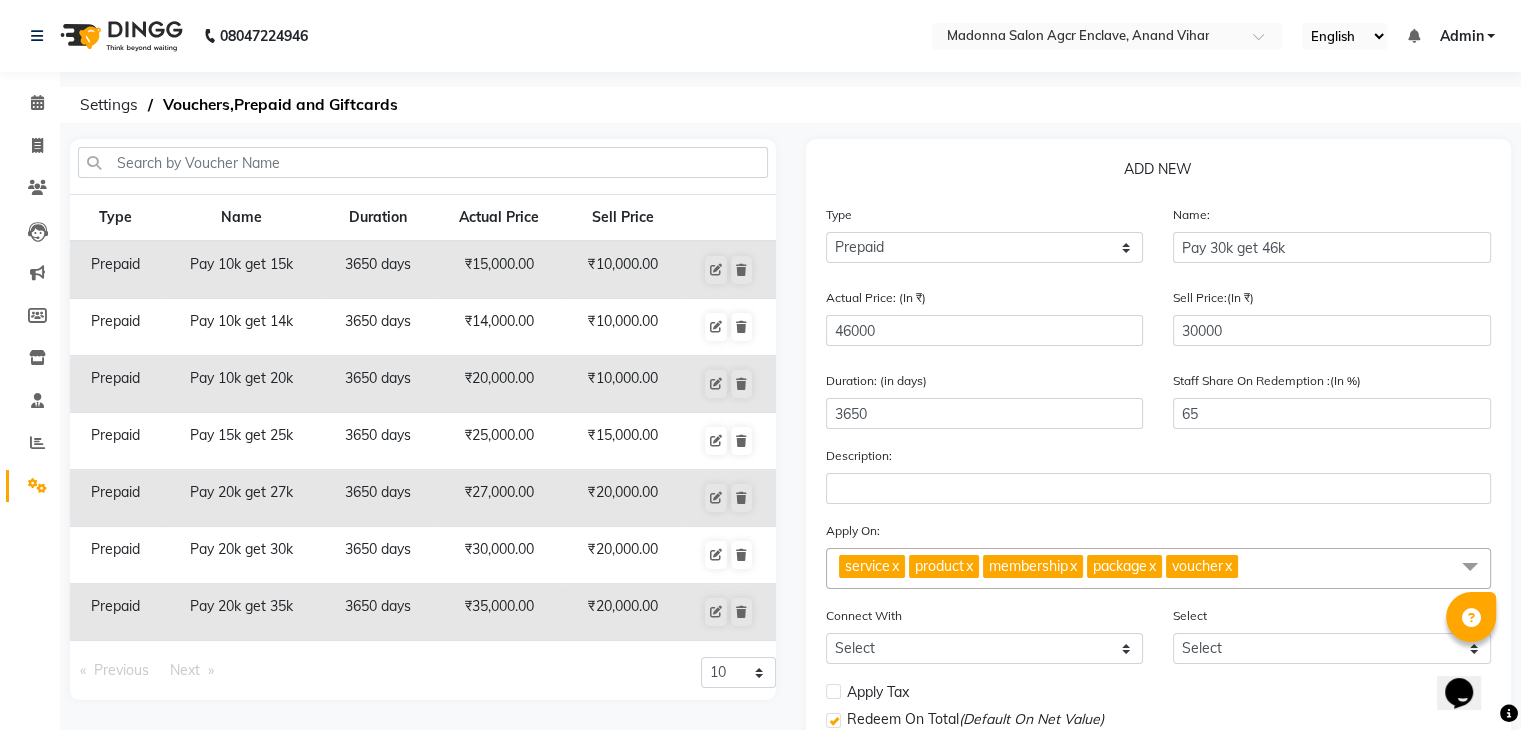 click on "x" 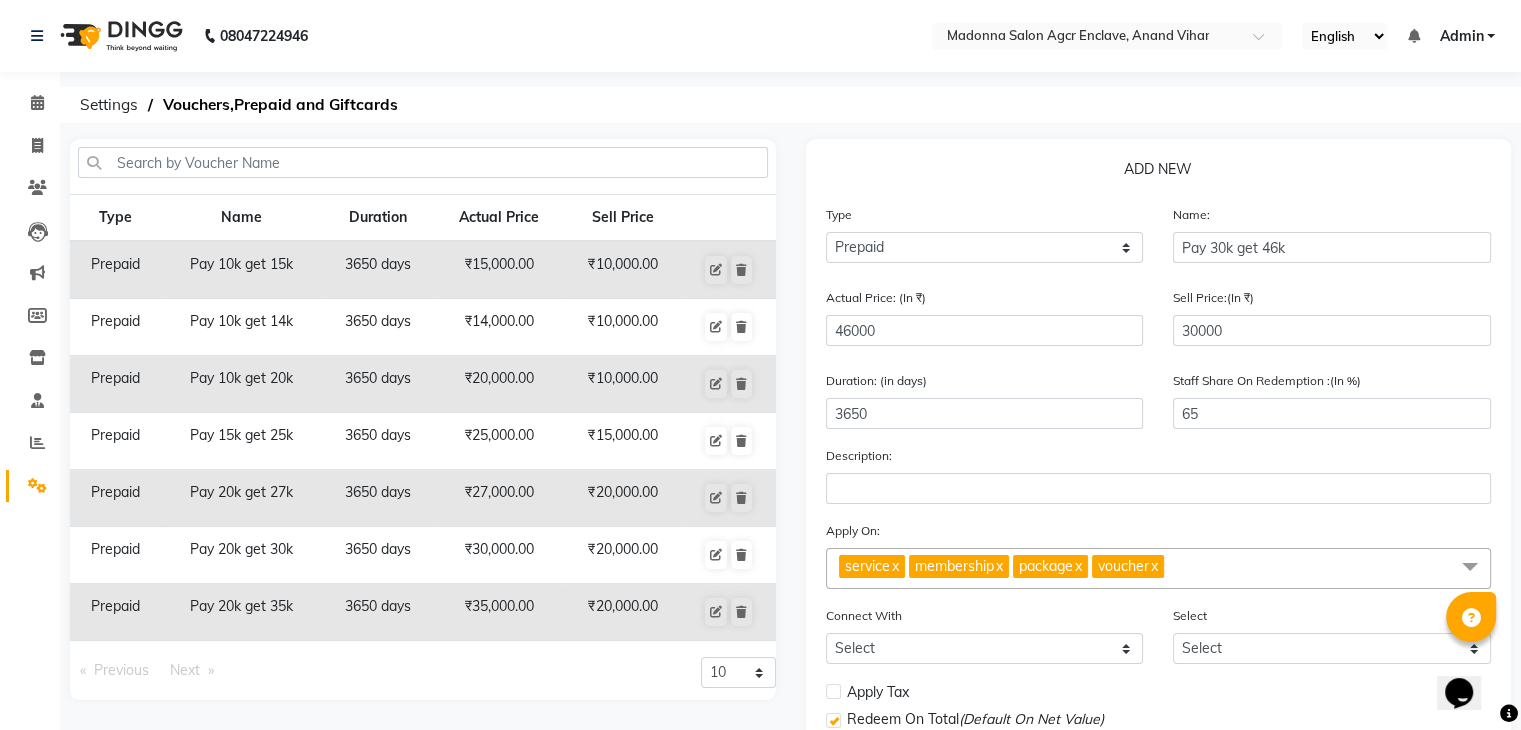 click on "x" 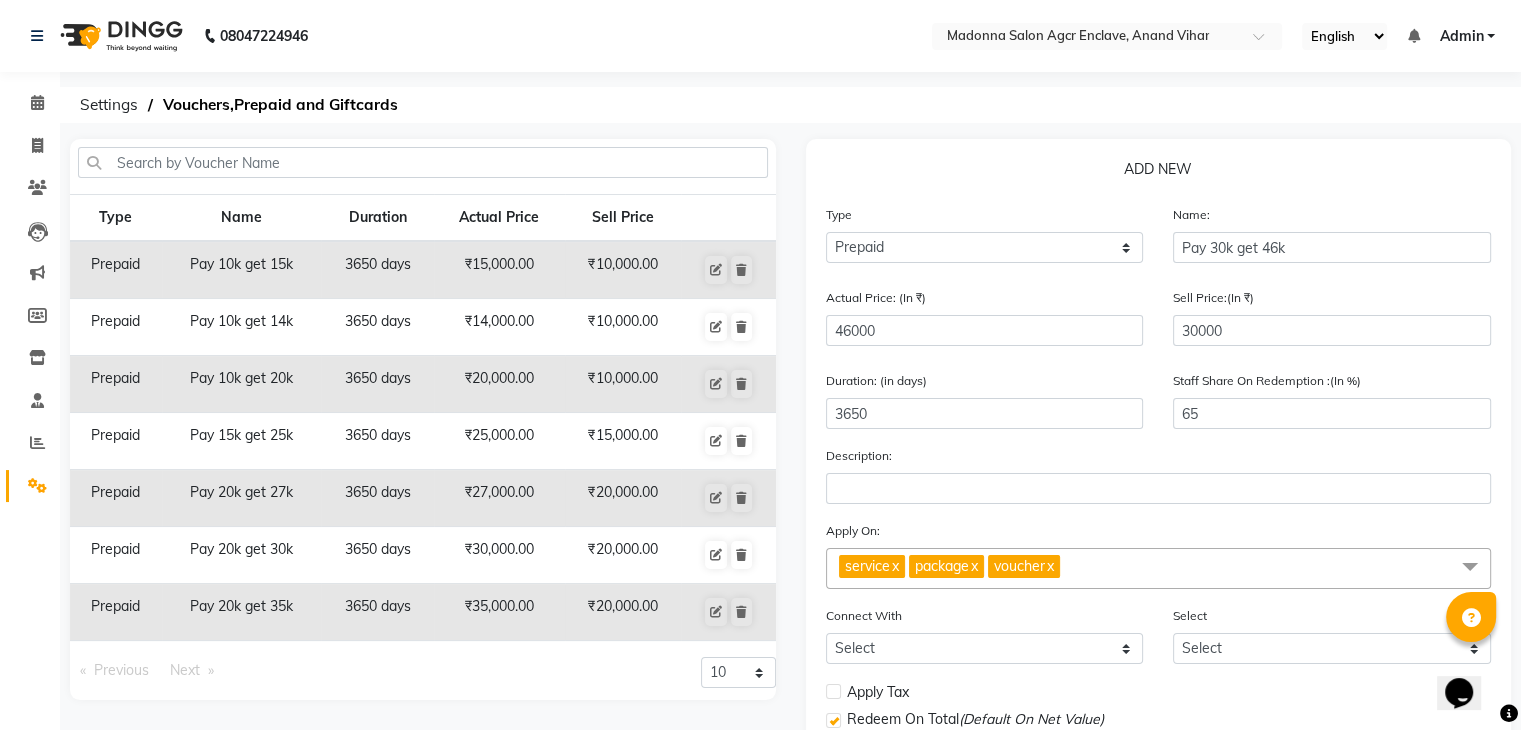 click on "x" 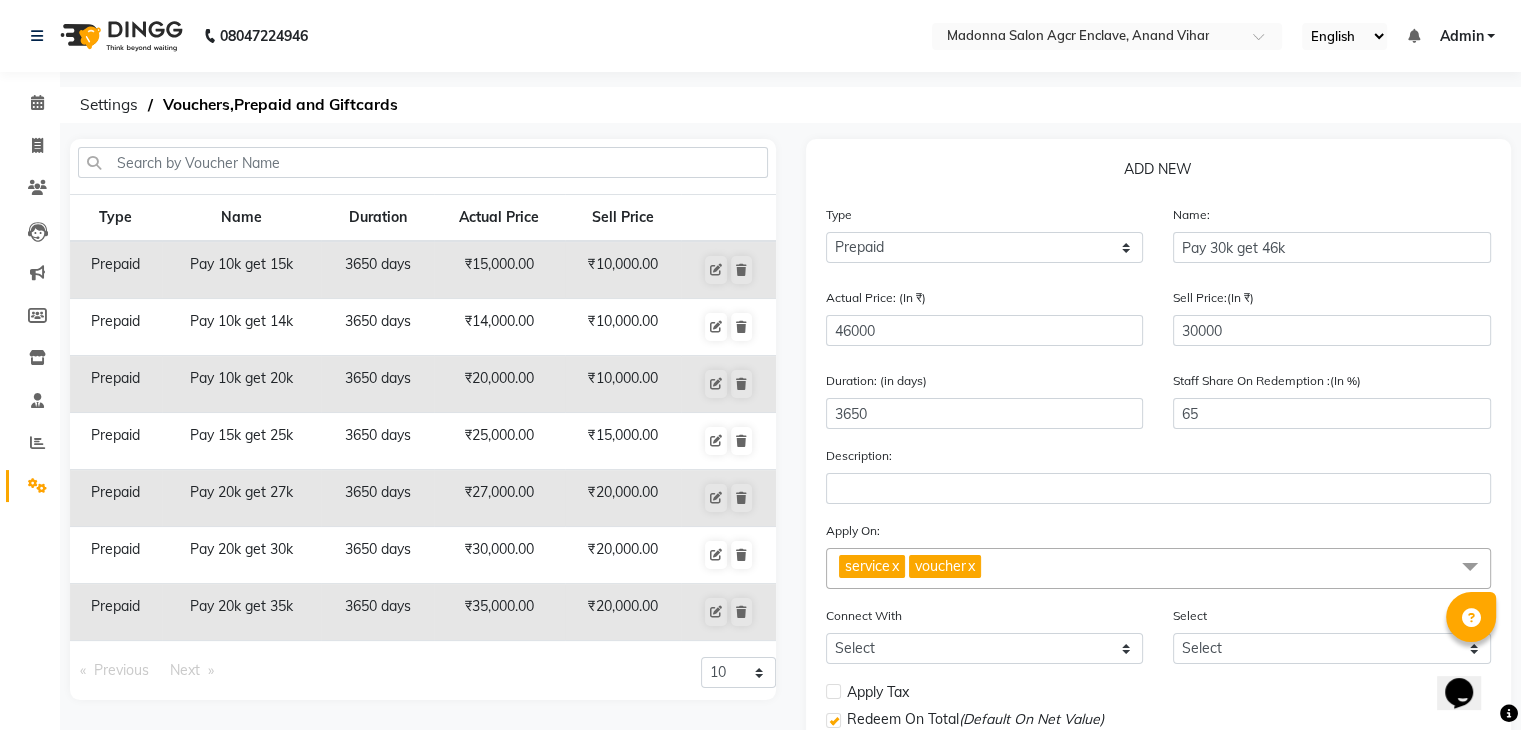 click on "x" 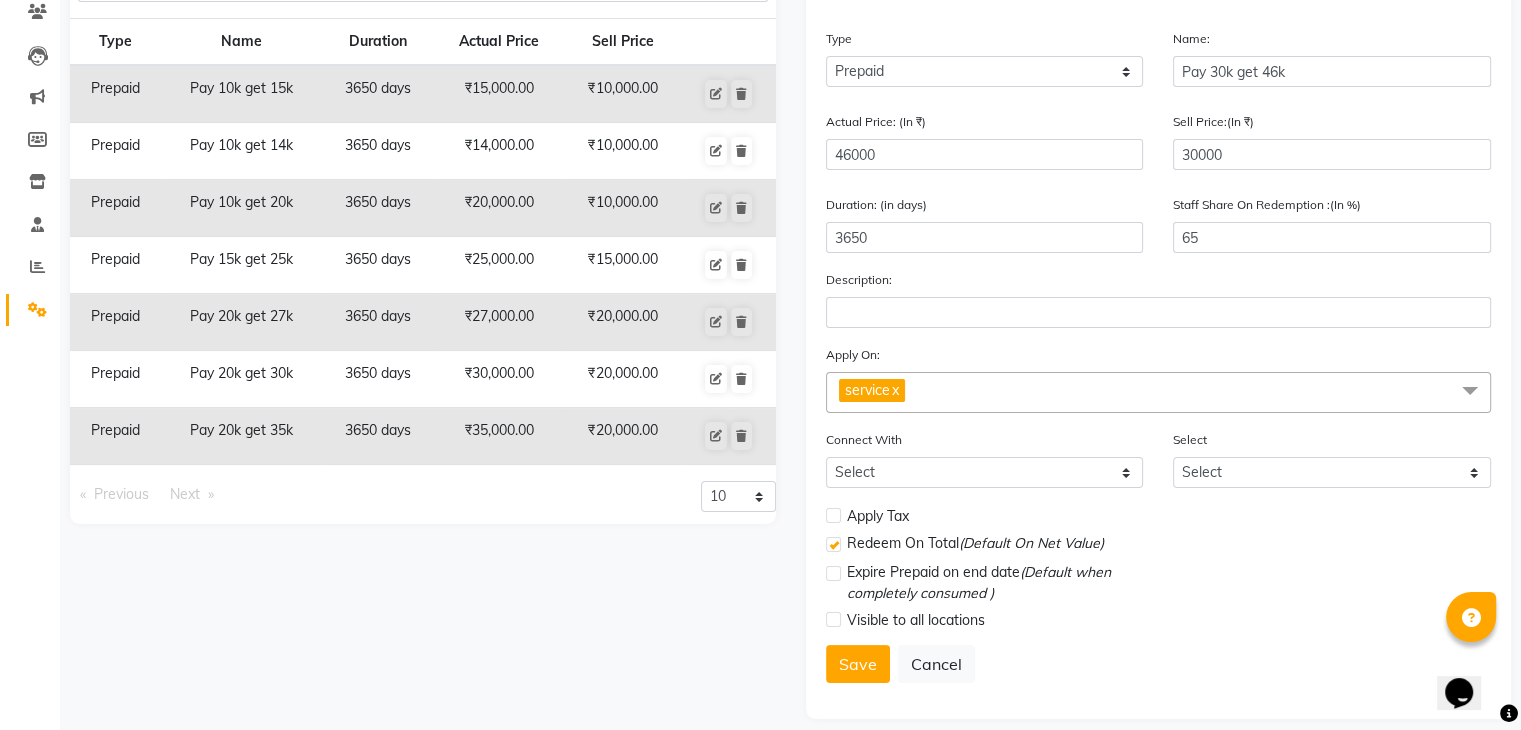 scroll, scrollTop: 201, scrollLeft: 0, axis: vertical 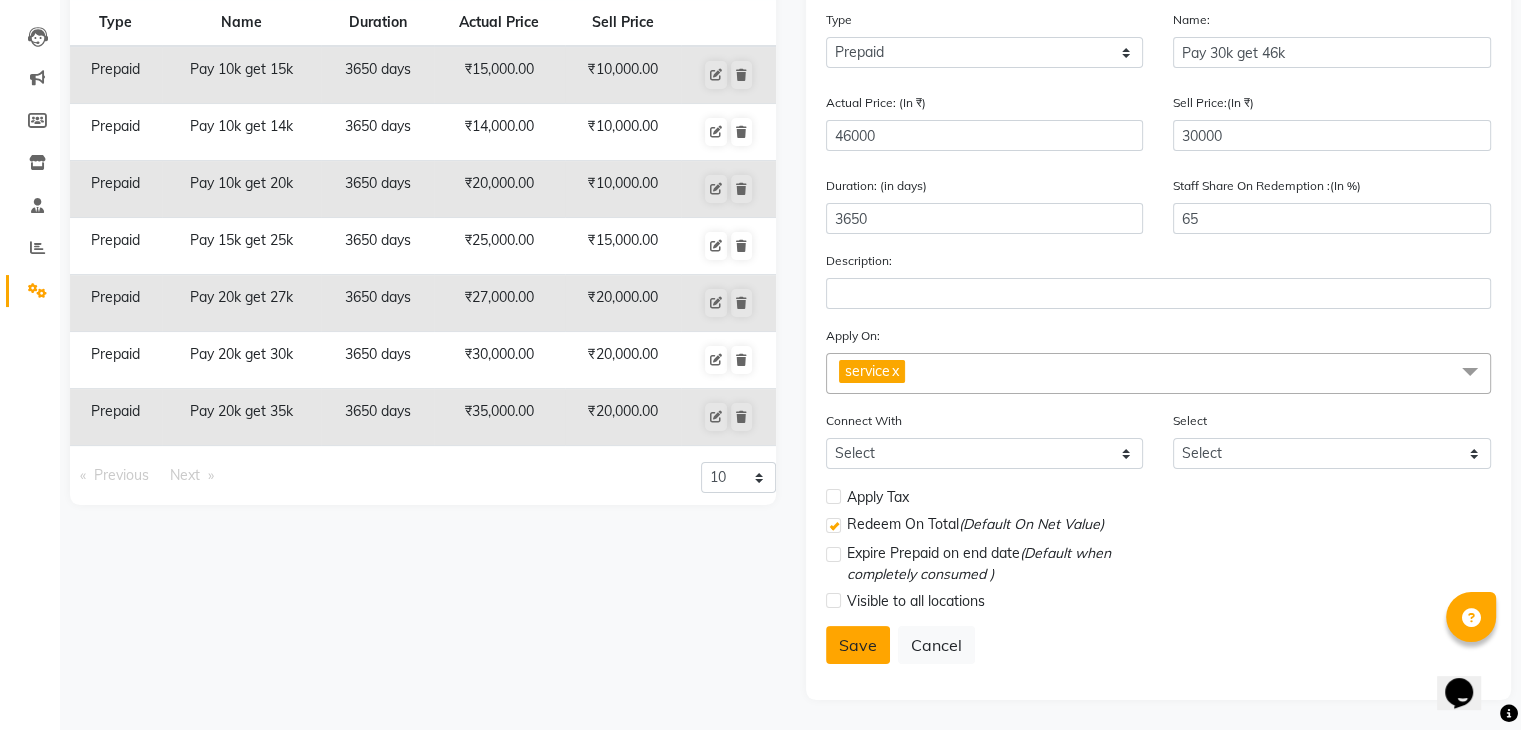 click on "Save" 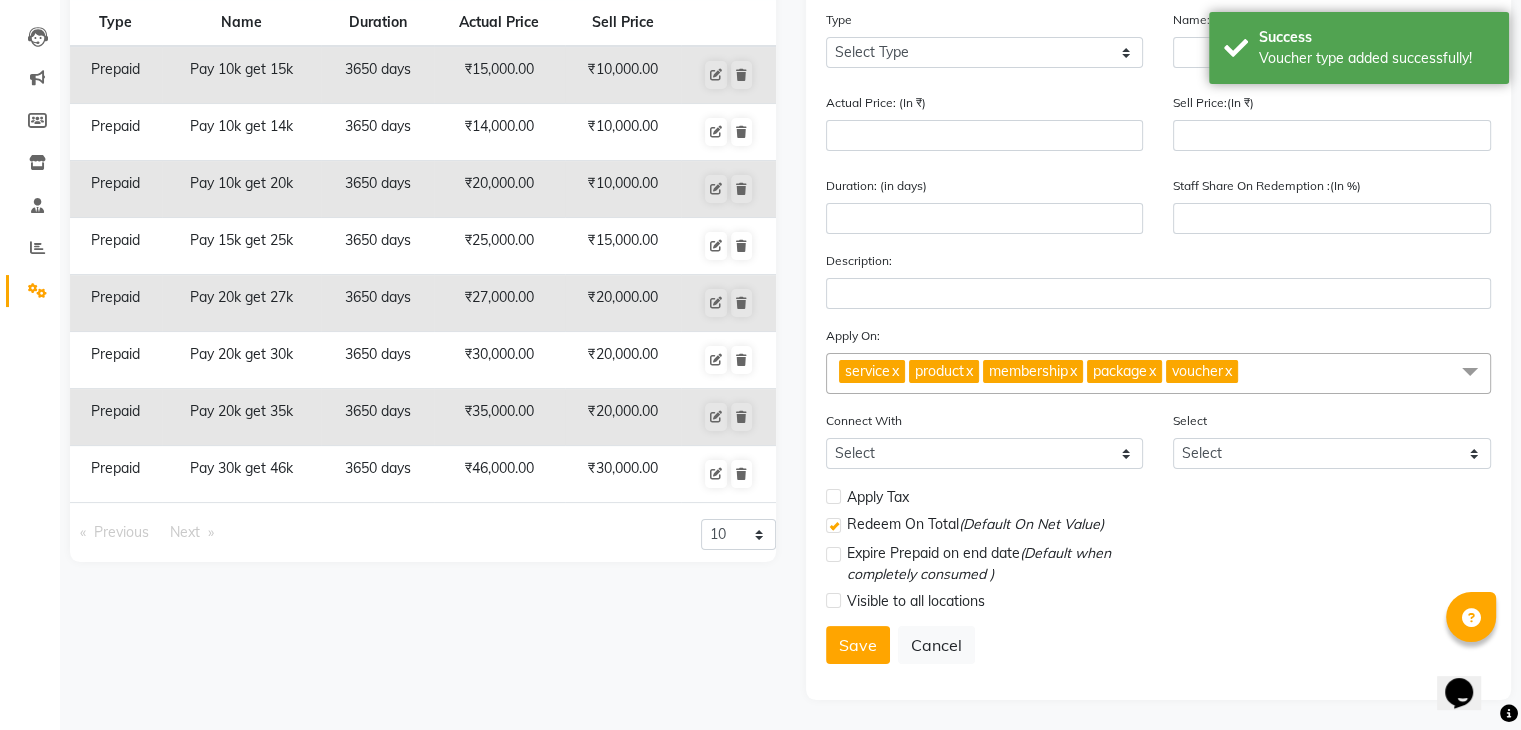 scroll, scrollTop: 0, scrollLeft: 0, axis: both 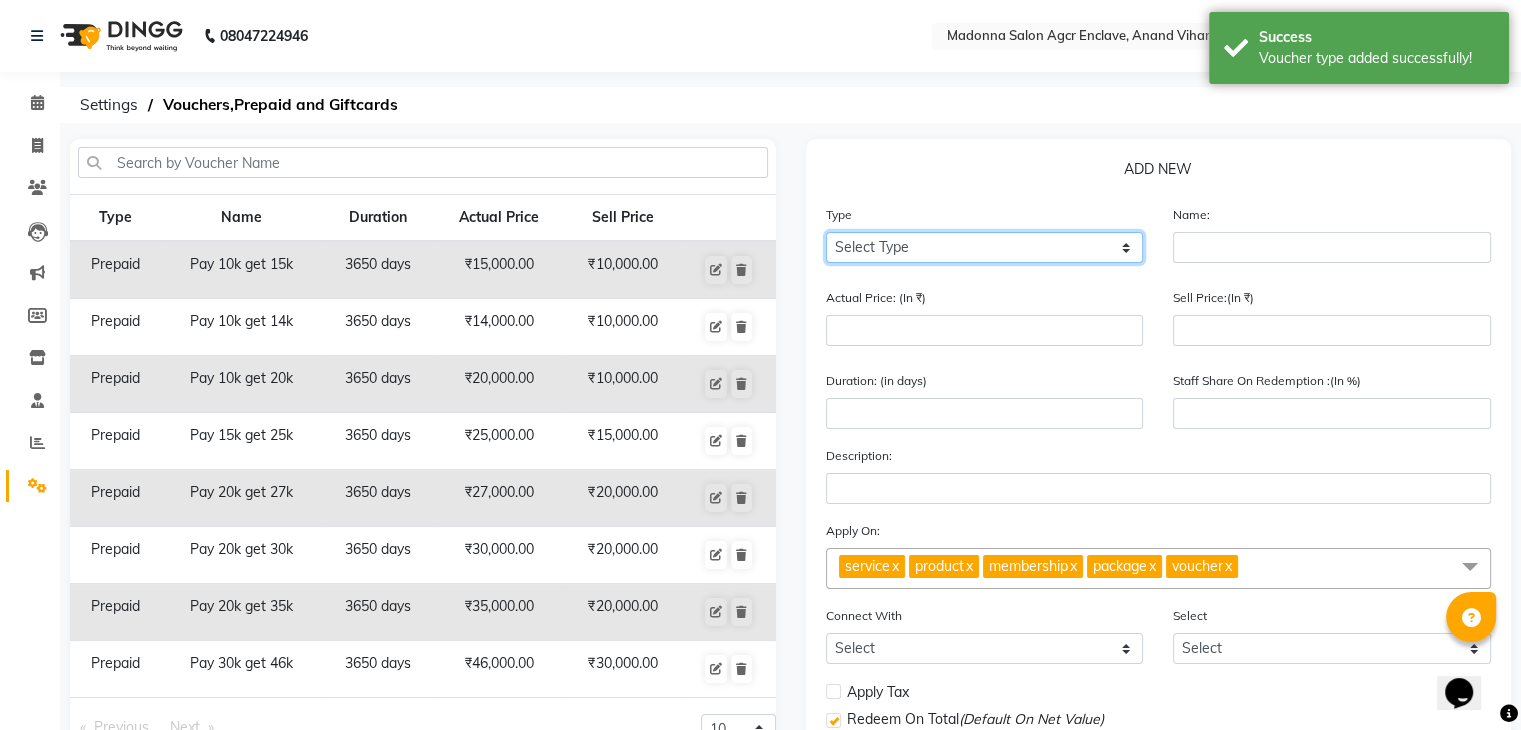 click on "Select Type Voucher Prepaid Gift Card" 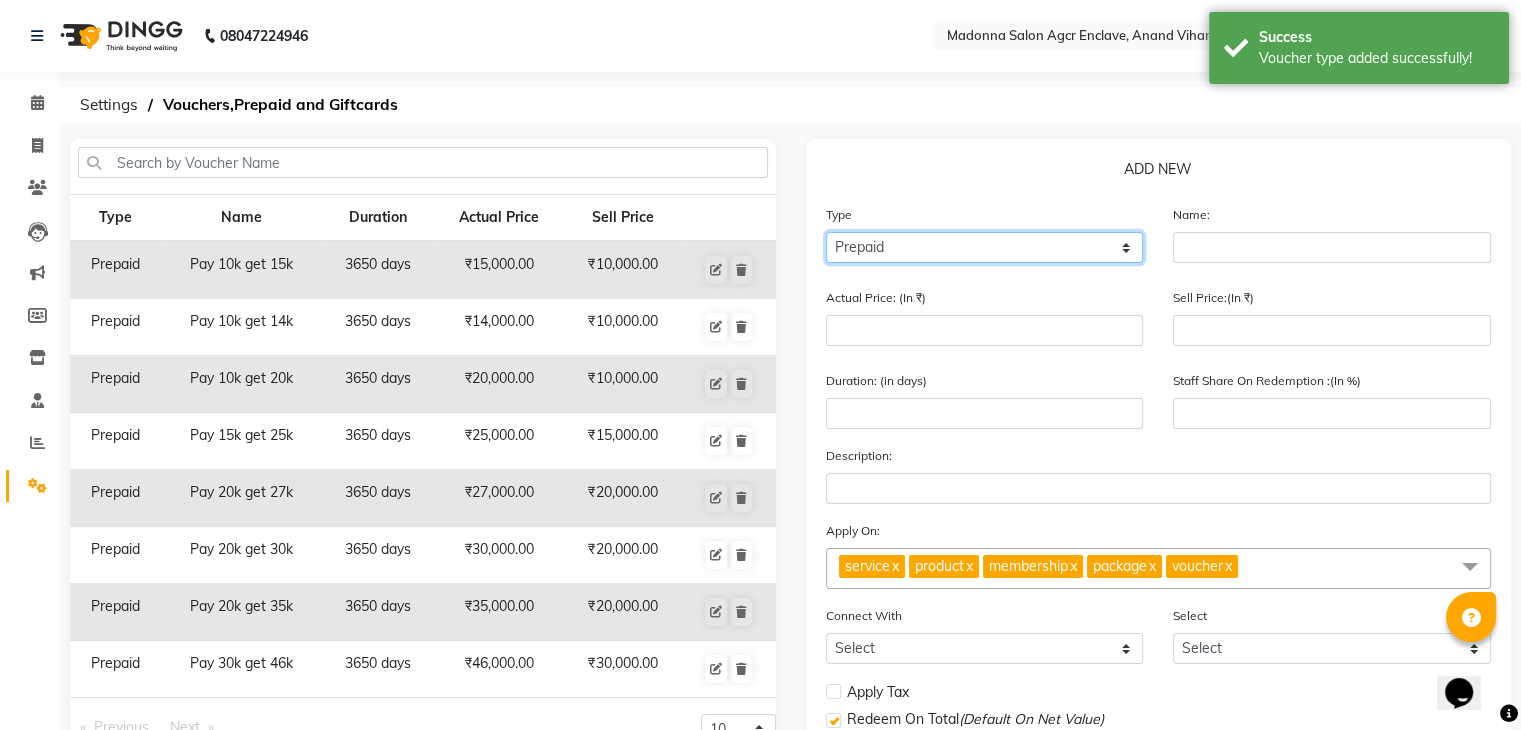 click on "Select Type Voucher Prepaid Gift Card" 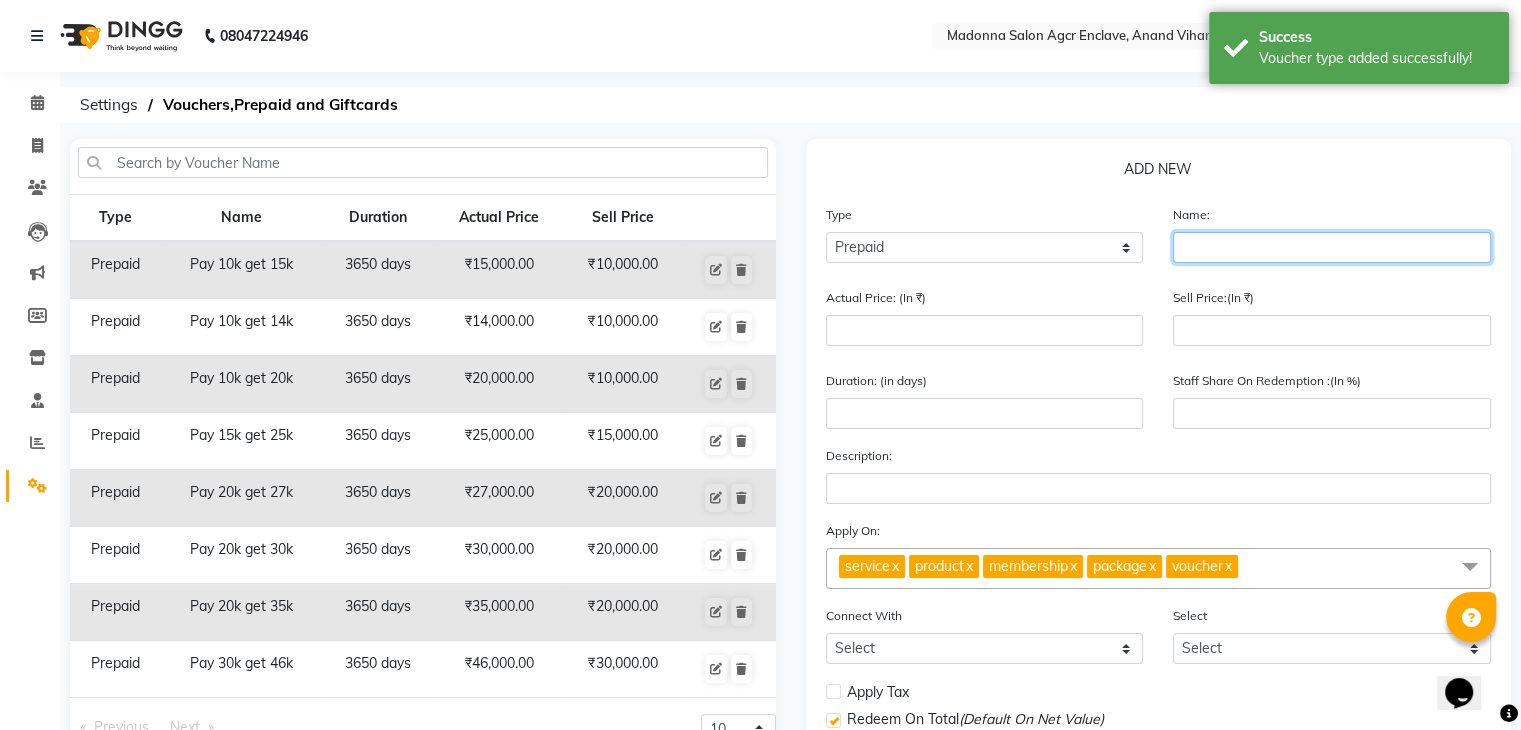 click 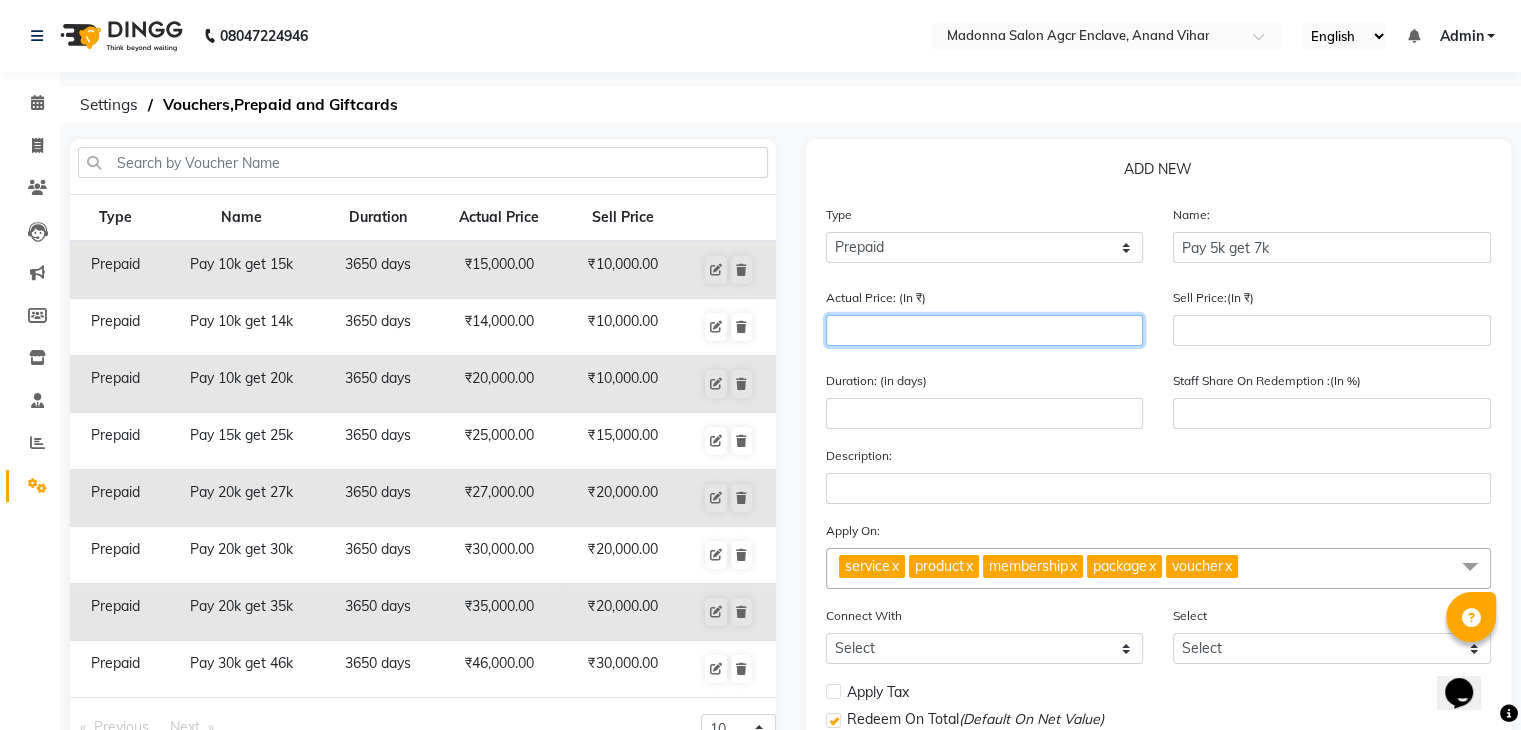 click 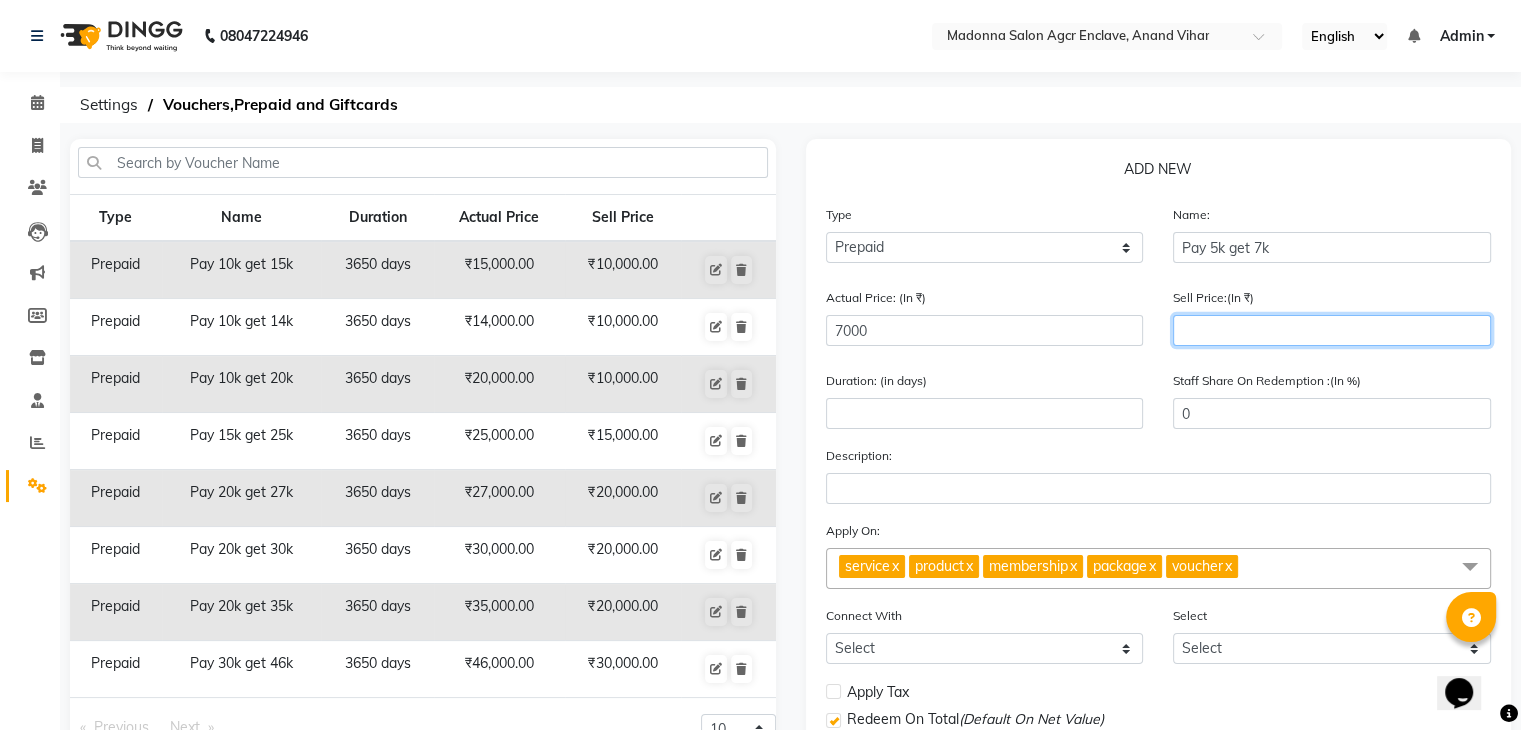 click 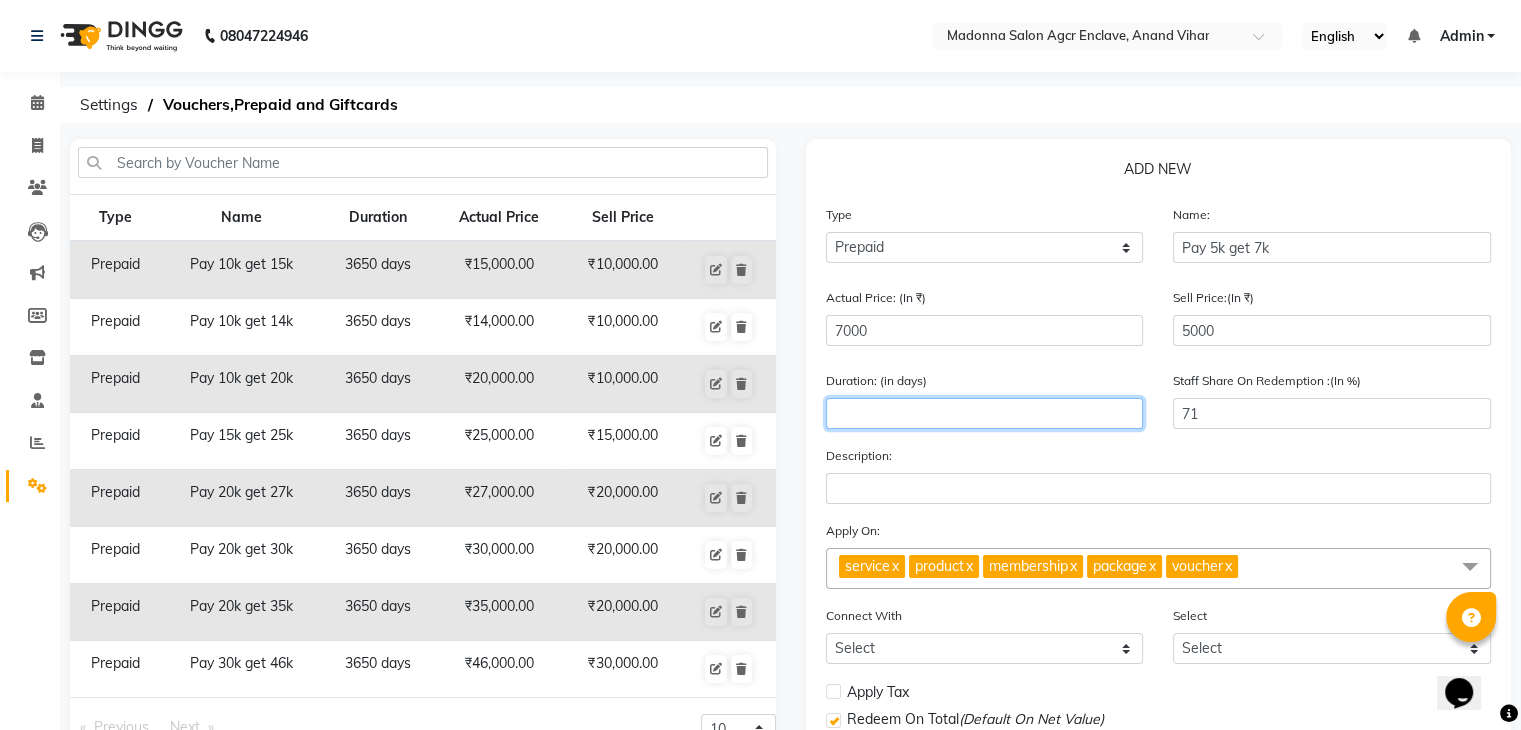 click 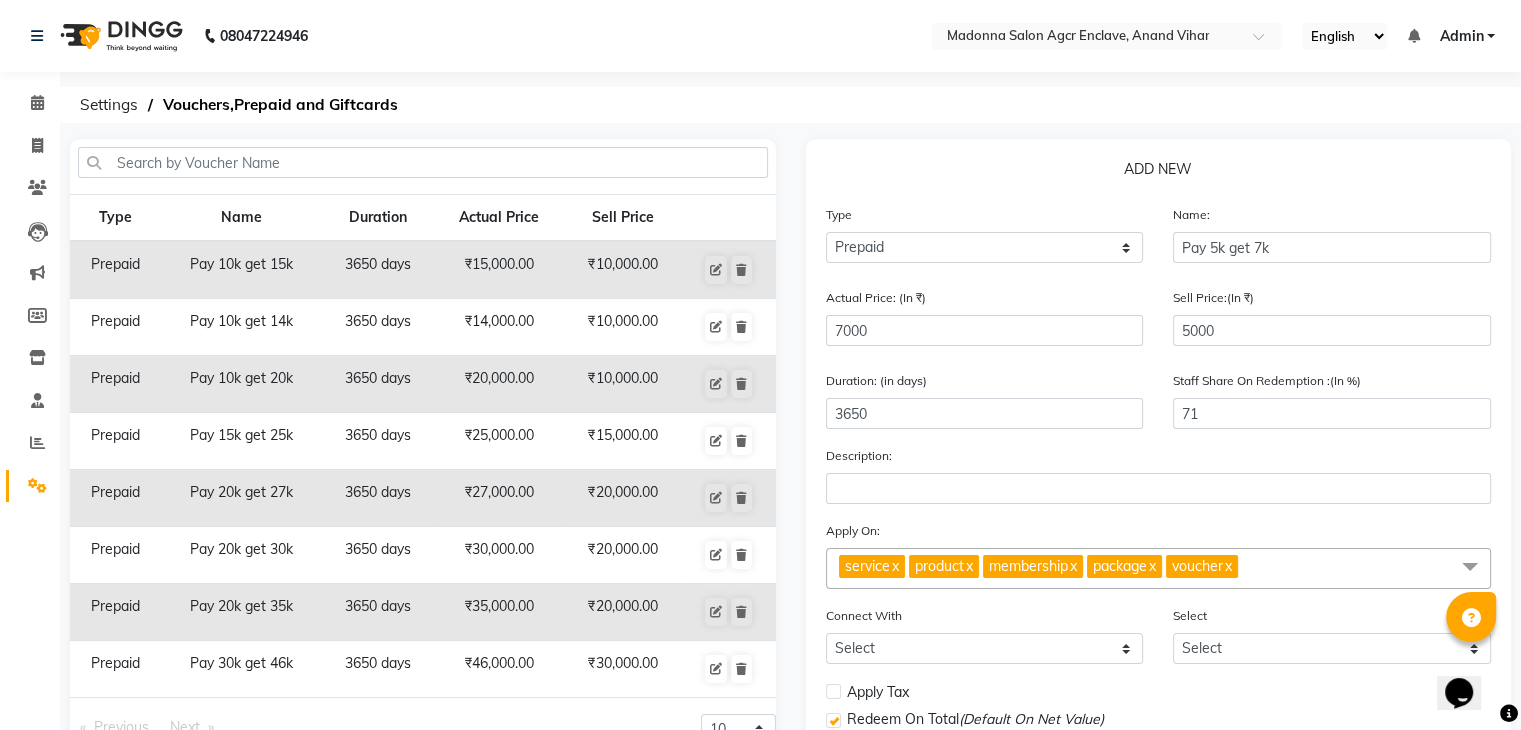 click on "x" 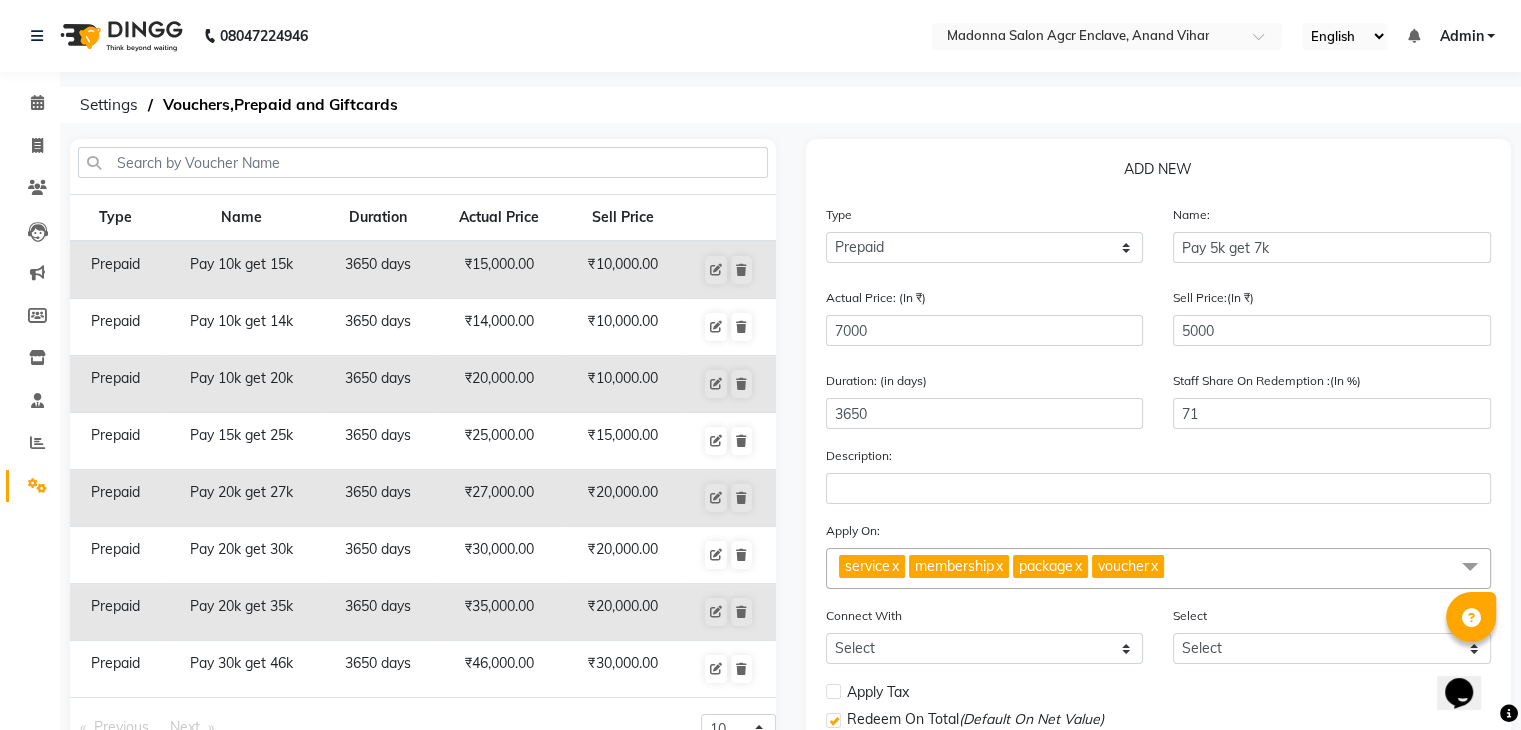 click on "x" 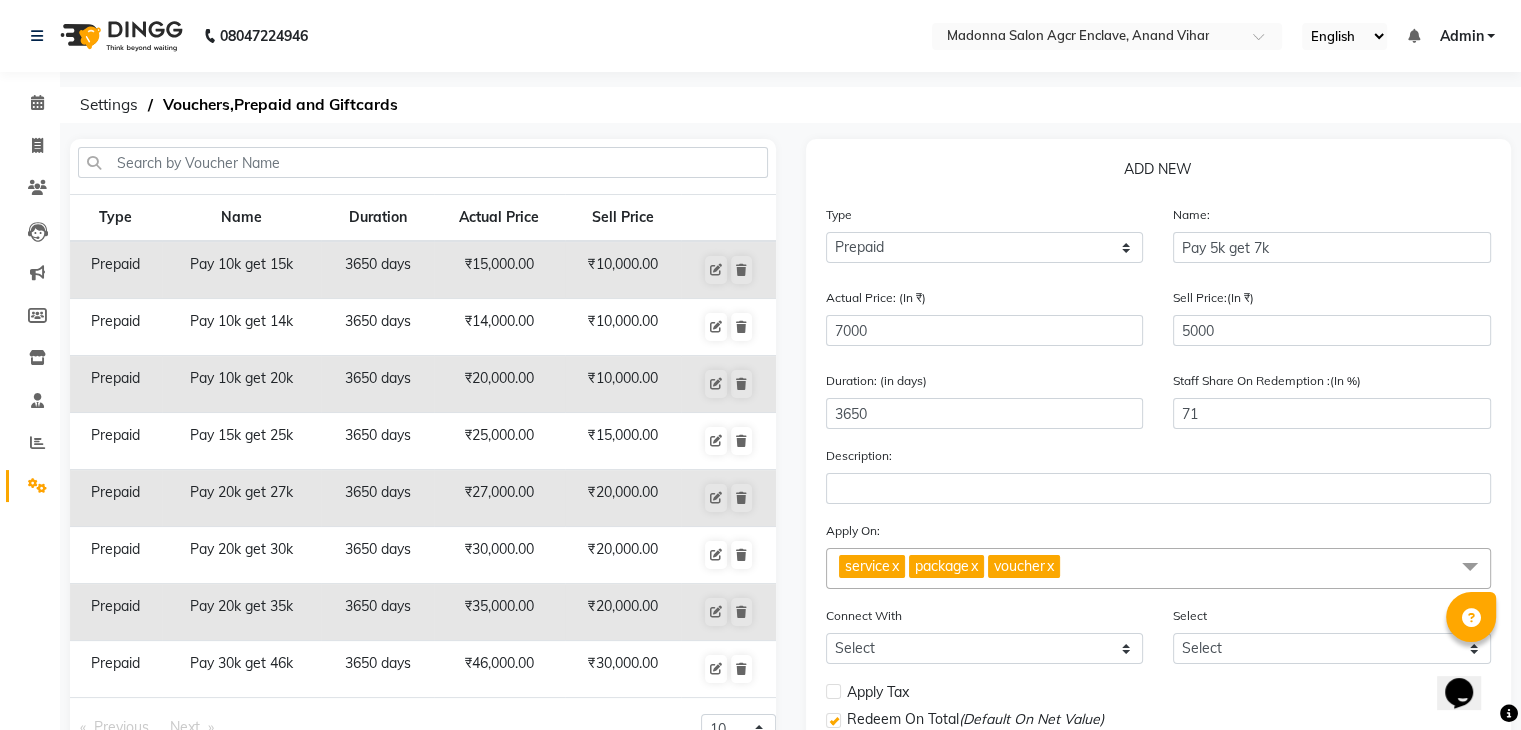 click on "package  x" 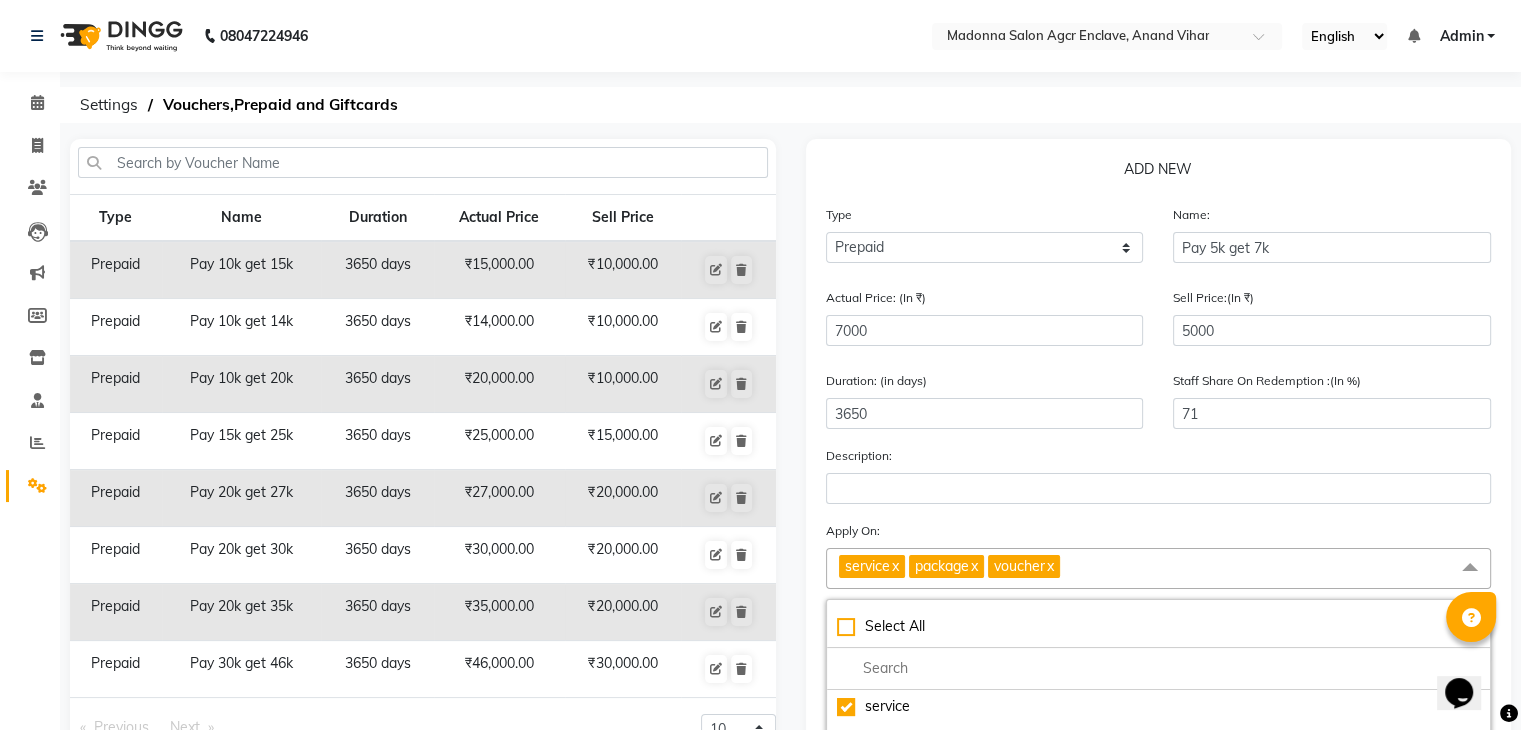 click on "x" 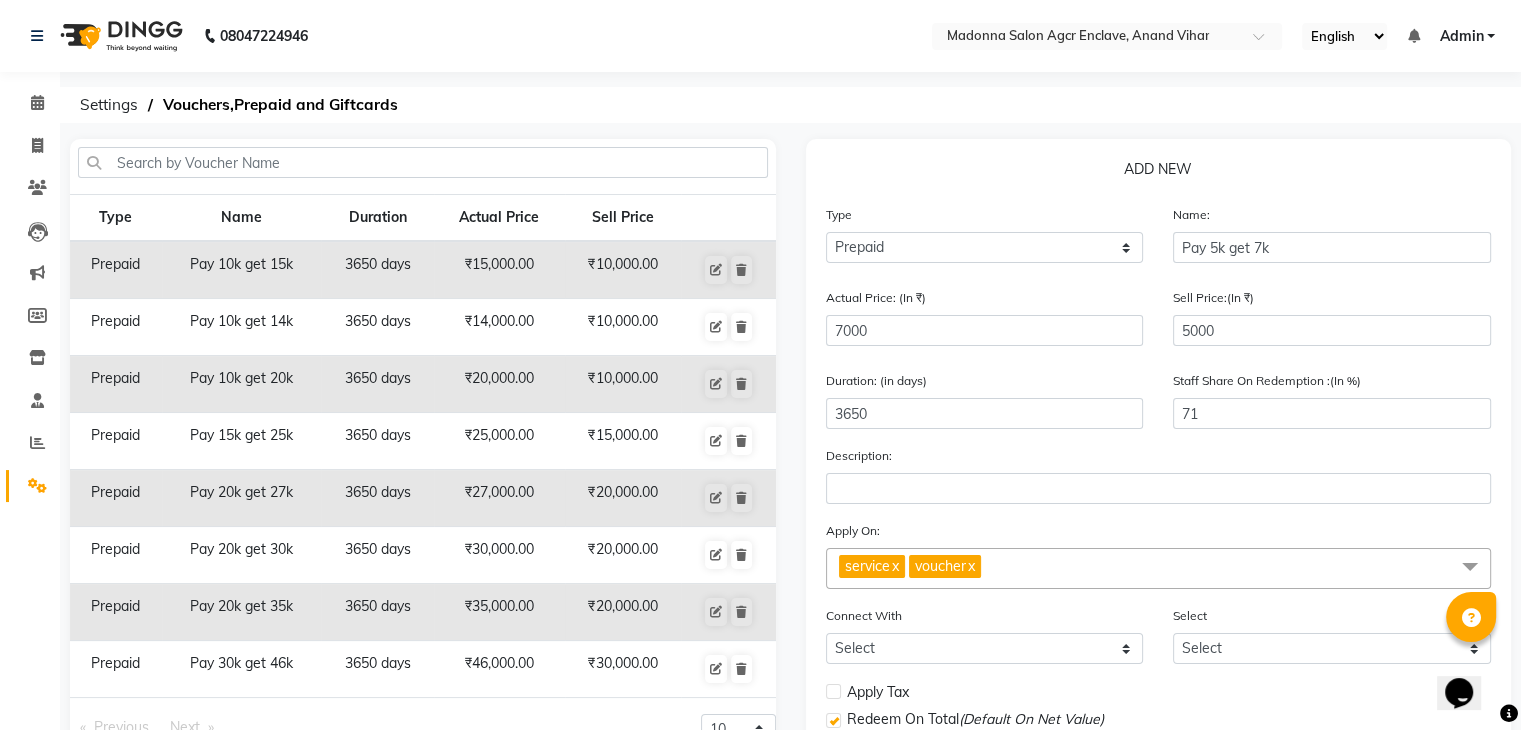 click on "x" 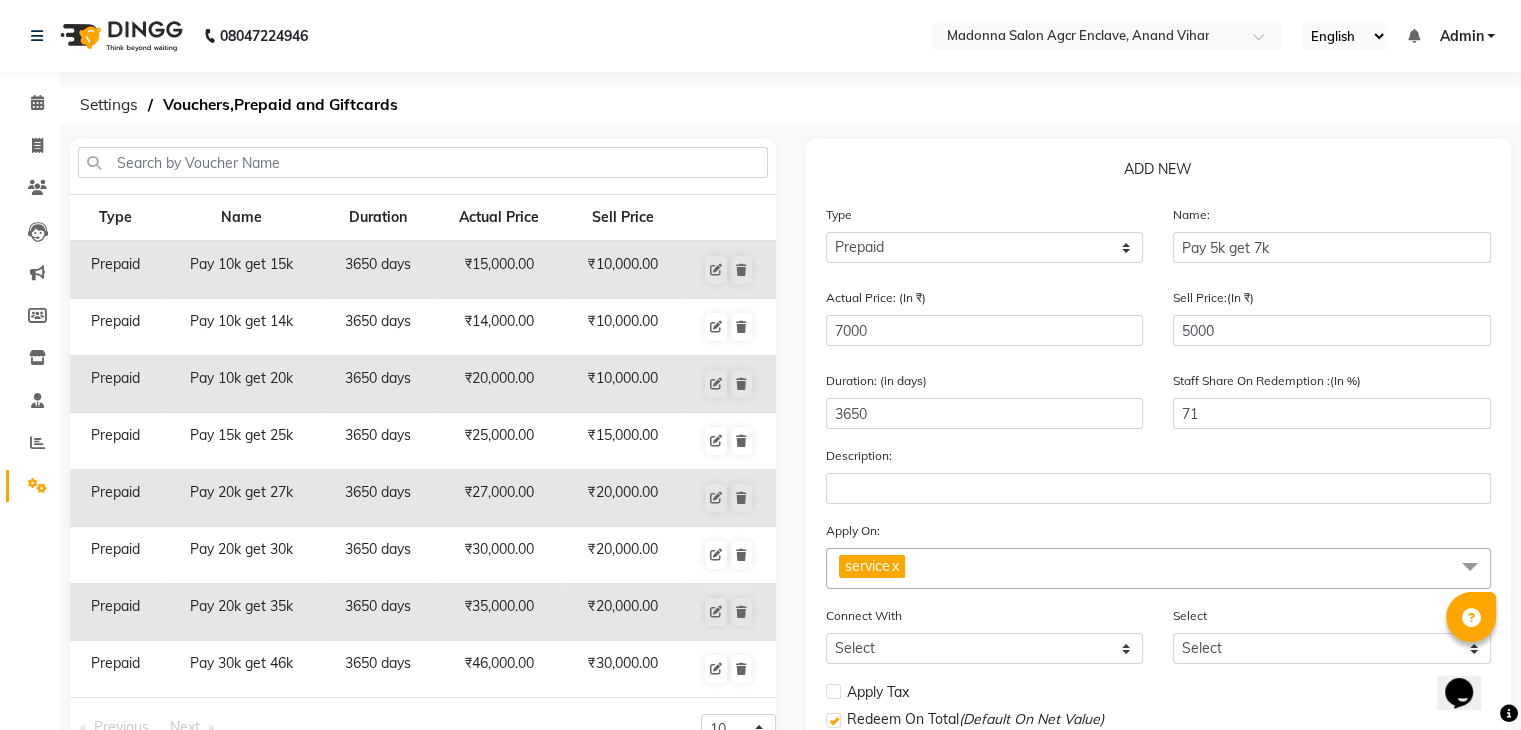 scroll, scrollTop: 201, scrollLeft: 0, axis: vertical 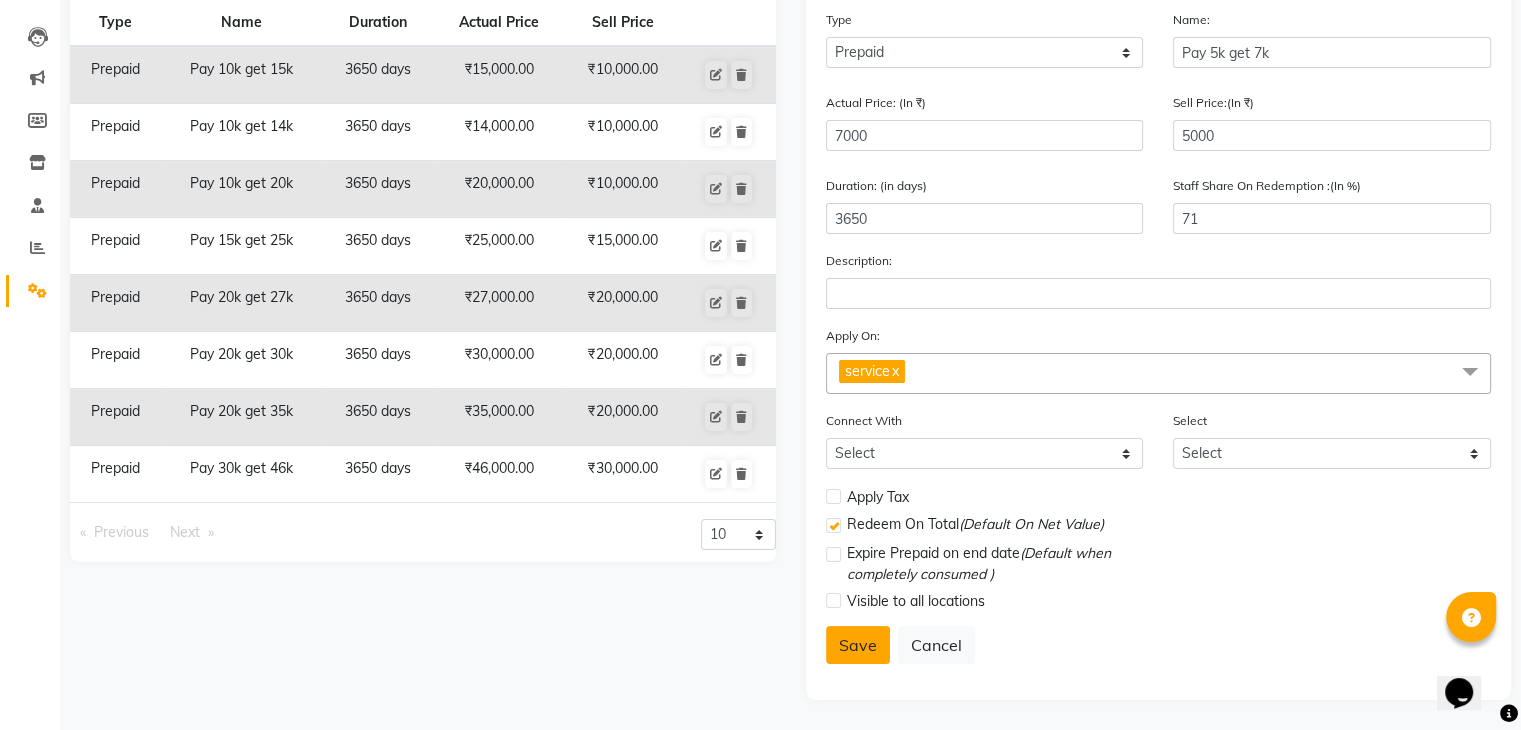 click on "Save" 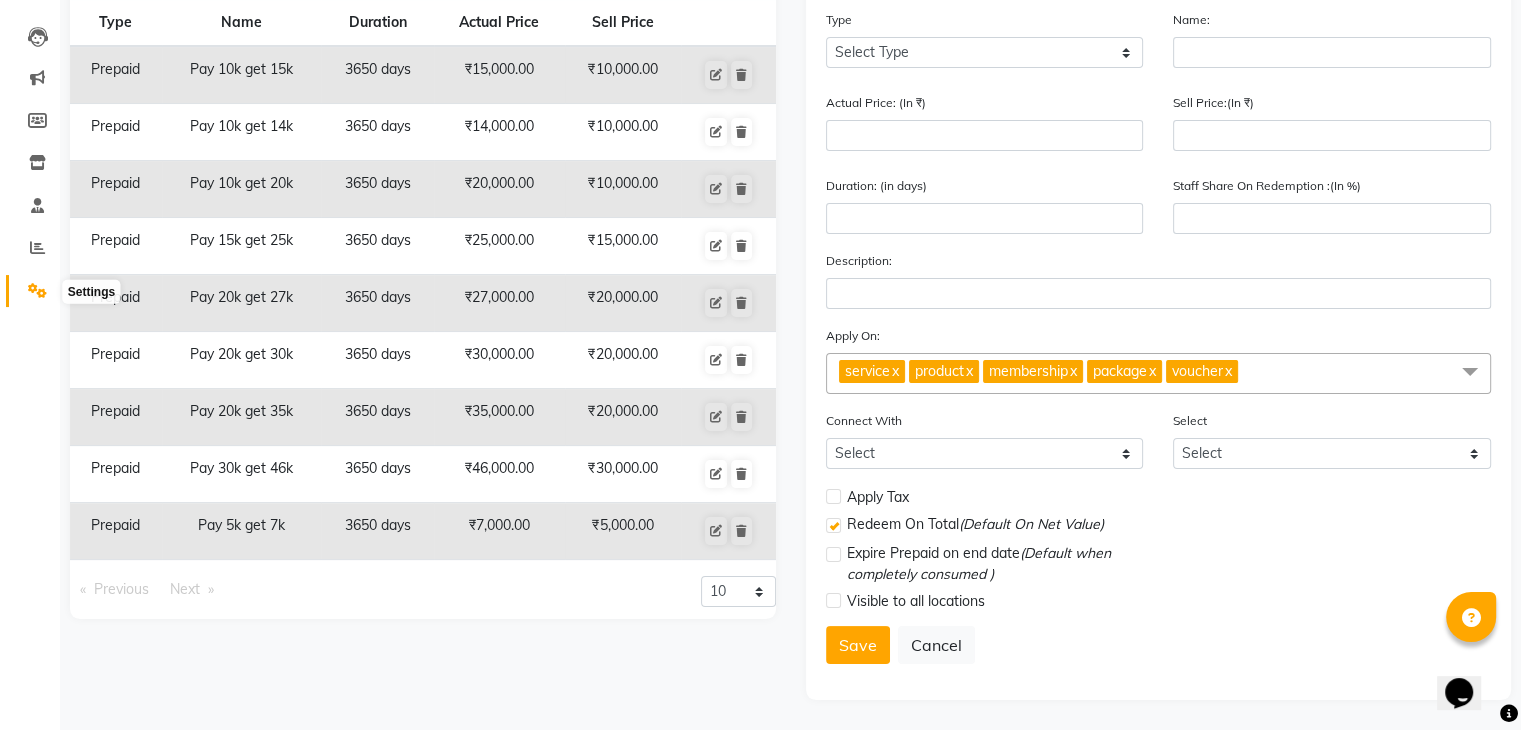 click 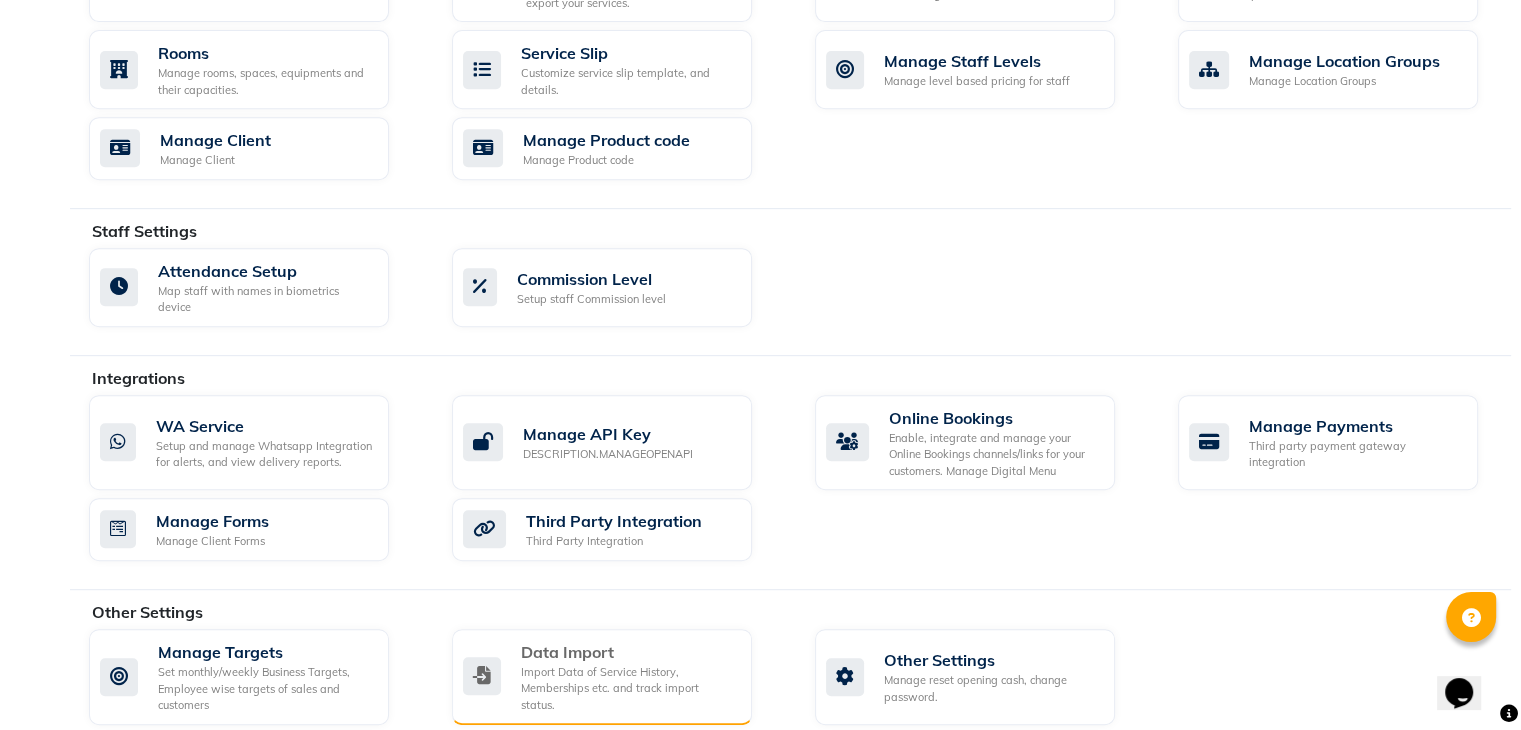 scroll, scrollTop: 892, scrollLeft: 0, axis: vertical 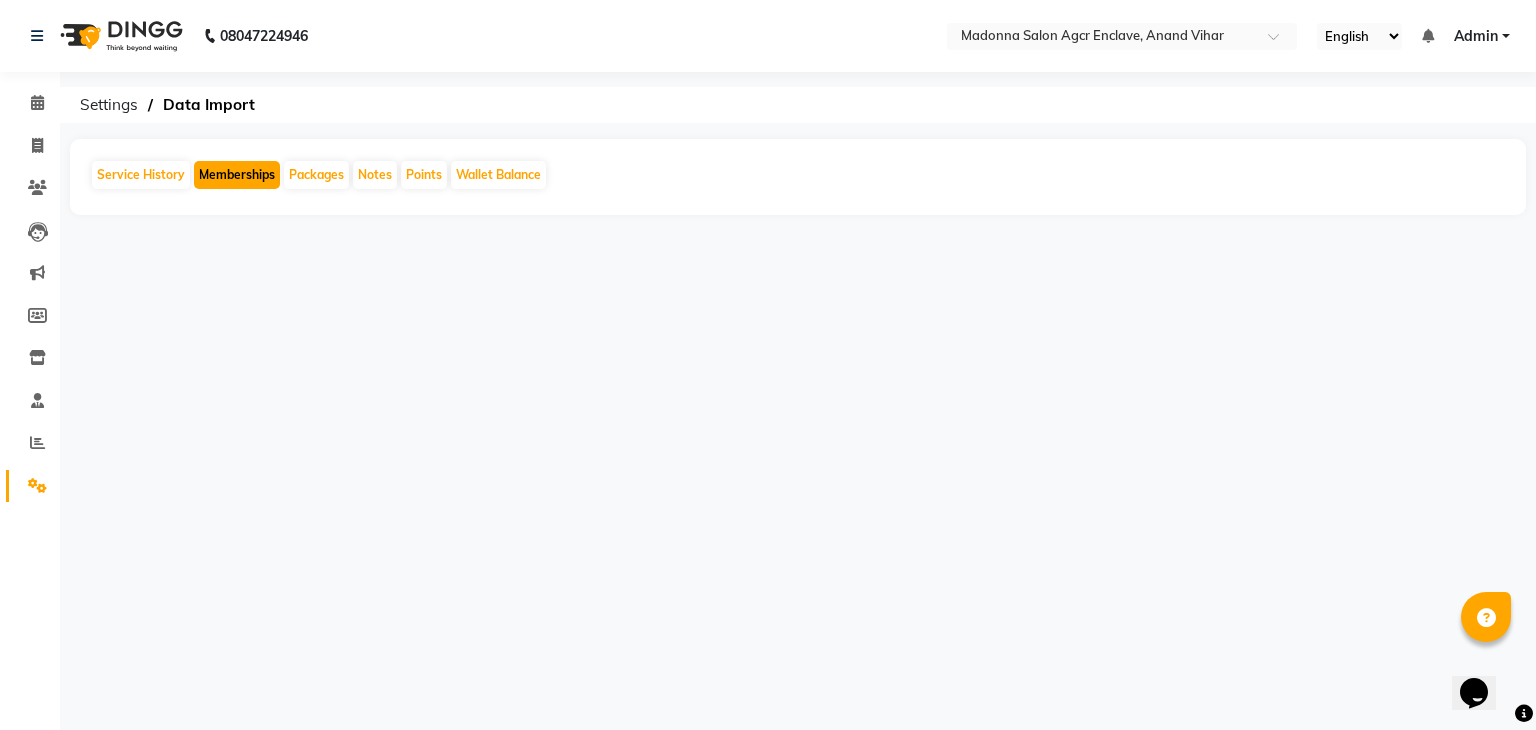 click on "Memberships" 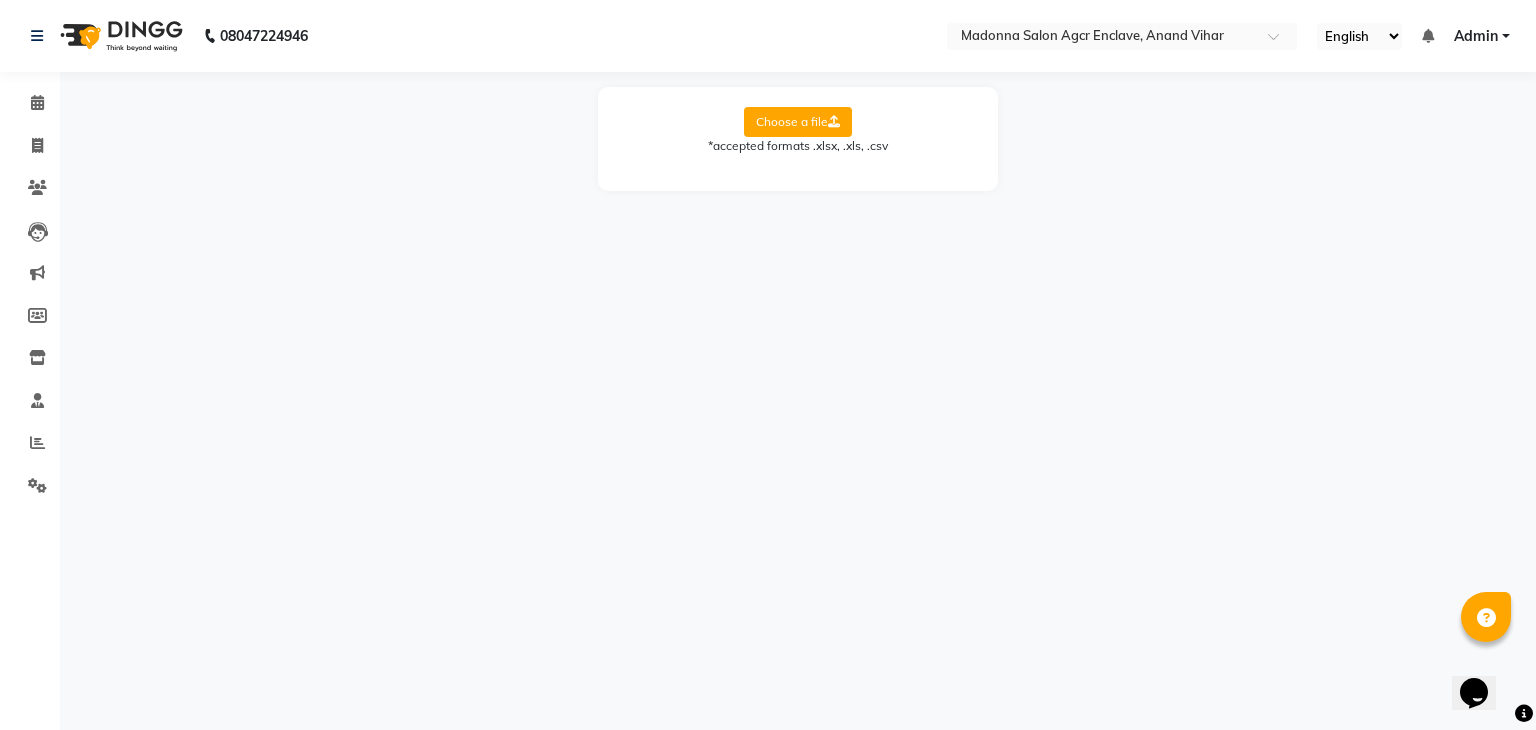 click on "Choose a file" 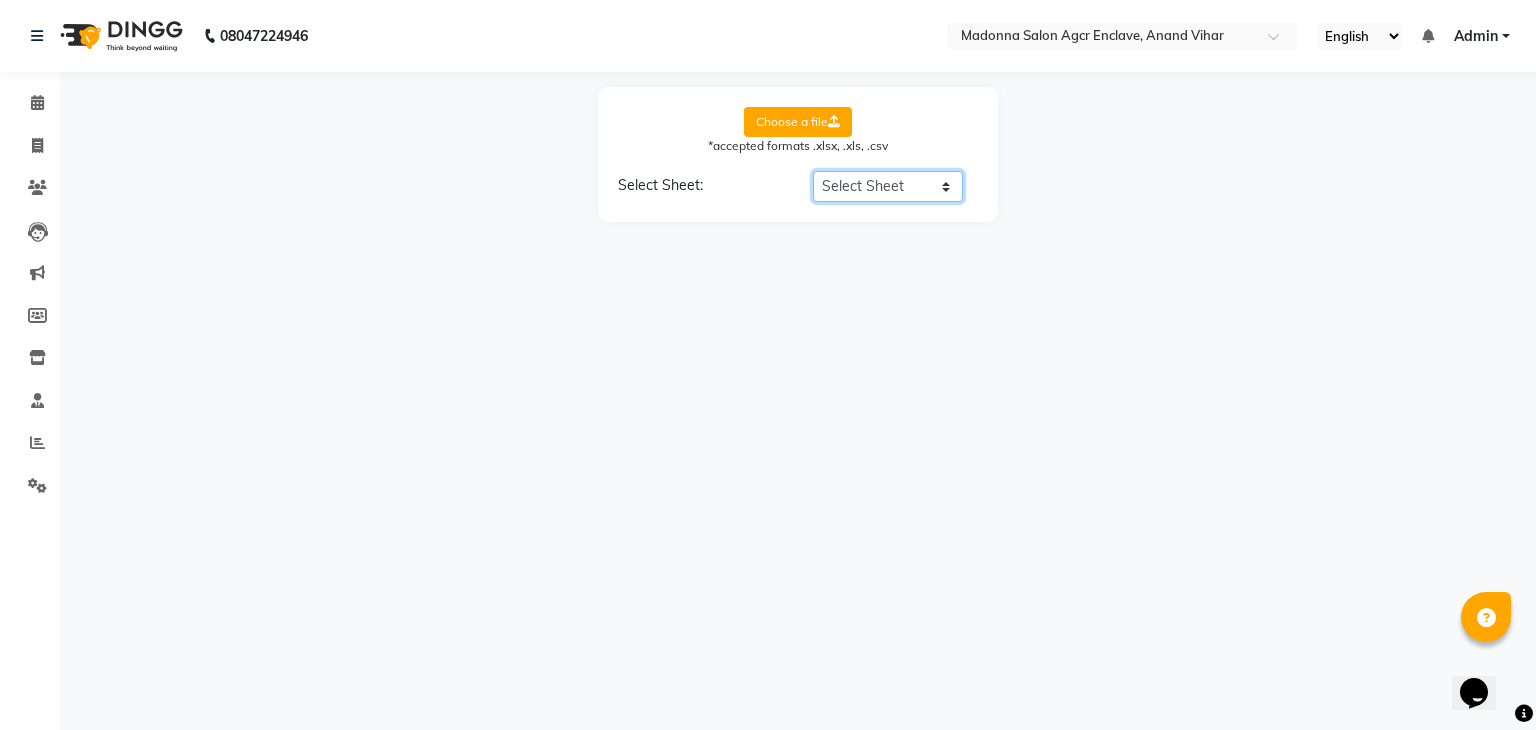 click on "Select Sheet Sheet1" 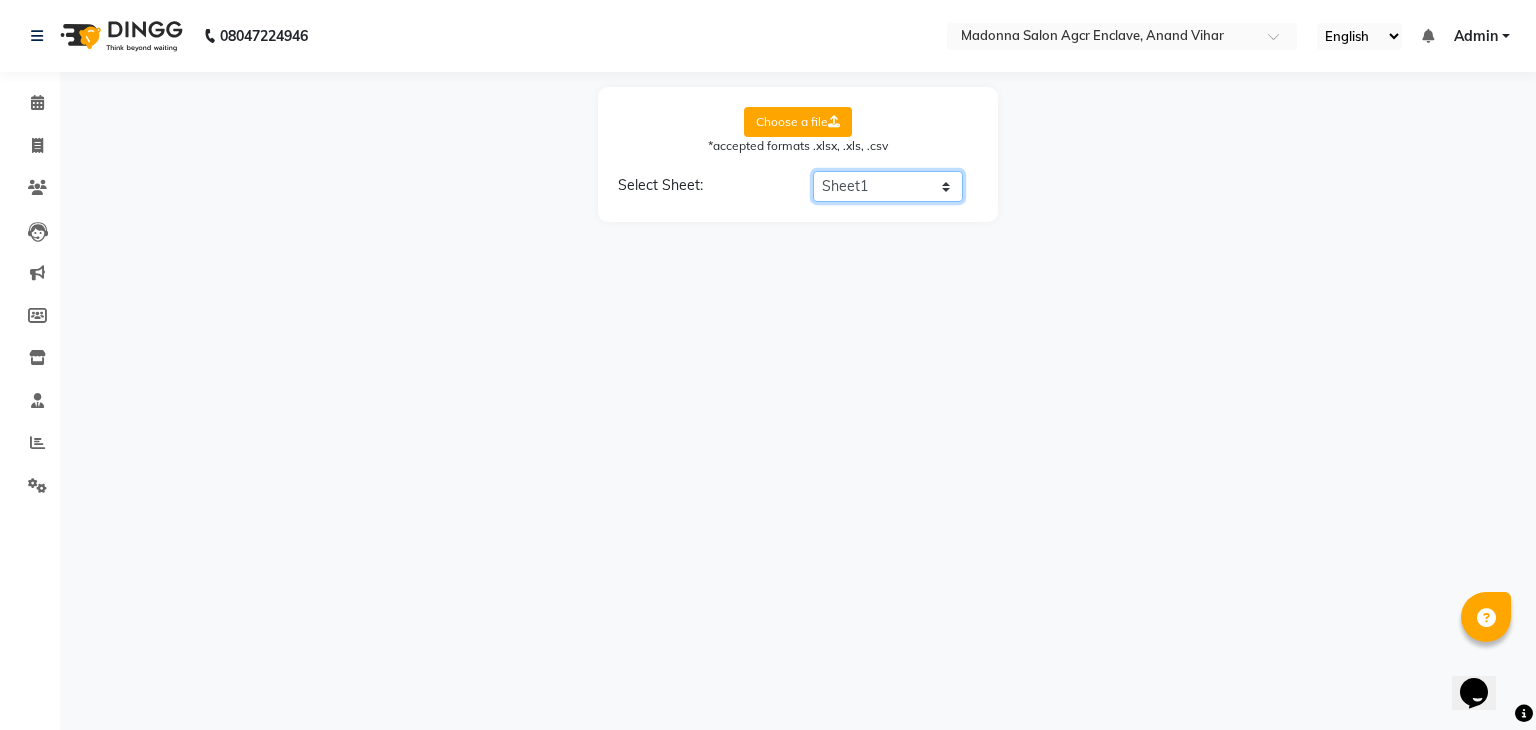 click on "Select Sheet Sheet1" 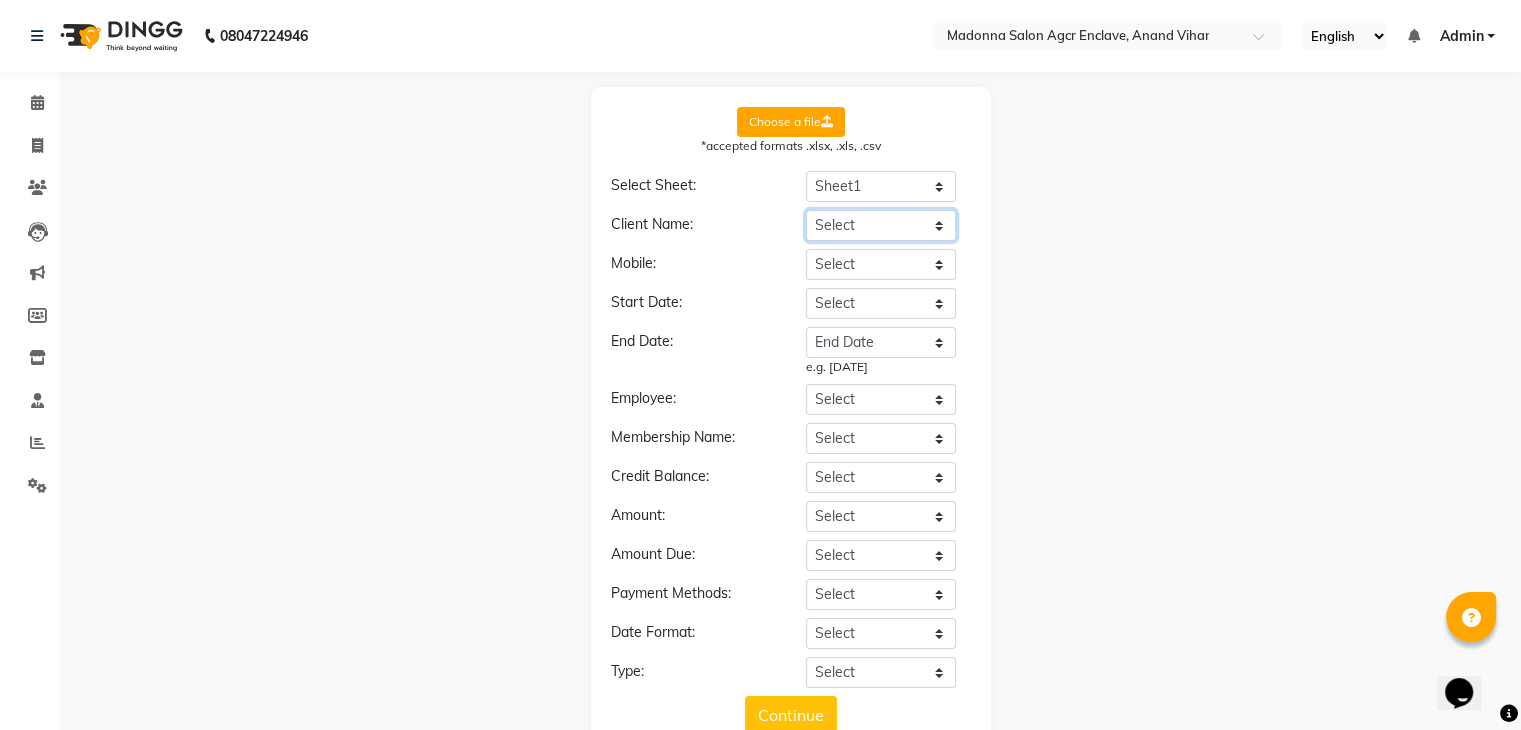 click on "Select NAME CONTACT NO. sale price Acutal price CURRENT BALANCE Prepaid name Sale person Sale date End Date" 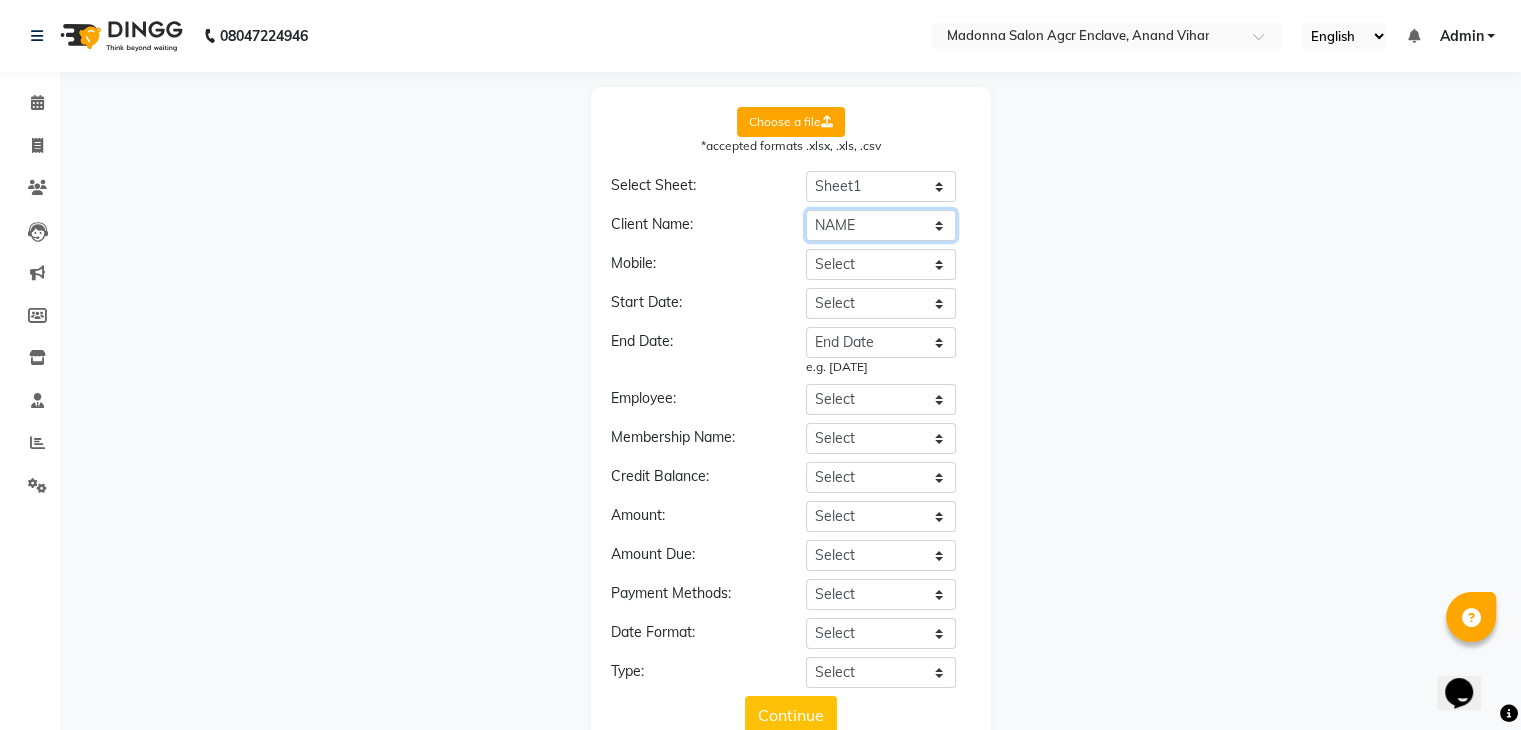 click on "Select NAME CONTACT NO. sale price Acutal price CURRENT BALANCE Prepaid name Sale person Sale date End Date" 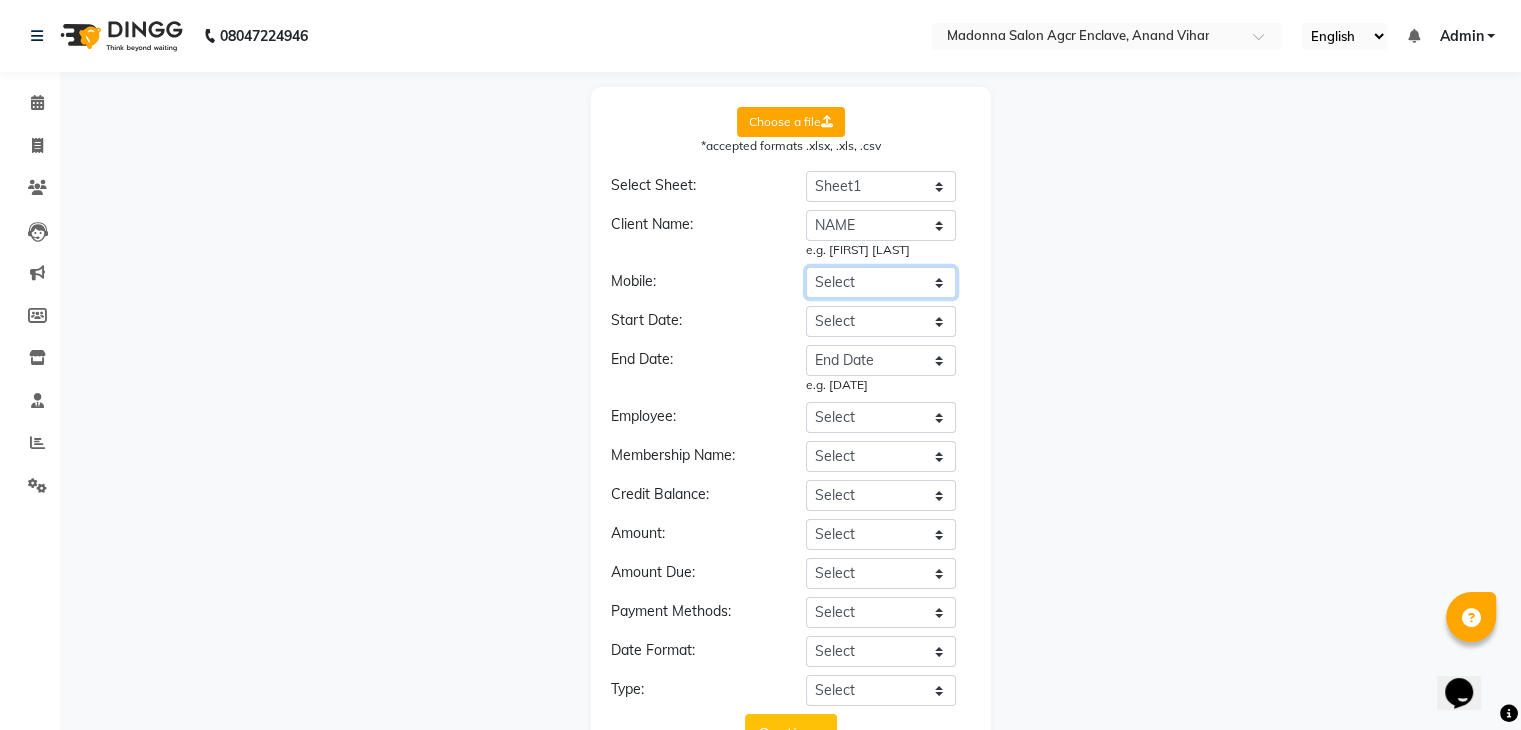 click on "Select NAME CONTACT NO. sale price Acutal price CURRENT BALANCE Prepaid name Sale person Sale date End Date" 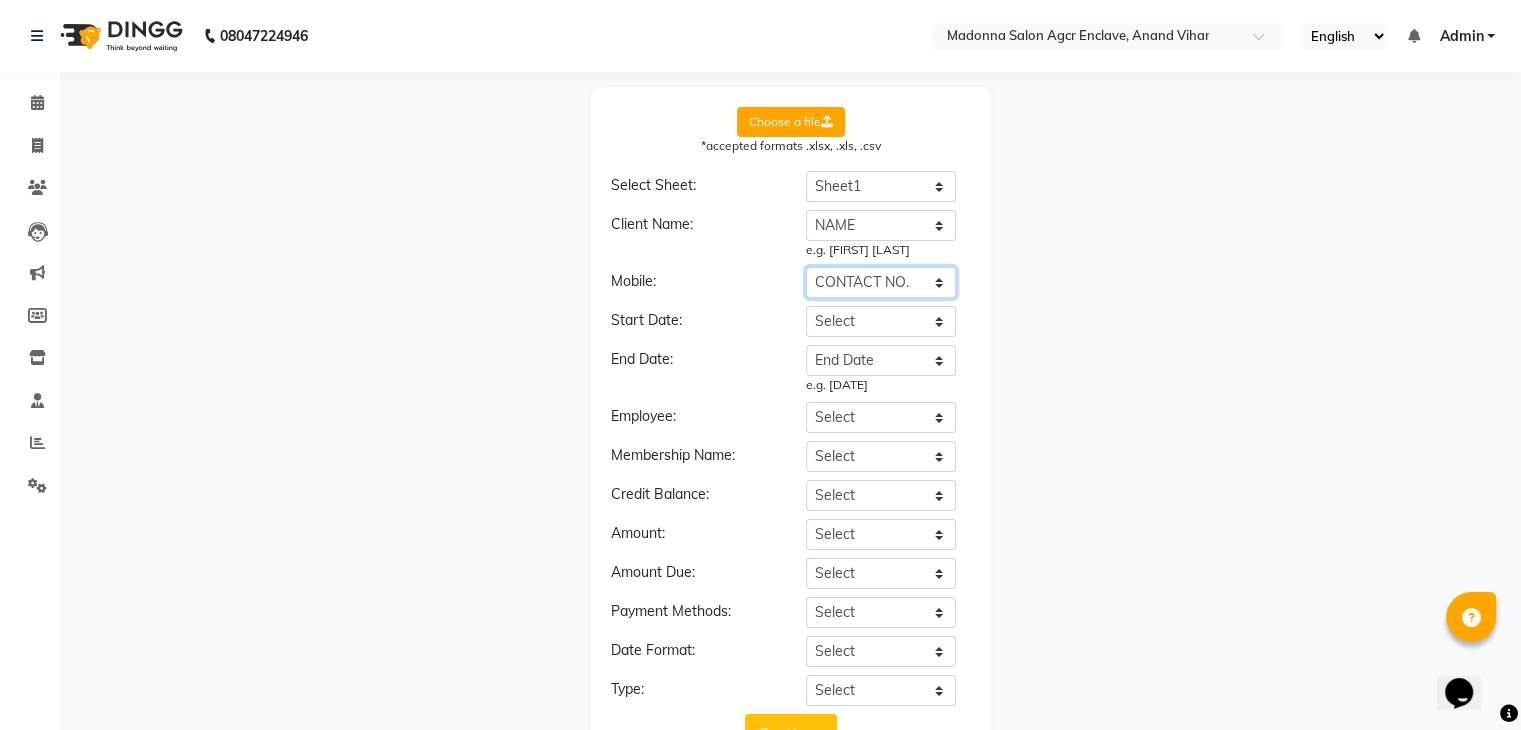 click on "Select NAME CONTACT NO. sale price Acutal price CURRENT BALANCE Prepaid name Sale person Sale date End Date" 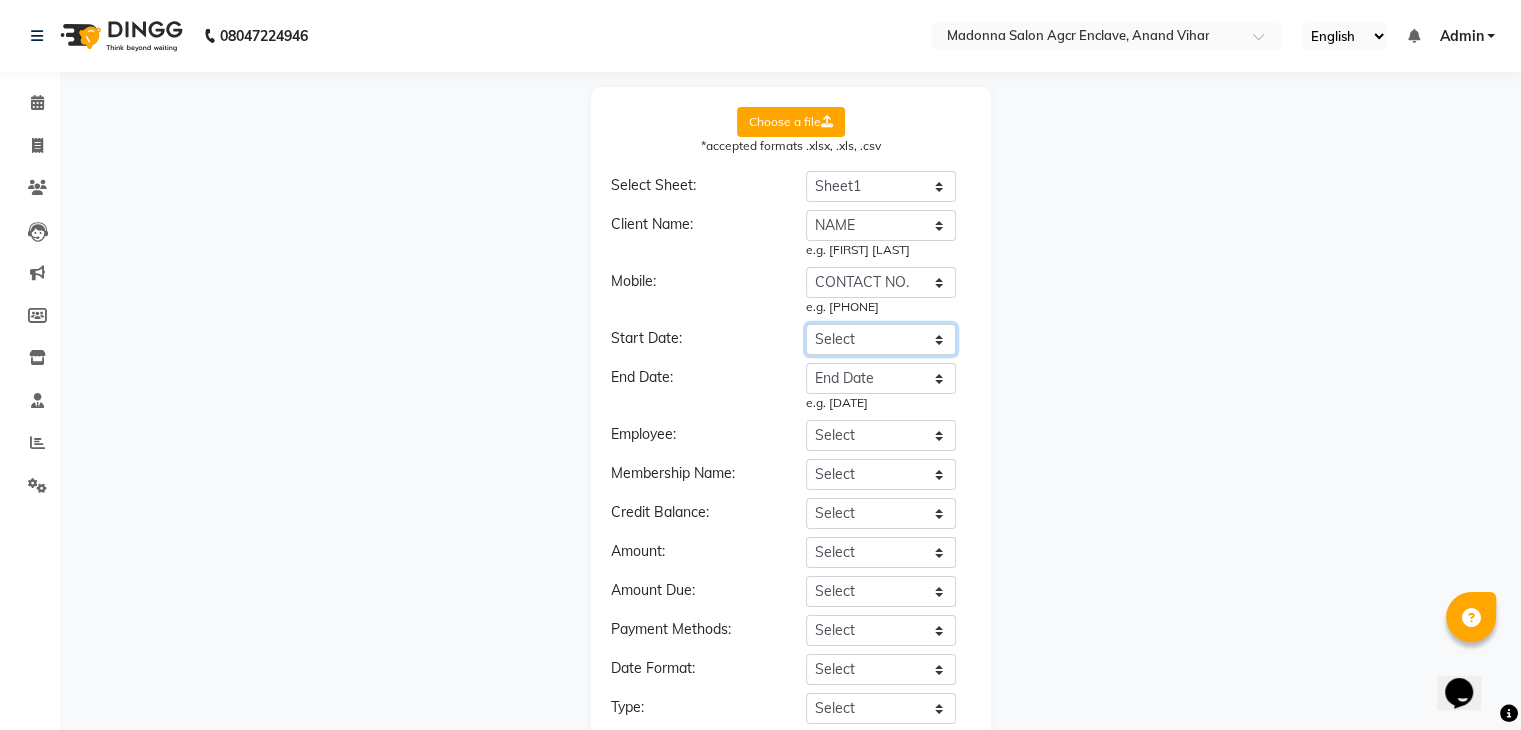 click on "Select NAME CONTACT NO. sale price Acutal price CURRENT BALANCE Prepaid name Sale person Sale date End Date" 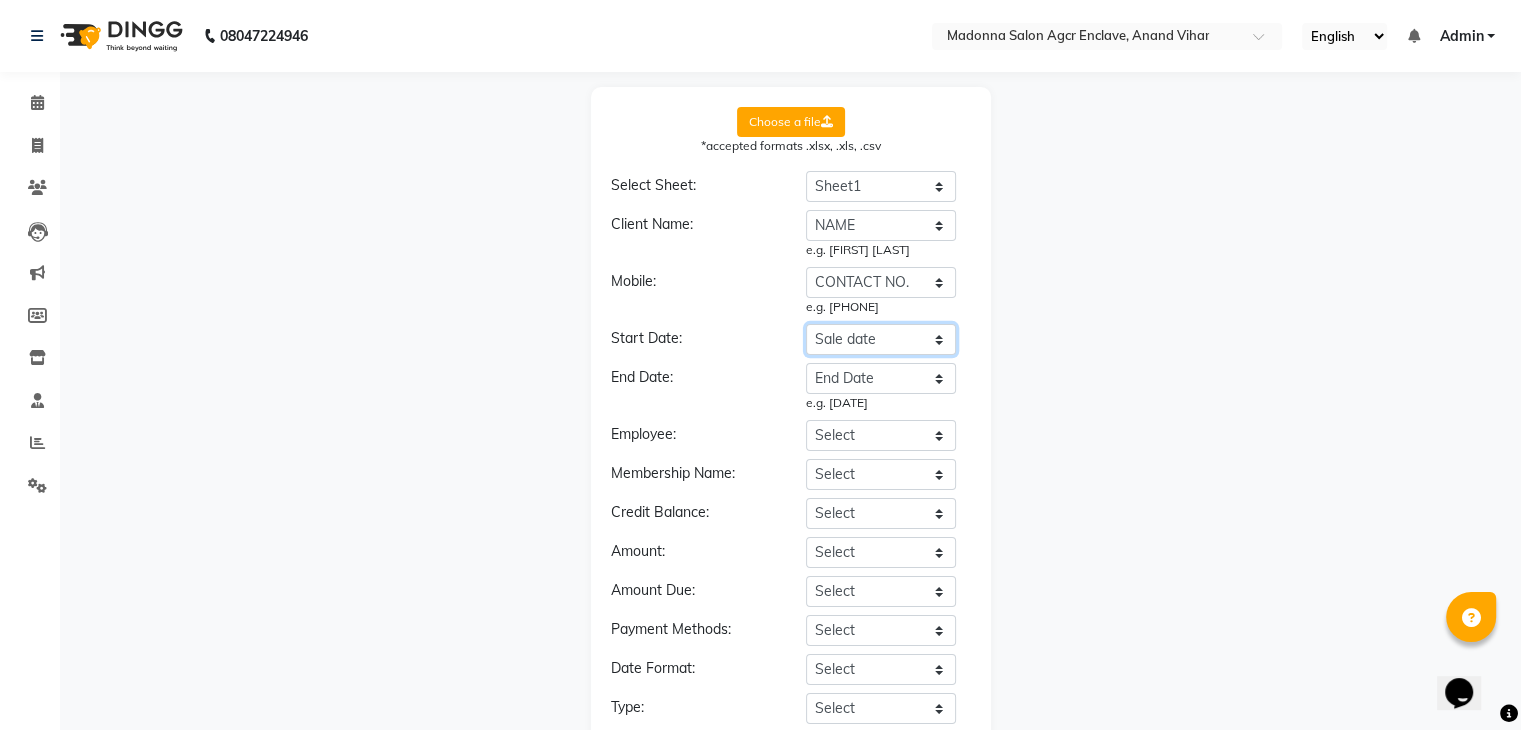 click on "Select NAME CONTACT NO. sale price Acutal price CURRENT BALANCE Prepaid name Sale person Sale date End Date" 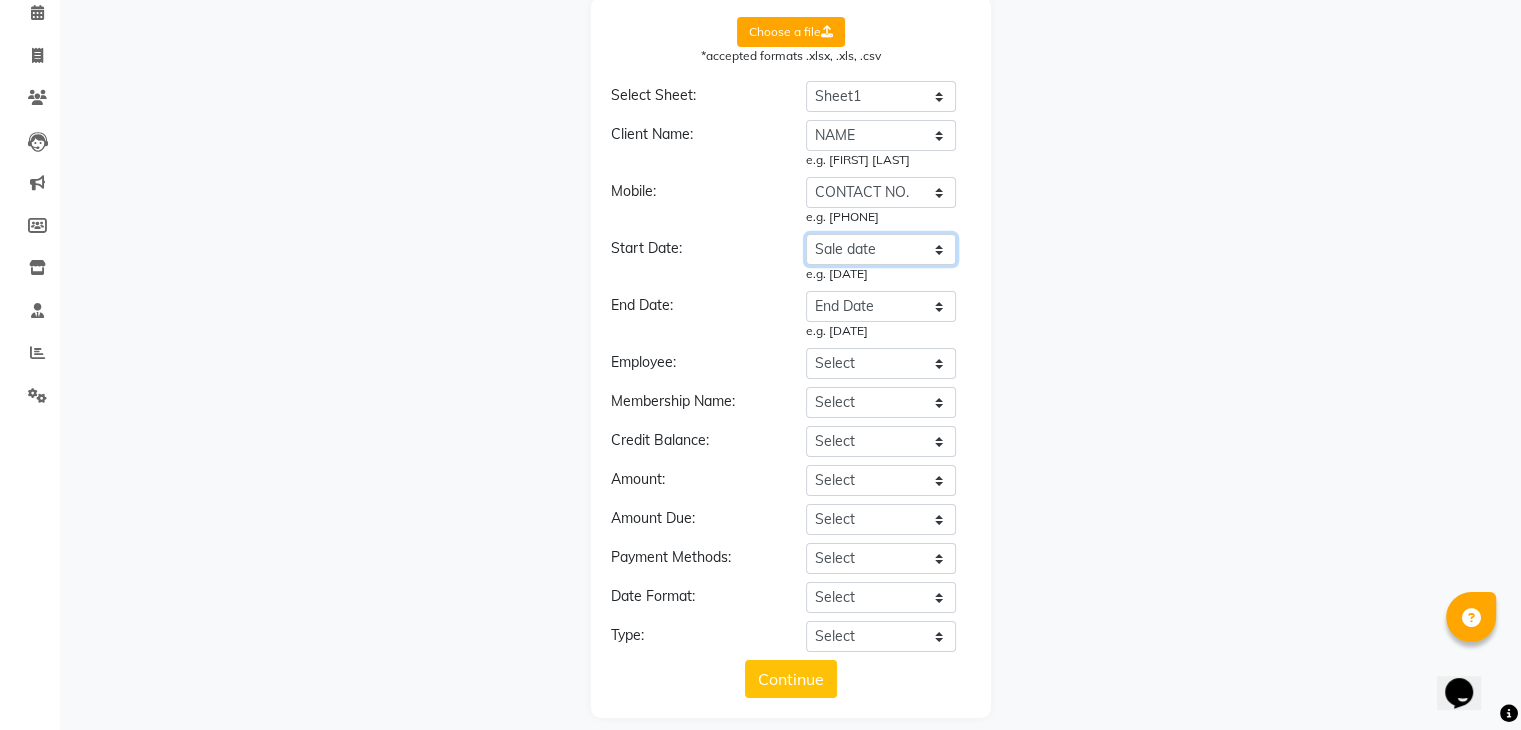scroll, scrollTop: 91, scrollLeft: 0, axis: vertical 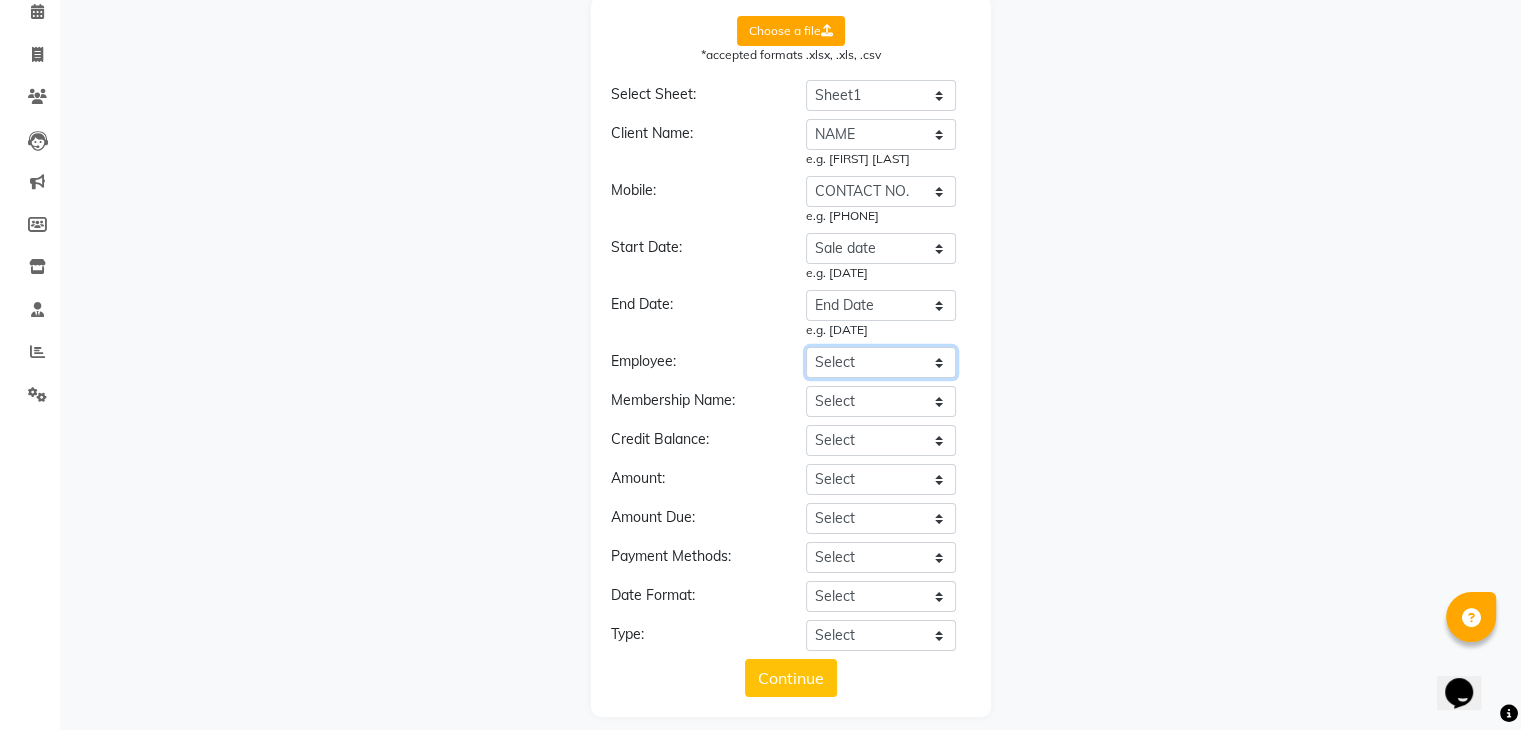 click on "Select NAME CONTACT NO. sale price Acutal price CURRENT BALANCE Prepaid name Sale person Sale date End Date" 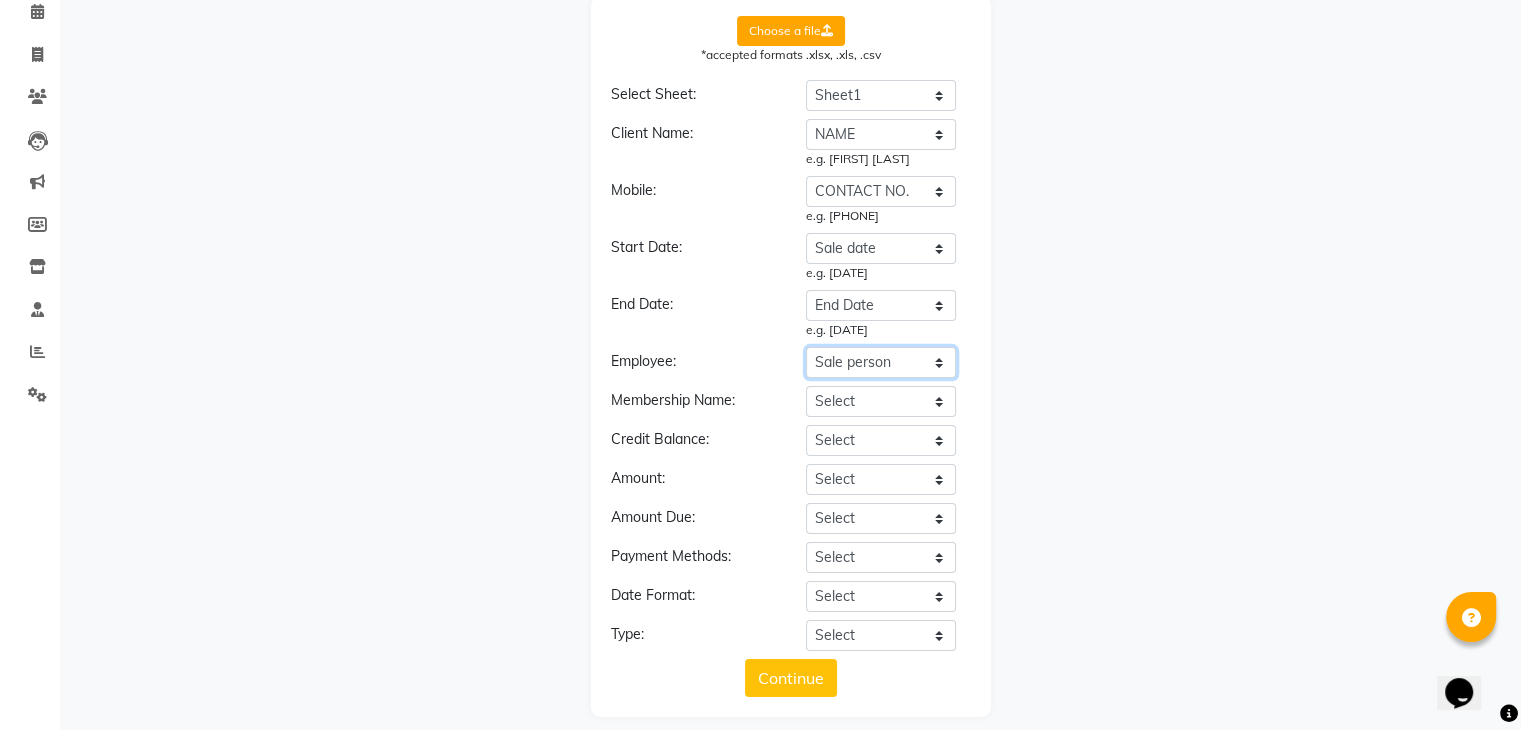 click on "Select NAME CONTACT NO. sale price Acutal price CURRENT BALANCE Prepaid name Sale person Sale date End Date" 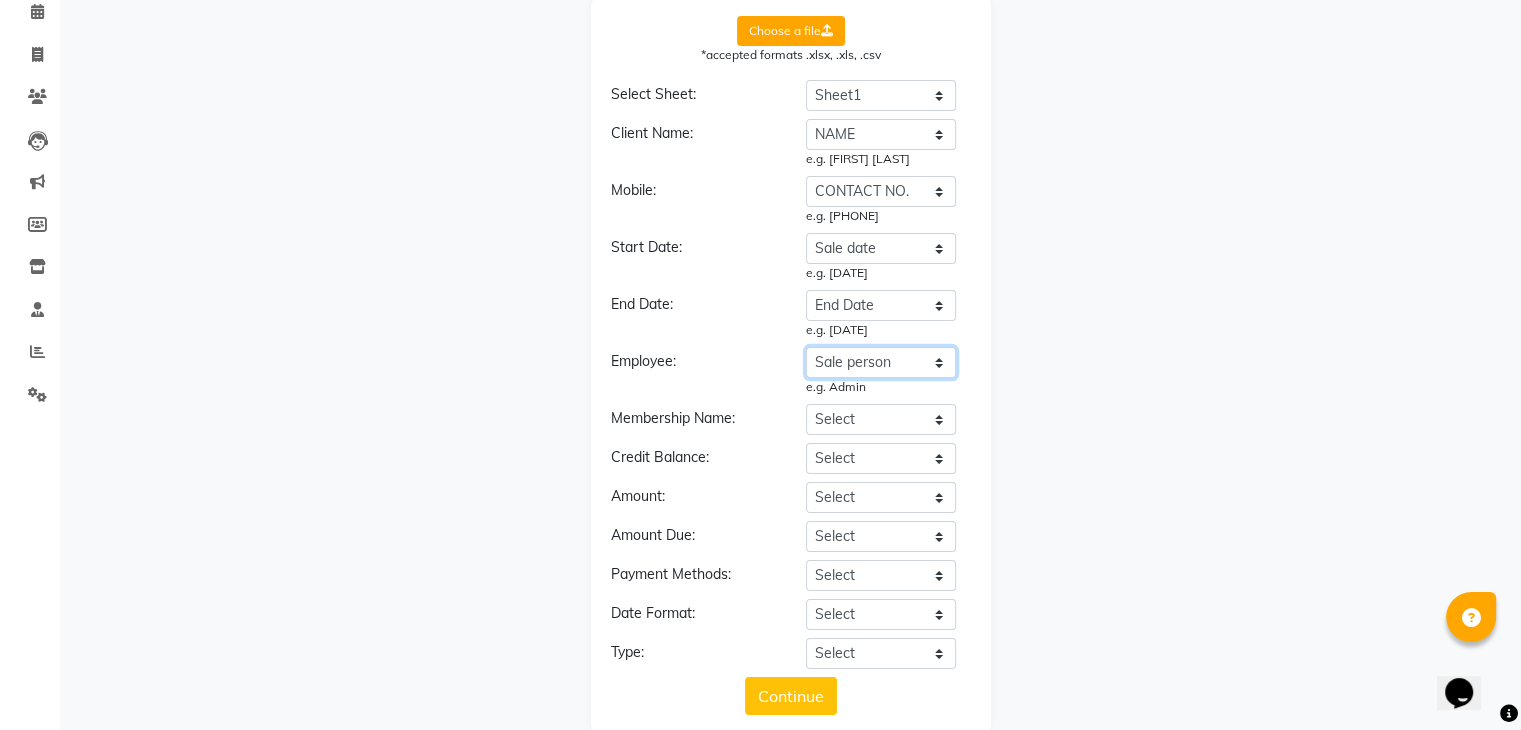 scroll, scrollTop: 126, scrollLeft: 0, axis: vertical 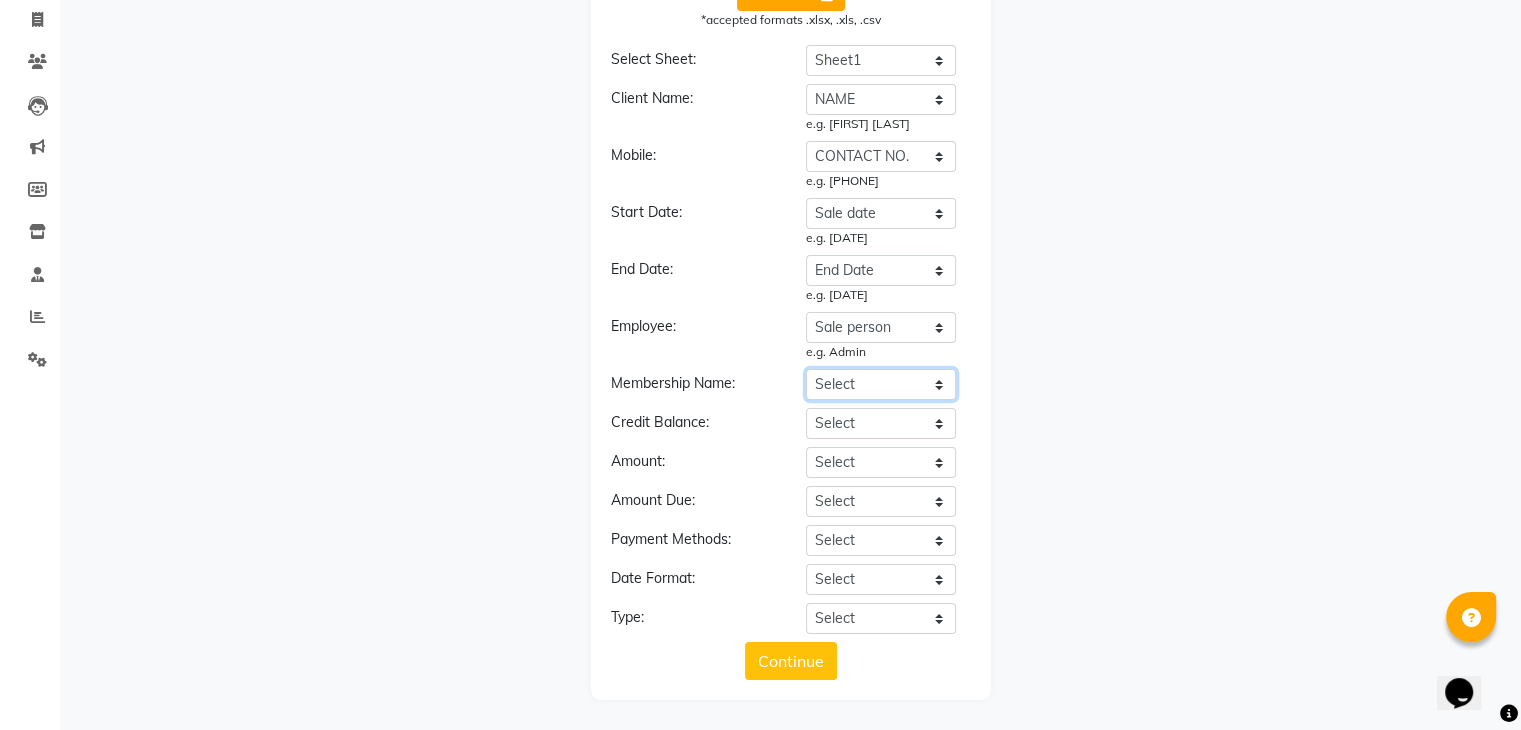click on "Select NAME CONTACT NO. sale price Acutal price CURRENT BALANCE Prepaid name Sale person Sale date End Date" 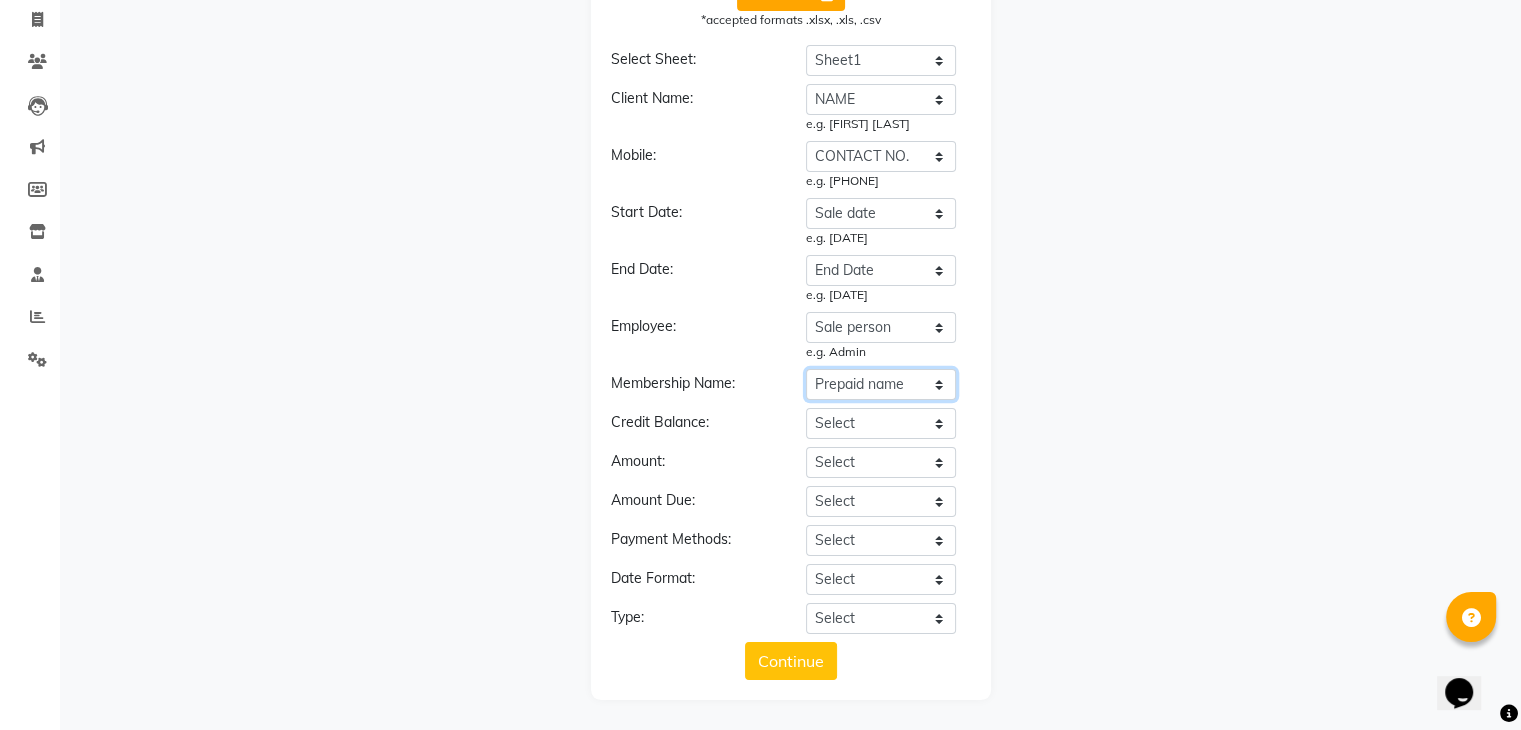 click on "Select NAME CONTACT NO. sale price Acutal price CURRENT BALANCE Prepaid name Sale person Sale date End Date" 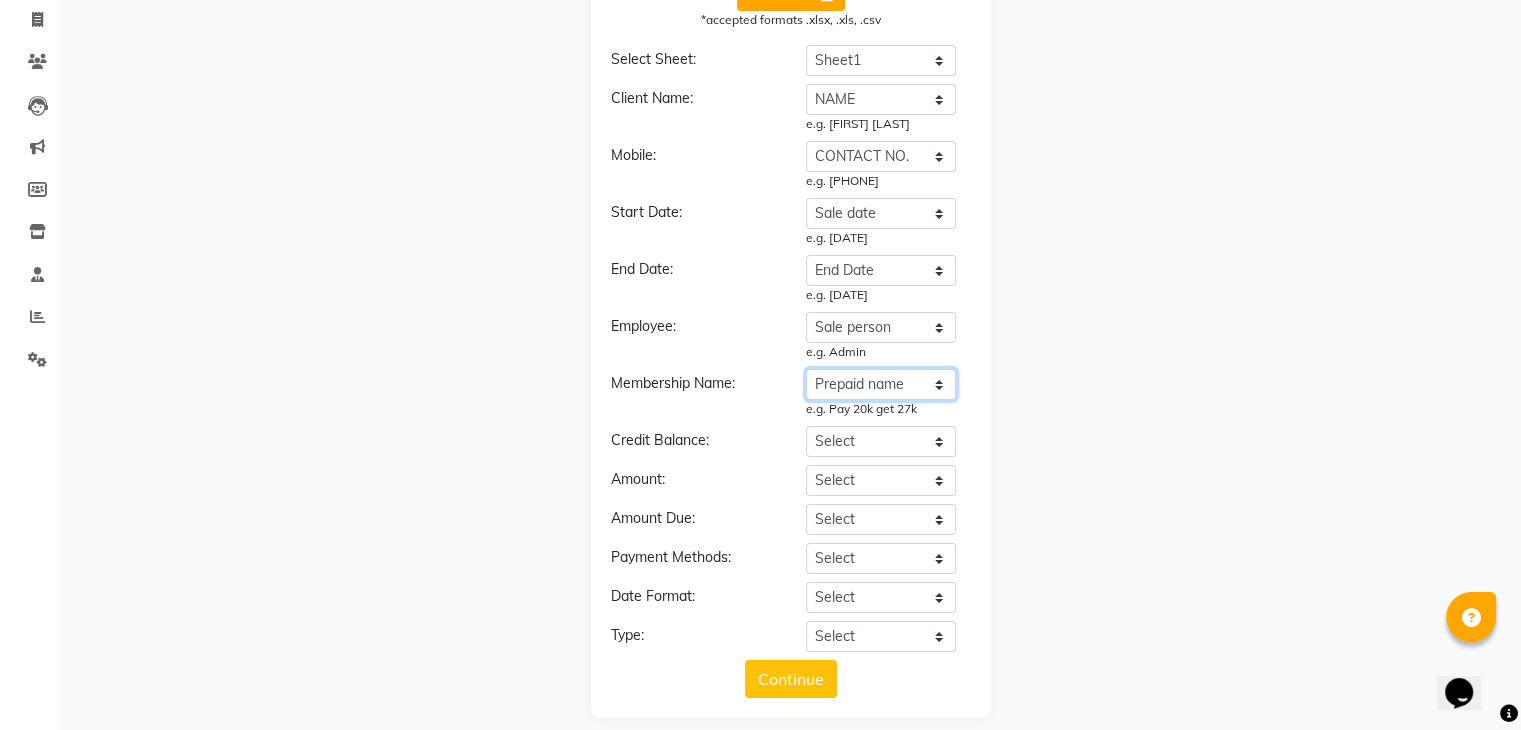 scroll, scrollTop: 144, scrollLeft: 0, axis: vertical 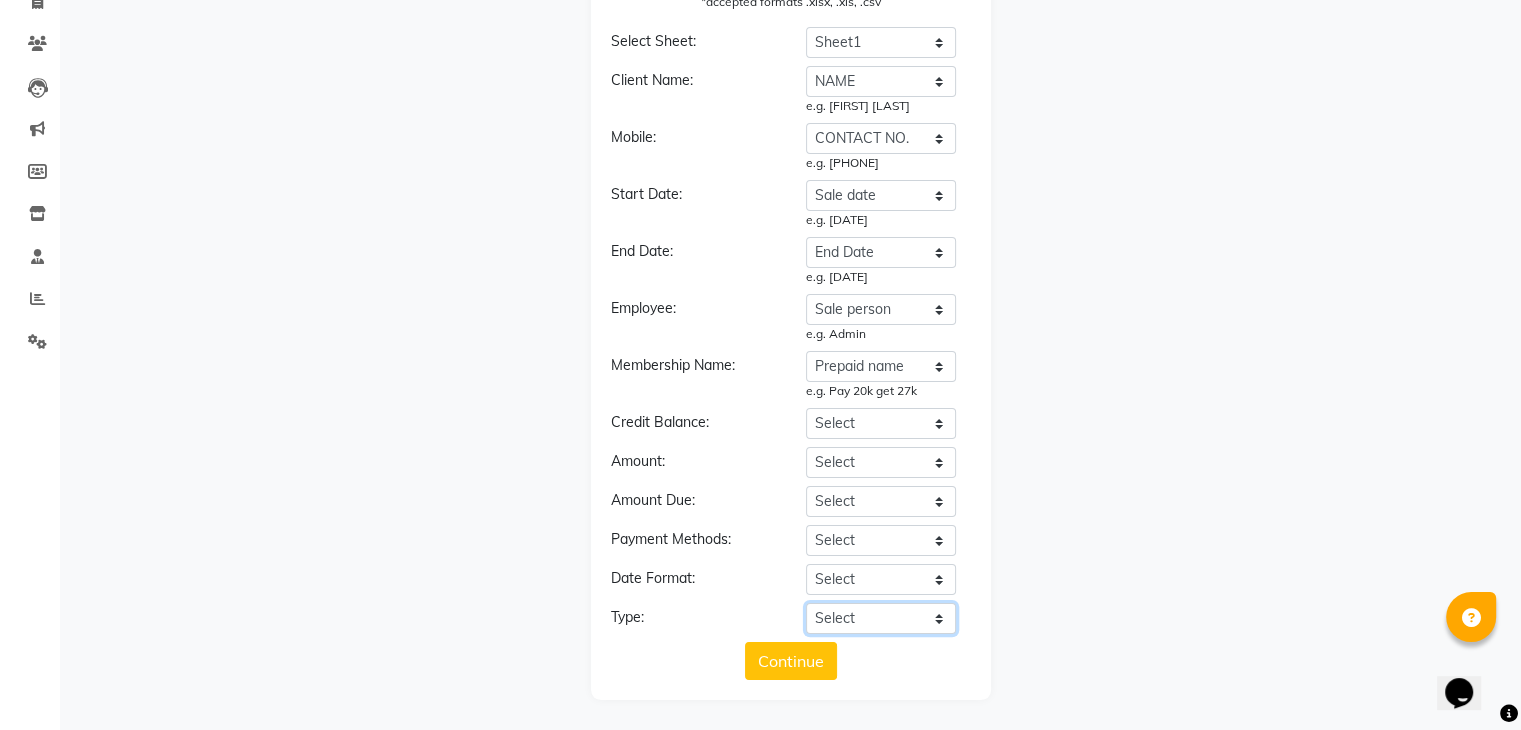 click on "Select Membership Membership + Prepaid Membership + Package Prepaid Package" 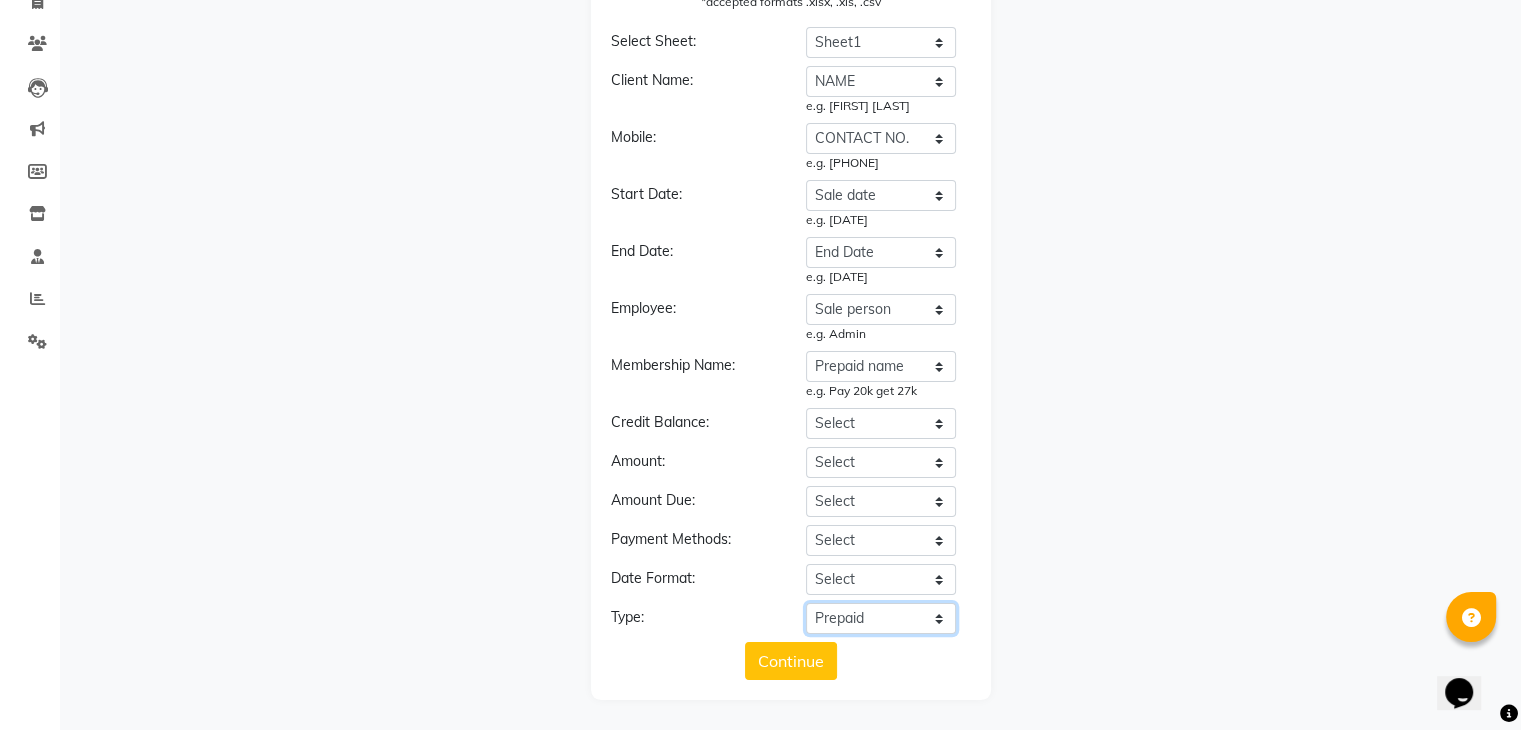 click on "Select Membership Membership + Prepaid Membership + Package Prepaid Package" 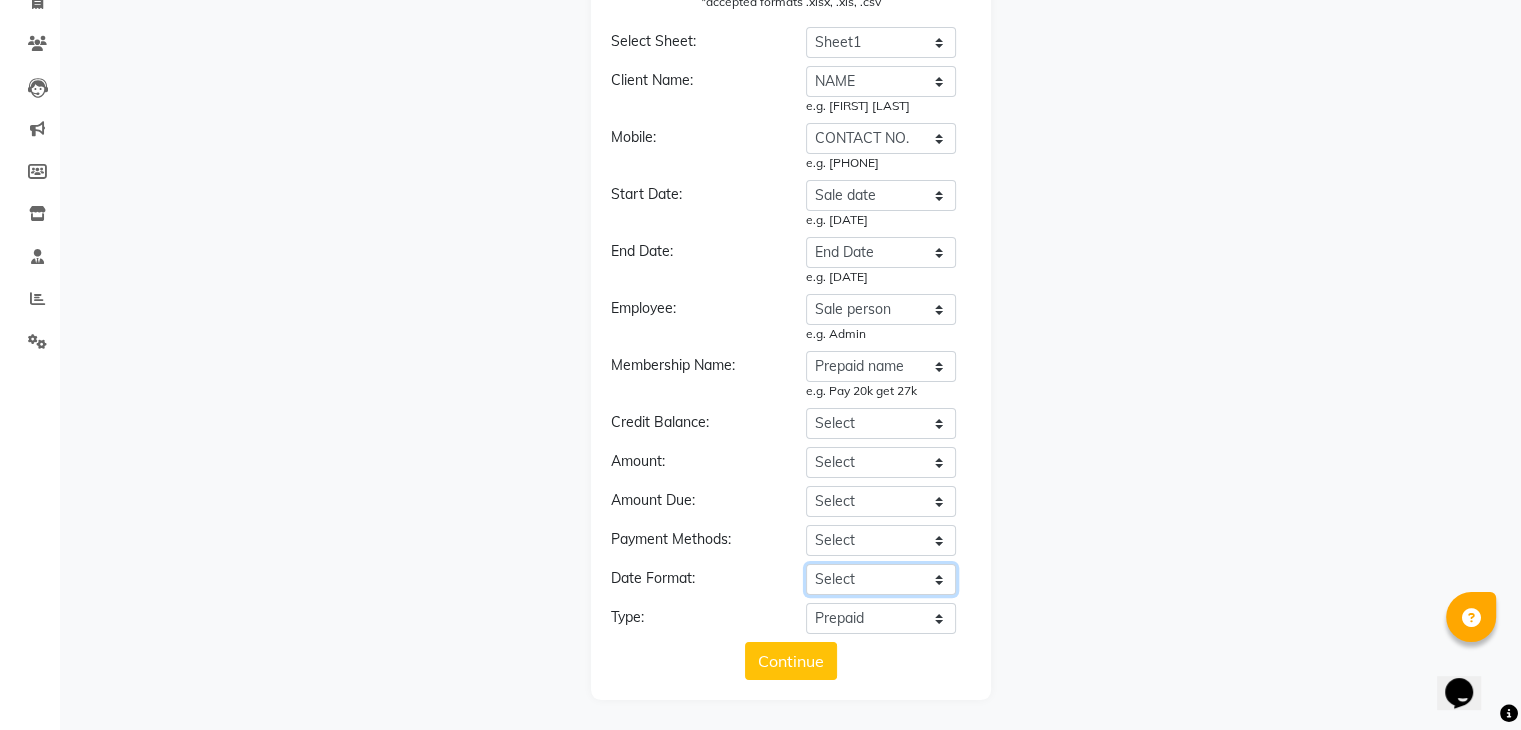 click on "Select YYYY-MM-DD MM-DD-YYYY DD-MM-YYYY MMMM Do, YYYY M/D/YYYY D/M/YYYY MMM Do YY MM/DD/YYYY DD/MM/YYYY Excel Date" 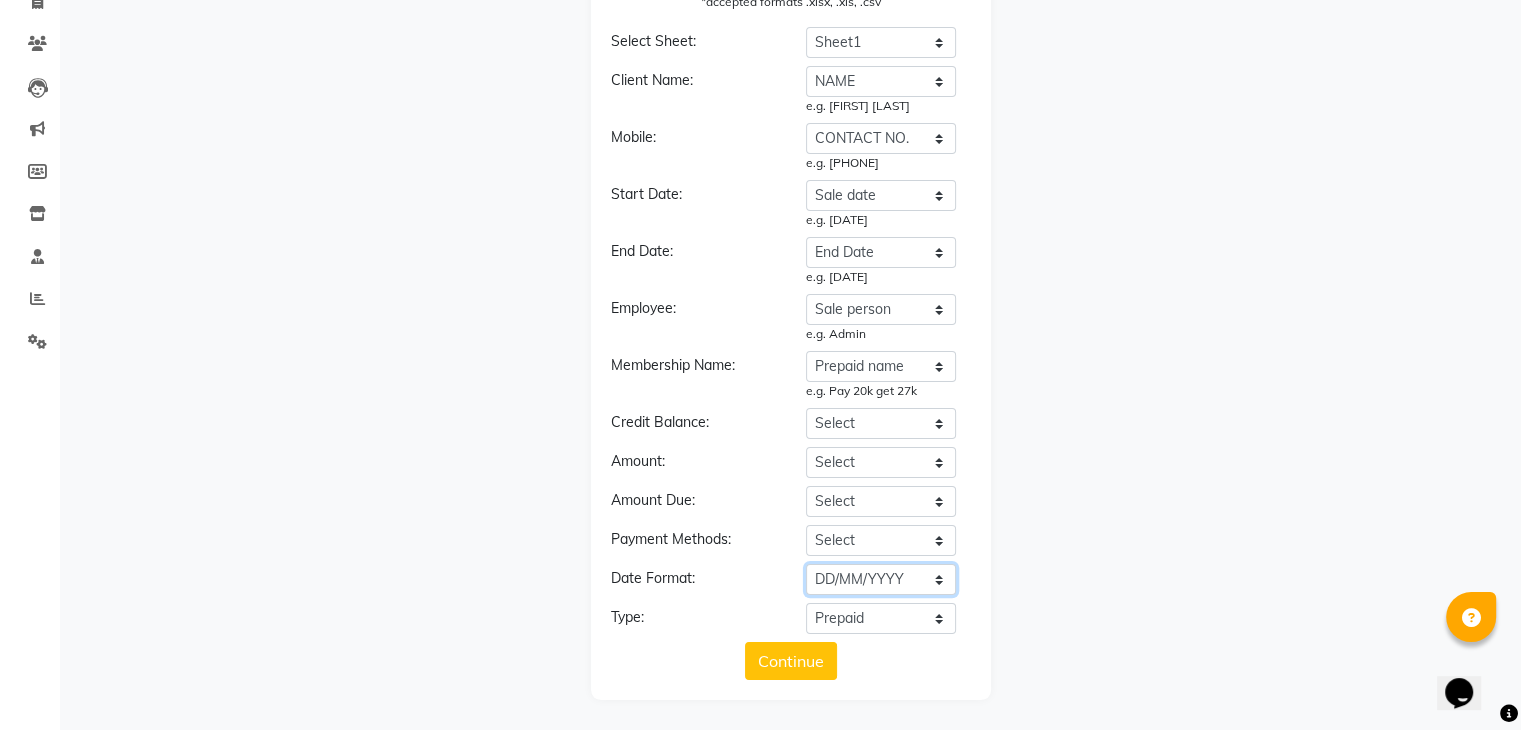 click on "Select YYYY-MM-DD MM-DD-YYYY DD-MM-YYYY MMMM Do, YYYY M/D/YYYY D/M/YYYY MMM Do YY MM/DD/YYYY DD/MM/YYYY Excel Date" 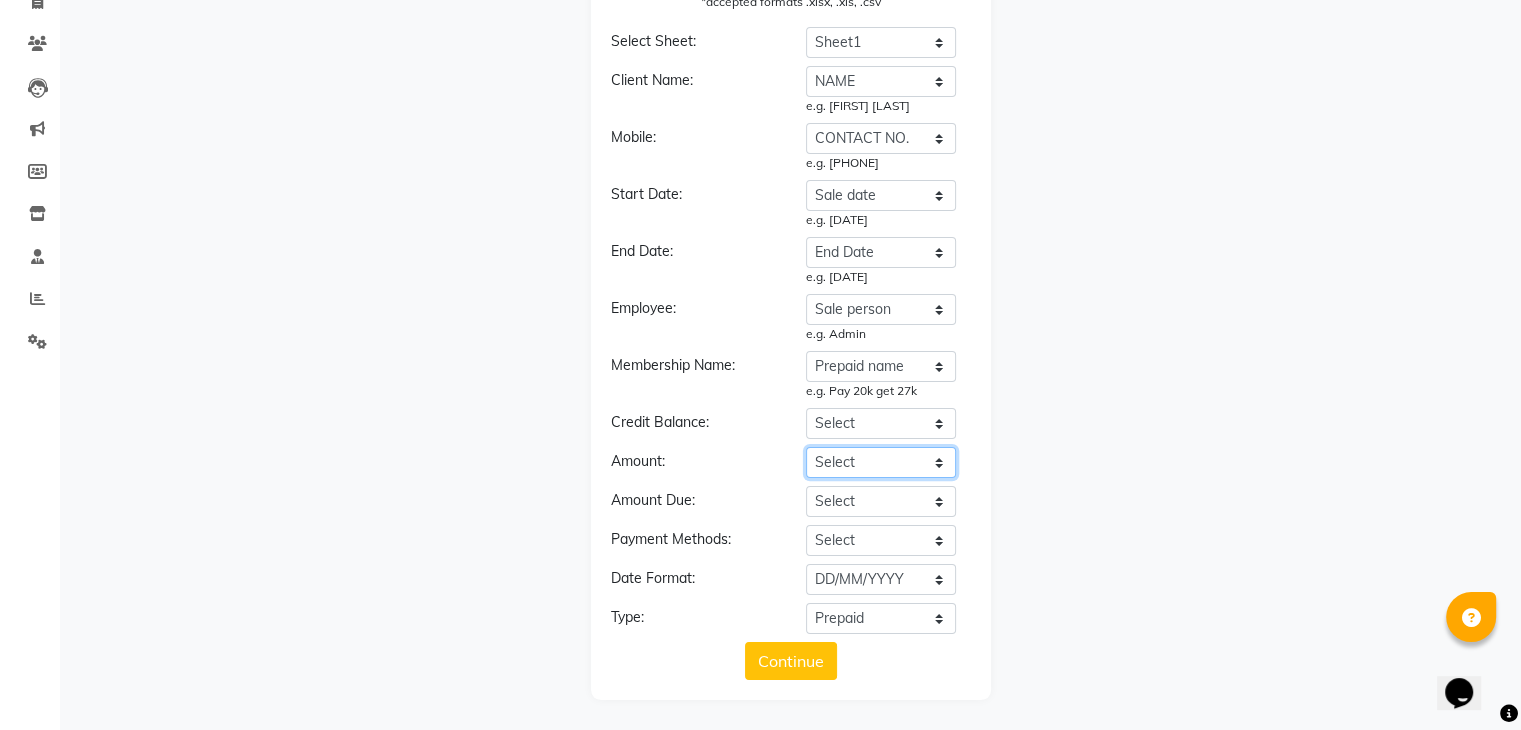 click on "Select NAME CONTACT NO. sale price Acutal price CURRENT BALANCE Prepaid name Sale person Sale date End Date" 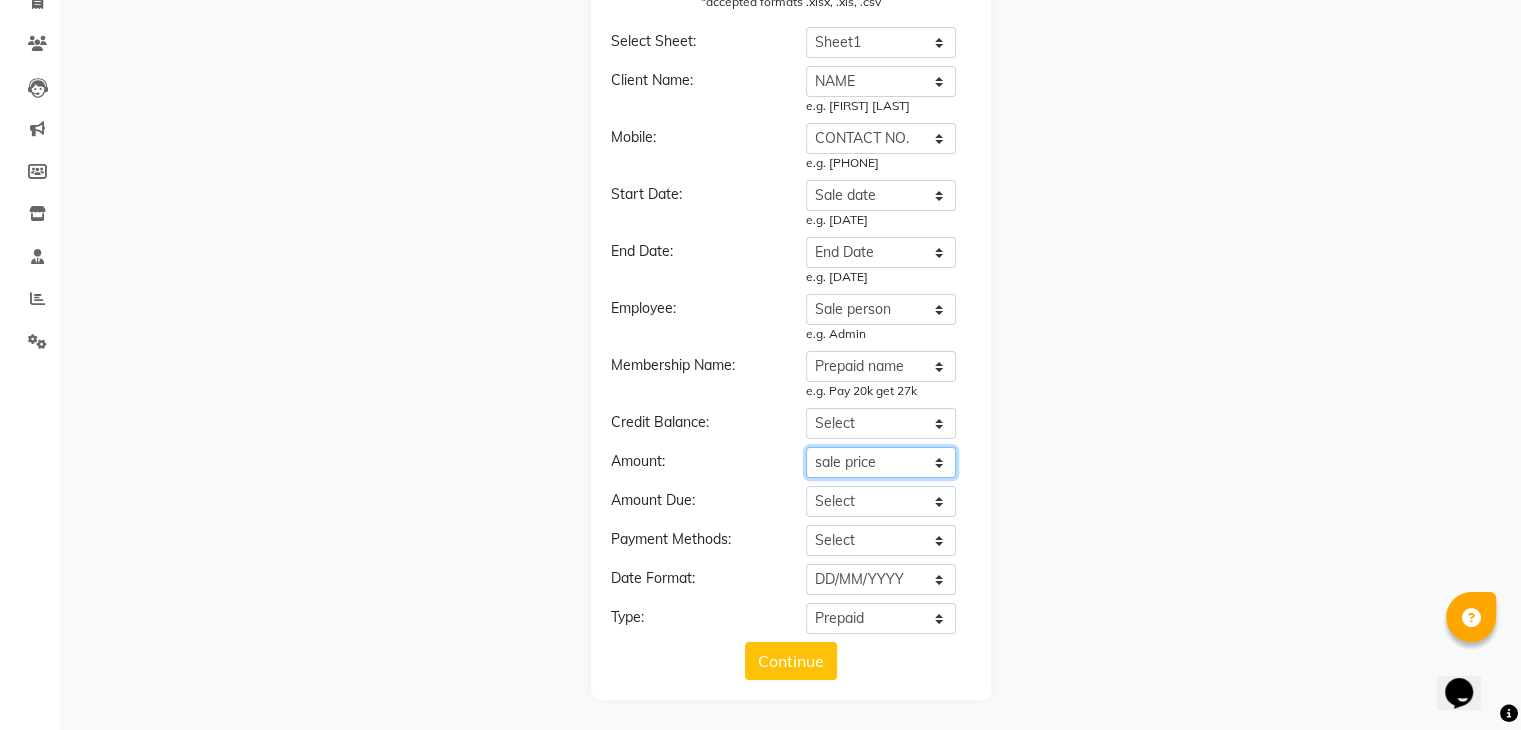 click on "Select NAME CONTACT NO. sale price Acutal price CURRENT BALANCE Prepaid name Sale person Sale date End Date" 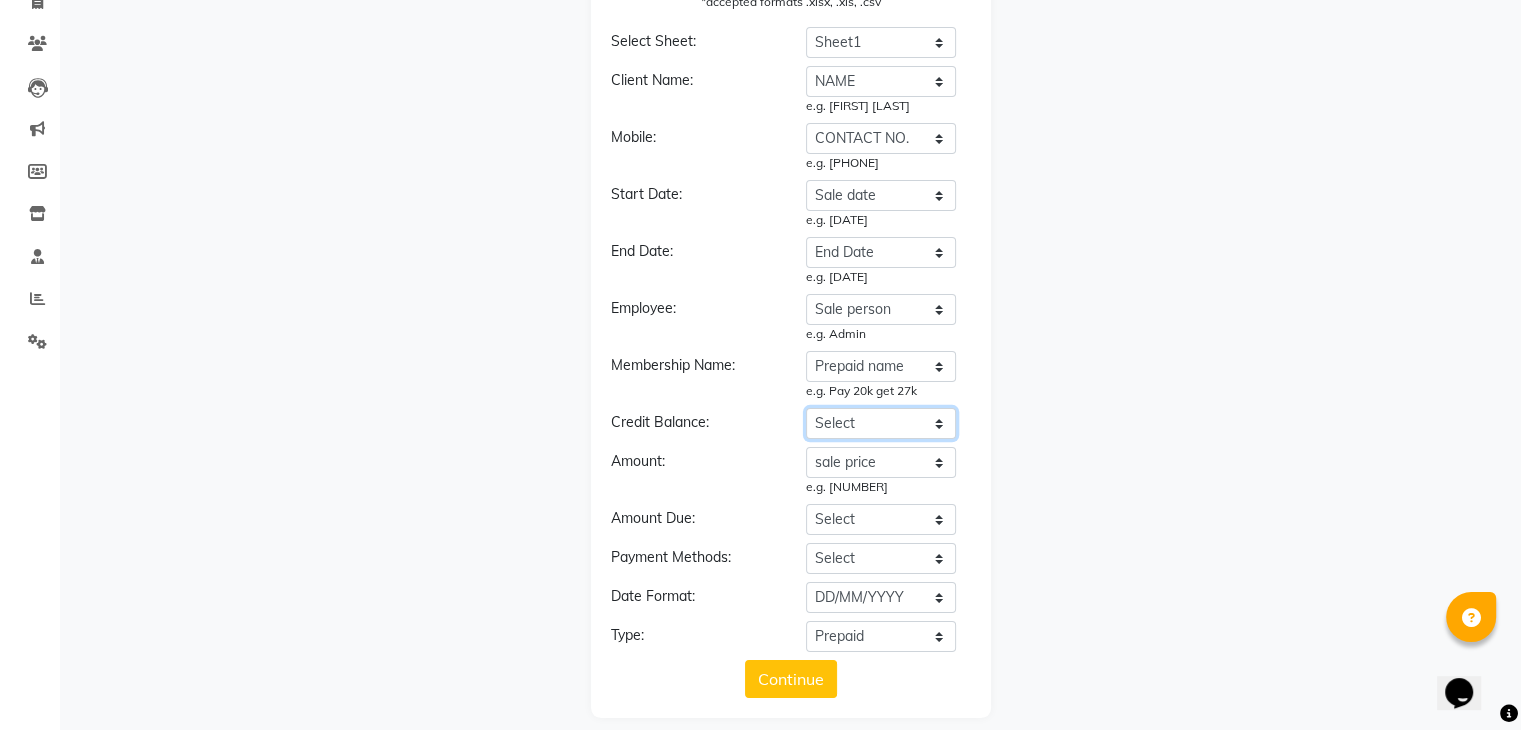 click on "Select NAME CONTACT NO. sale price Acutal price CURRENT BALANCE Prepaid name Sale person Sale date End Date" 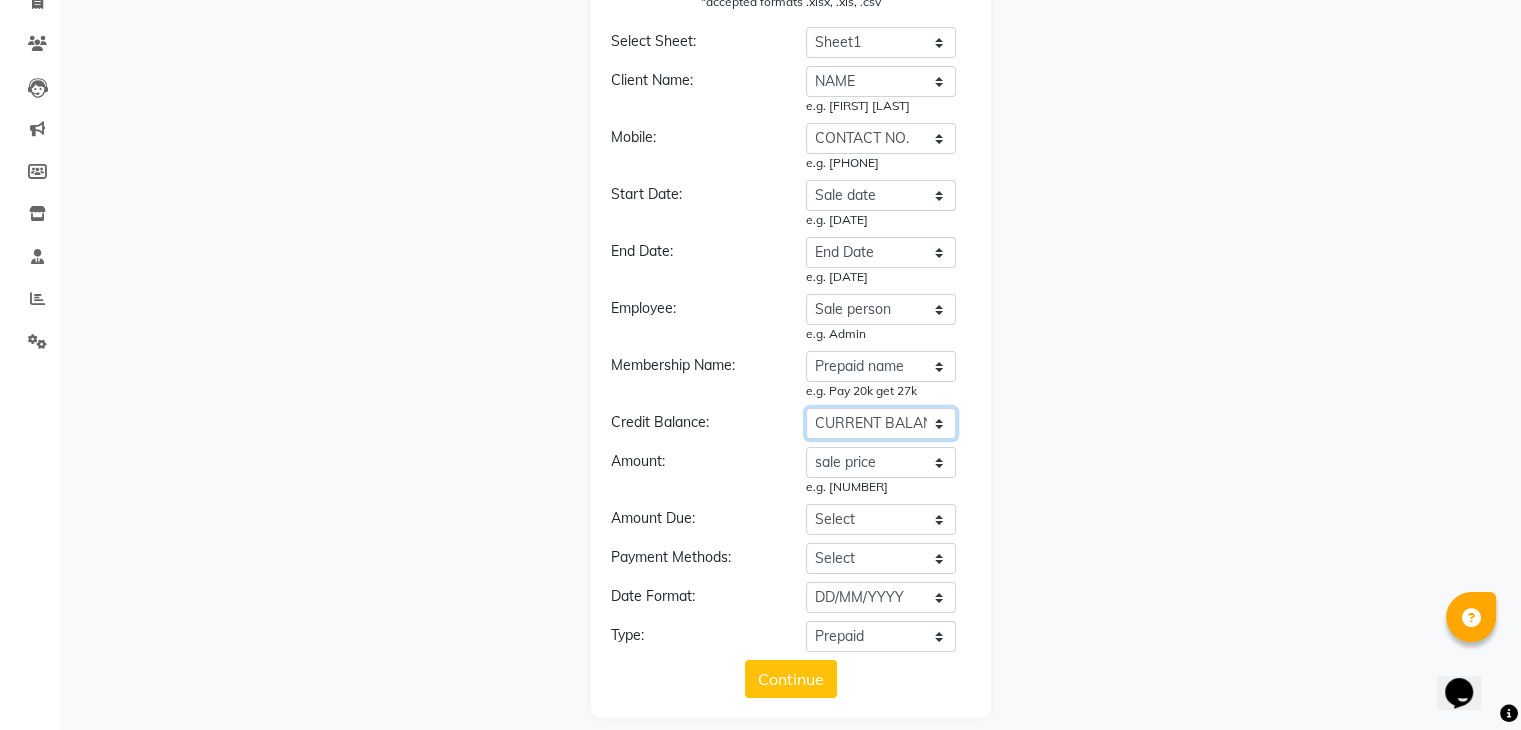 click on "Select NAME CONTACT NO. sale price Acutal price CURRENT BALANCE Prepaid name Sale person Sale date End Date" 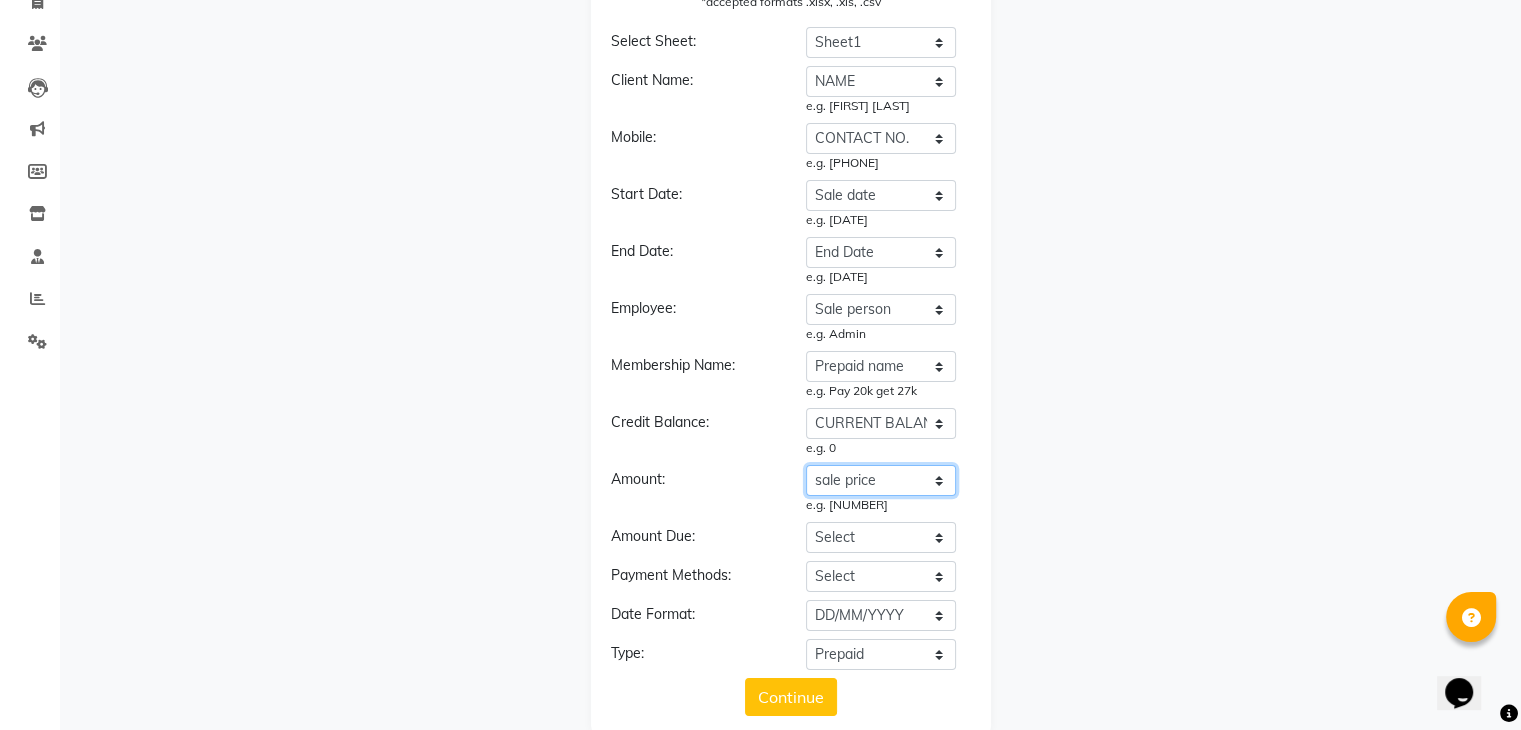 click on "Select NAME CONTACT NO. sale price Acutal price CURRENT BALANCE Prepaid name Sale person Sale date End Date" 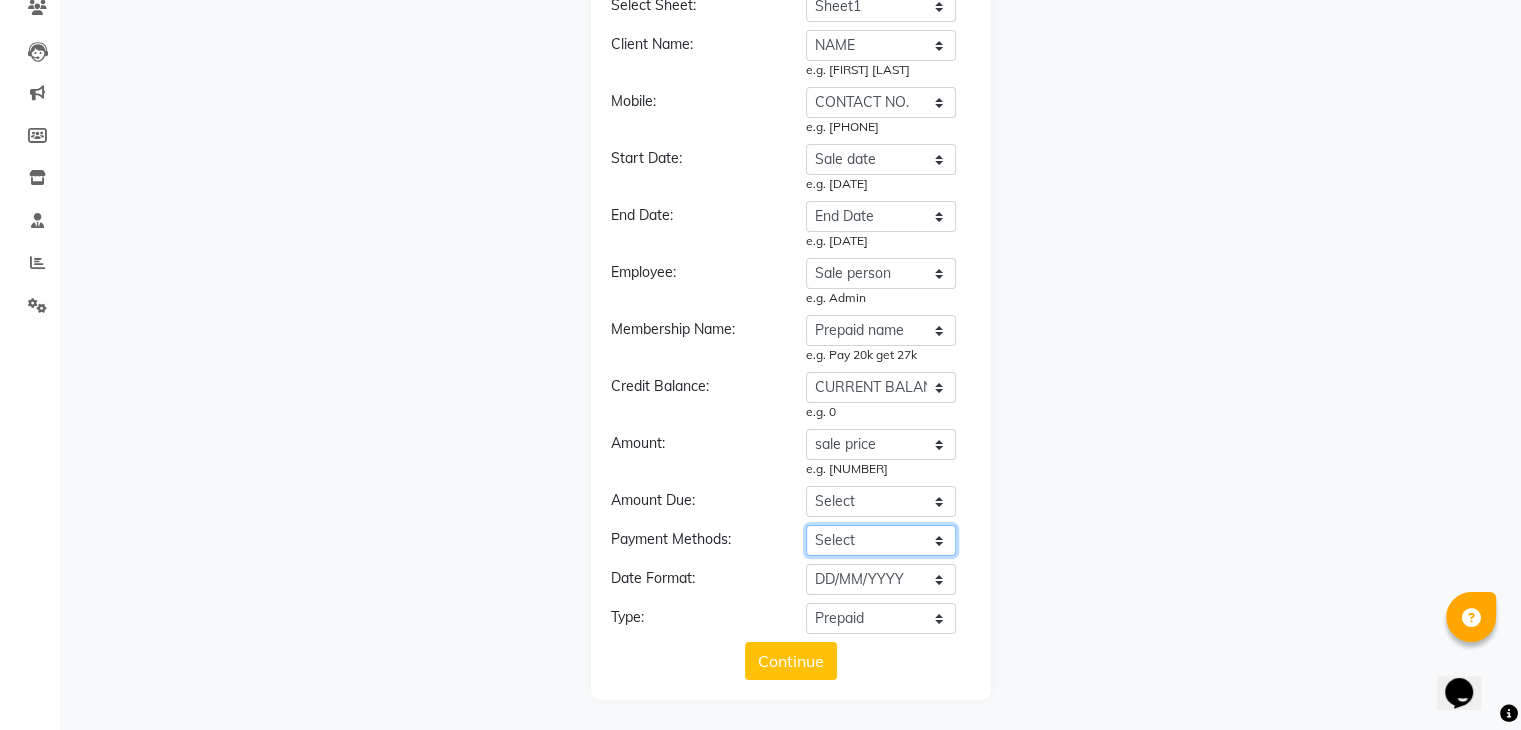 click on "Select NAME CONTACT NO. sale price Acutal price CURRENT BALANCE Prepaid name Sale person Sale date End Date" 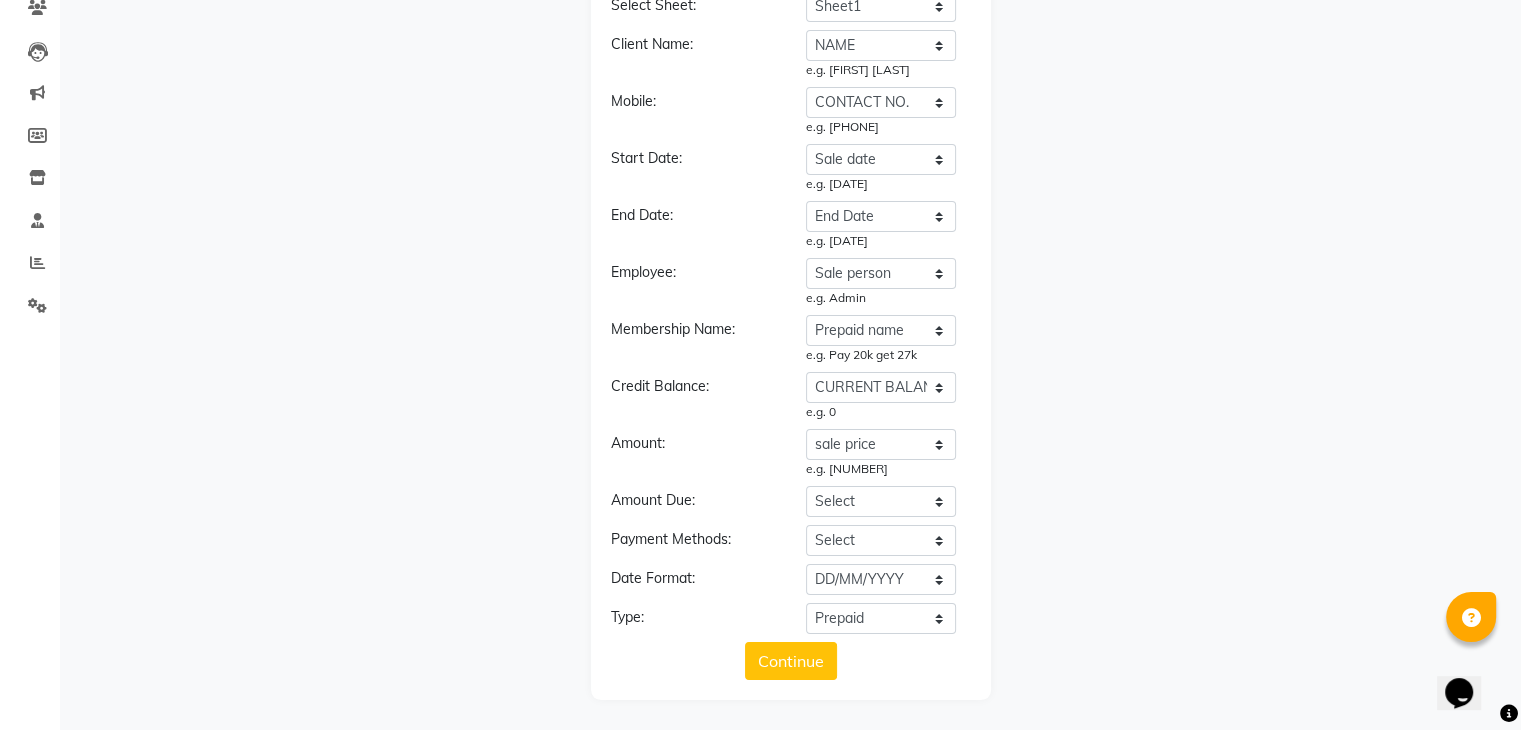 click on "Amount:" 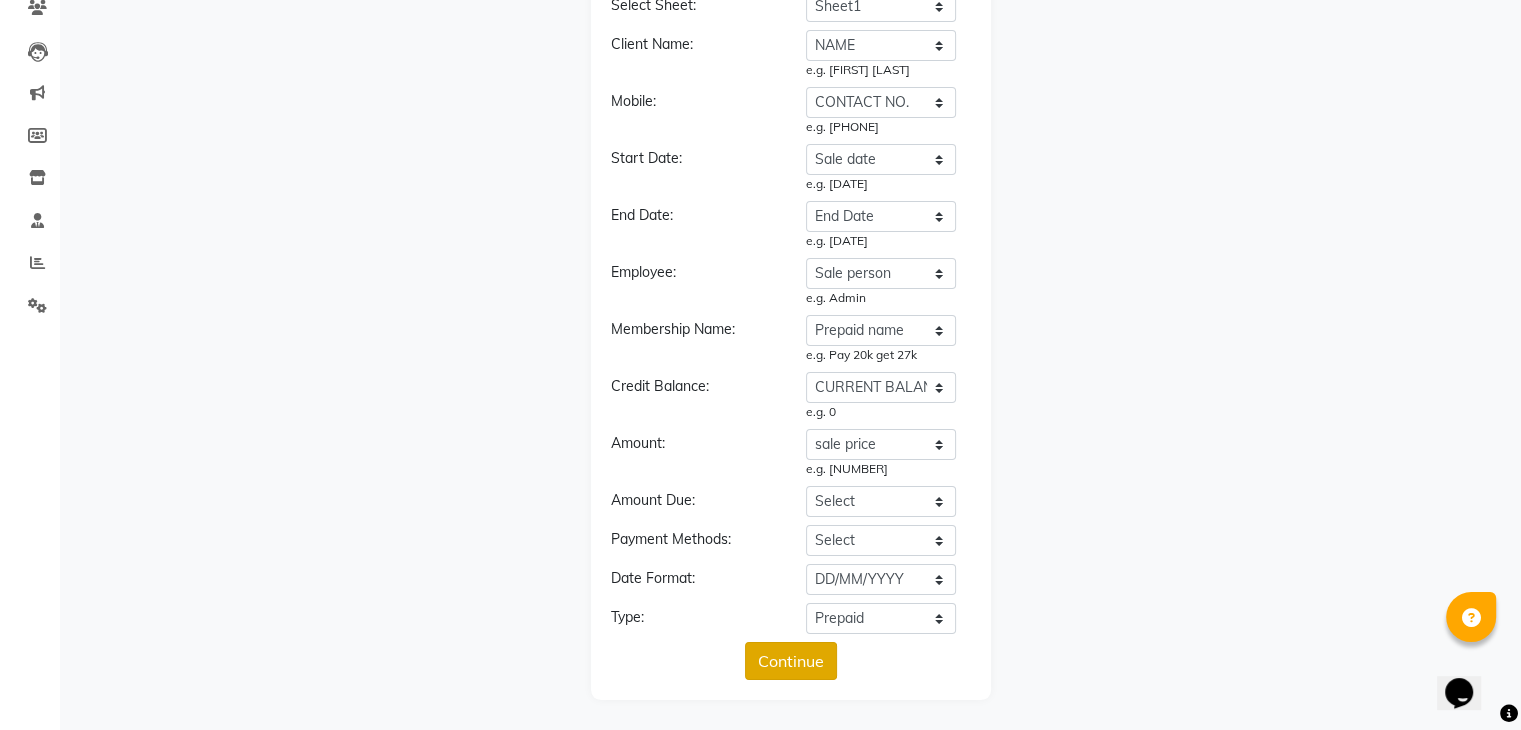 click on "Continue" 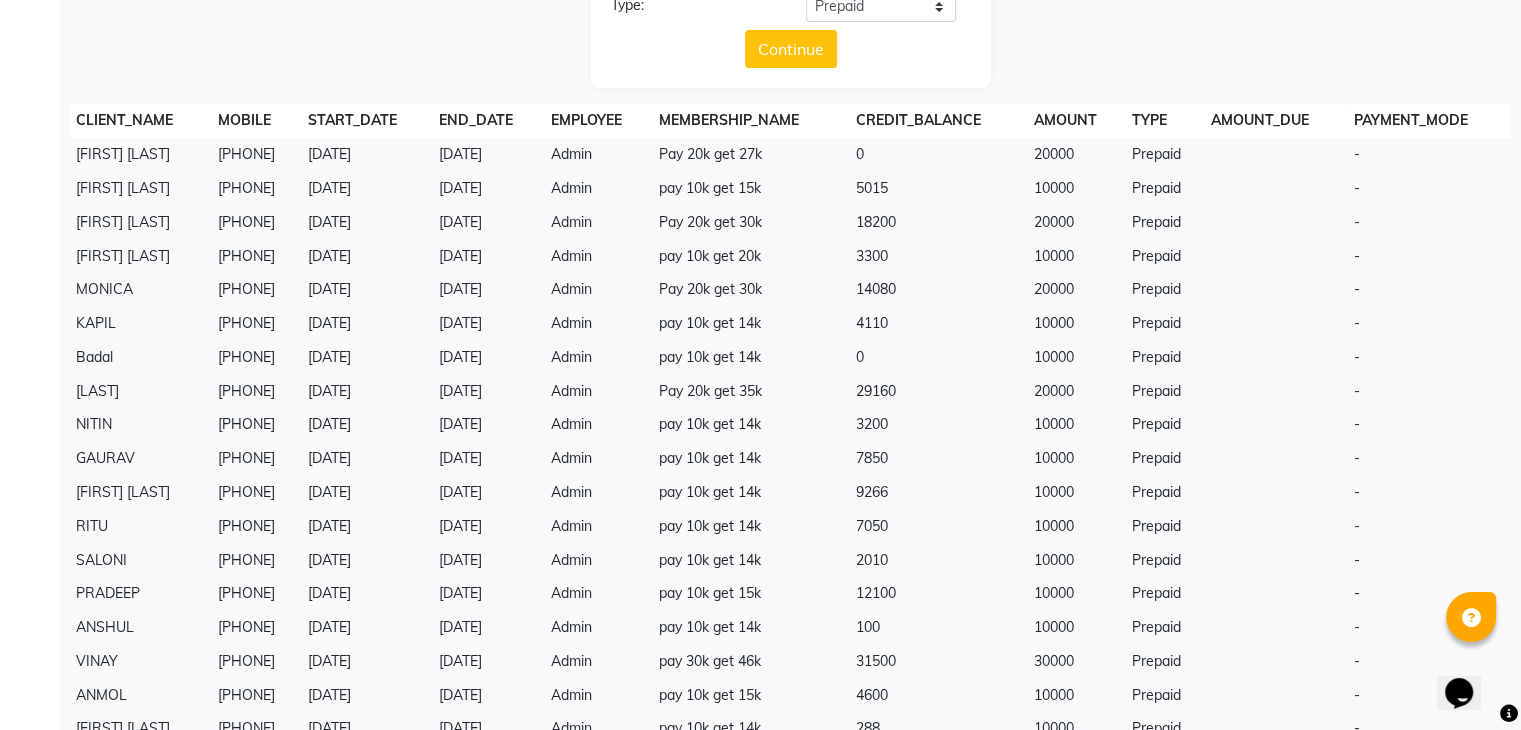 scroll, scrollTop: 789, scrollLeft: 0, axis: vertical 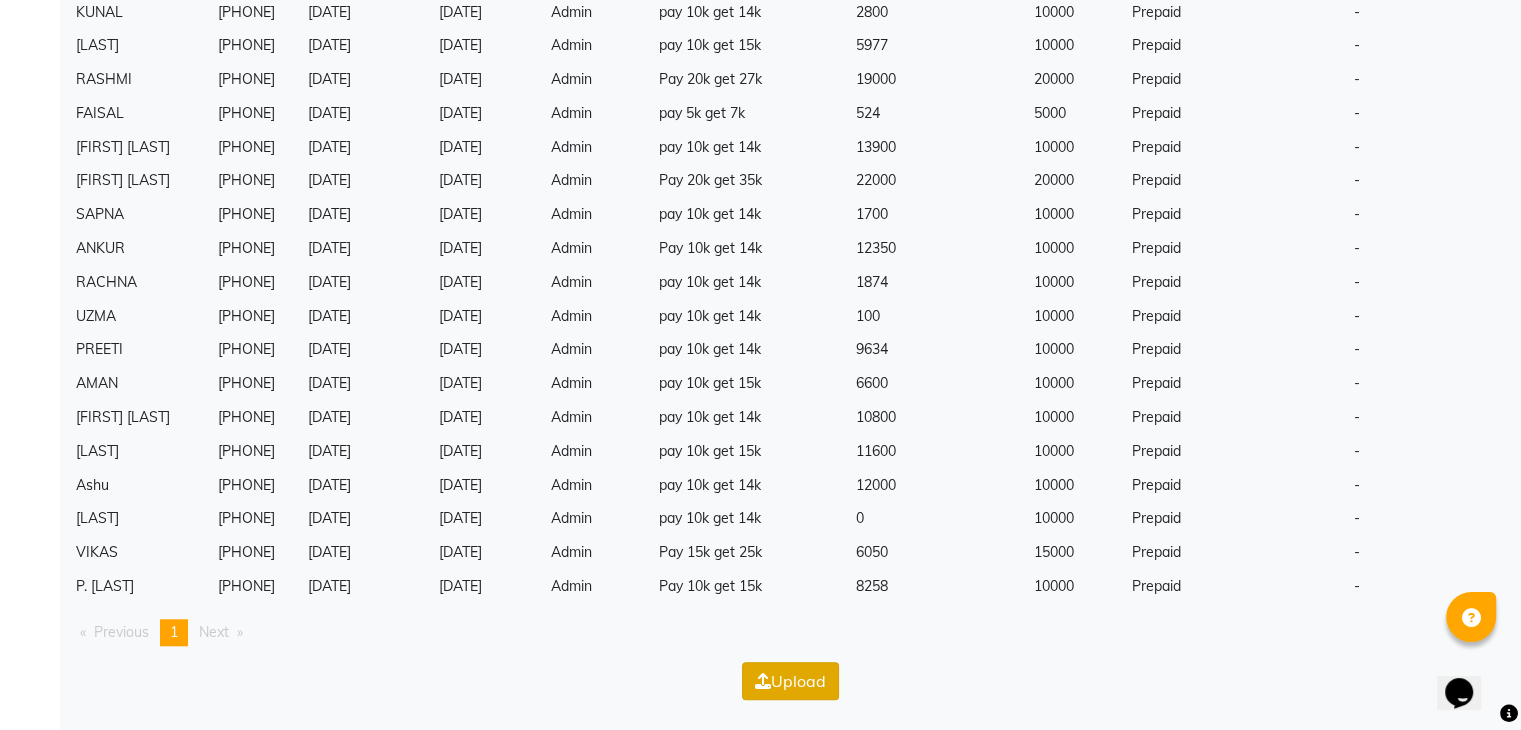 click on "Upload" 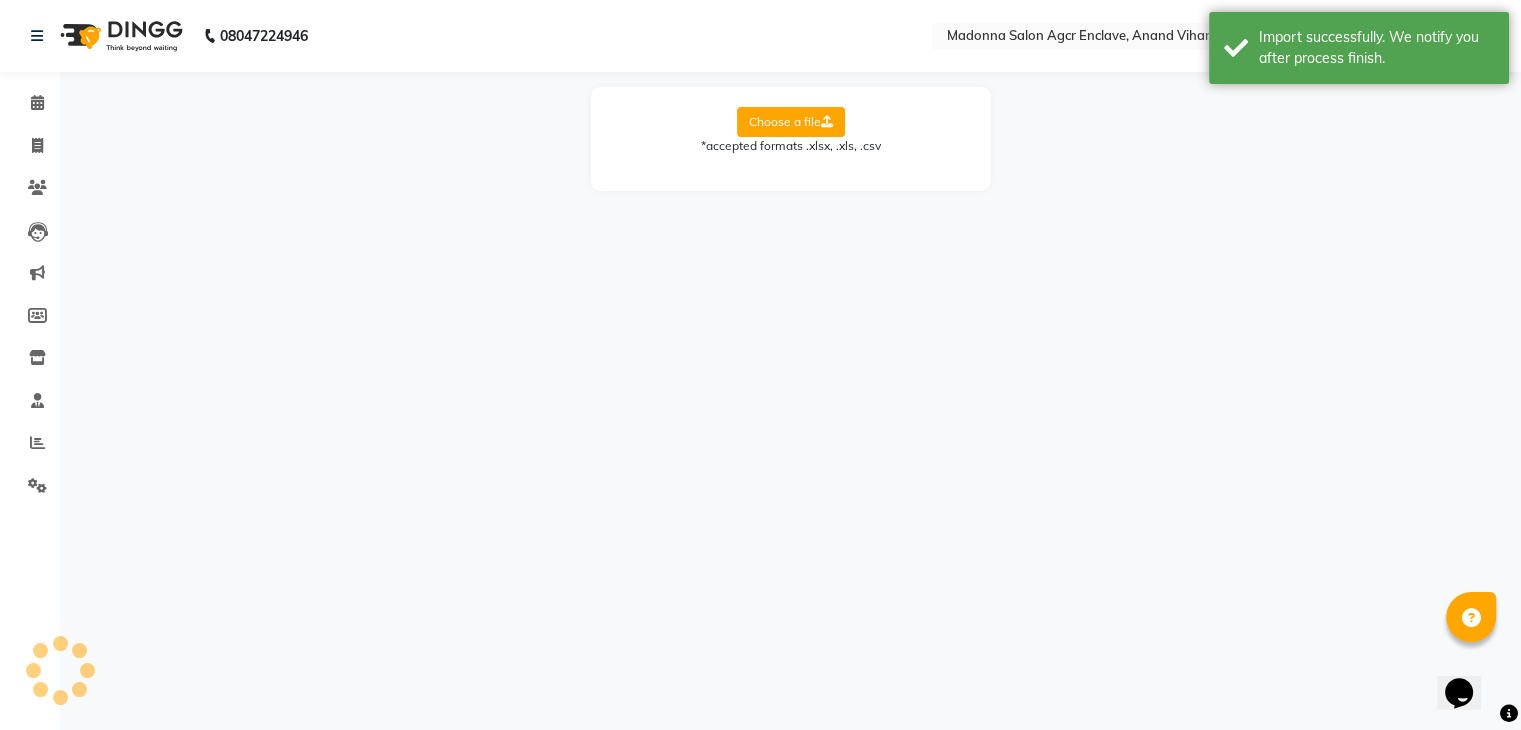 scroll, scrollTop: 0, scrollLeft: 0, axis: both 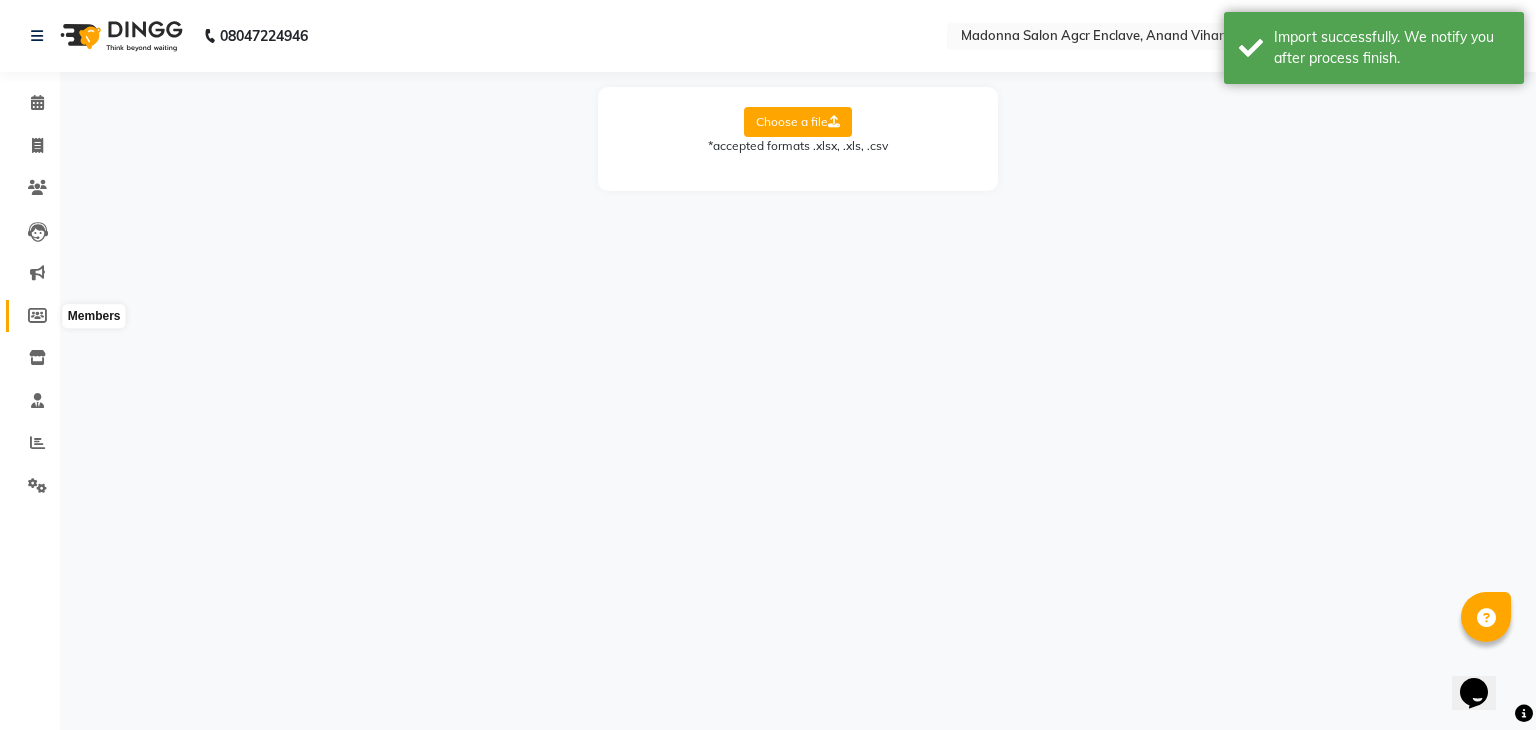click 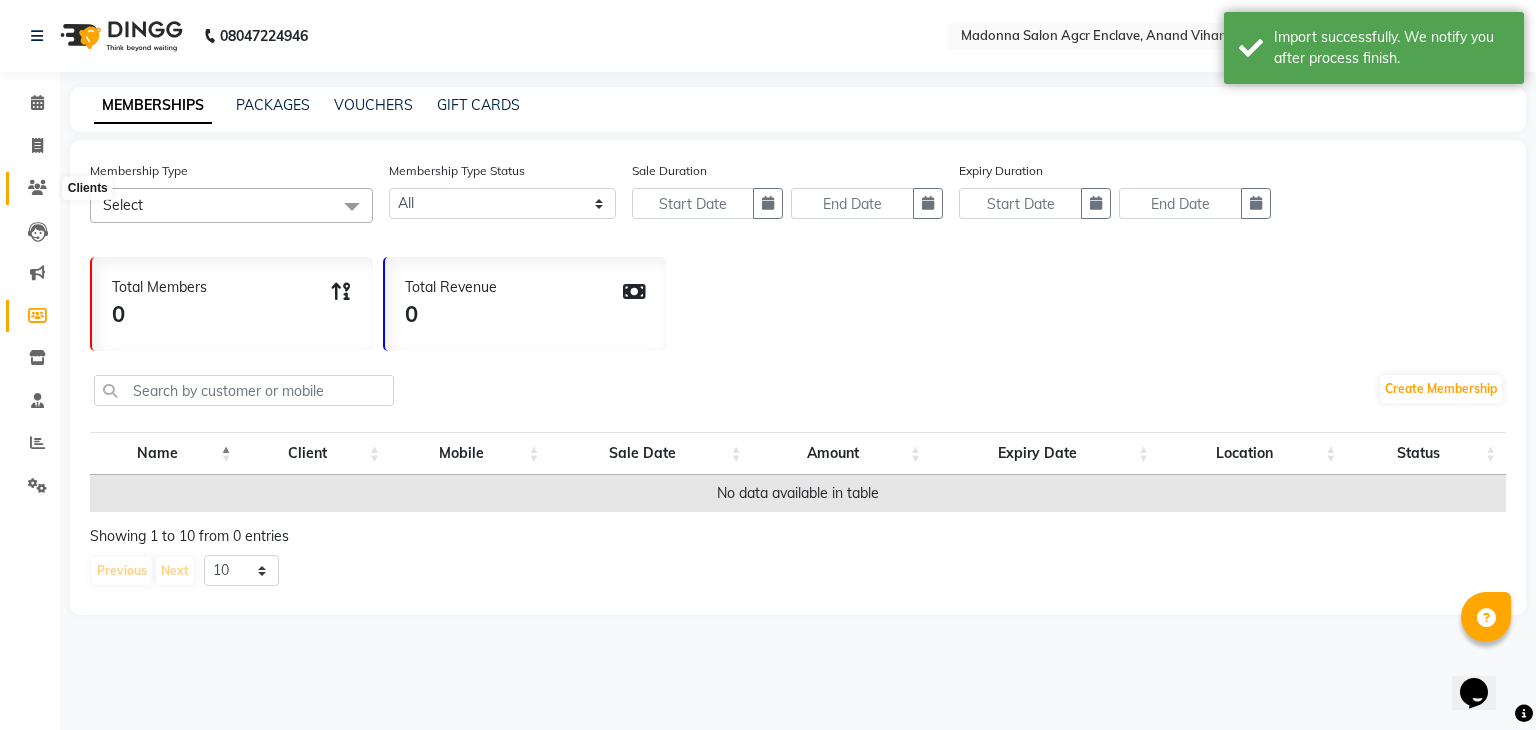 click 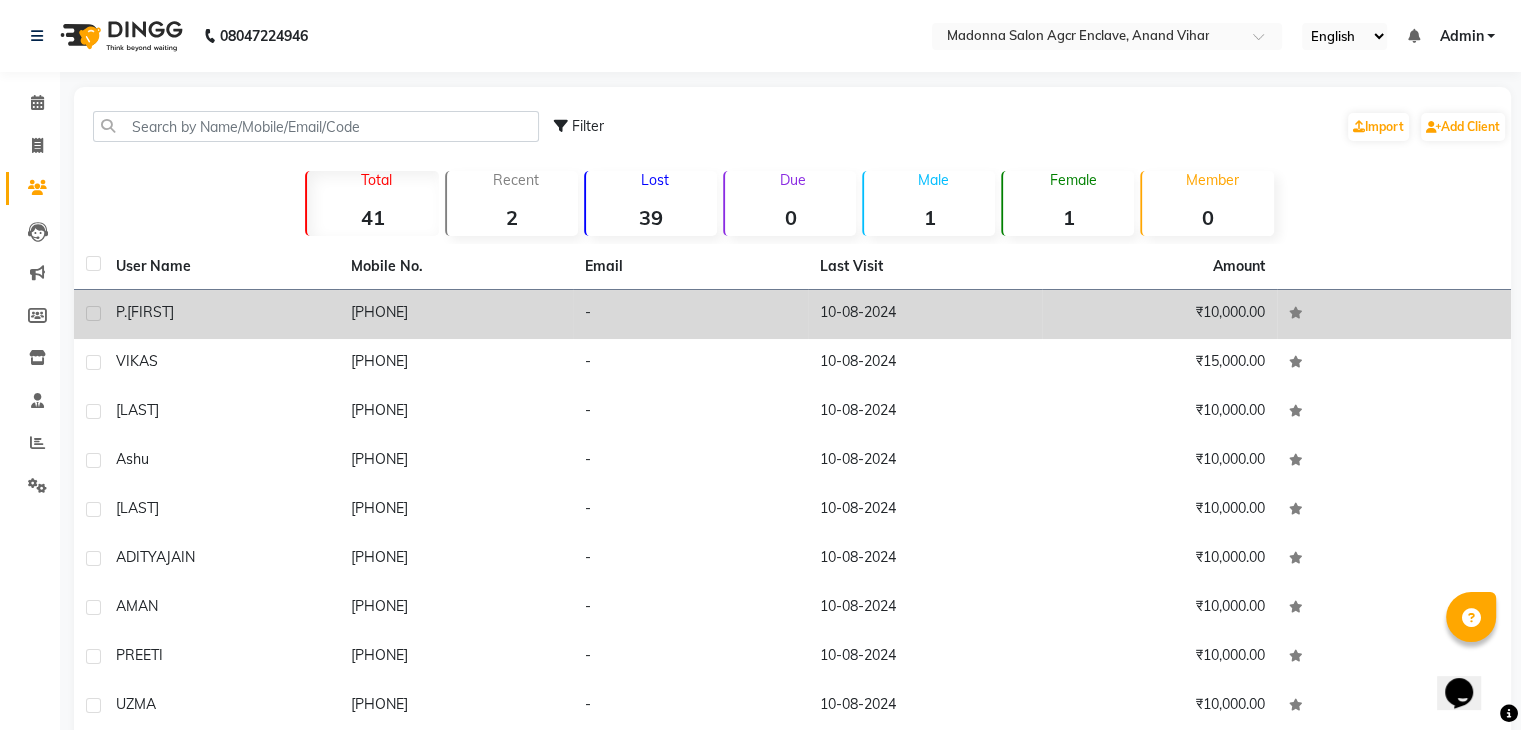 click on "Nishanth" 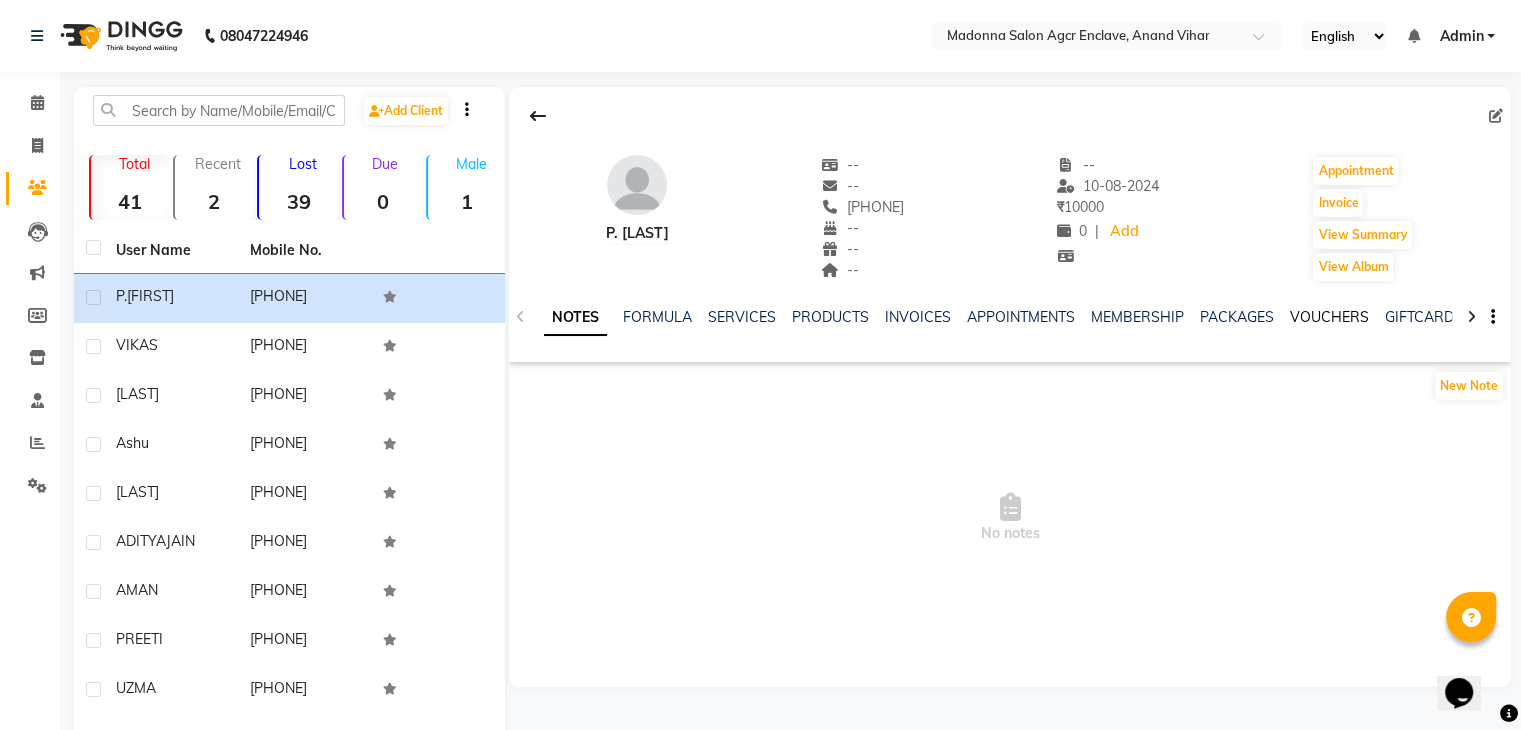 click on "VOUCHERS" 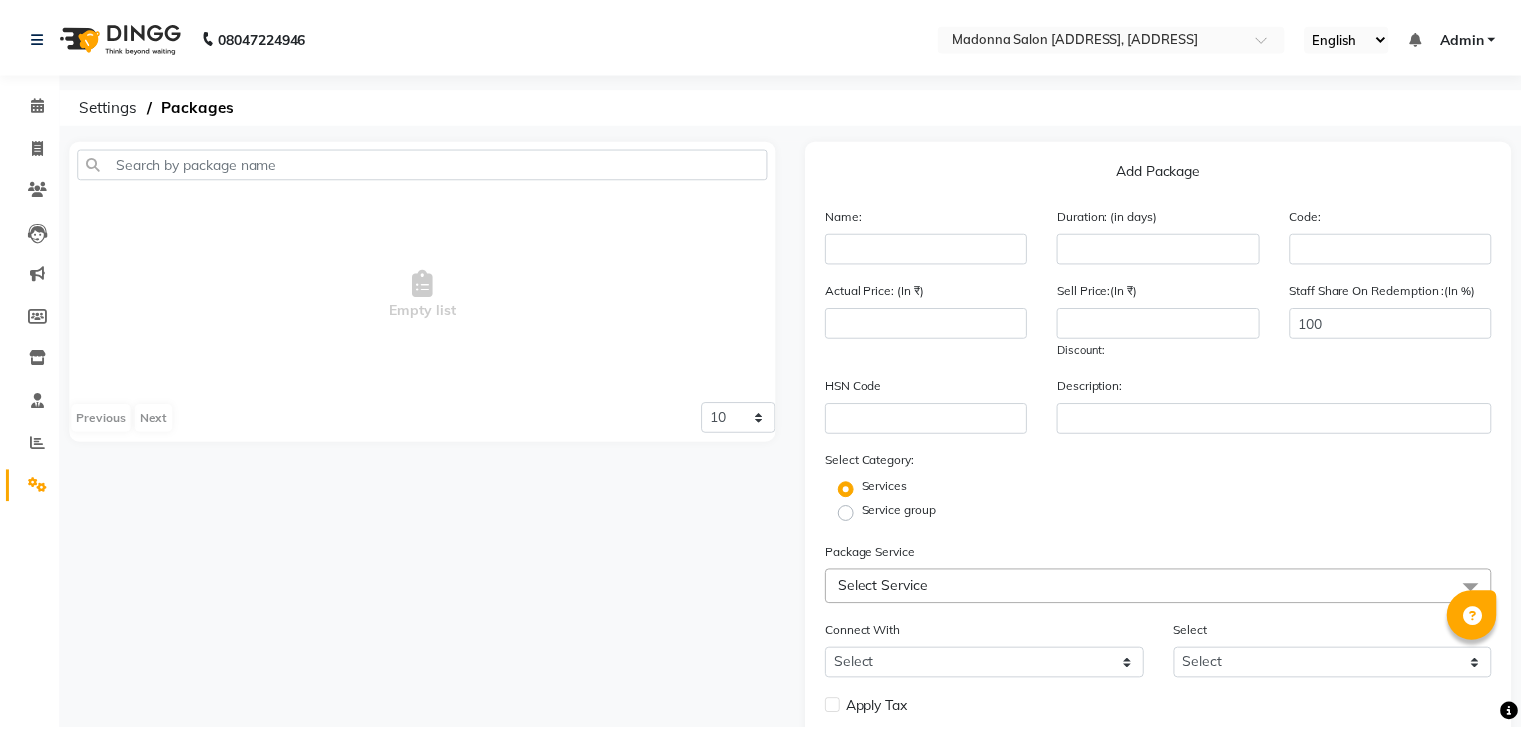 scroll, scrollTop: 0, scrollLeft: 0, axis: both 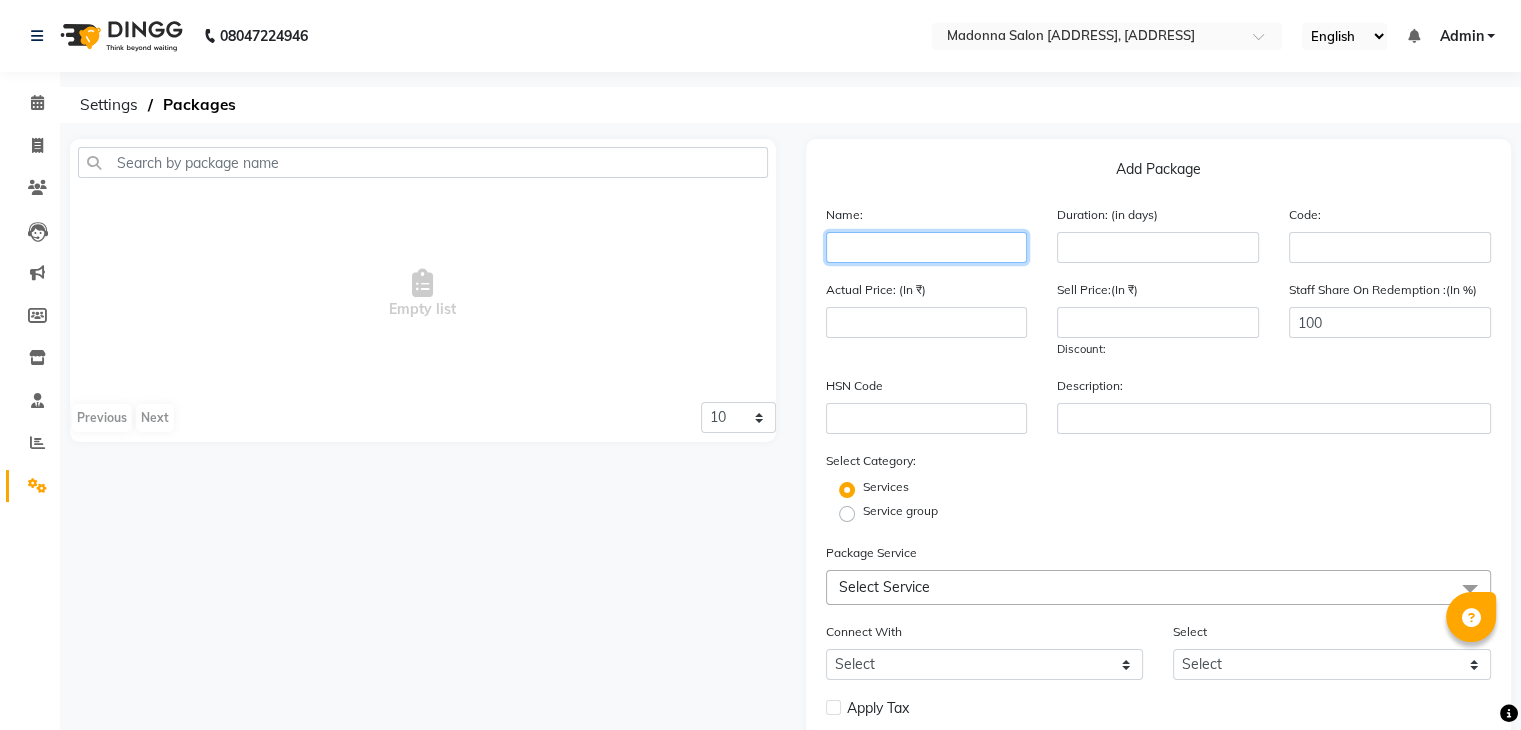 click 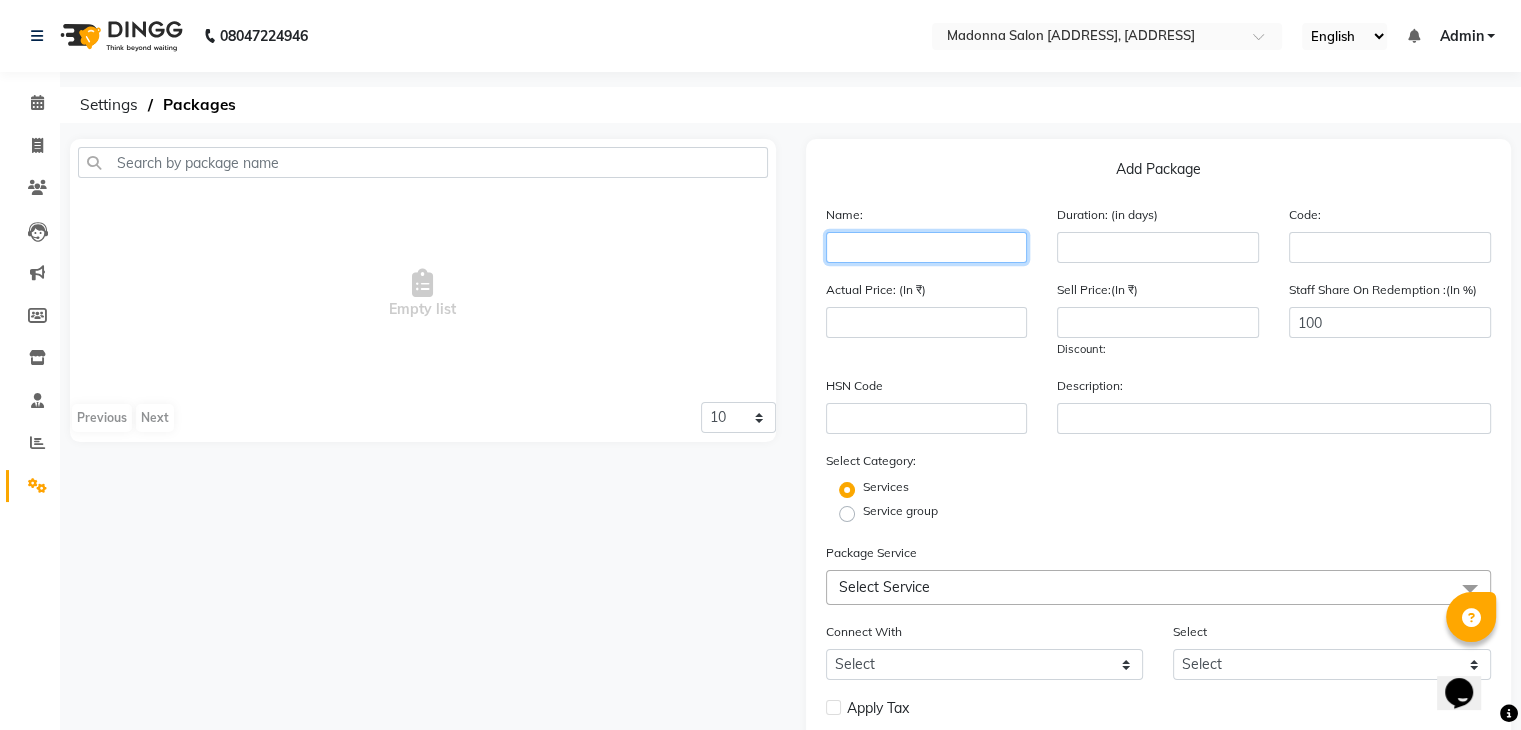 scroll, scrollTop: 0, scrollLeft: 0, axis: both 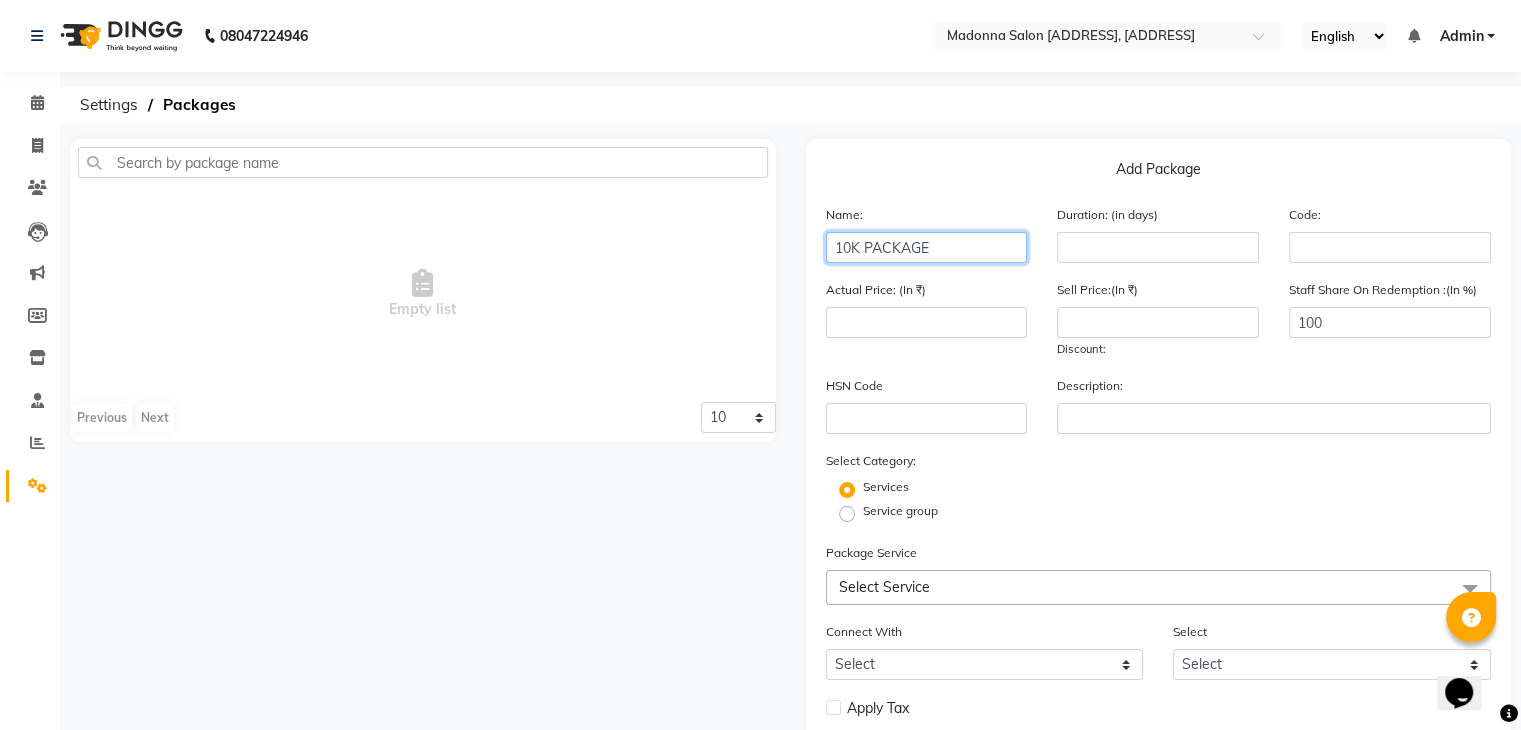 type on "10K PACKAGE" 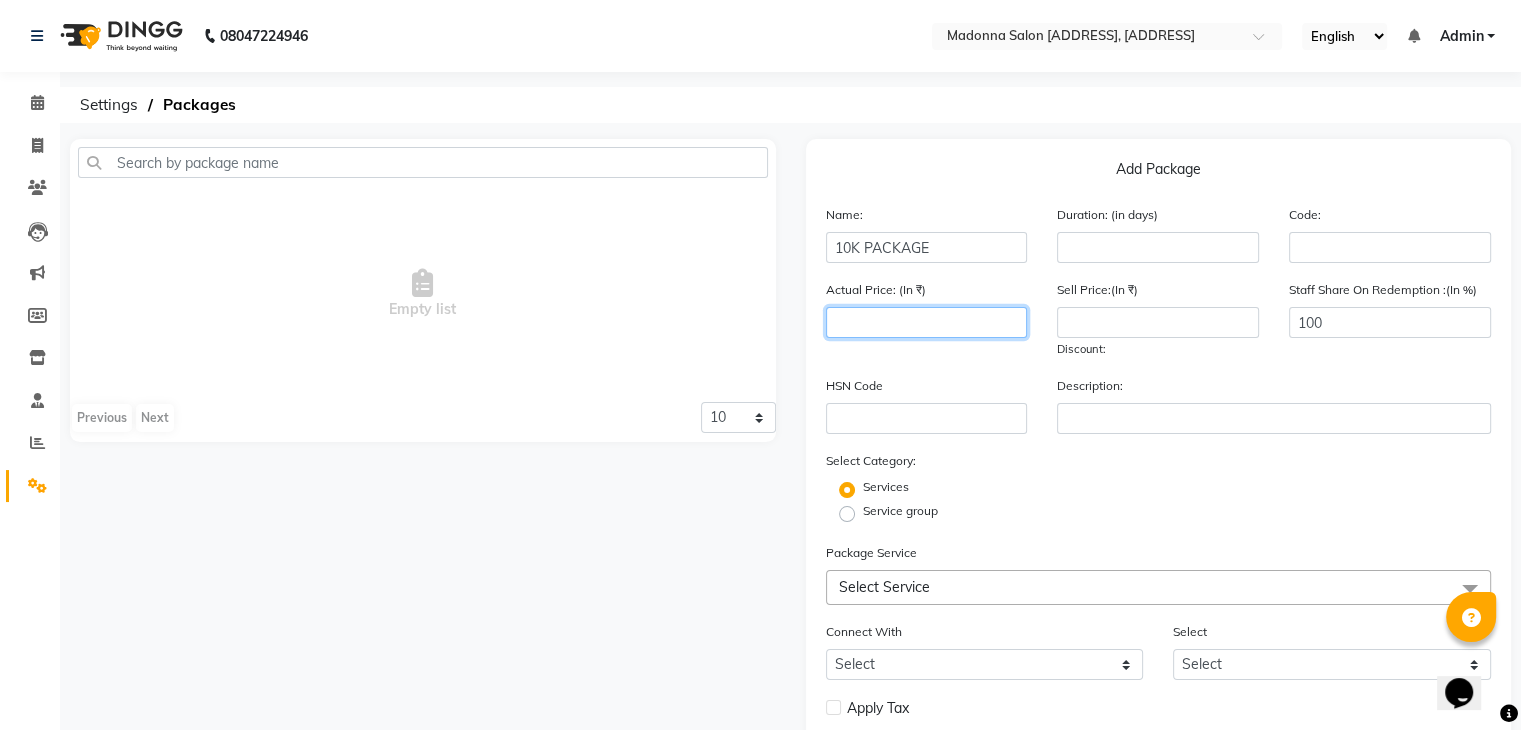 click 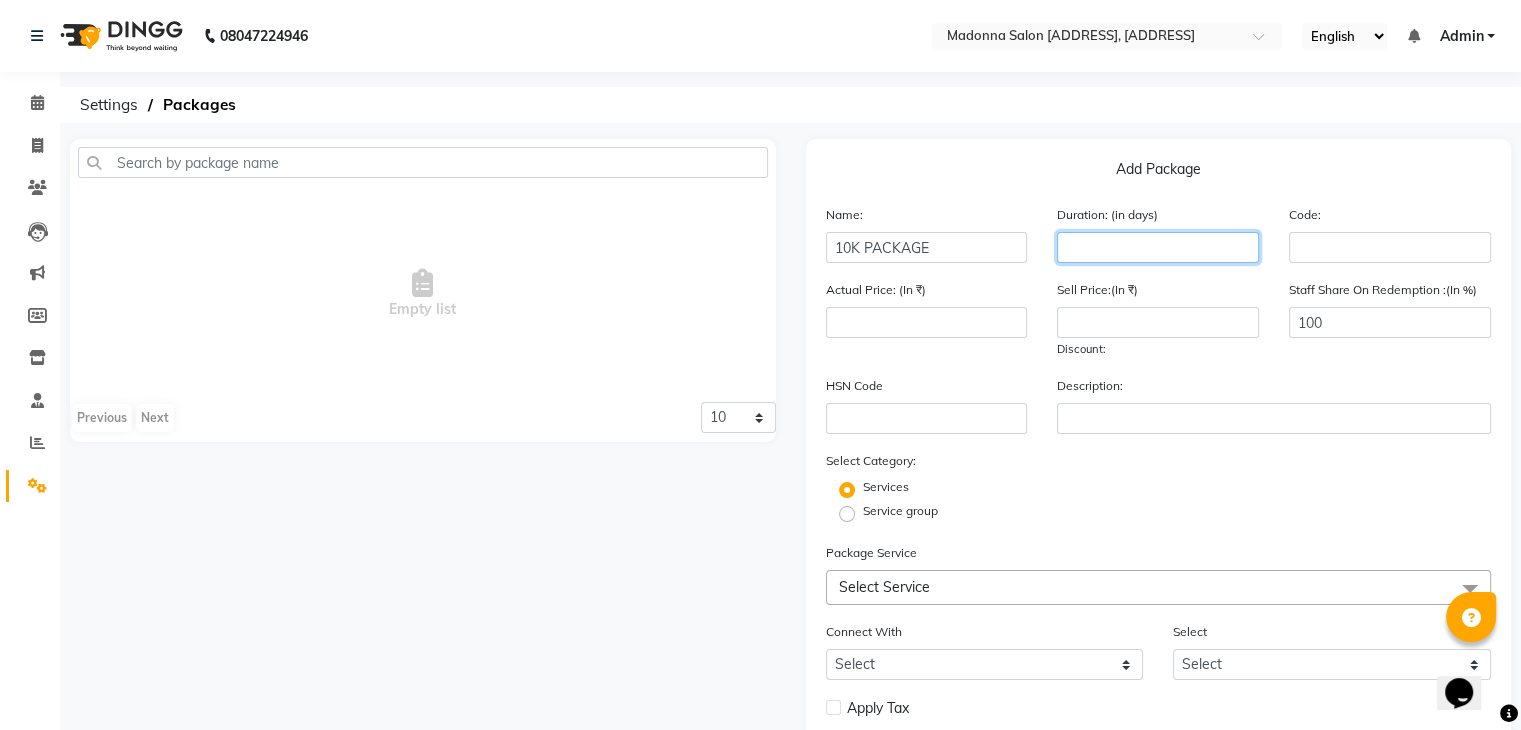 click 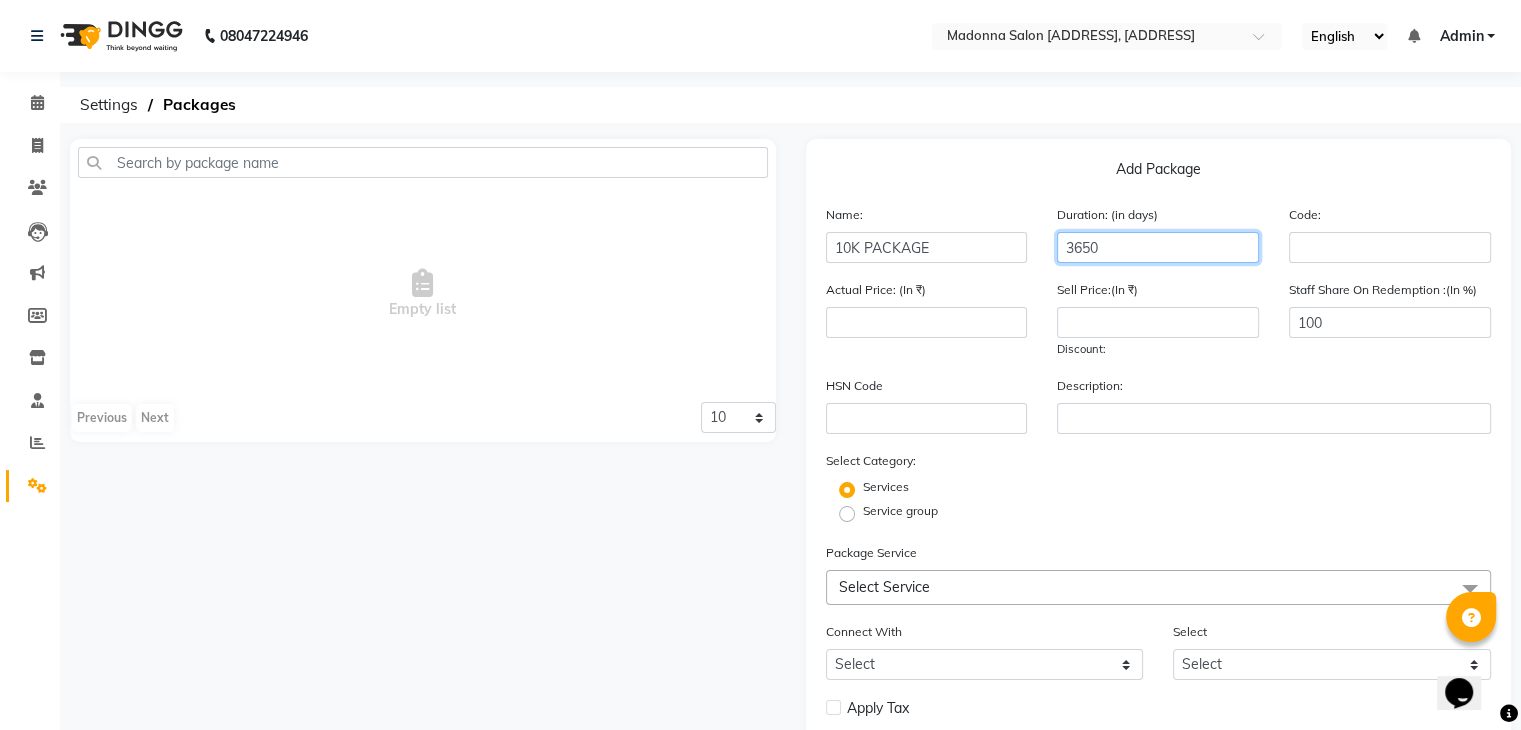 type on "3650" 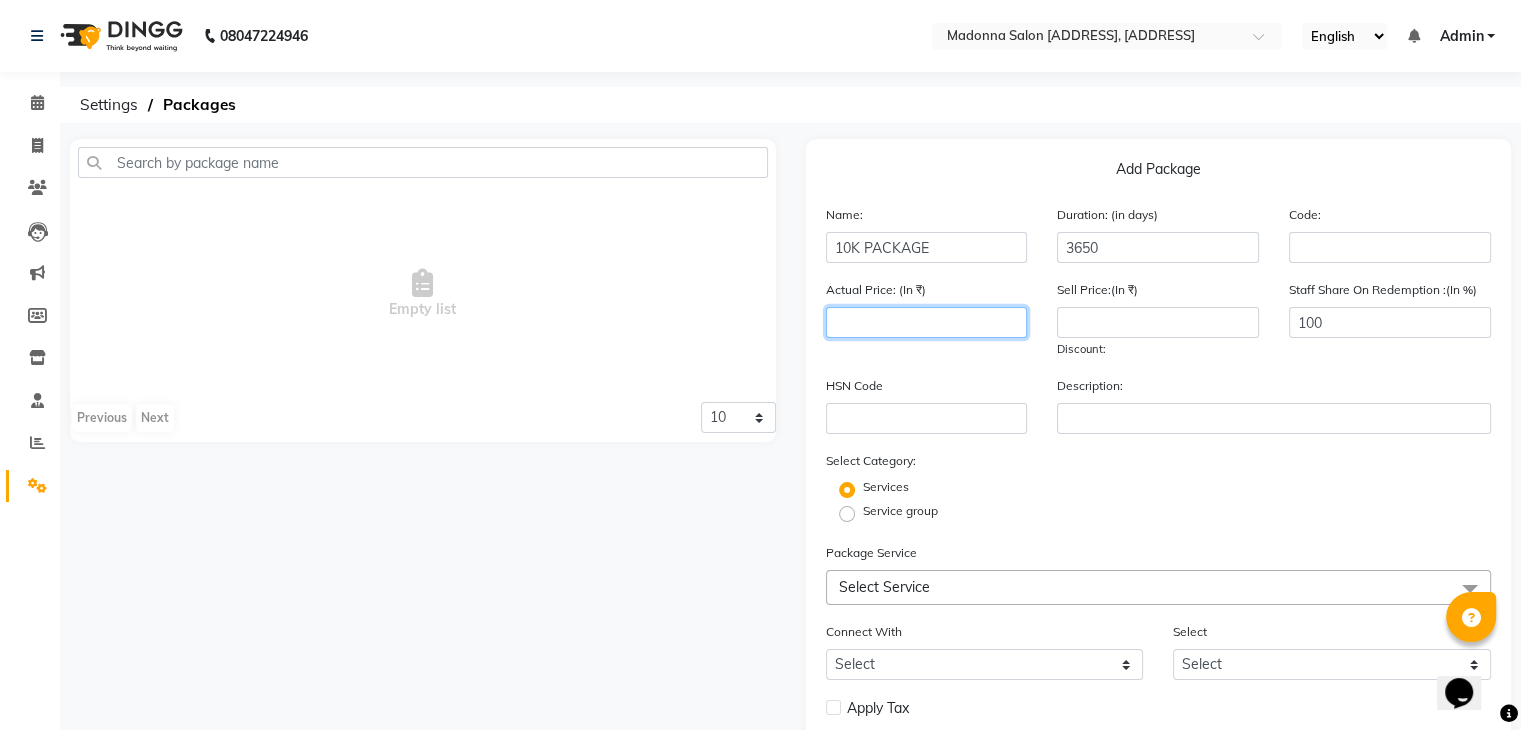 click 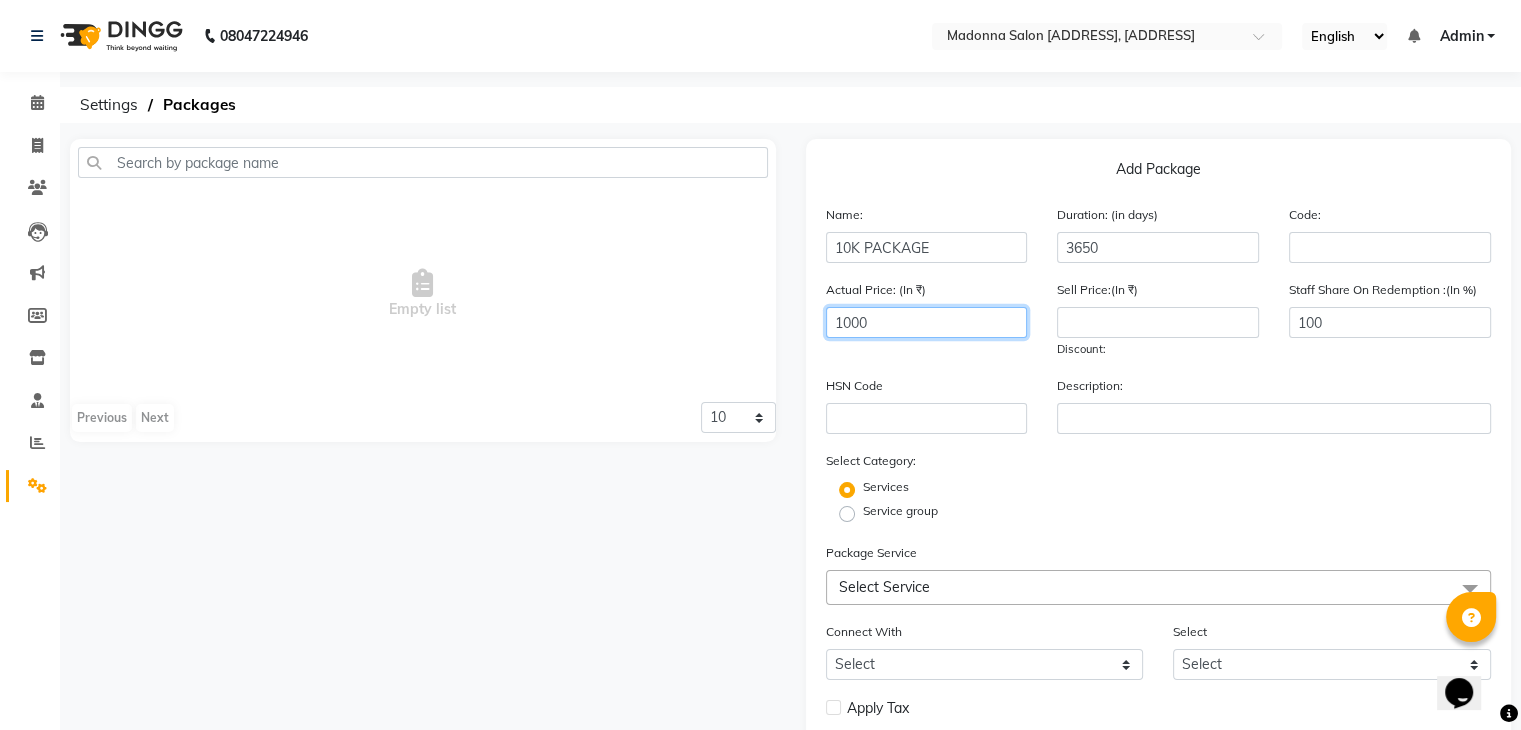 click on "1000" 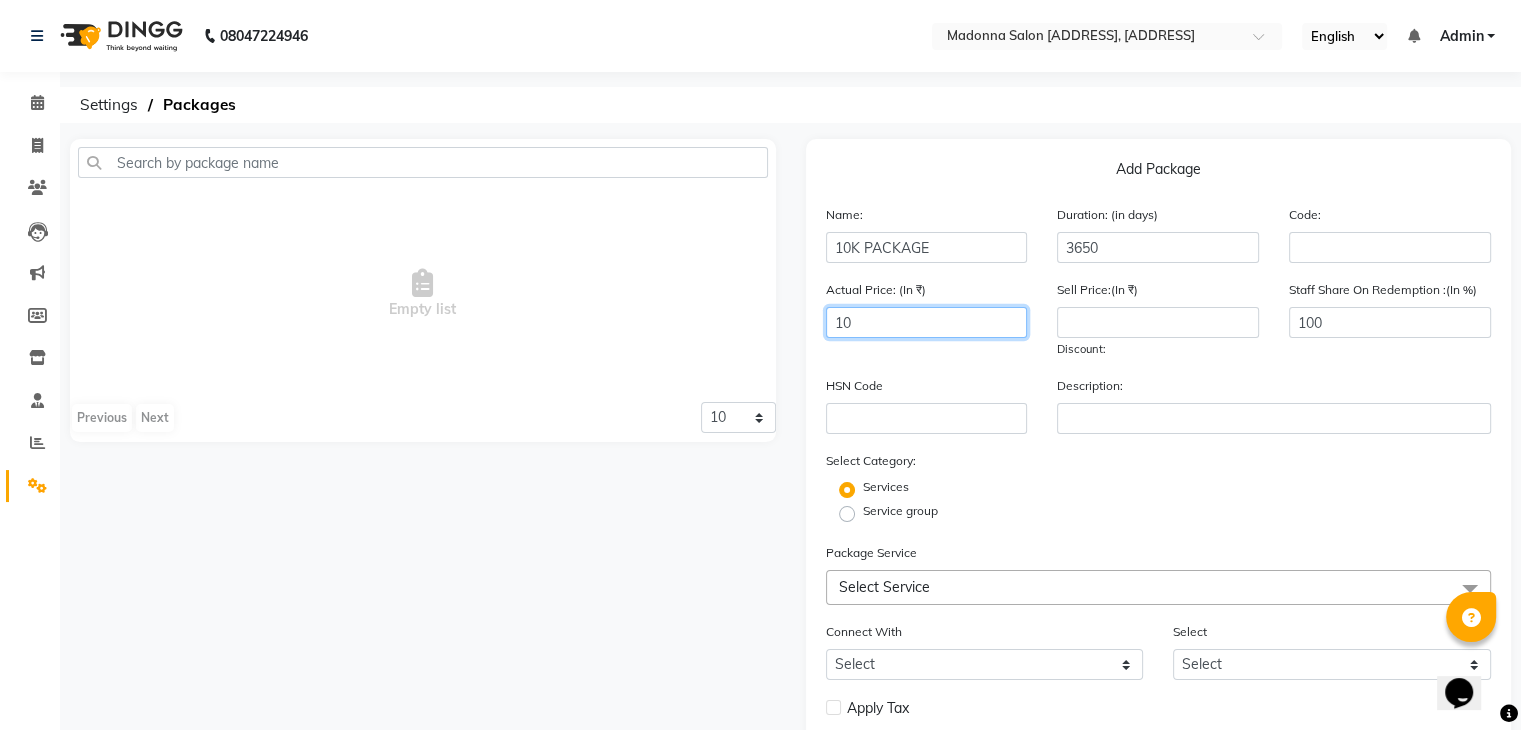 type on "1" 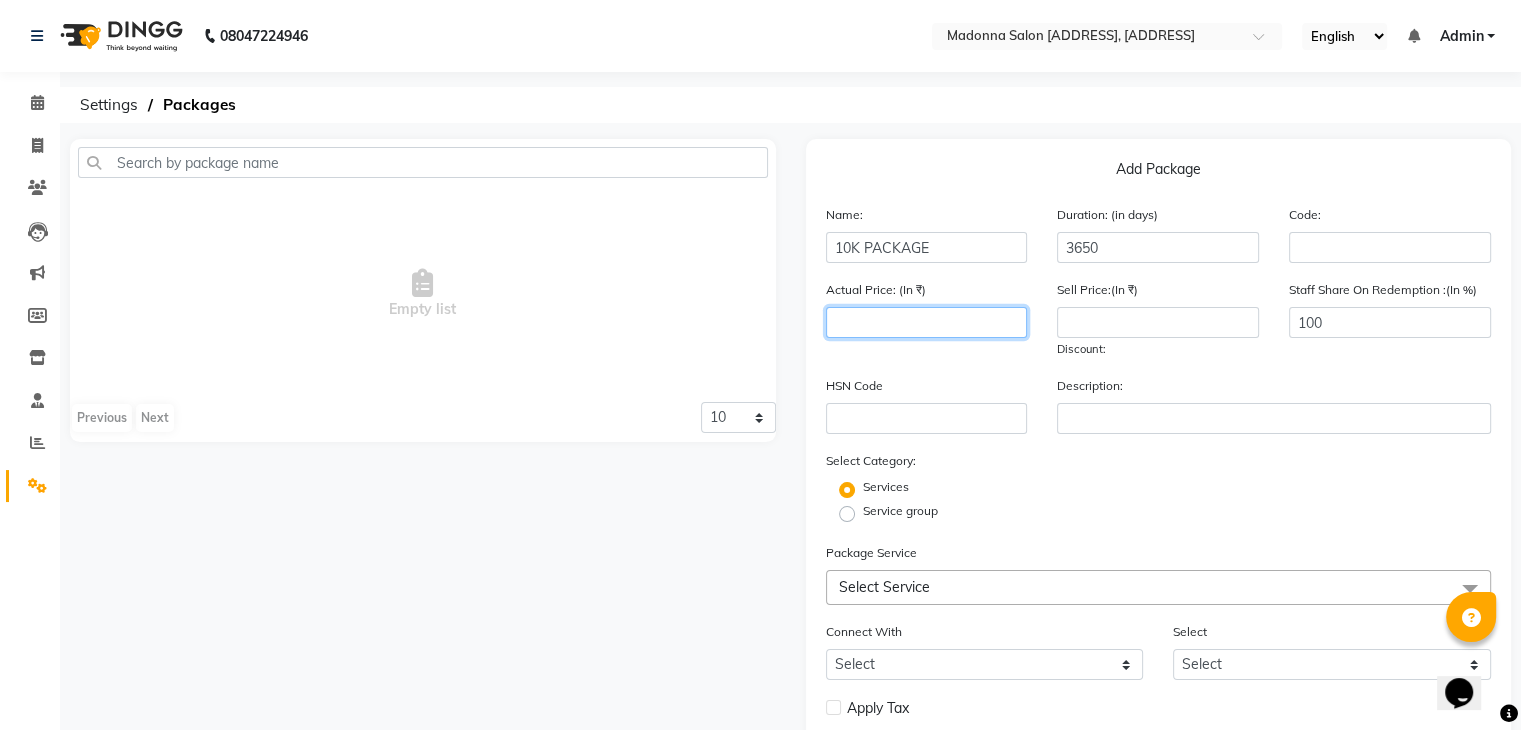 type 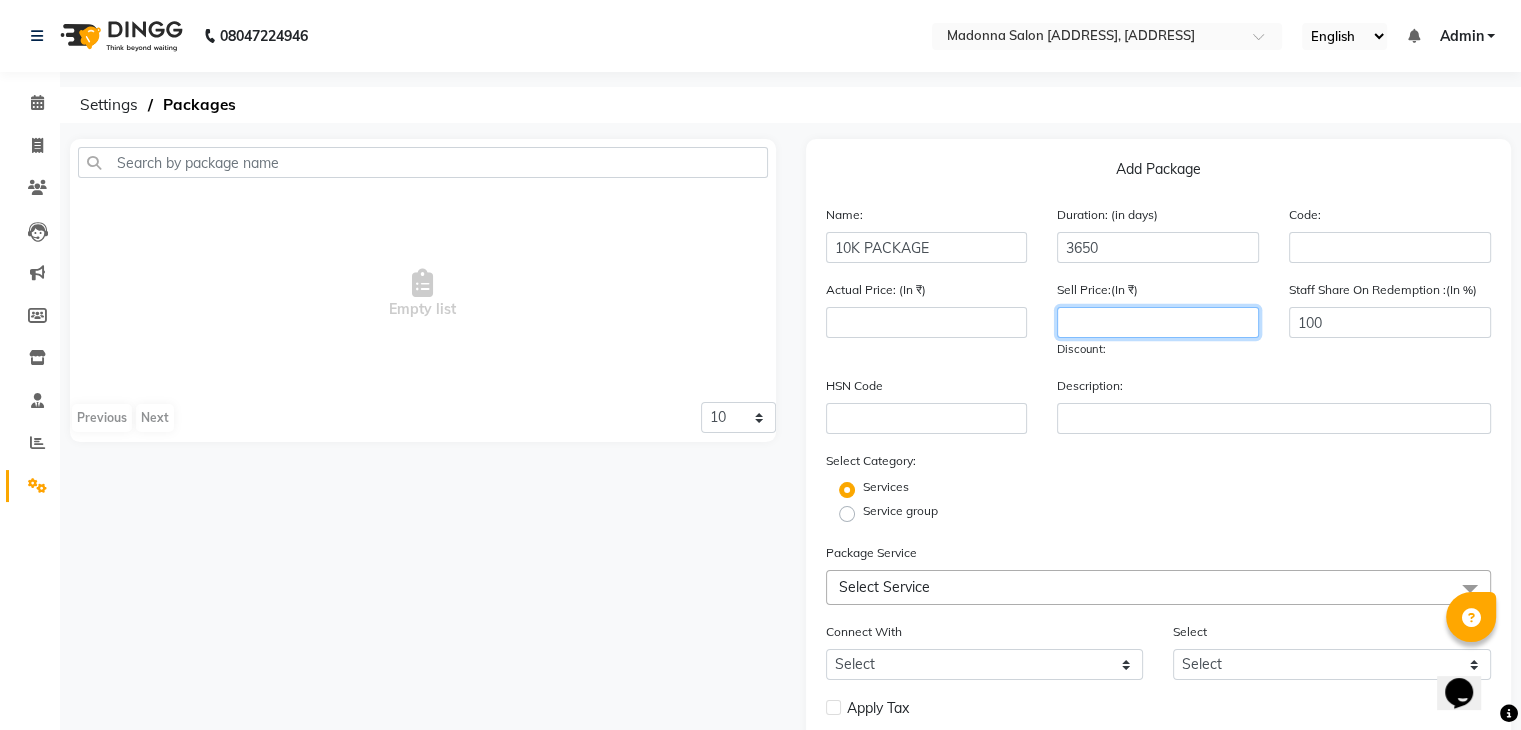 click 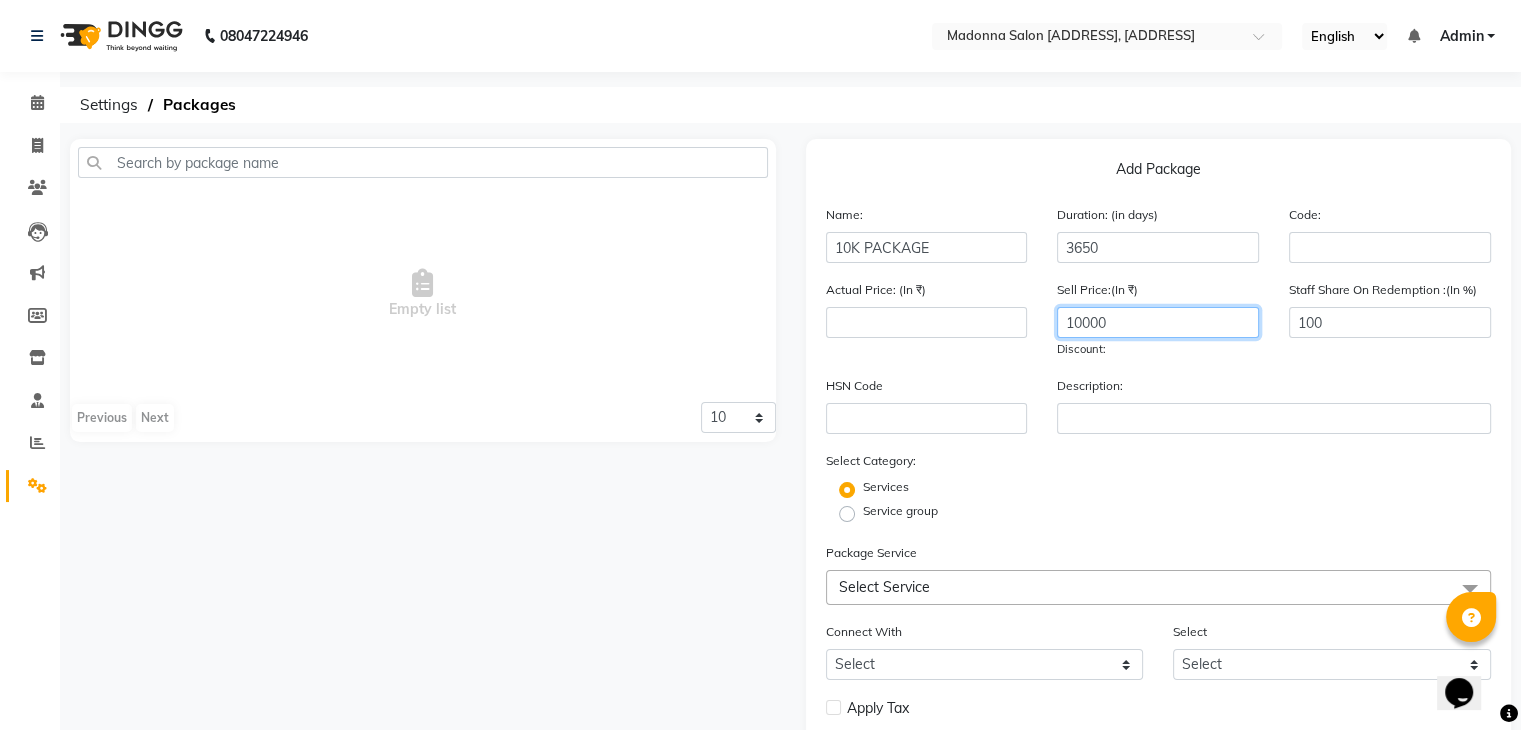type on "10000" 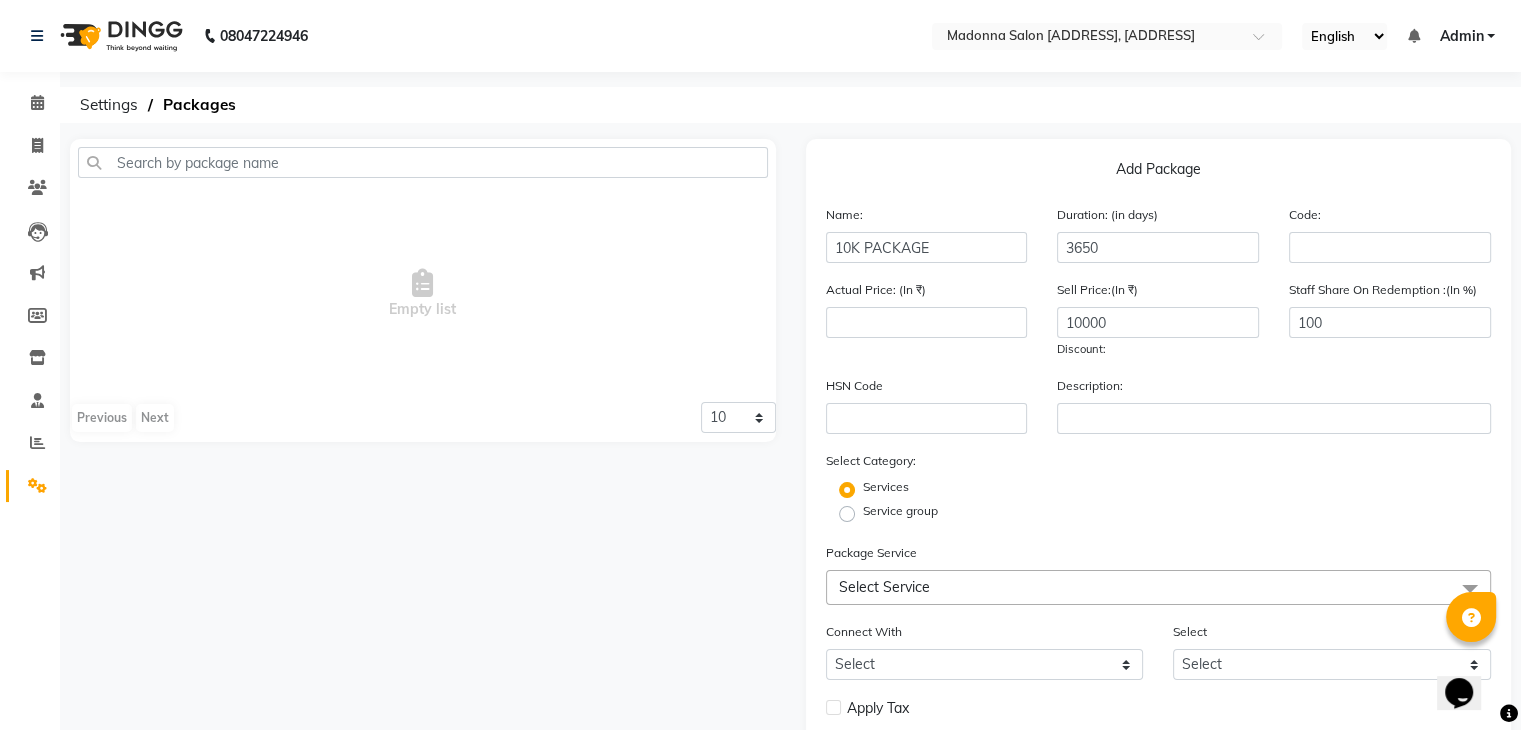 click on "Description:" 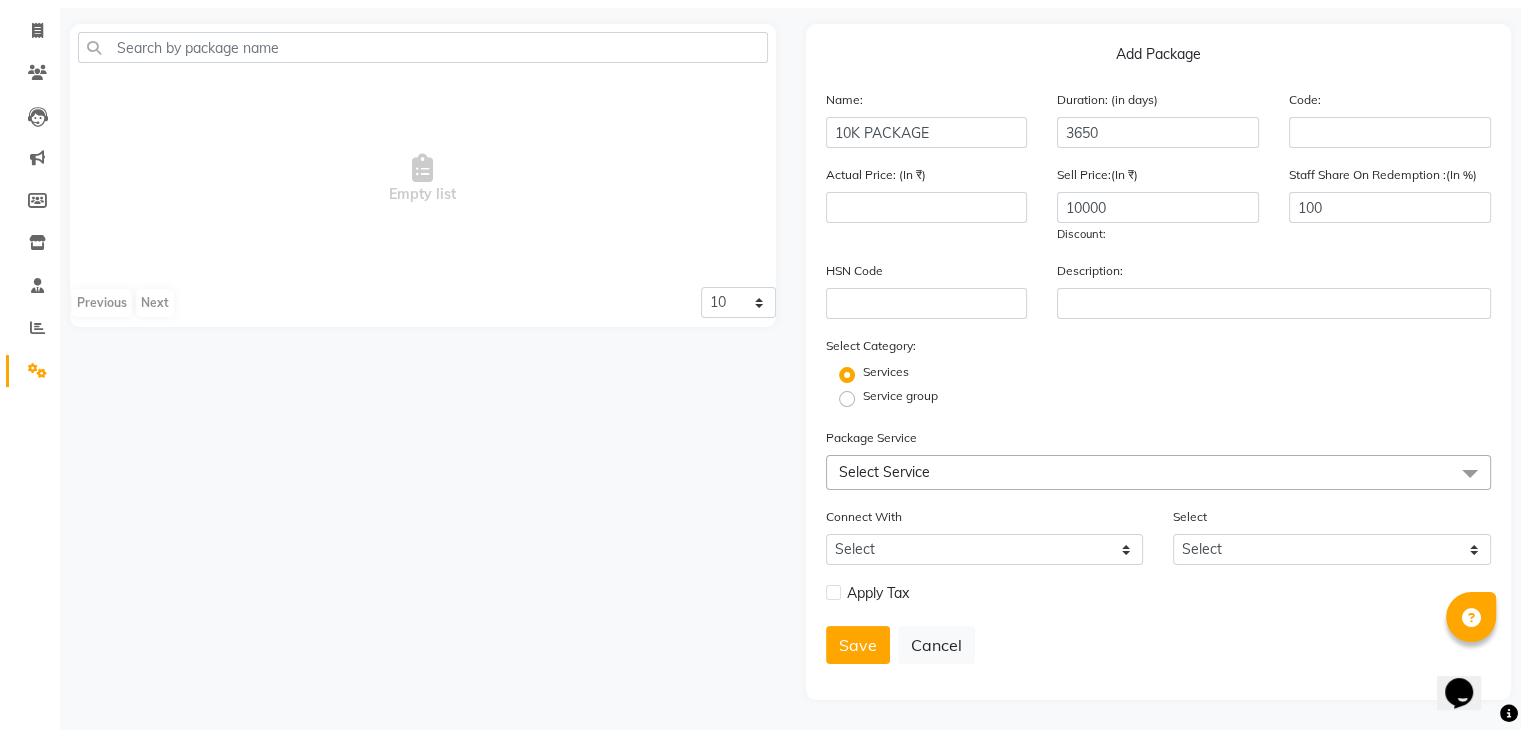 click on "Select Service" 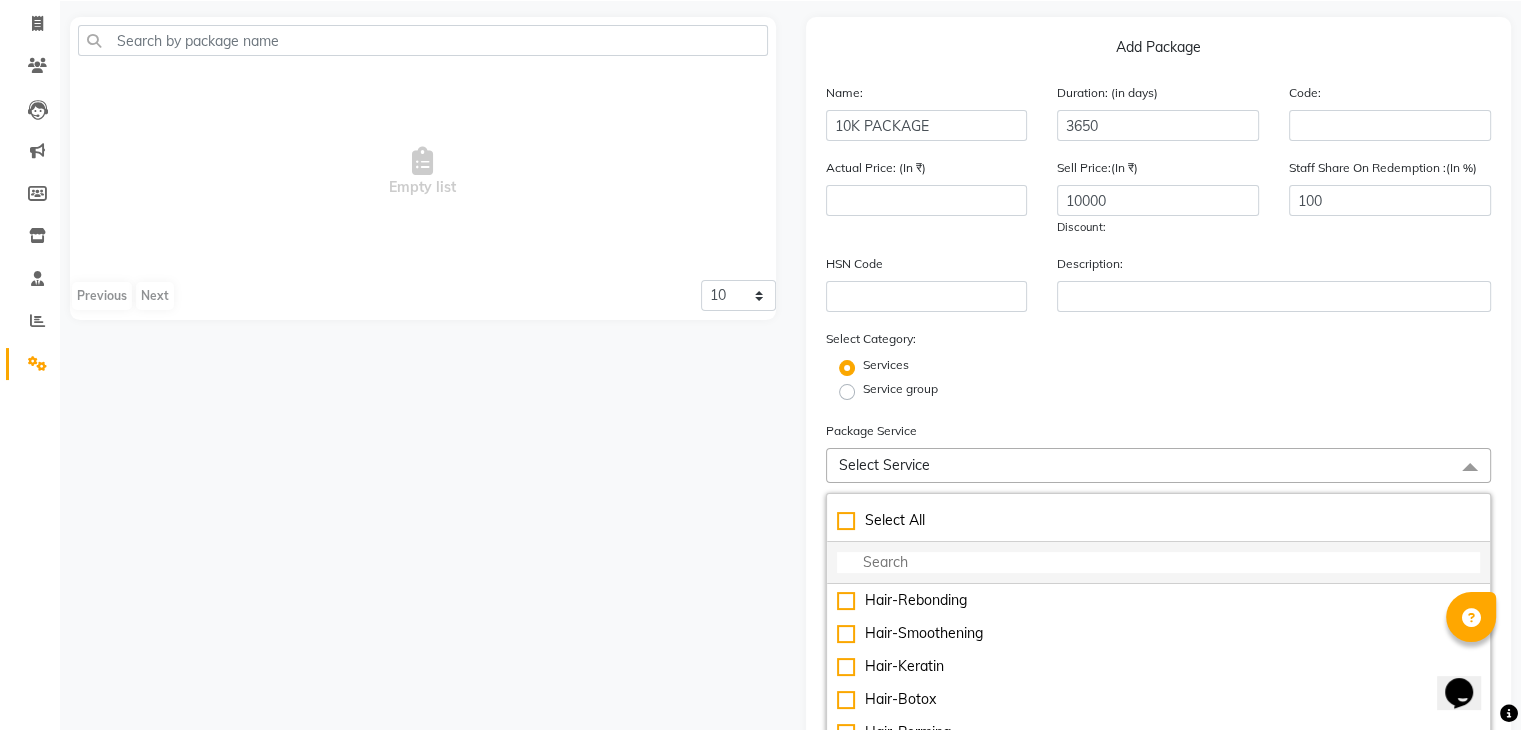 click 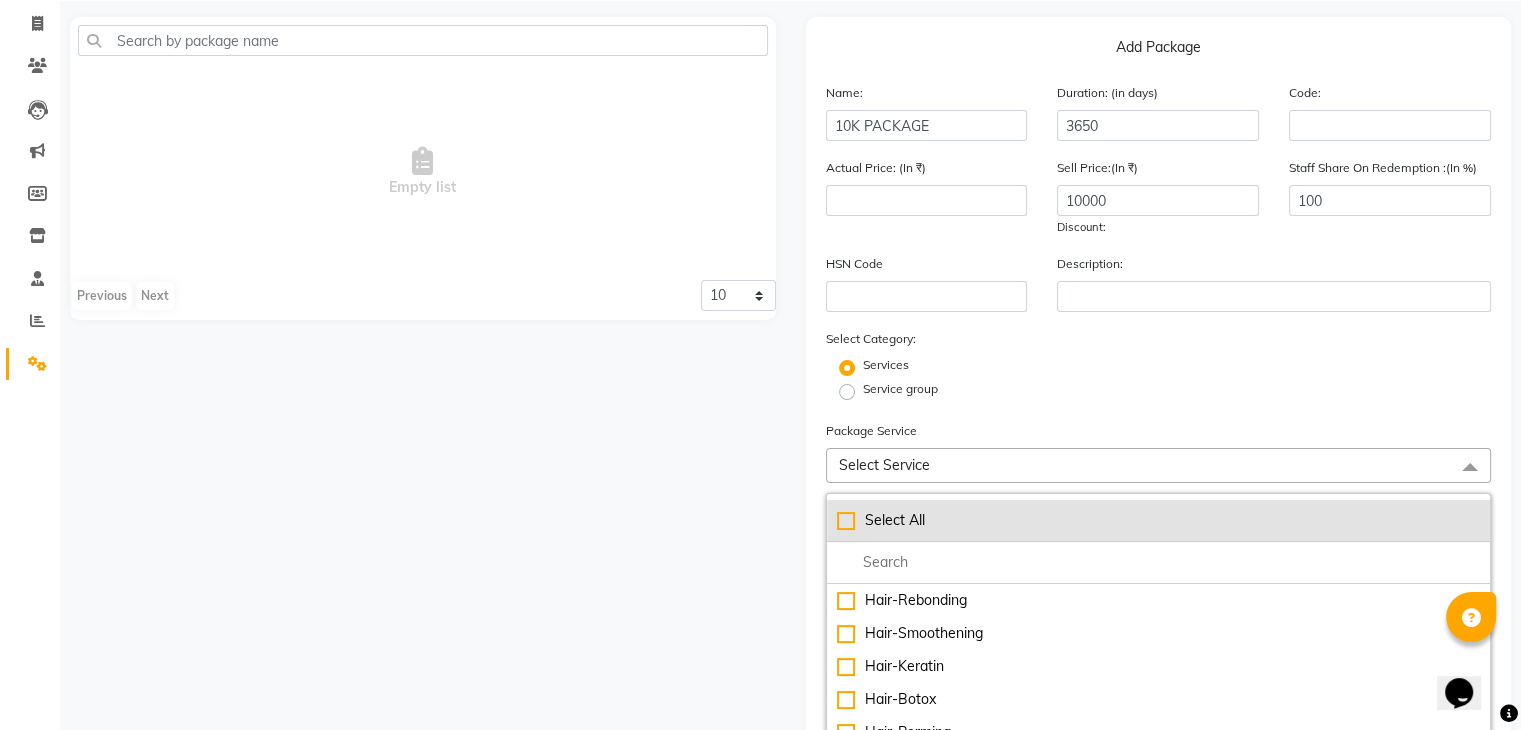 paste on "8 color 8 pedicure 8 hair cut 8 d-tan" 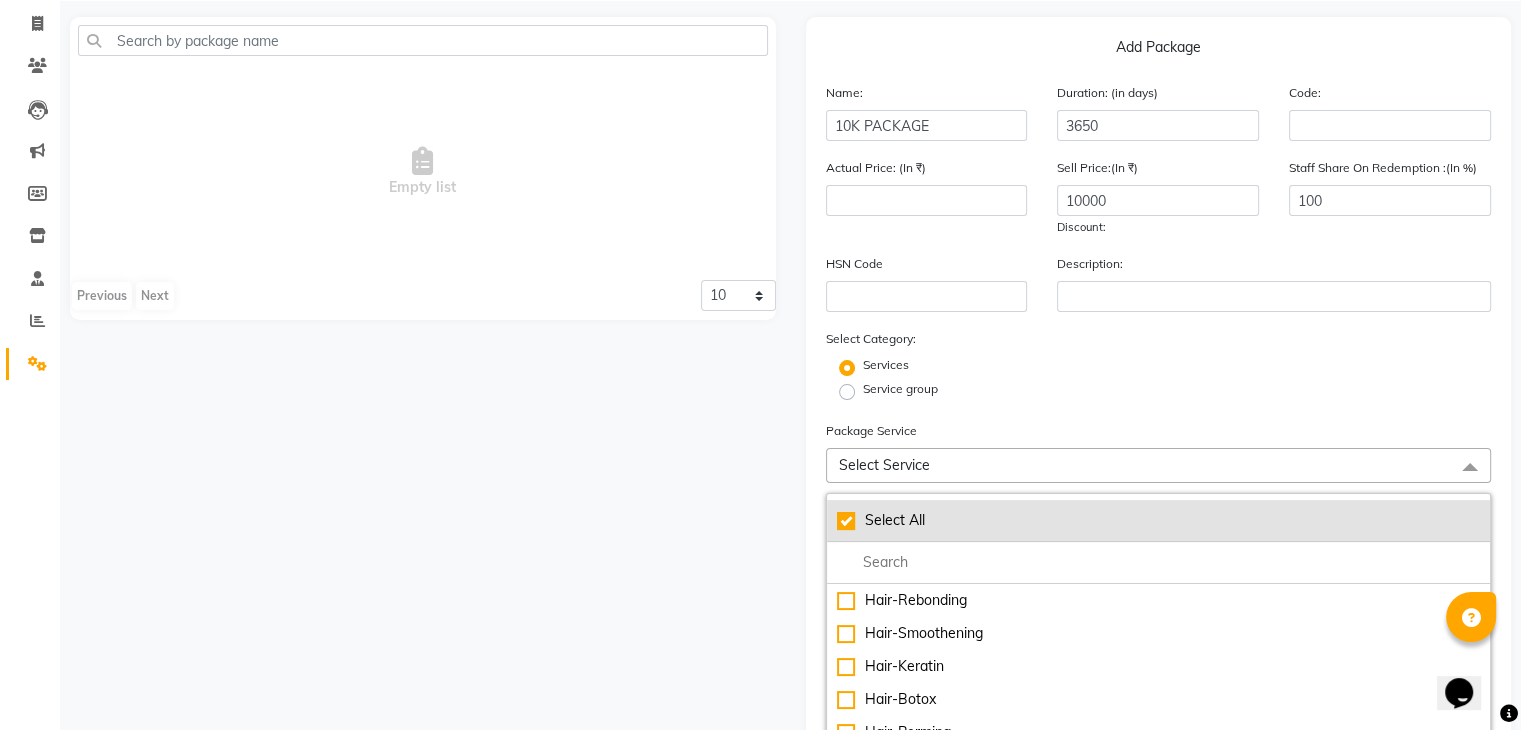 checkbox on "true" 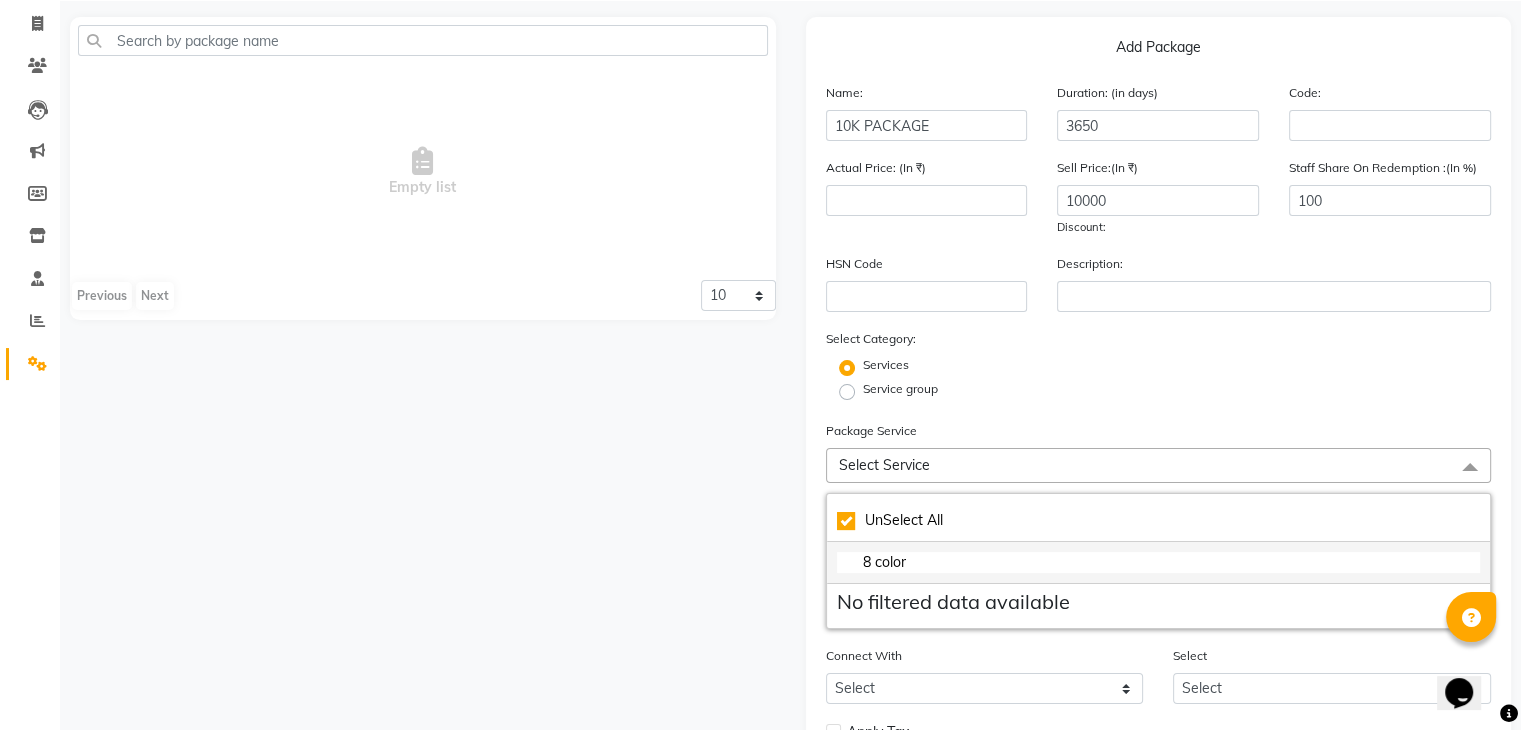 type on "8color" 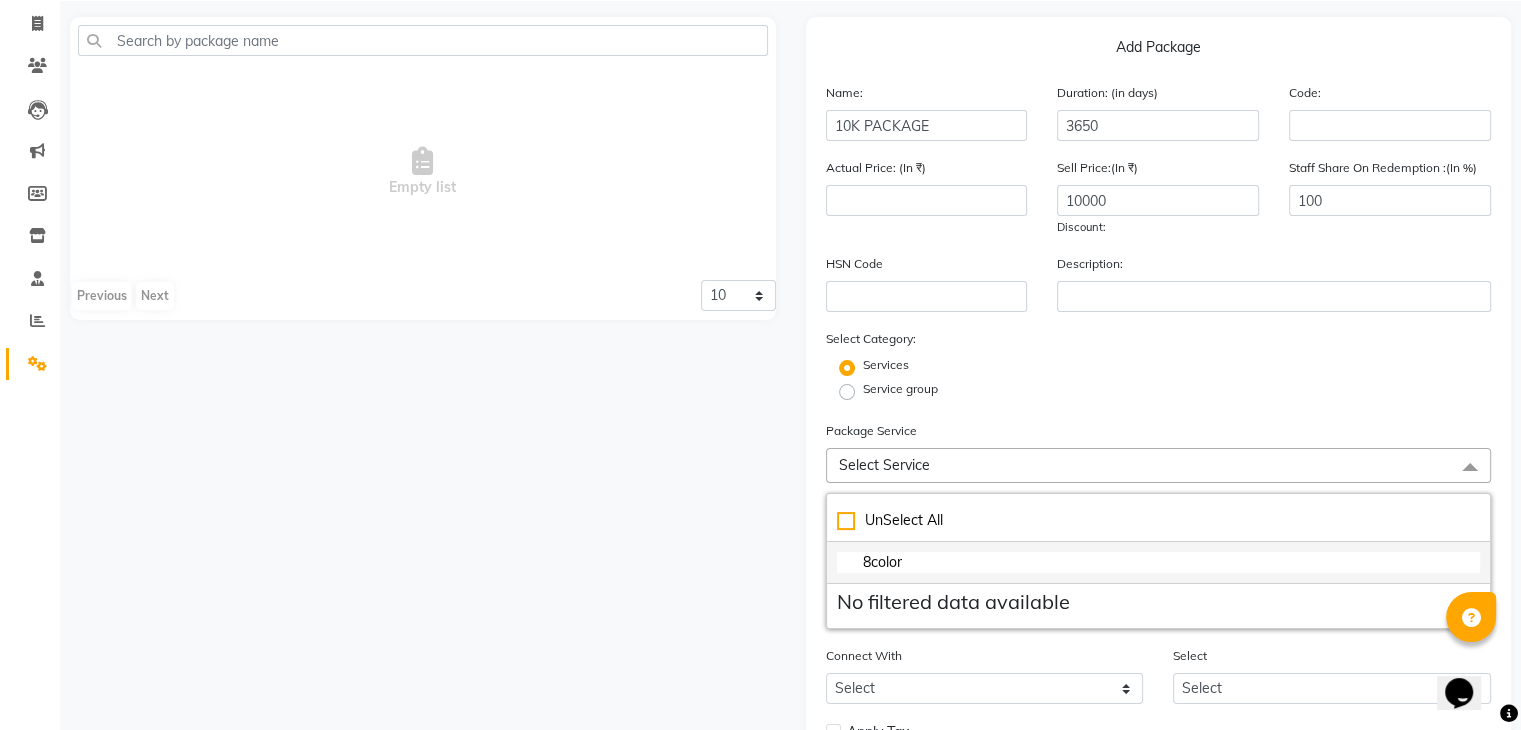 checkbox on "false" 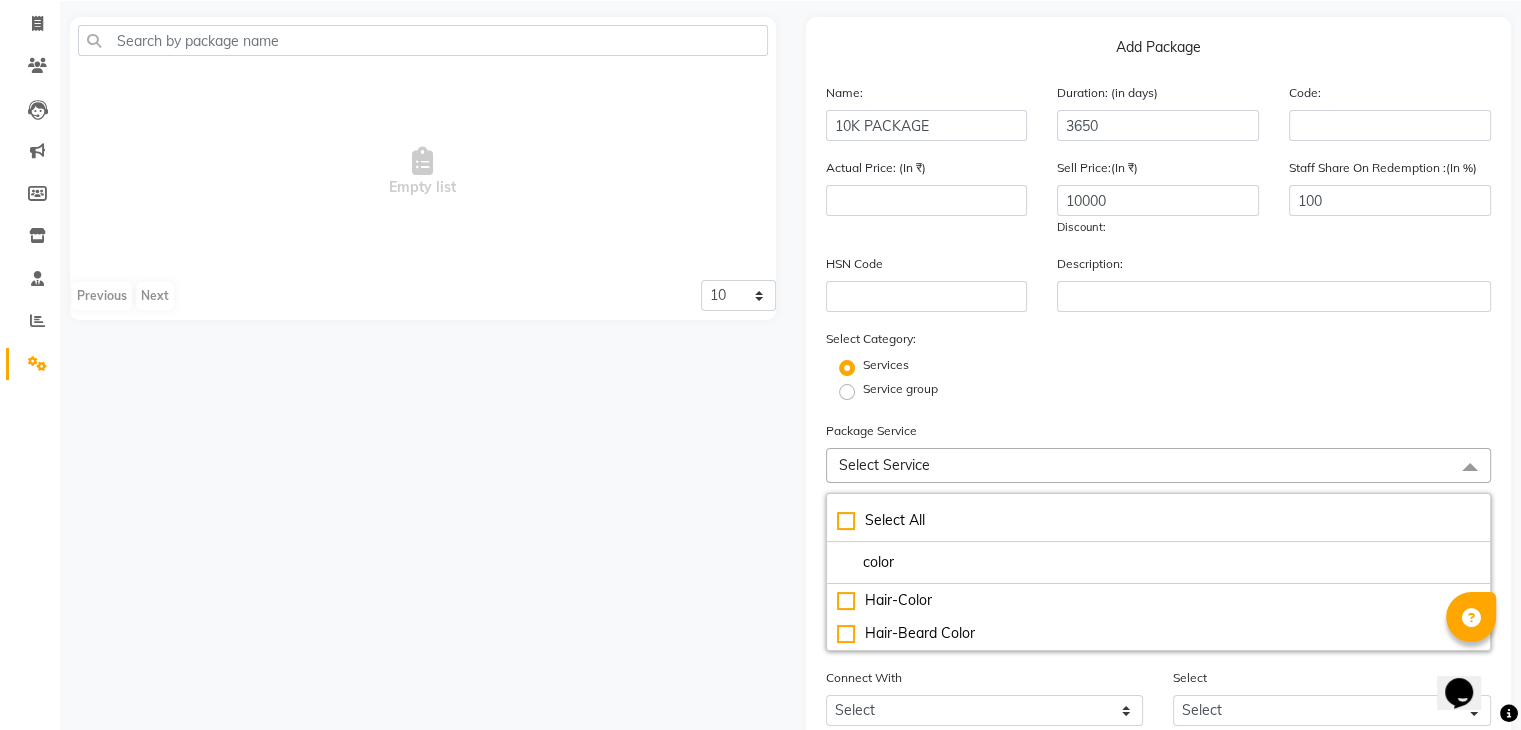scroll, scrollTop: 289, scrollLeft: 0, axis: vertical 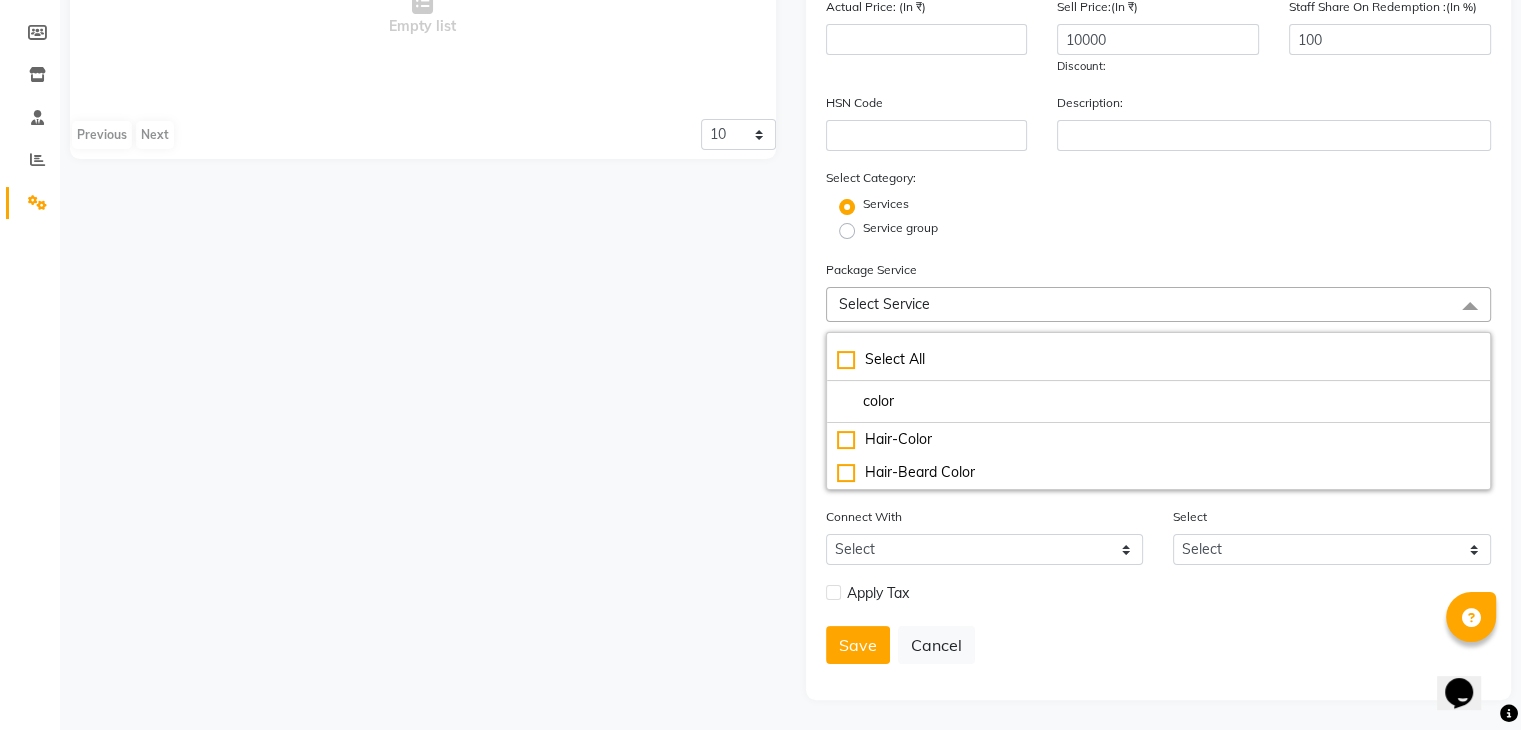type on "color" 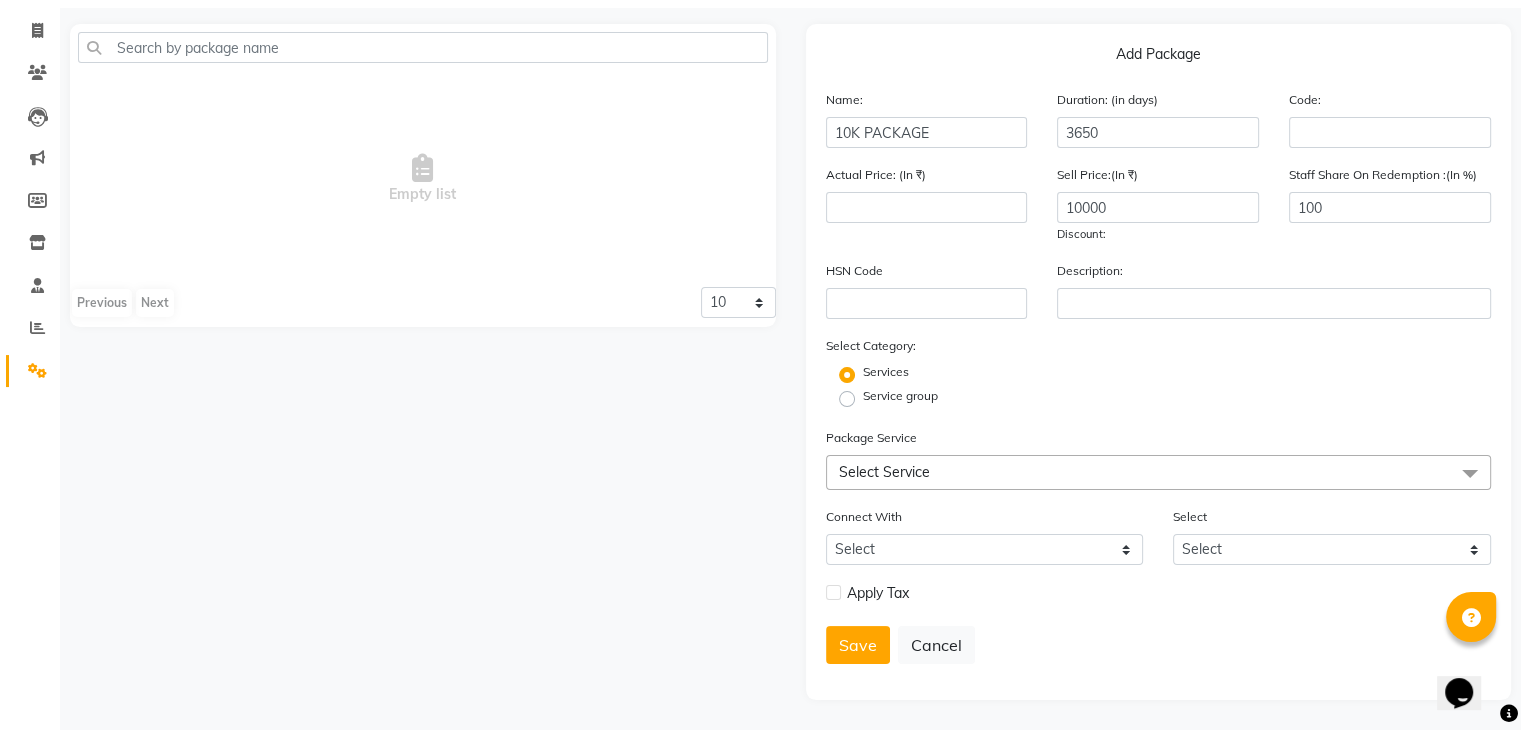 scroll, scrollTop: 122, scrollLeft: 0, axis: vertical 